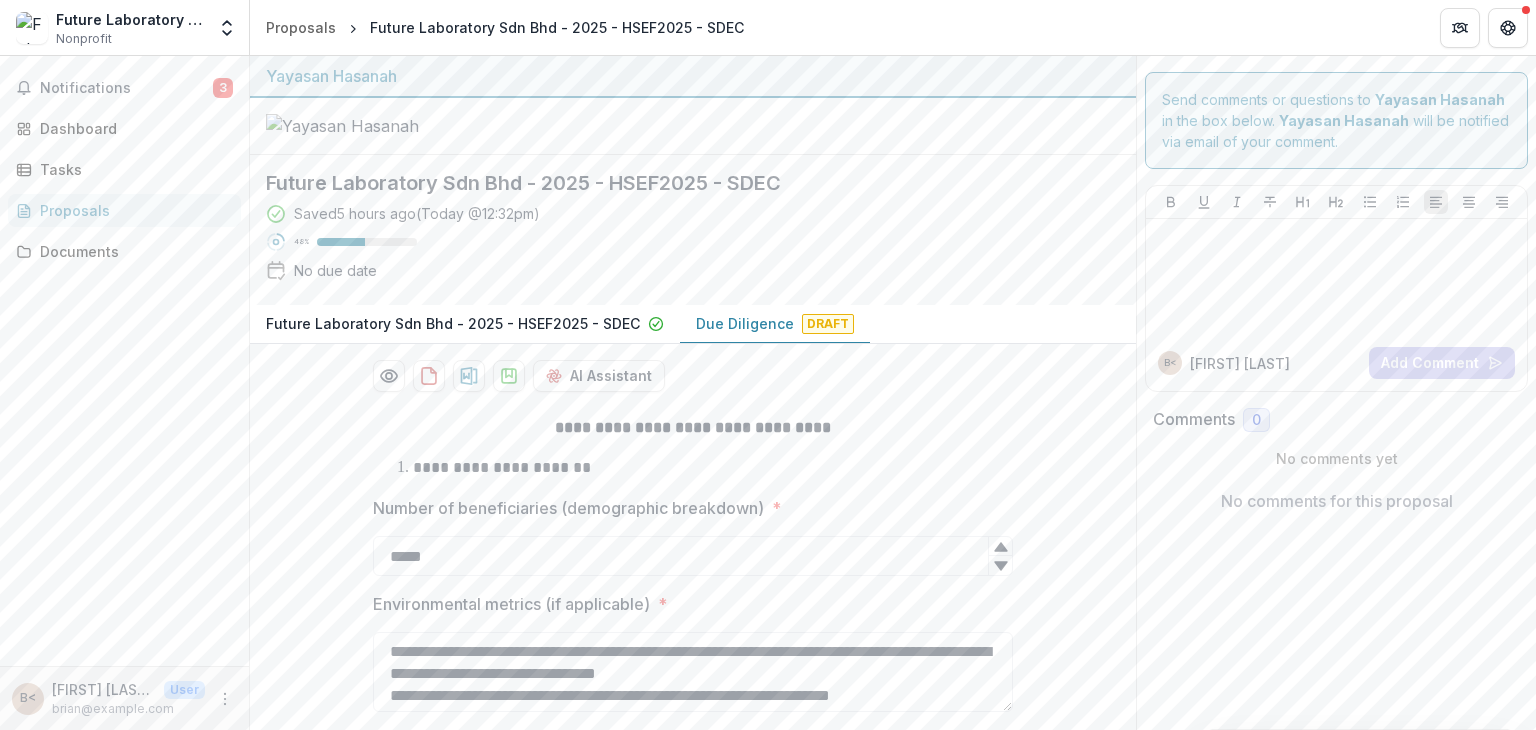 scroll, scrollTop: 0, scrollLeft: 0, axis: both 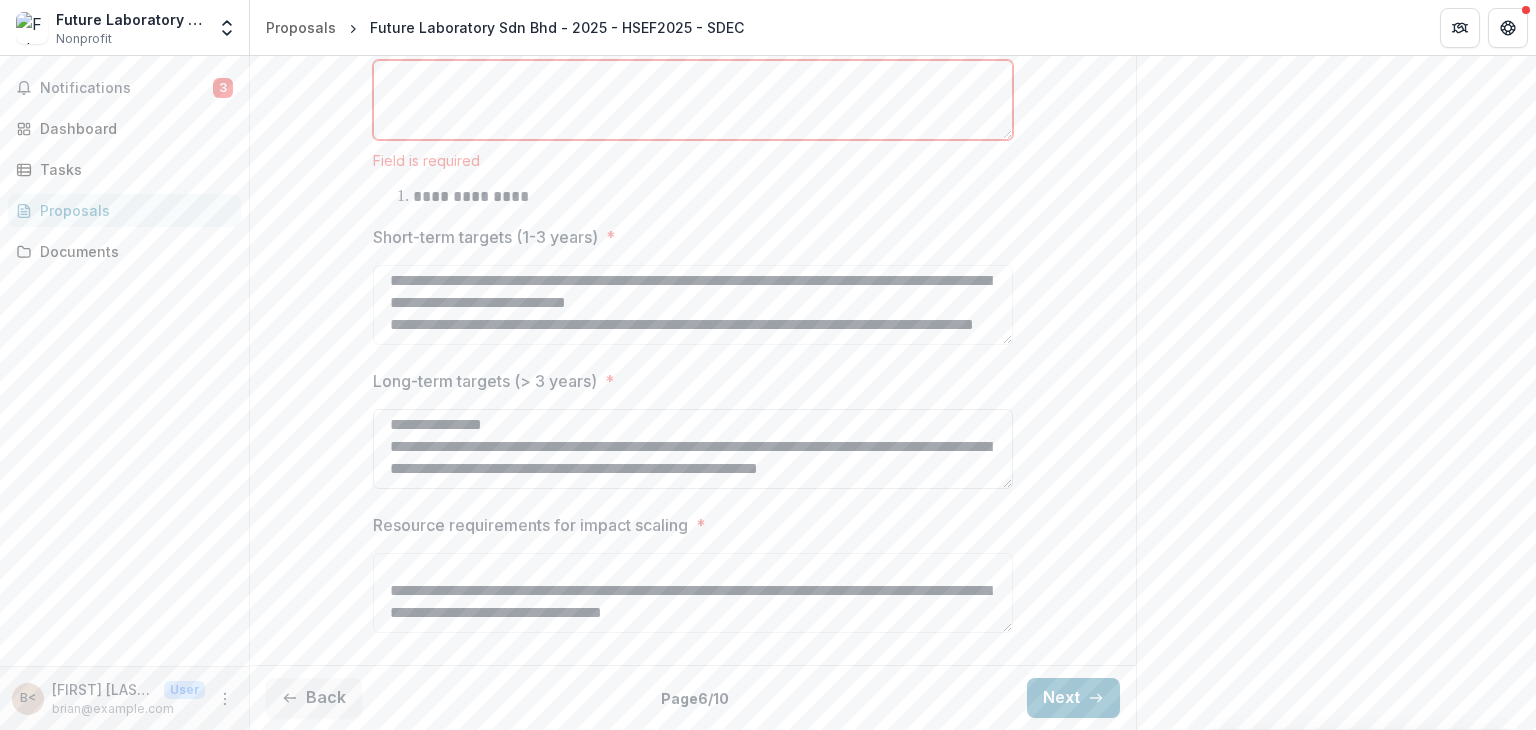 click on "**********" at bounding box center [693, 449] 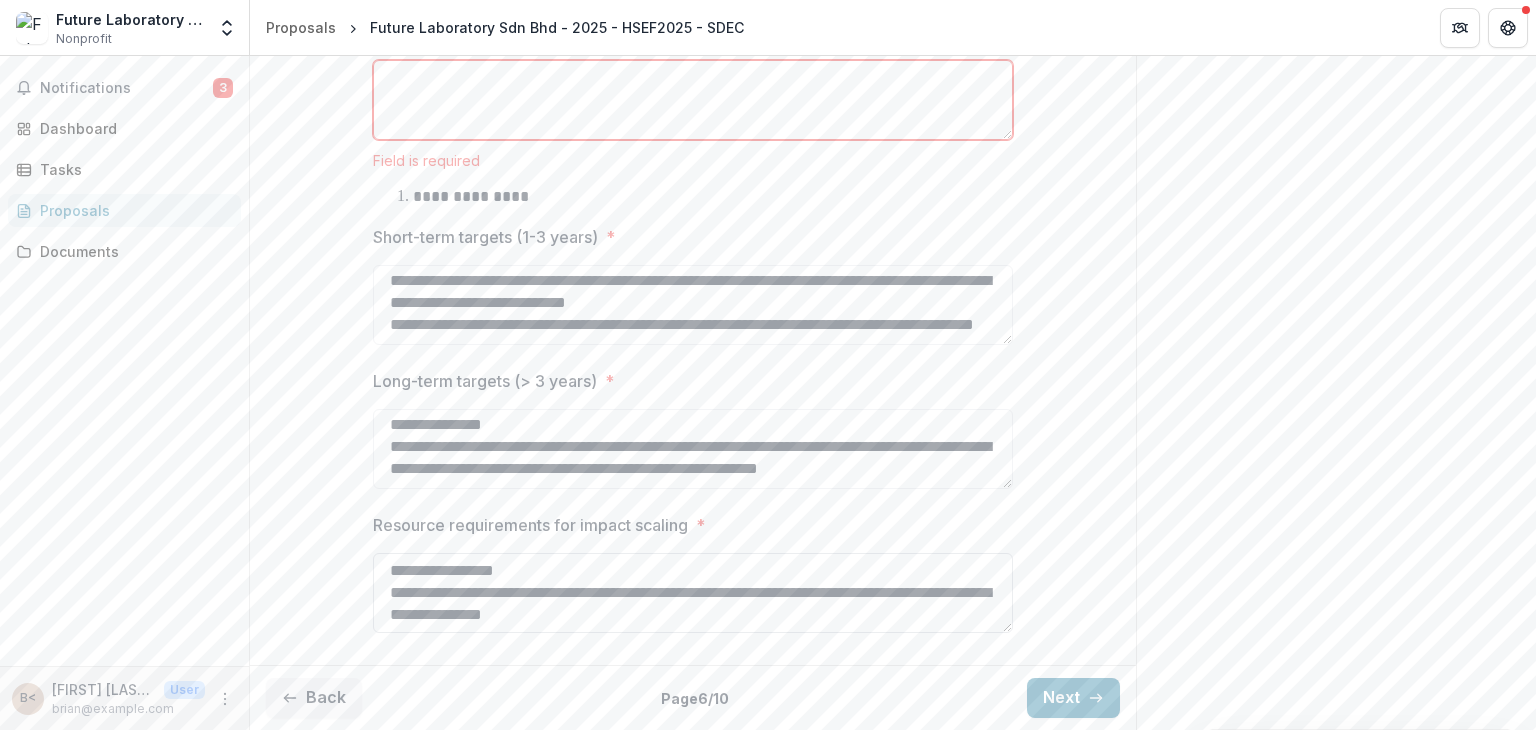 scroll, scrollTop: 0, scrollLeft: 0, axis: both 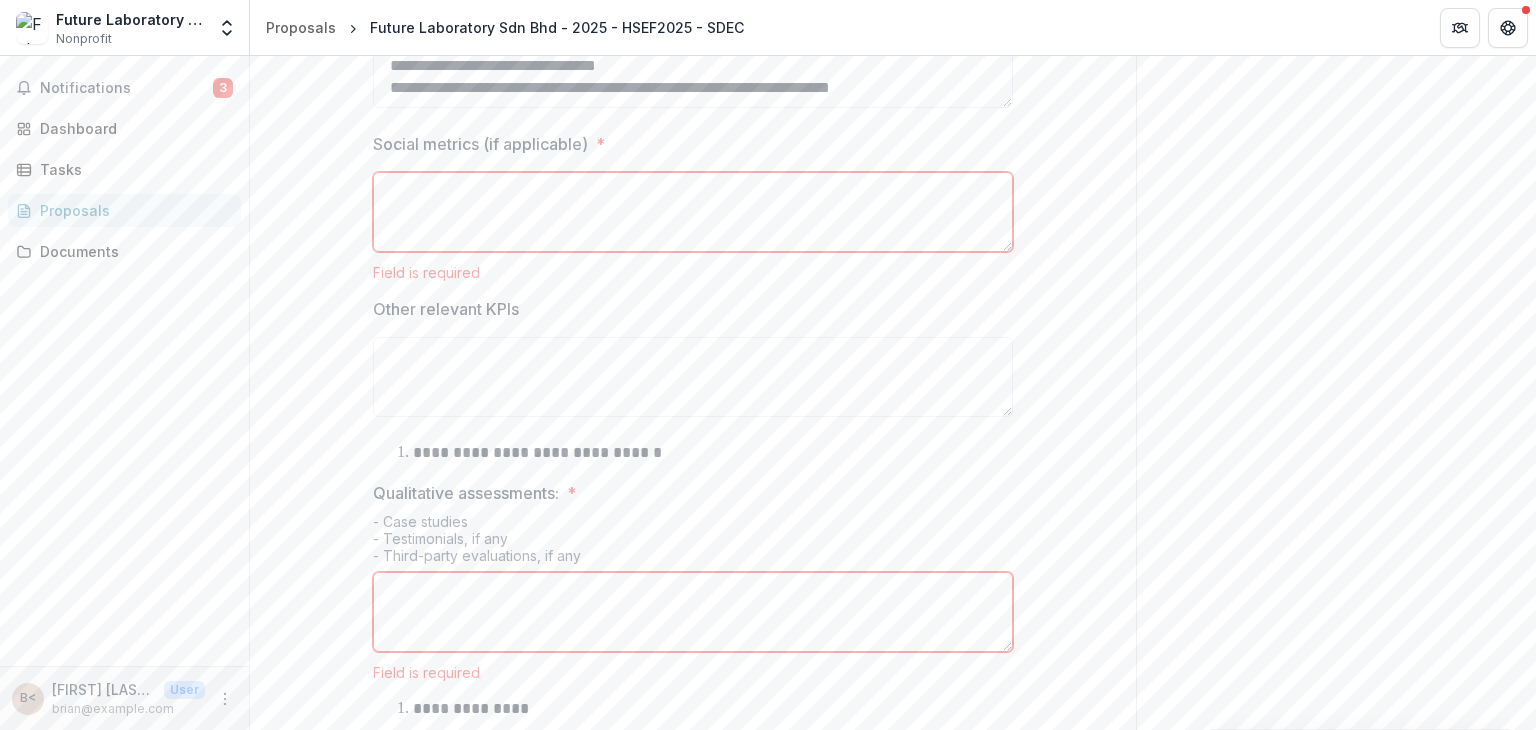 click on "Social metrics (if applicable) *" at bounding box center (693, 212) 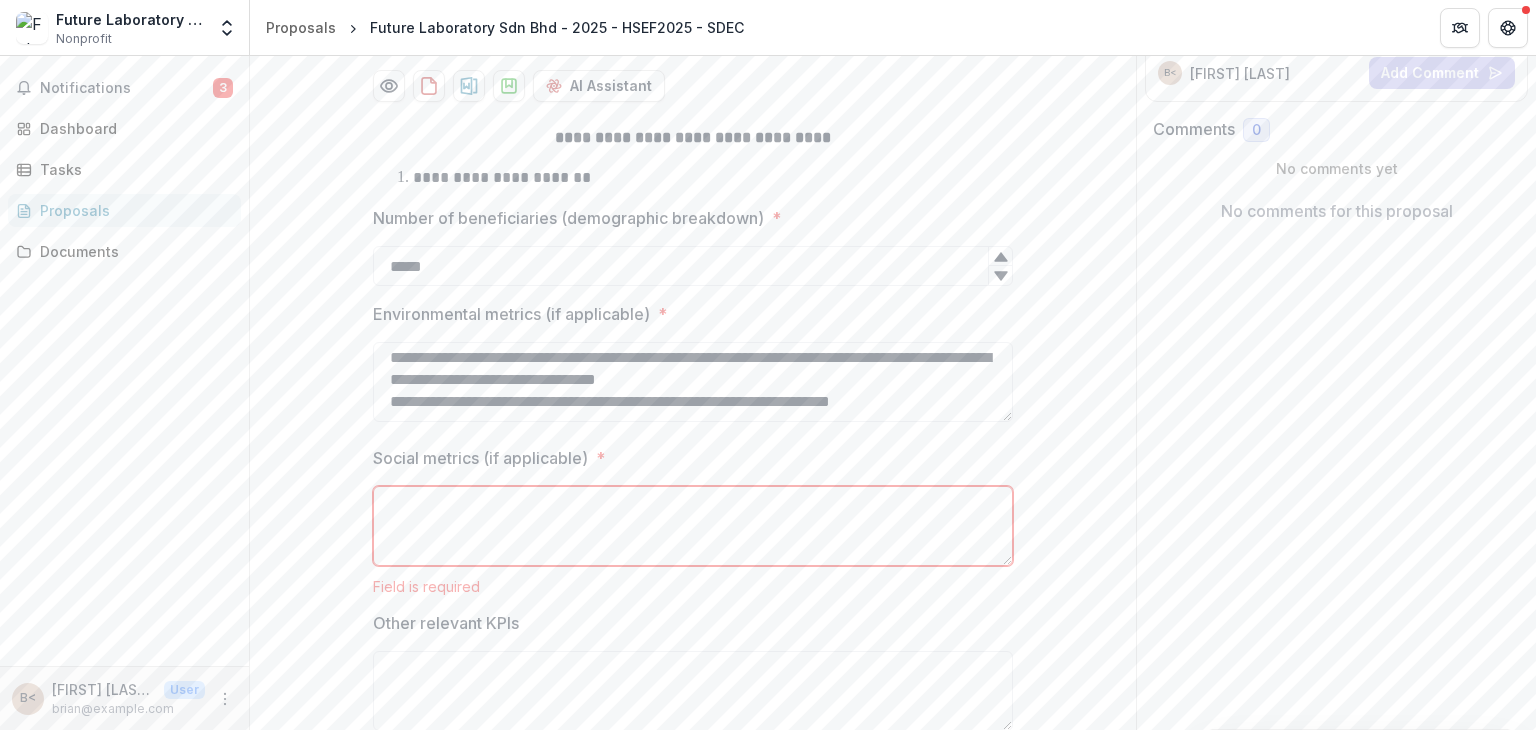 scroll, scrollTop: 404, scrollLeft: 0, axis: vertical 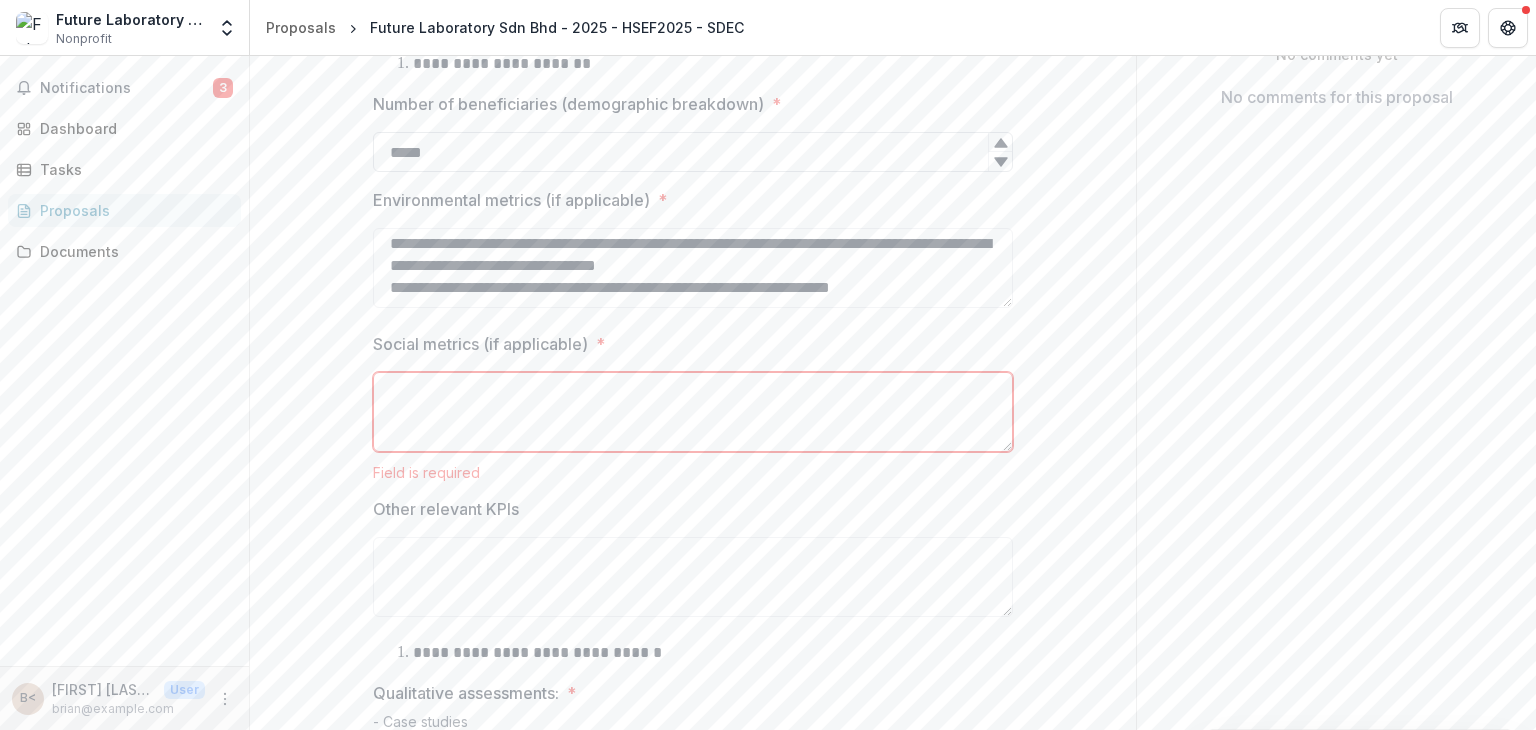 click on "*****" at bounding box center [693, 152] 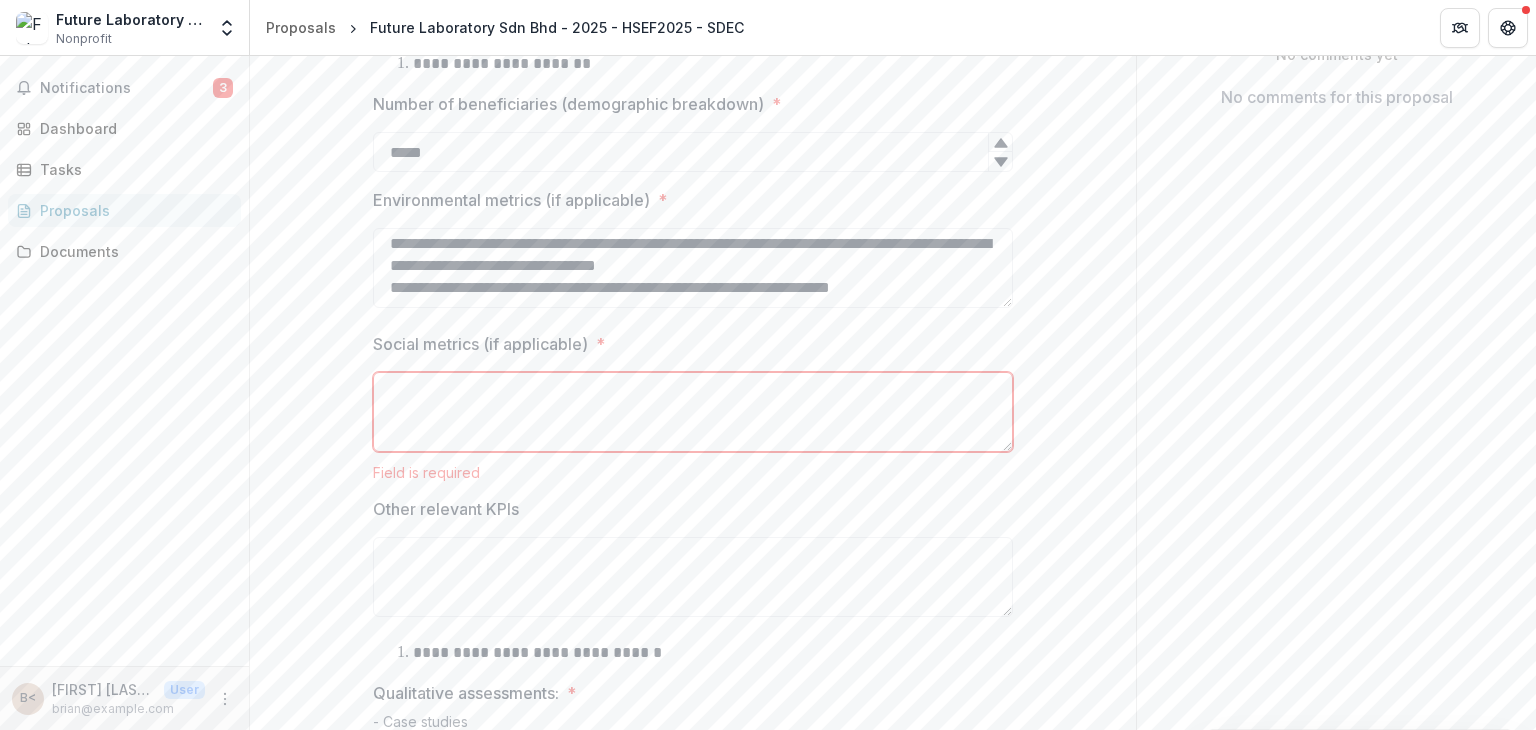 type on "*****" 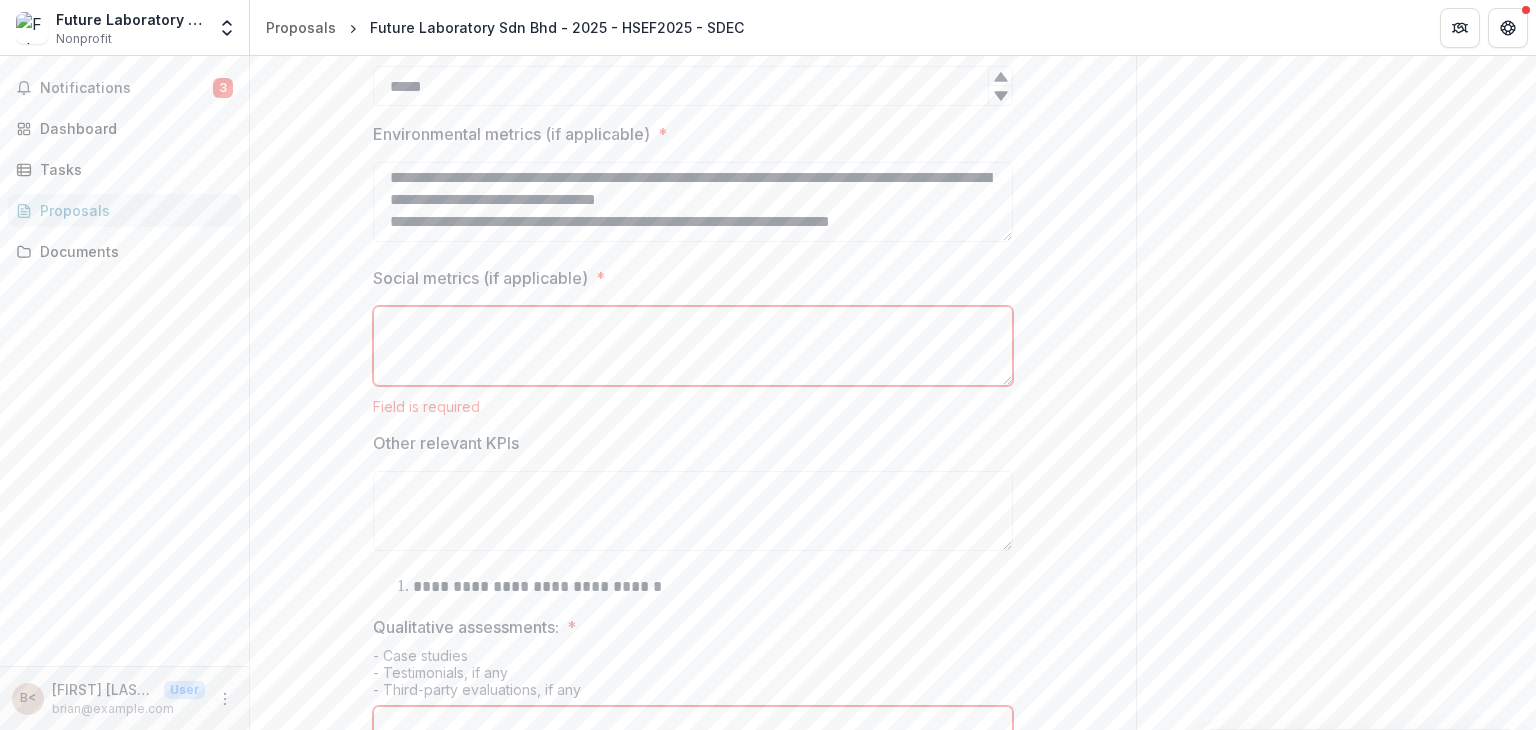scroll, scrollTop: 504, scrollLeft: 0, axis: vertical 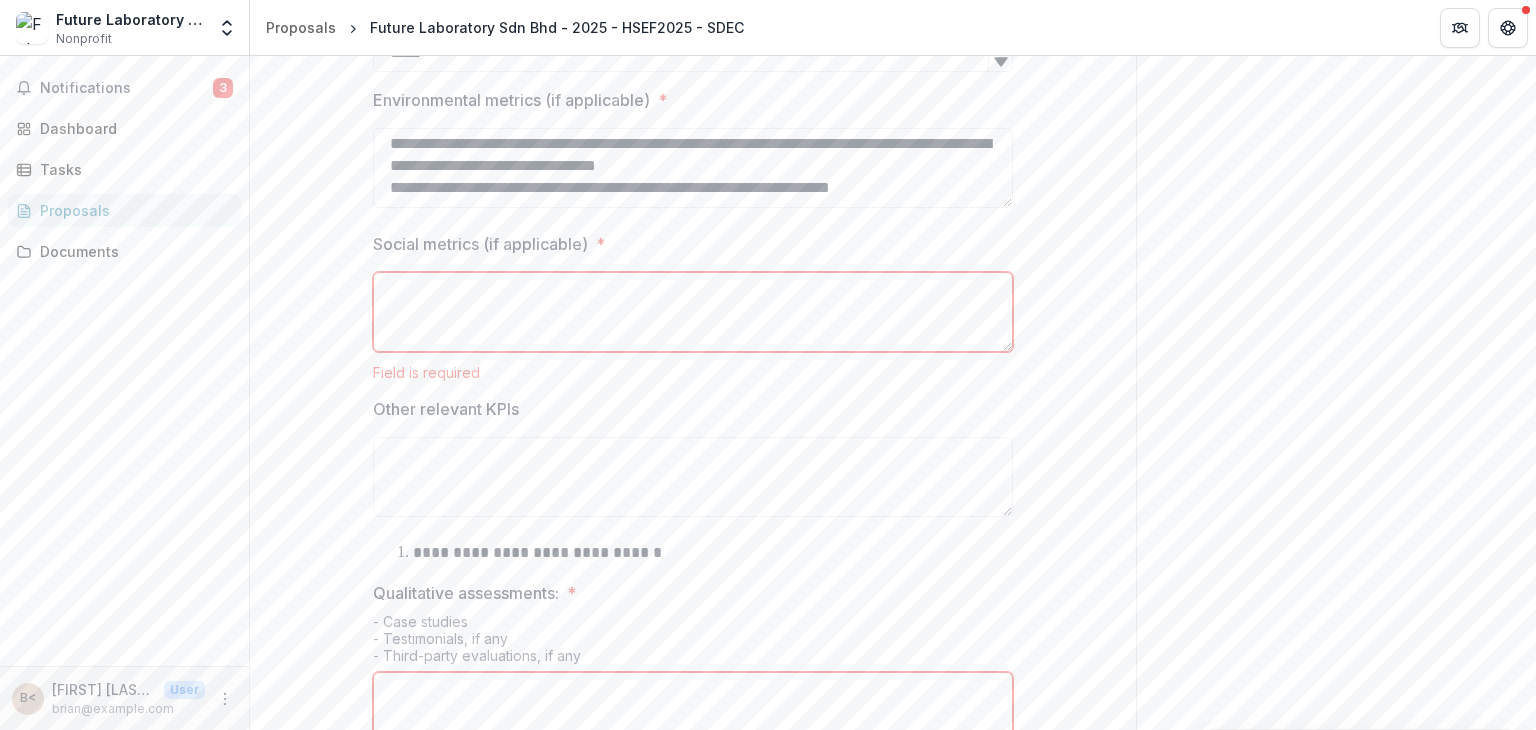 click on "Social metrics (if applicable) *" at bounding box center (693, 312) 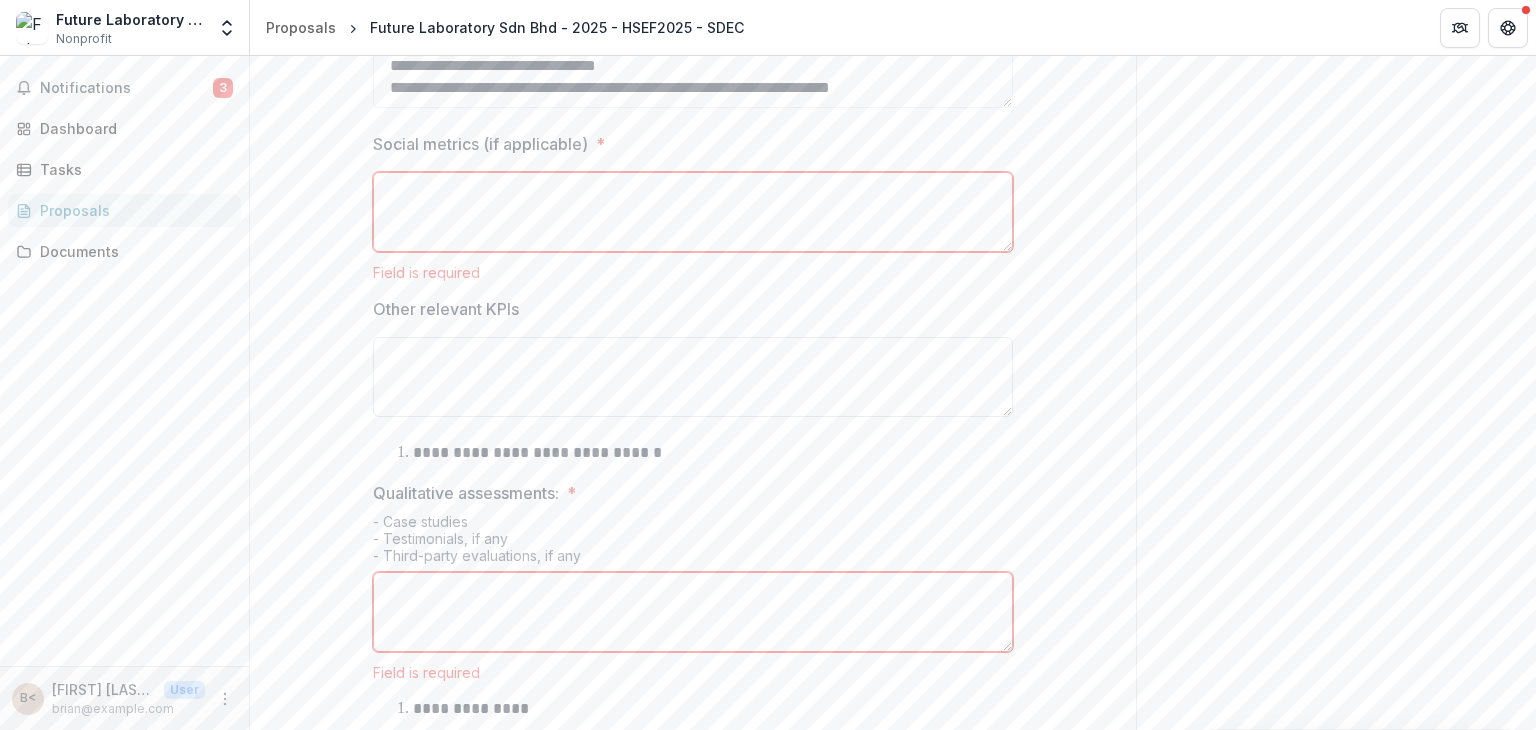 click on "Other relevant KPIs" at bounding box center [693, 377] 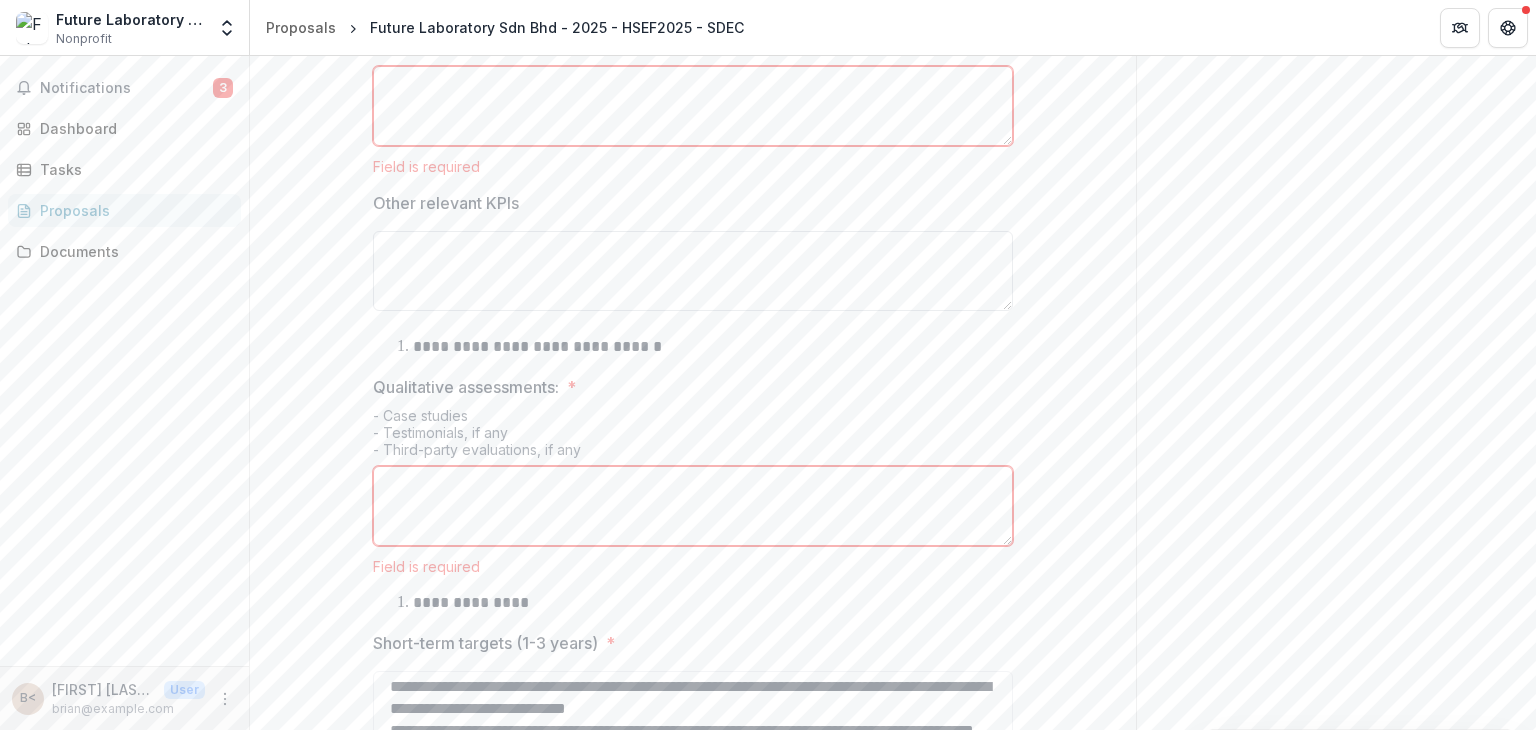 scroll, scrollTop: 804, scrollLeft: 0, axis: vertical 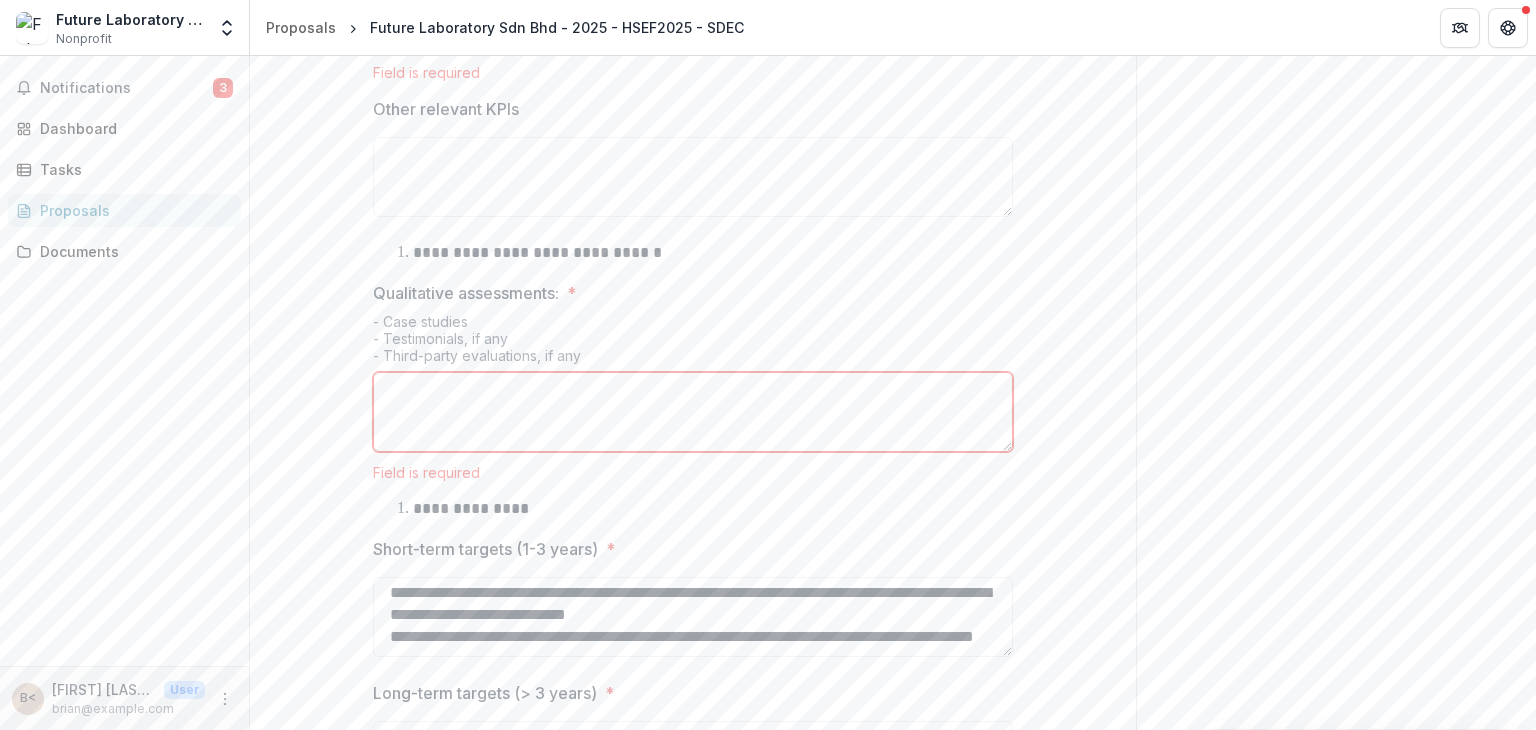click on "Qualitative assessments: *" at bounding box center (693, 412) 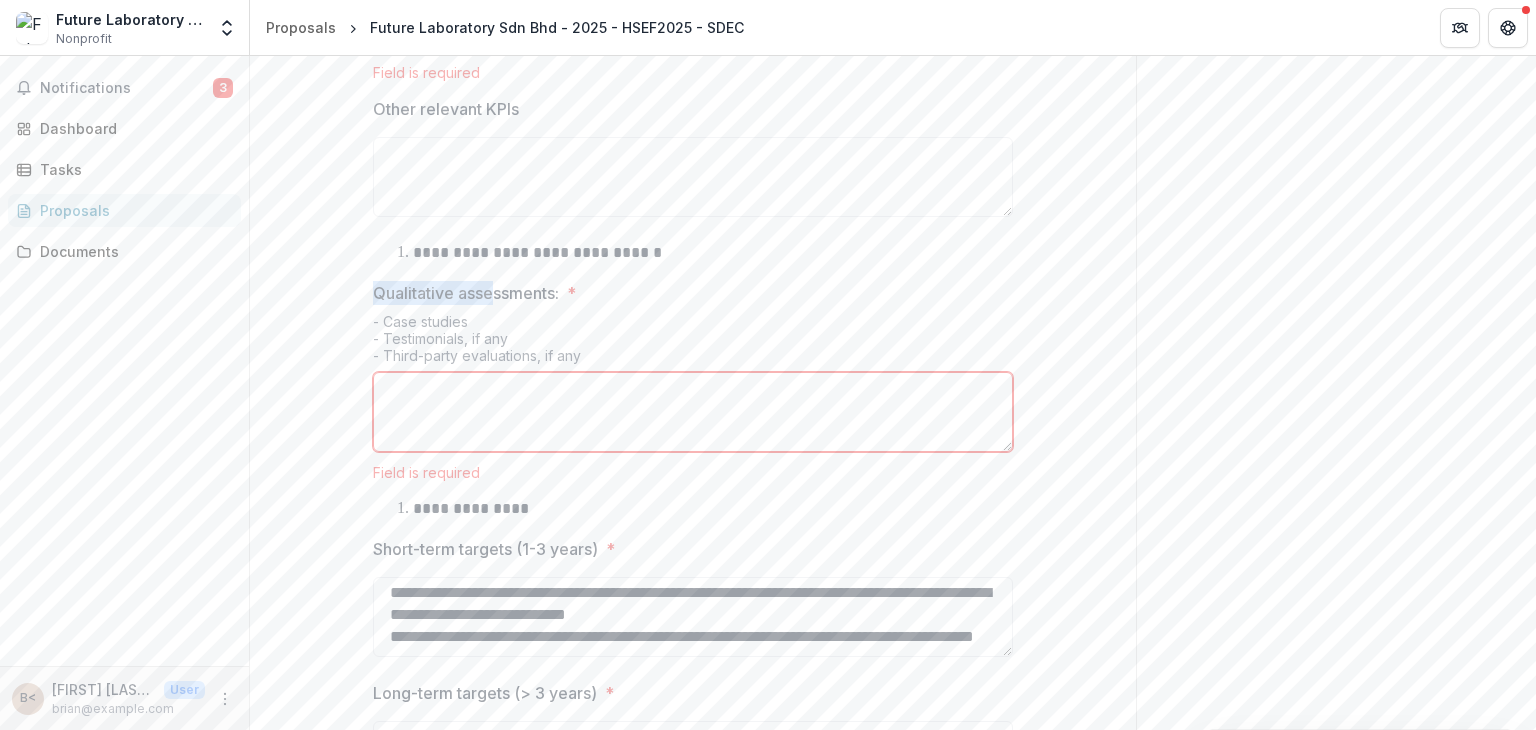 drag, startPoint x: 371, startPoint y: 376, endPoint x: 487, endPoint y: 392, distance: 117.09825 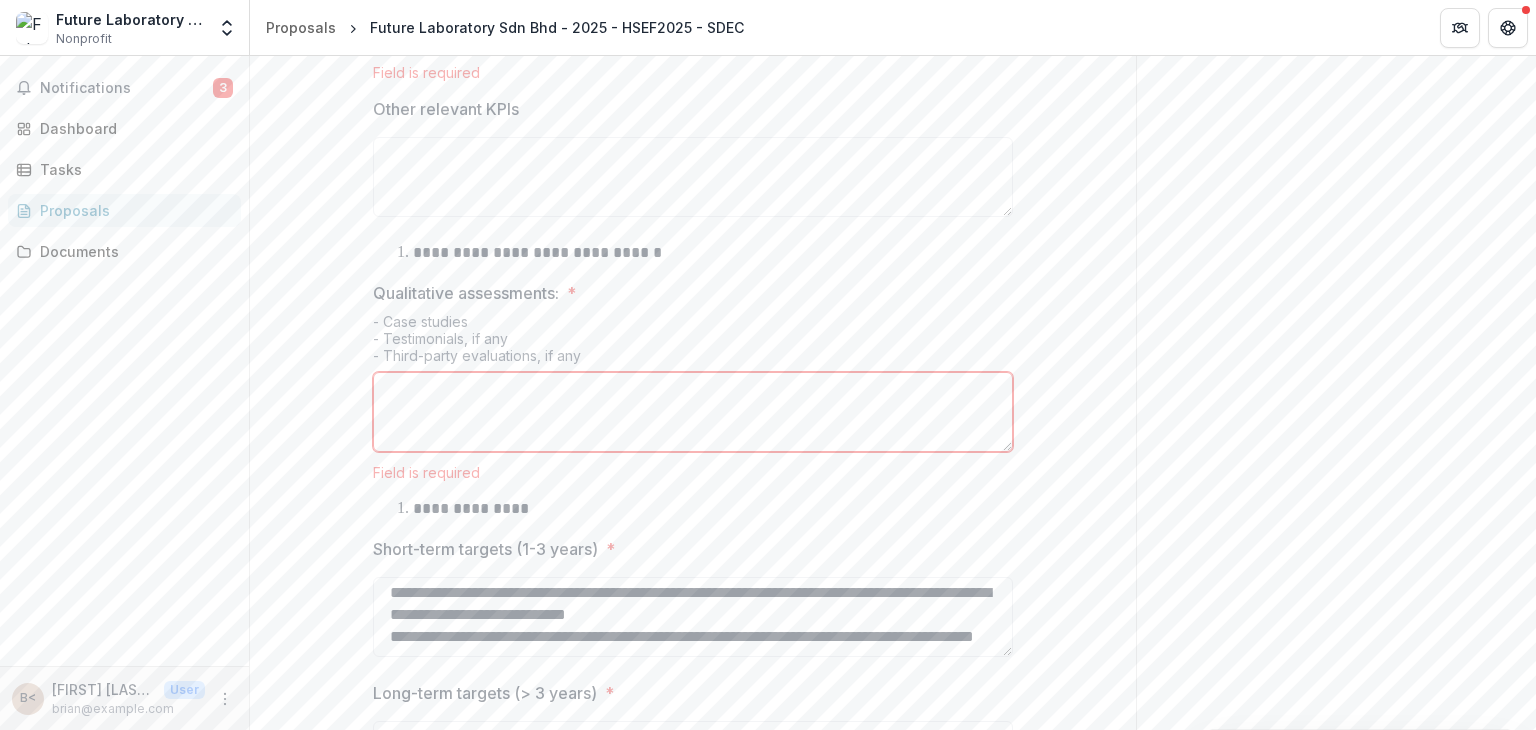 click on "Qualitative assessments: *" at bounding box center (693, 412) 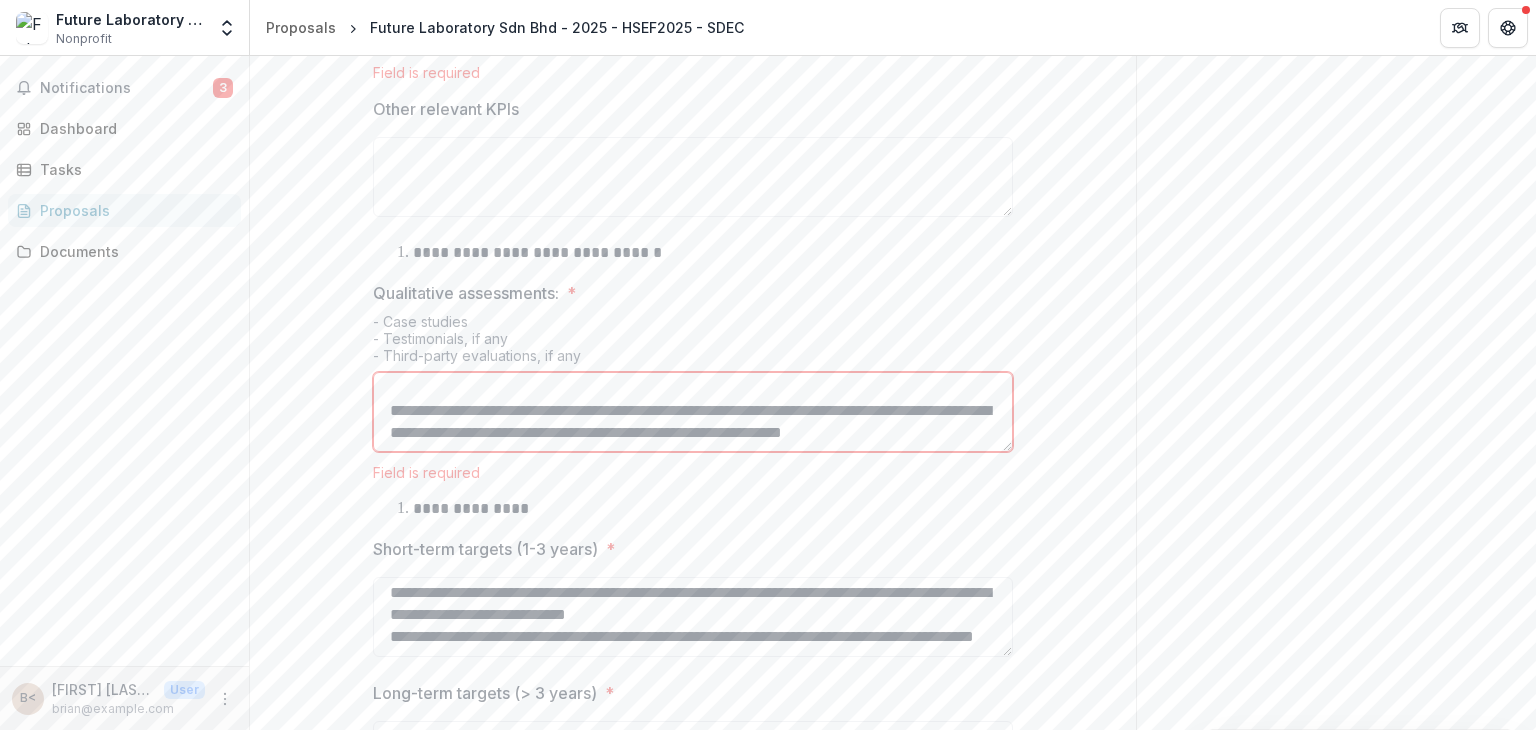 scroll, scrollTop: 0, scrollLeft: 0, axis: both 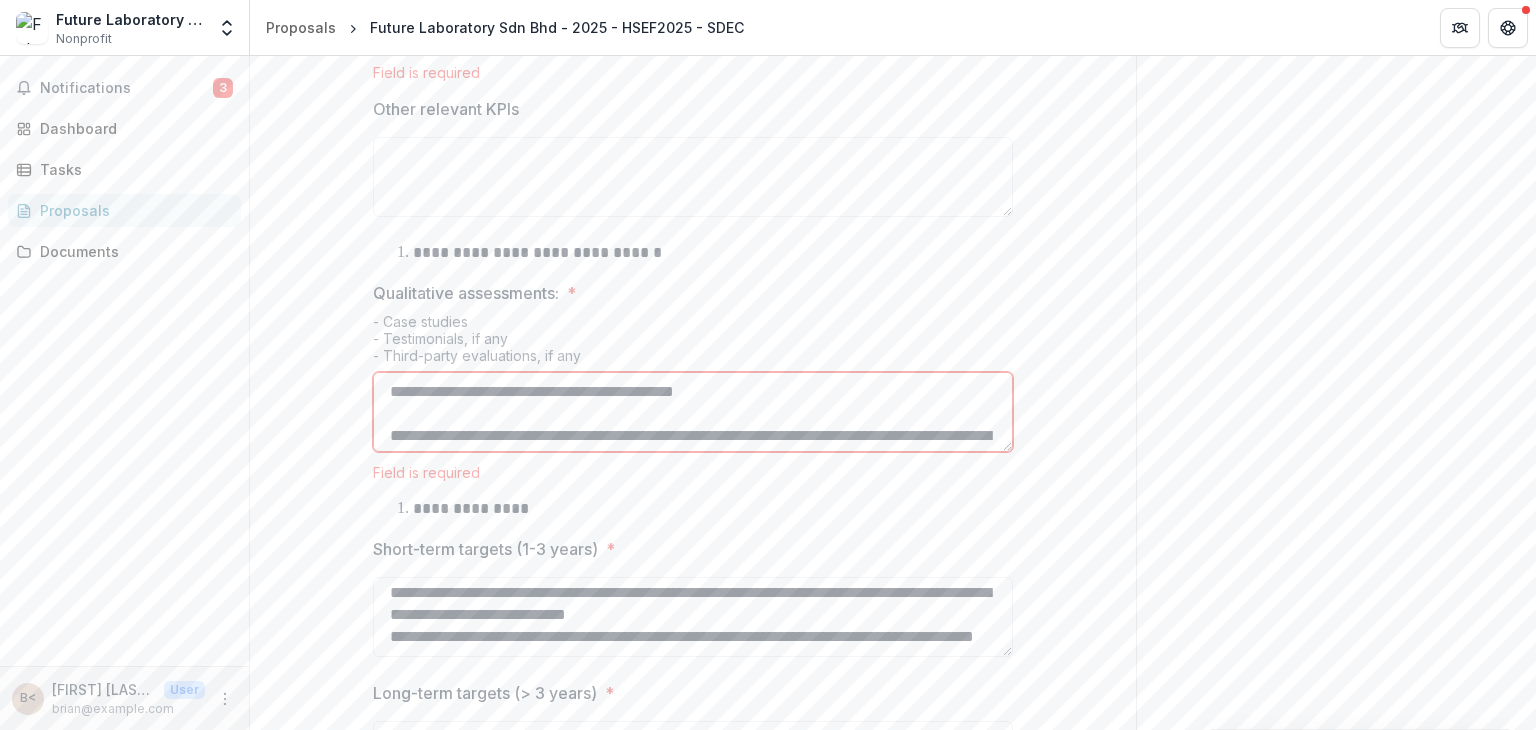 click on "Qualitative assessments: *" at bounding box center [693, 412] 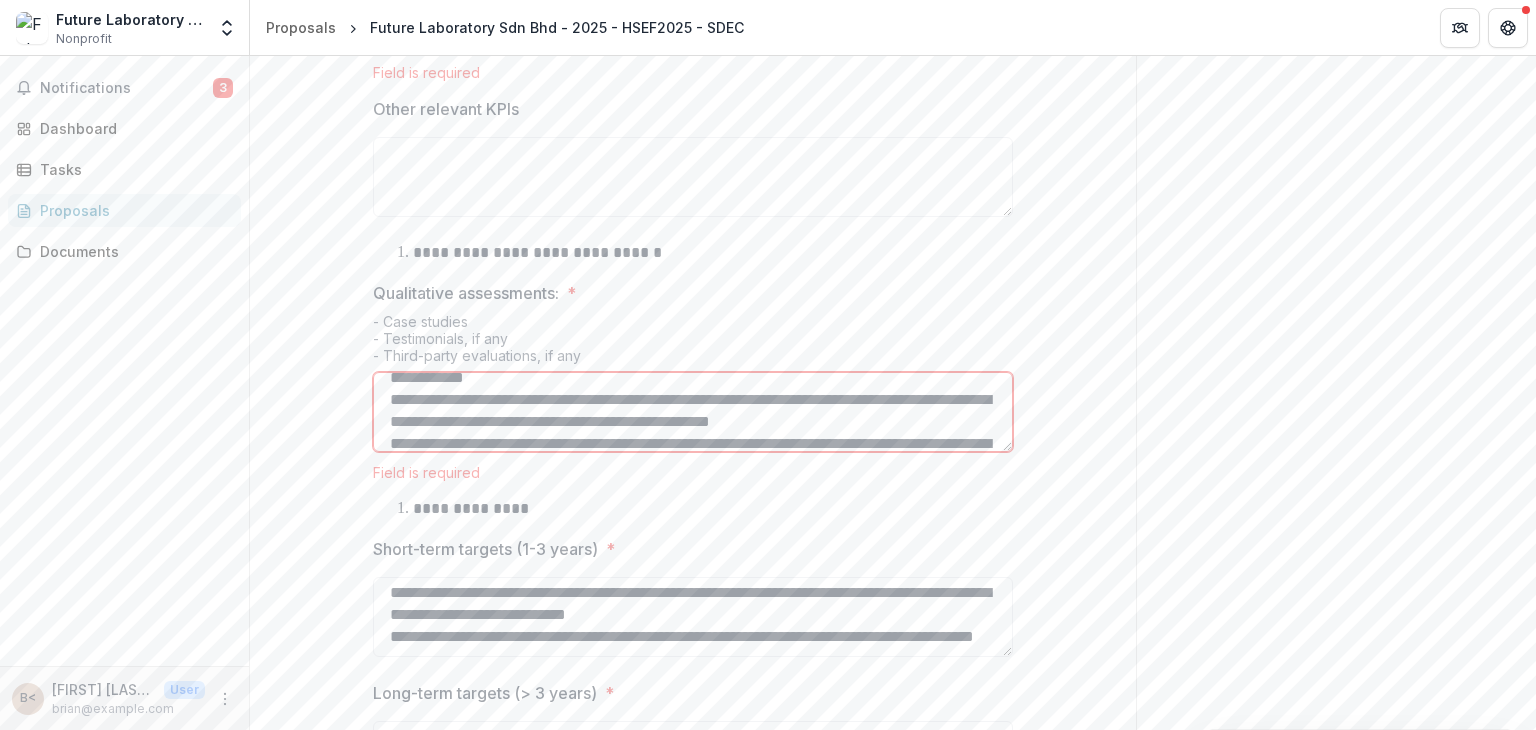 scroll, scrollTop: 454, scrollLeft: 0, axis: vertical 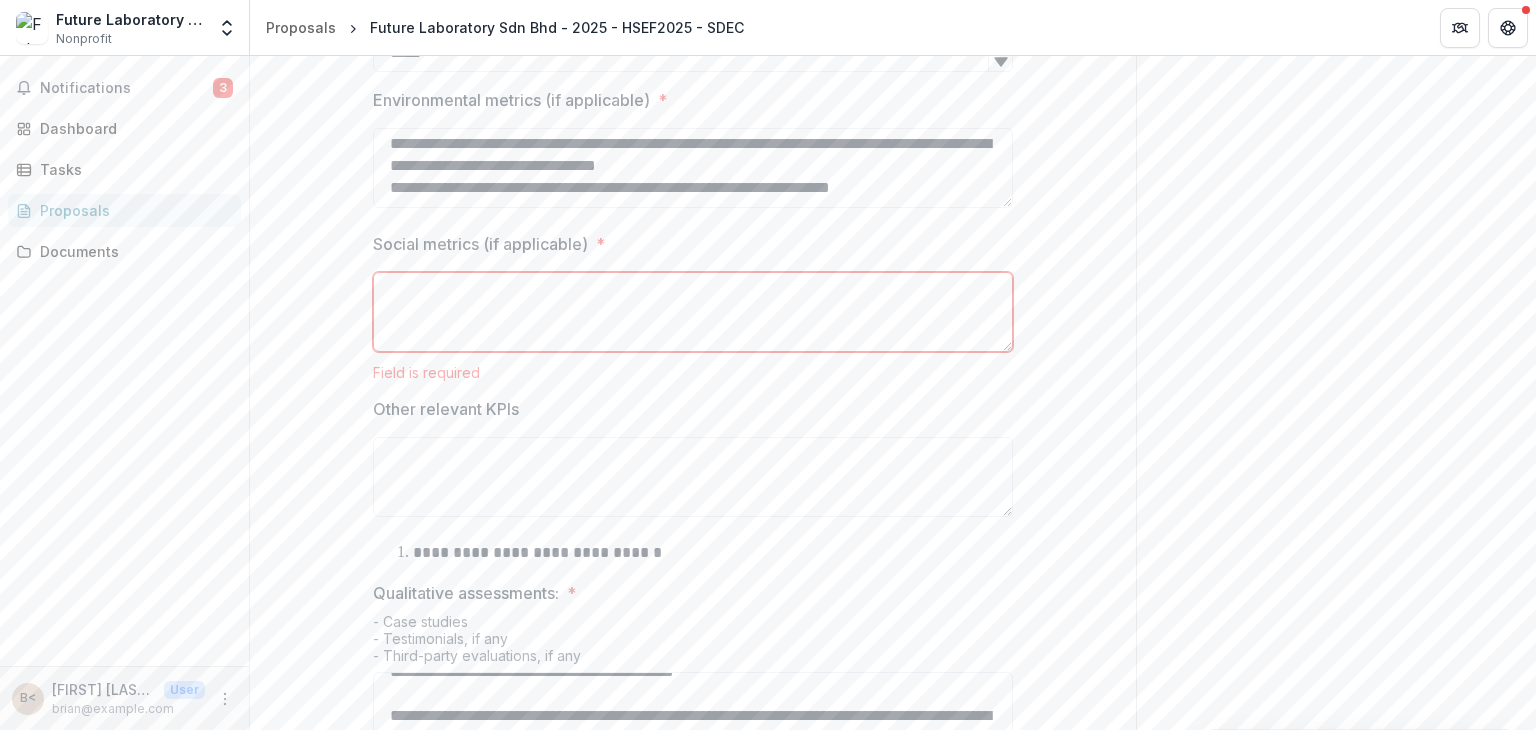 type on "**********" 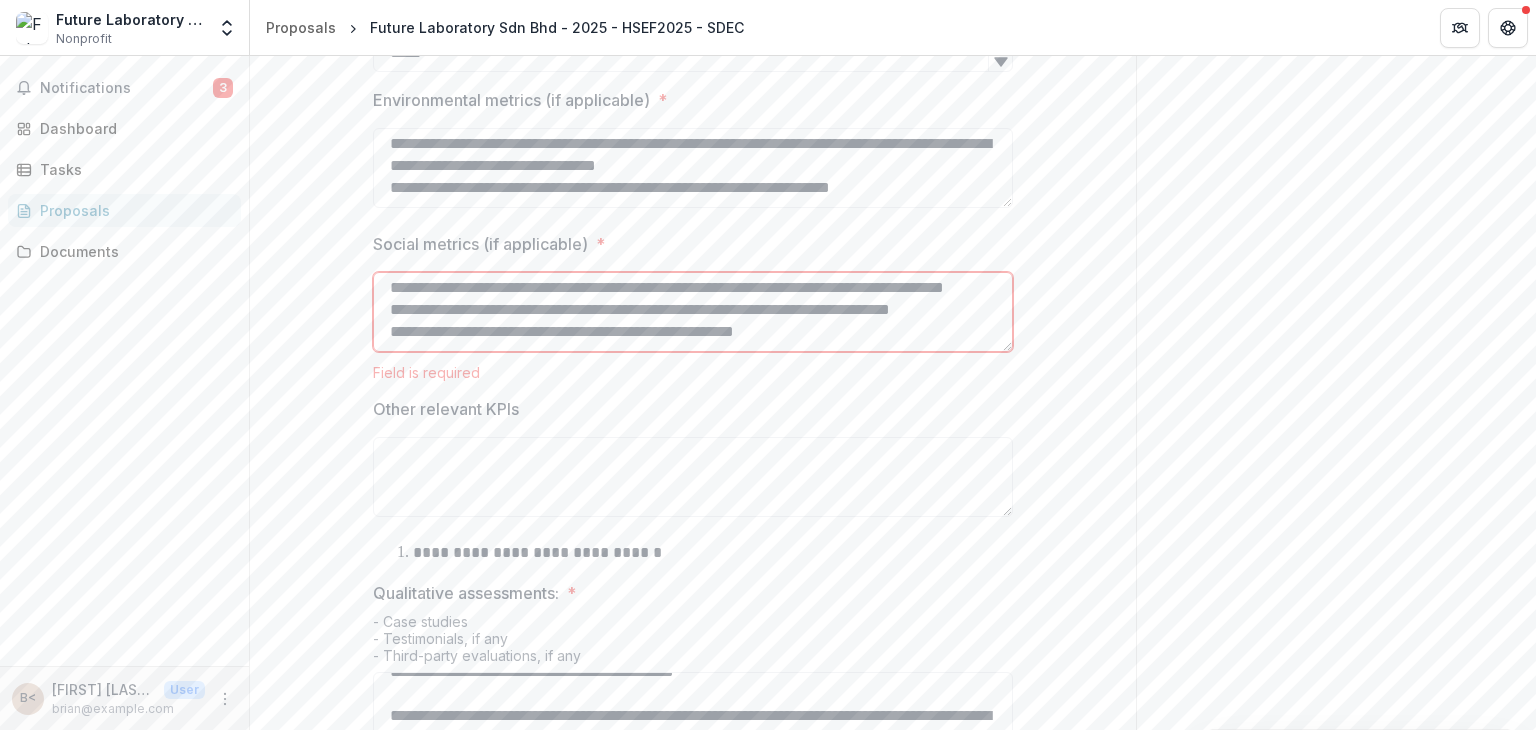 scroll, scrollTop: 0, scrollLeft: 0, axis: both 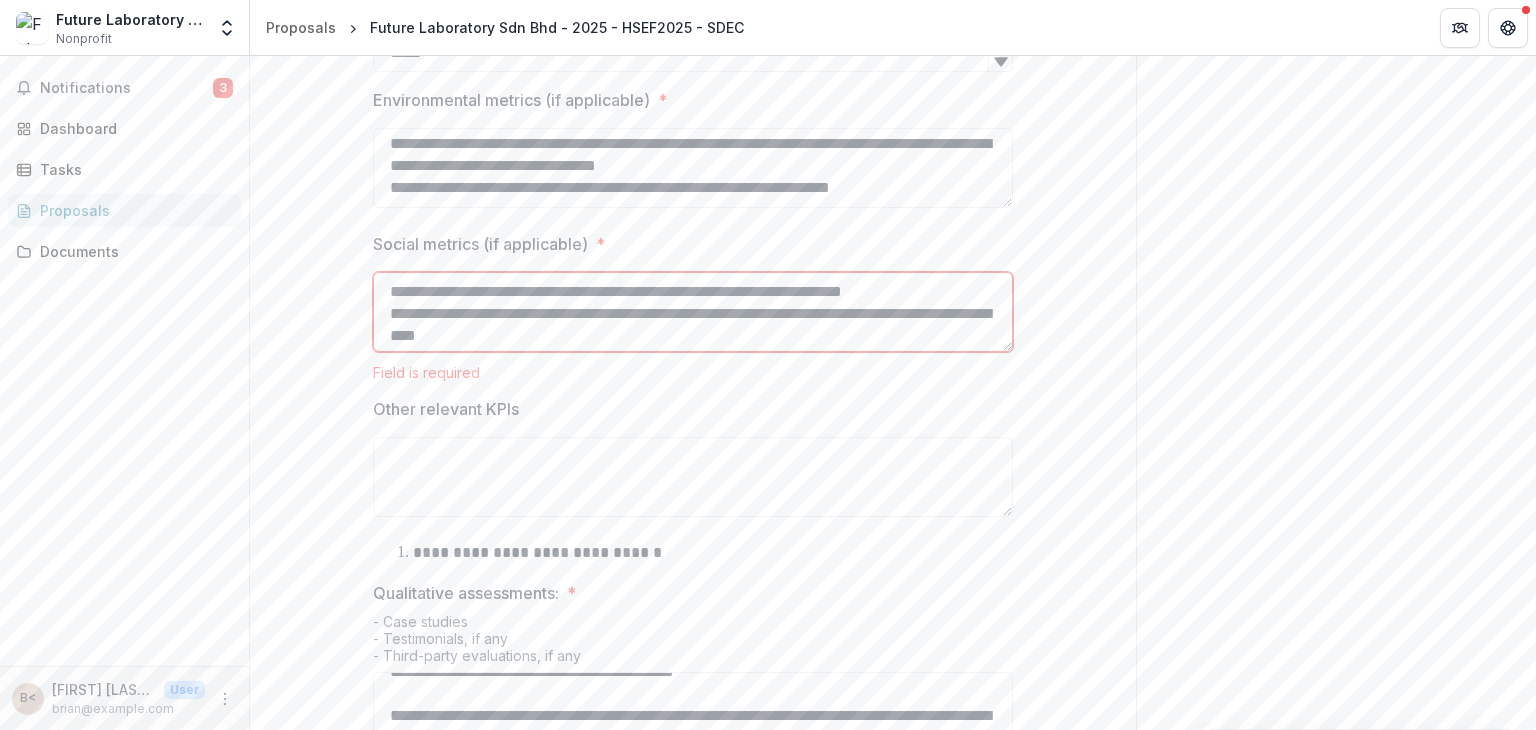 click on "**********" at bounding box center [693, 312] 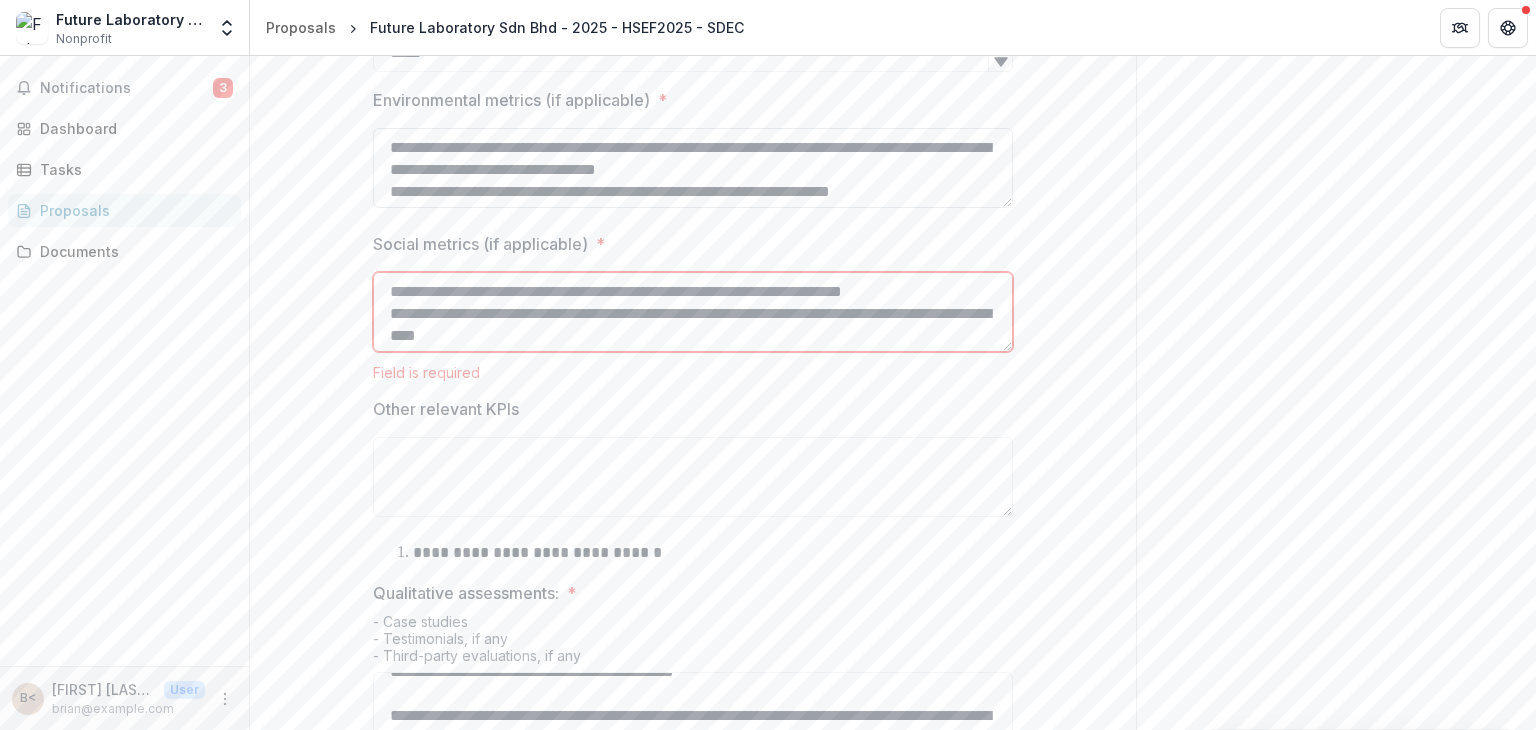 scroll, scrollTop: 0, scrollLeft: 0, axis: both 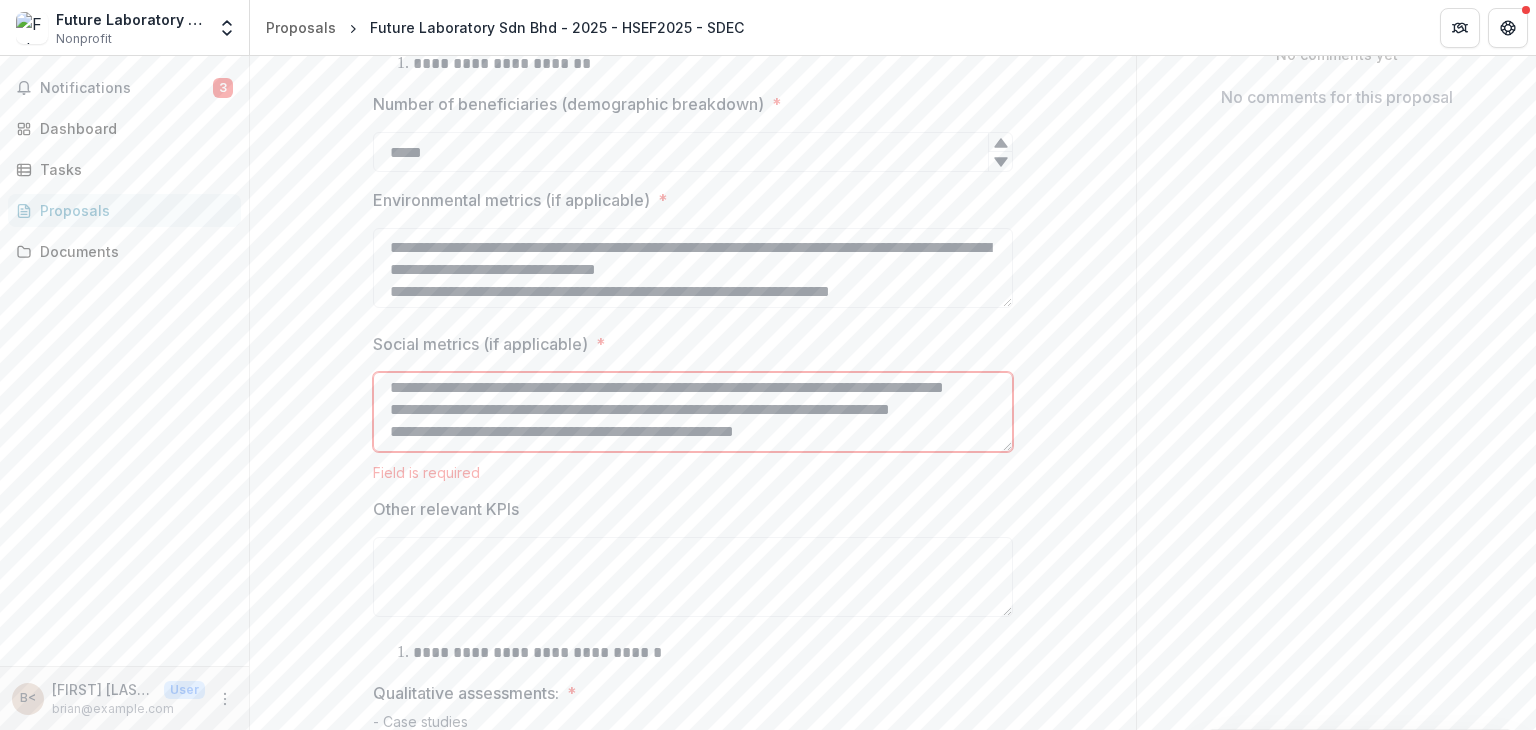 type on "**********" 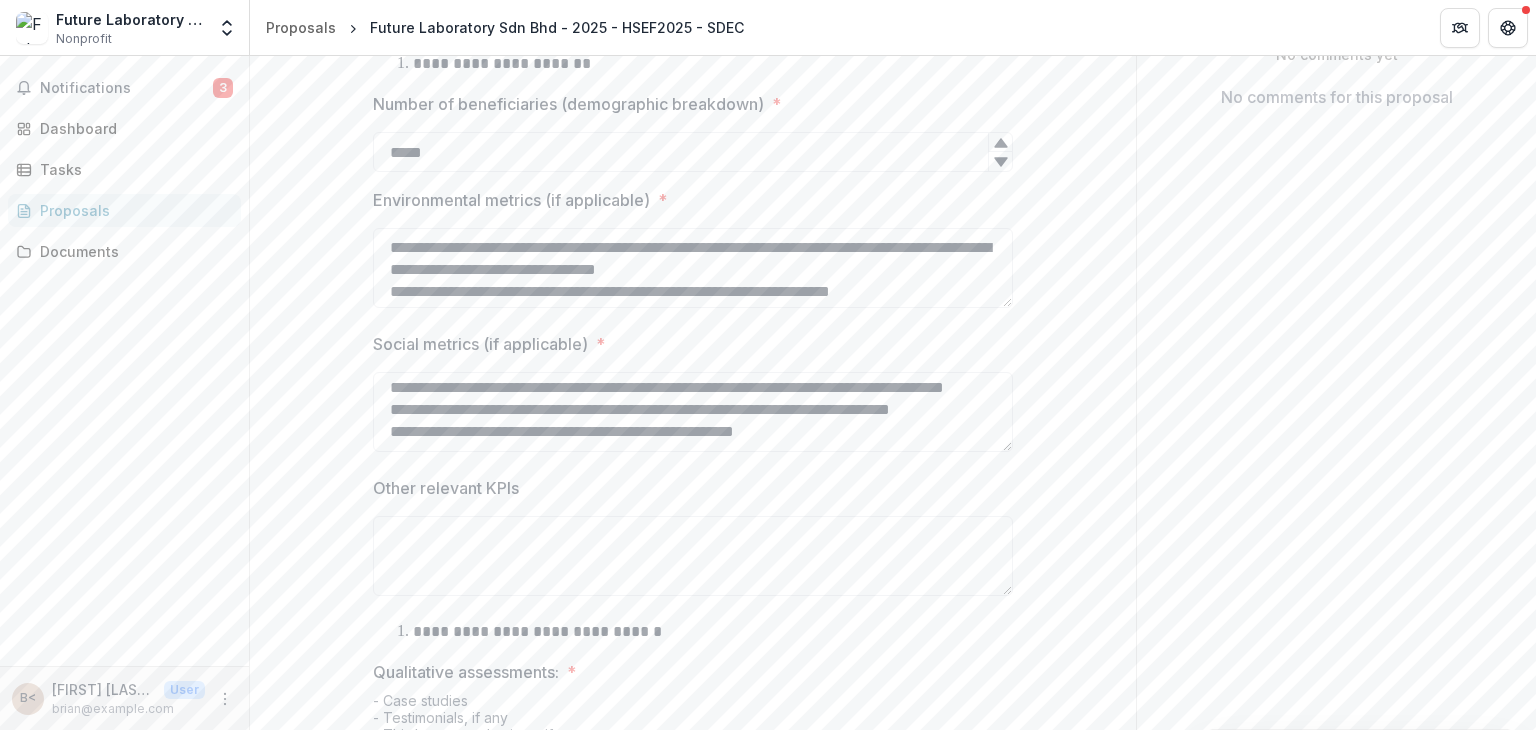 click on "**********" at bounding box center [693, 661] 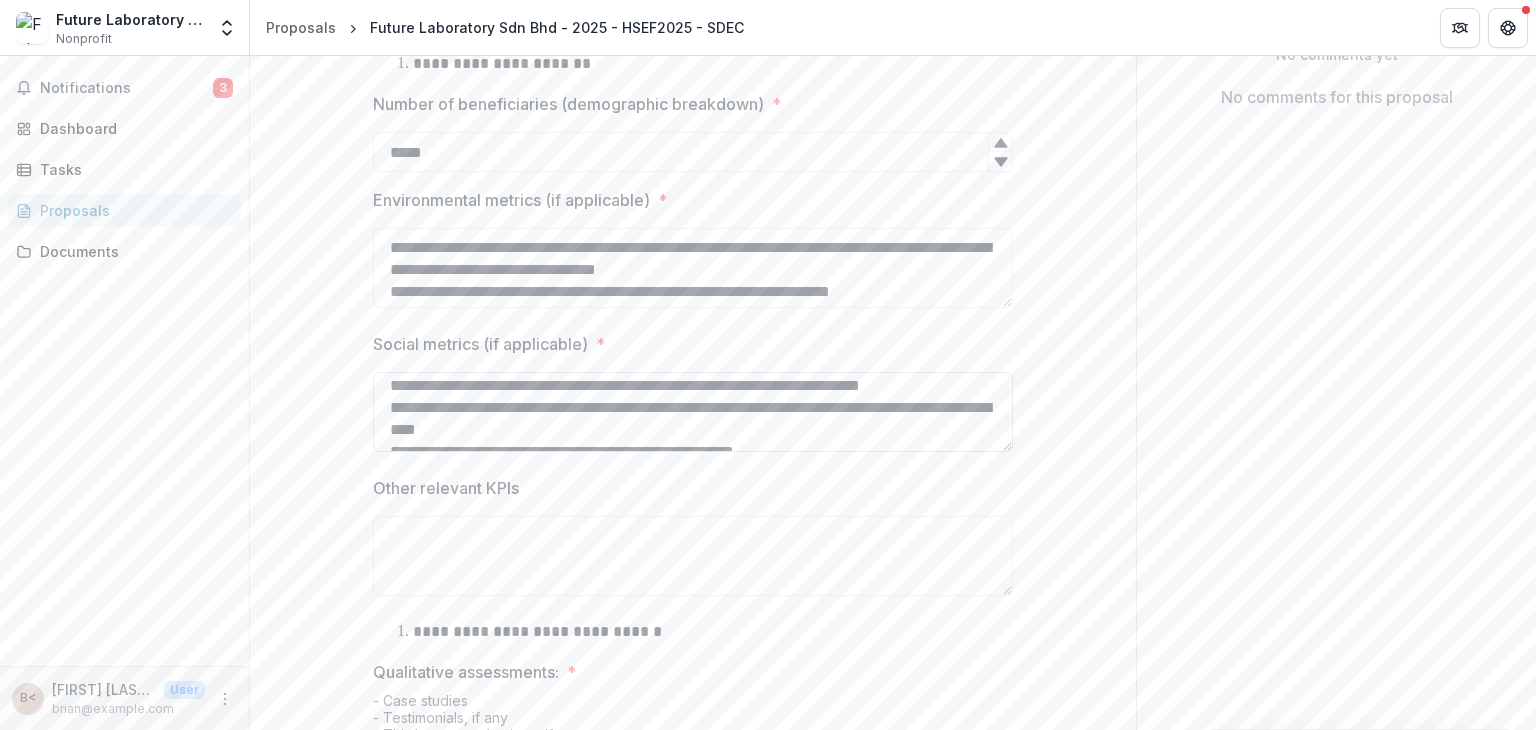 scroll, scrollTop: 0, scrollLeft: 0, axis: both 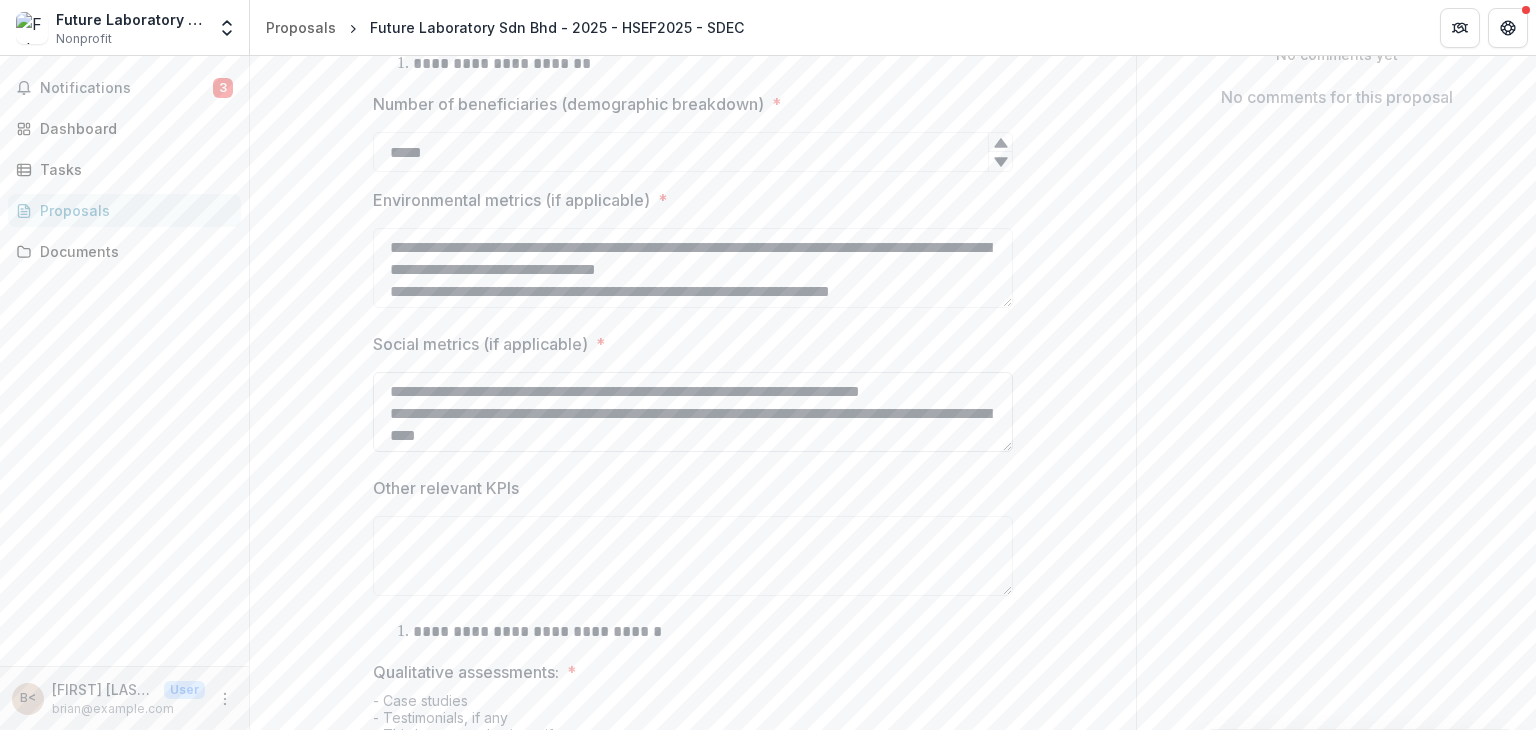 click on "**********" at bounding box center (693, 412) 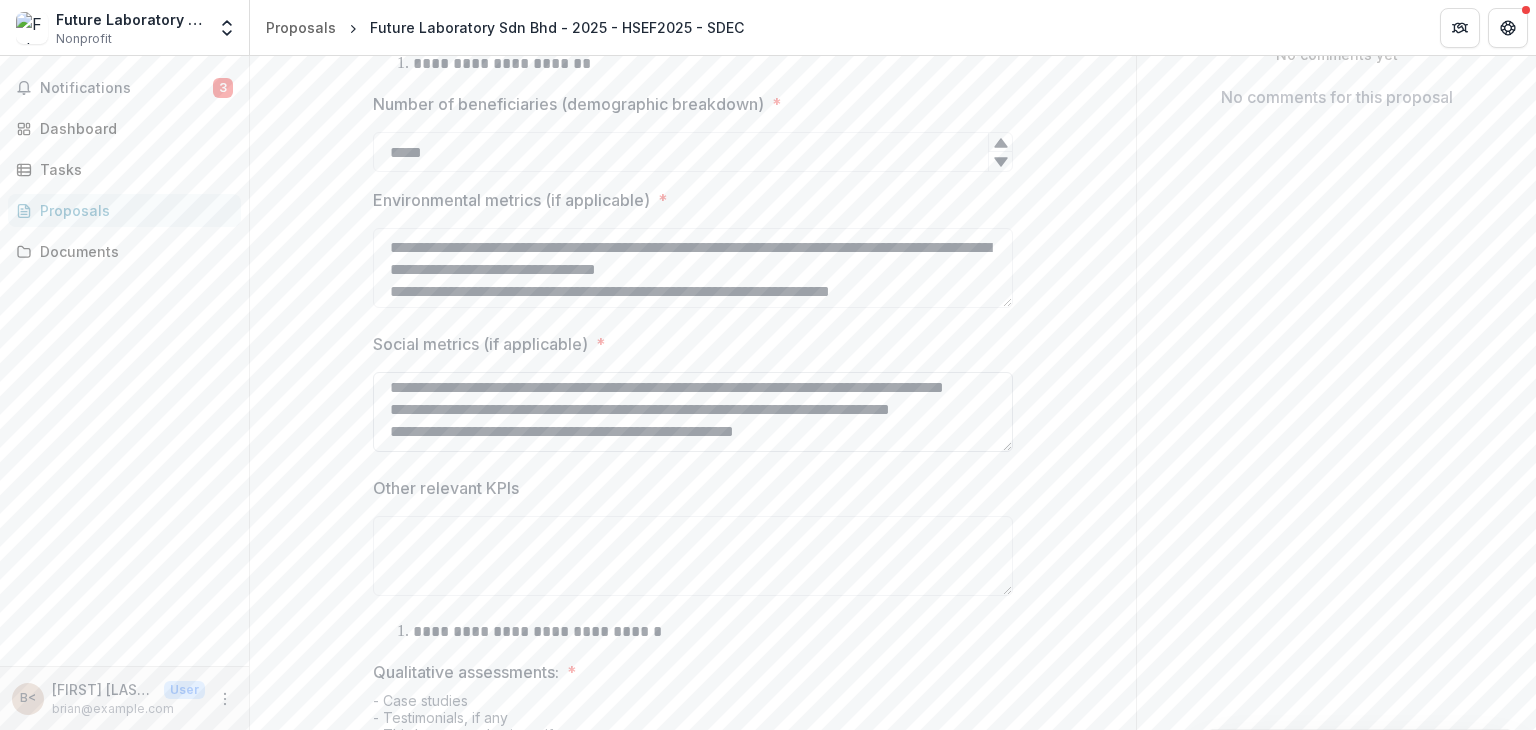 scroll, scrollTop: 148, scrollLeft: 0, axis: vertical 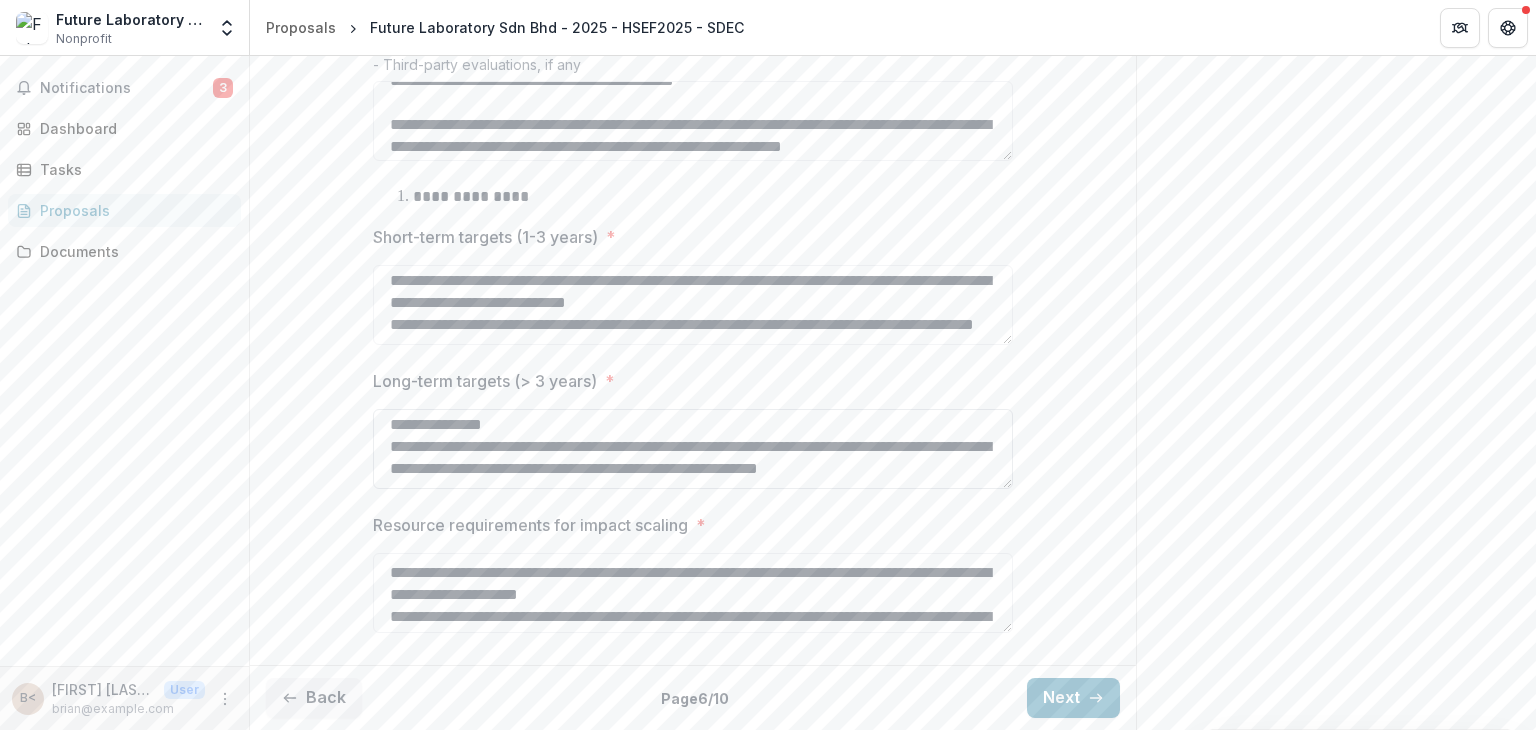 click on "**********" at bounding box center (693, 449) 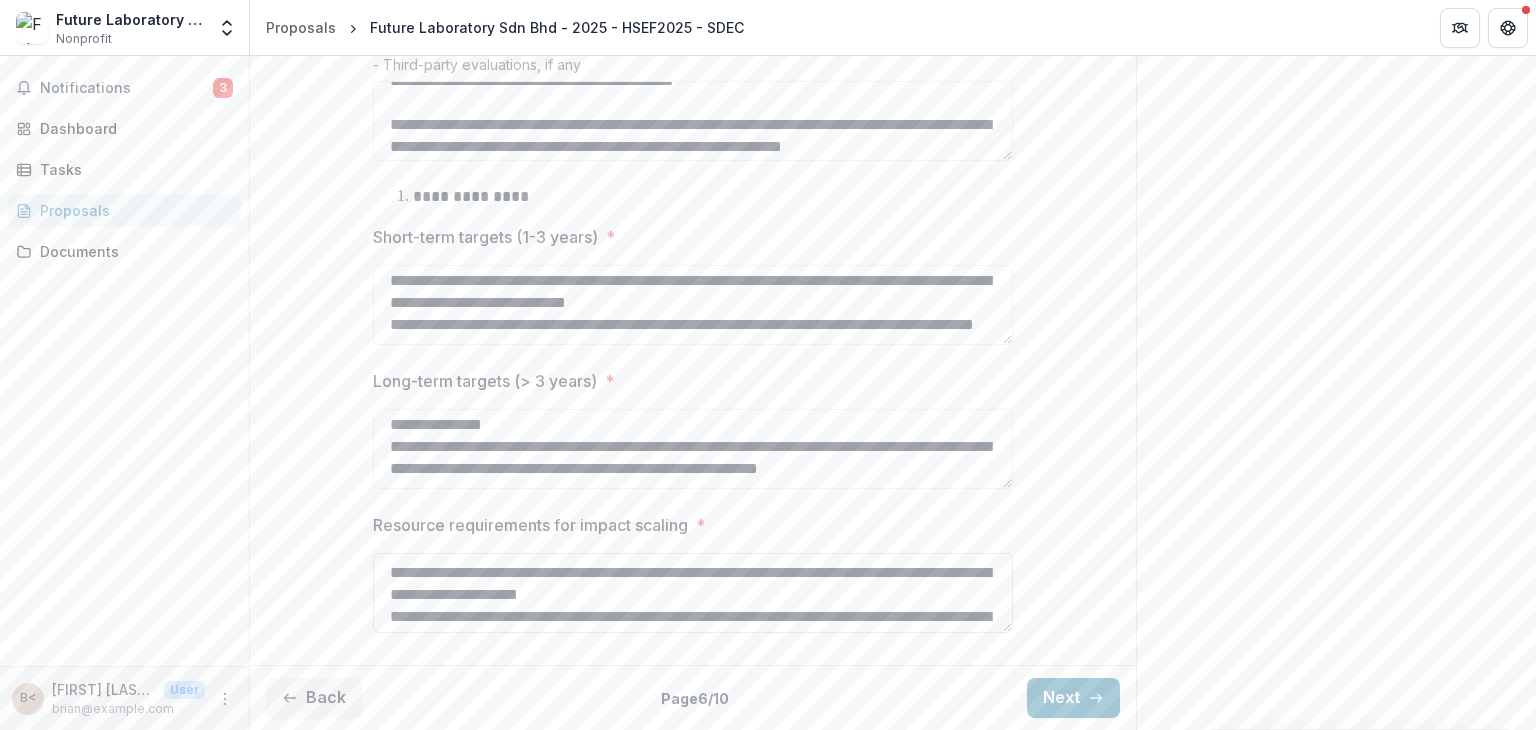 click on "**********" at bounding box center [693, 593] 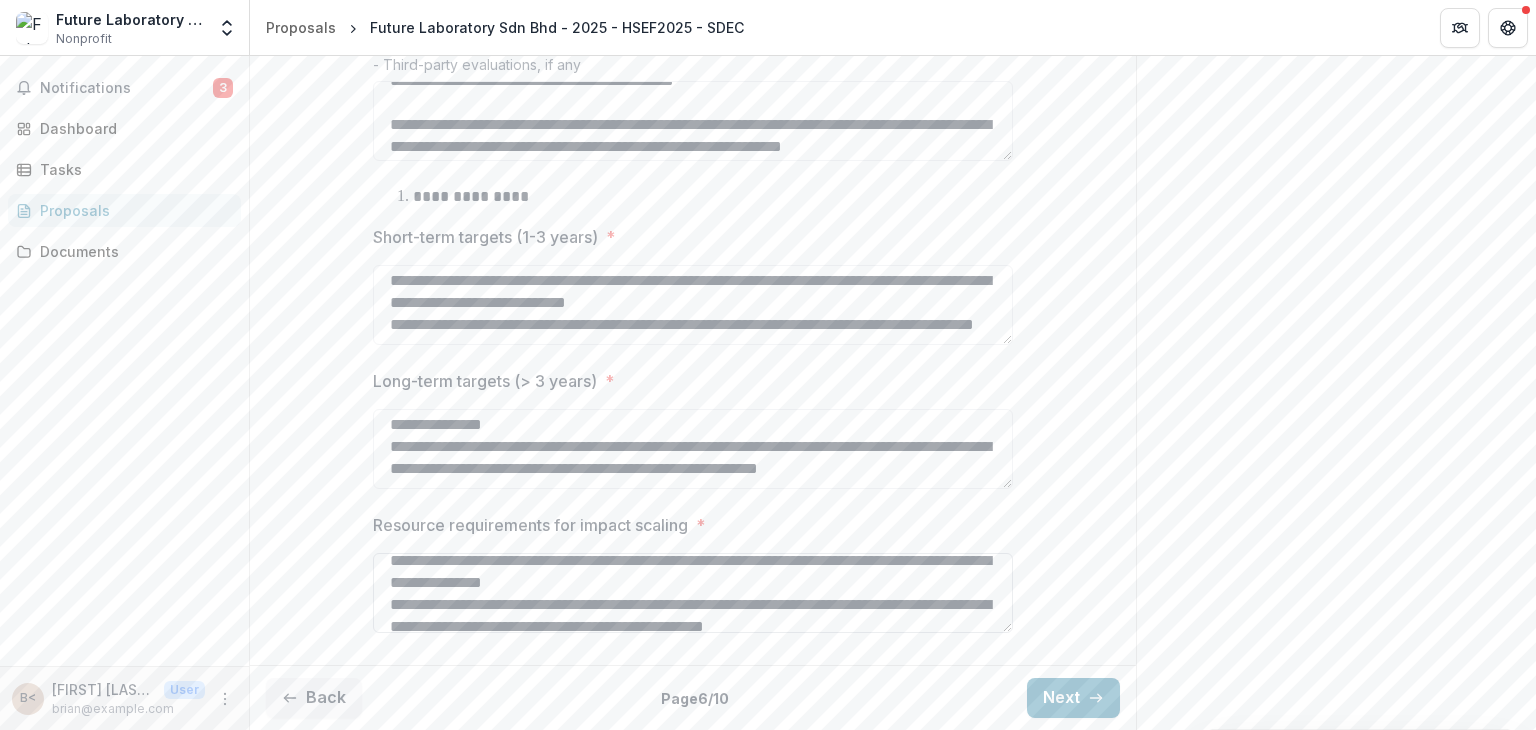 scroll, scrollTop: 0, scrollLeft: 0, axis: both 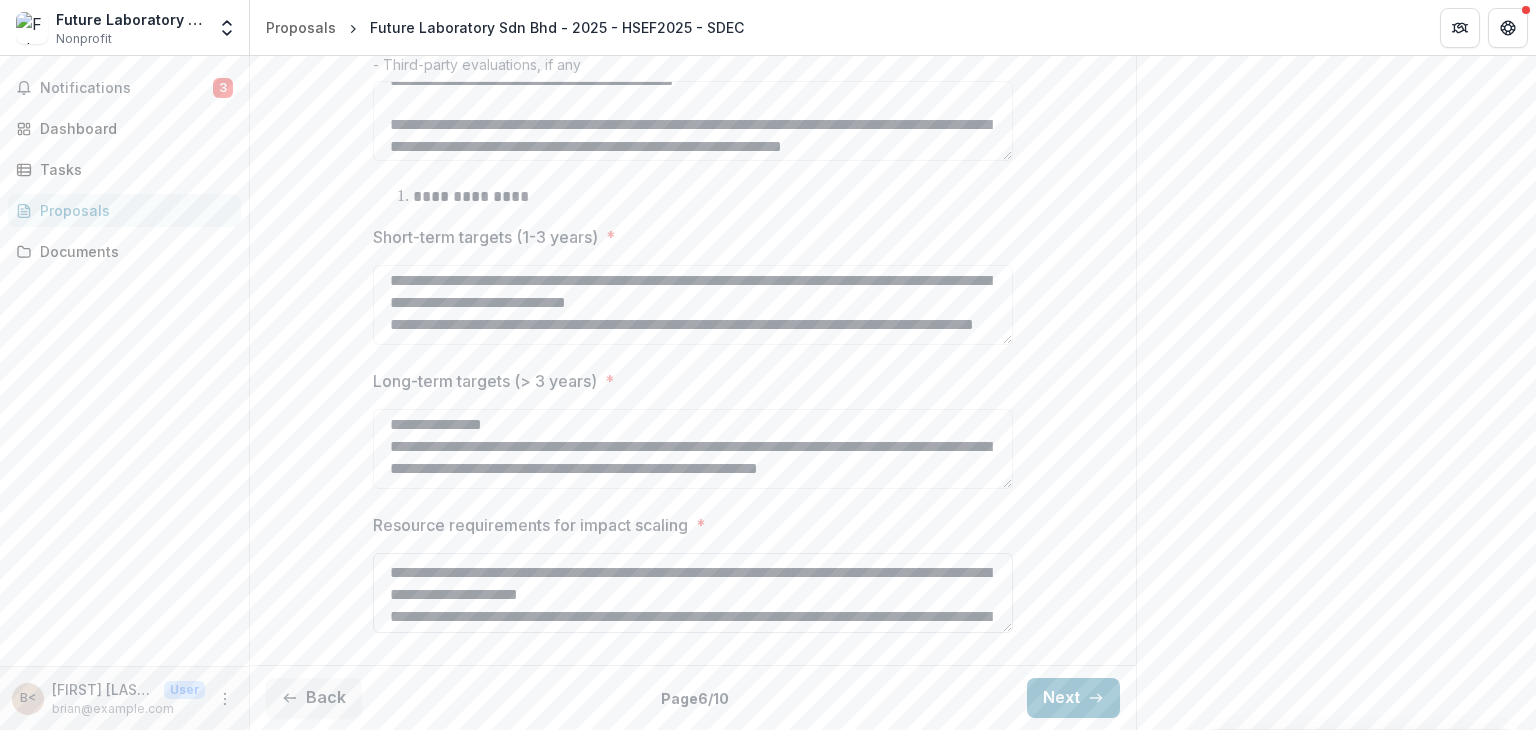 click on "**********" at bounding box center (693, 593) 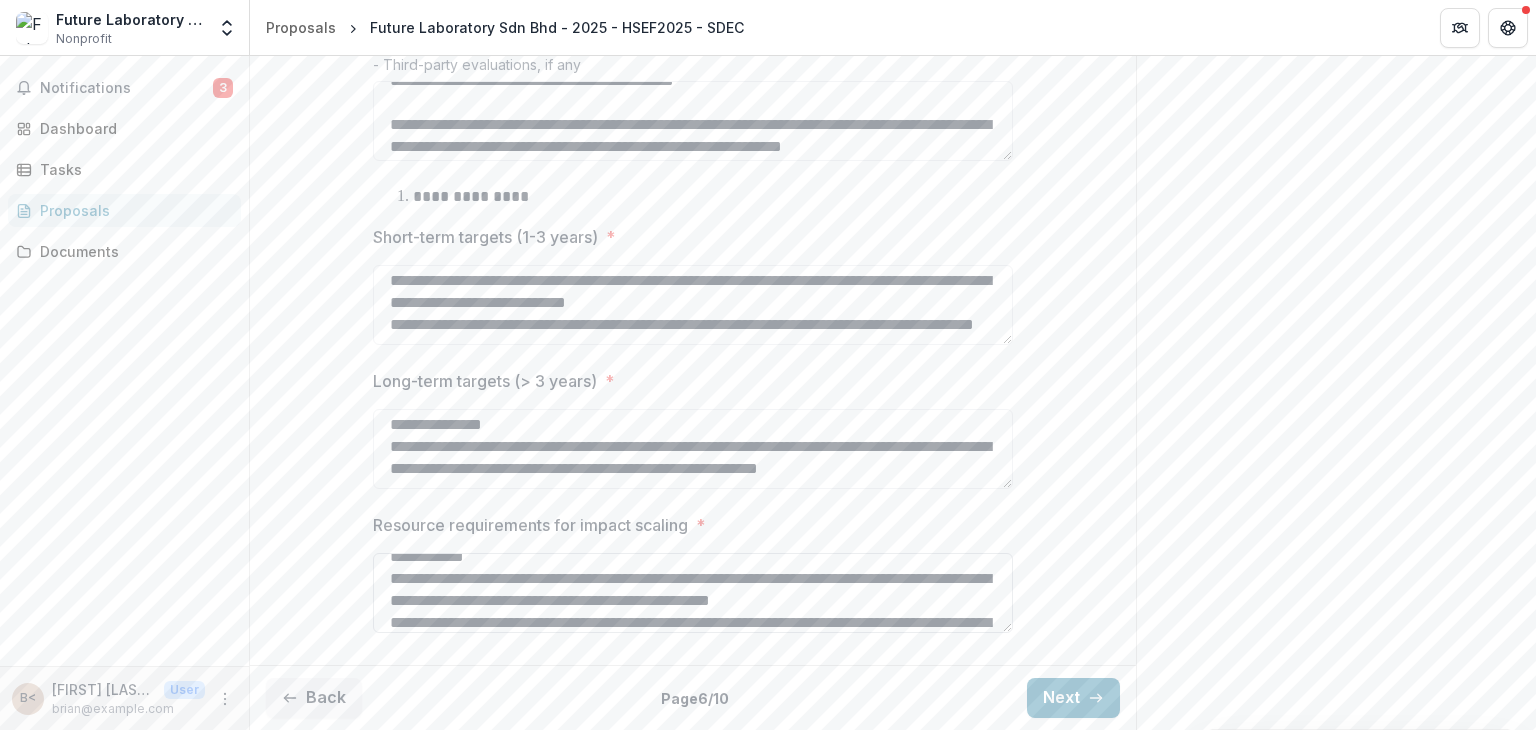 scroll, scrollTop: 236, scrollLeft: 0, axis: vertical 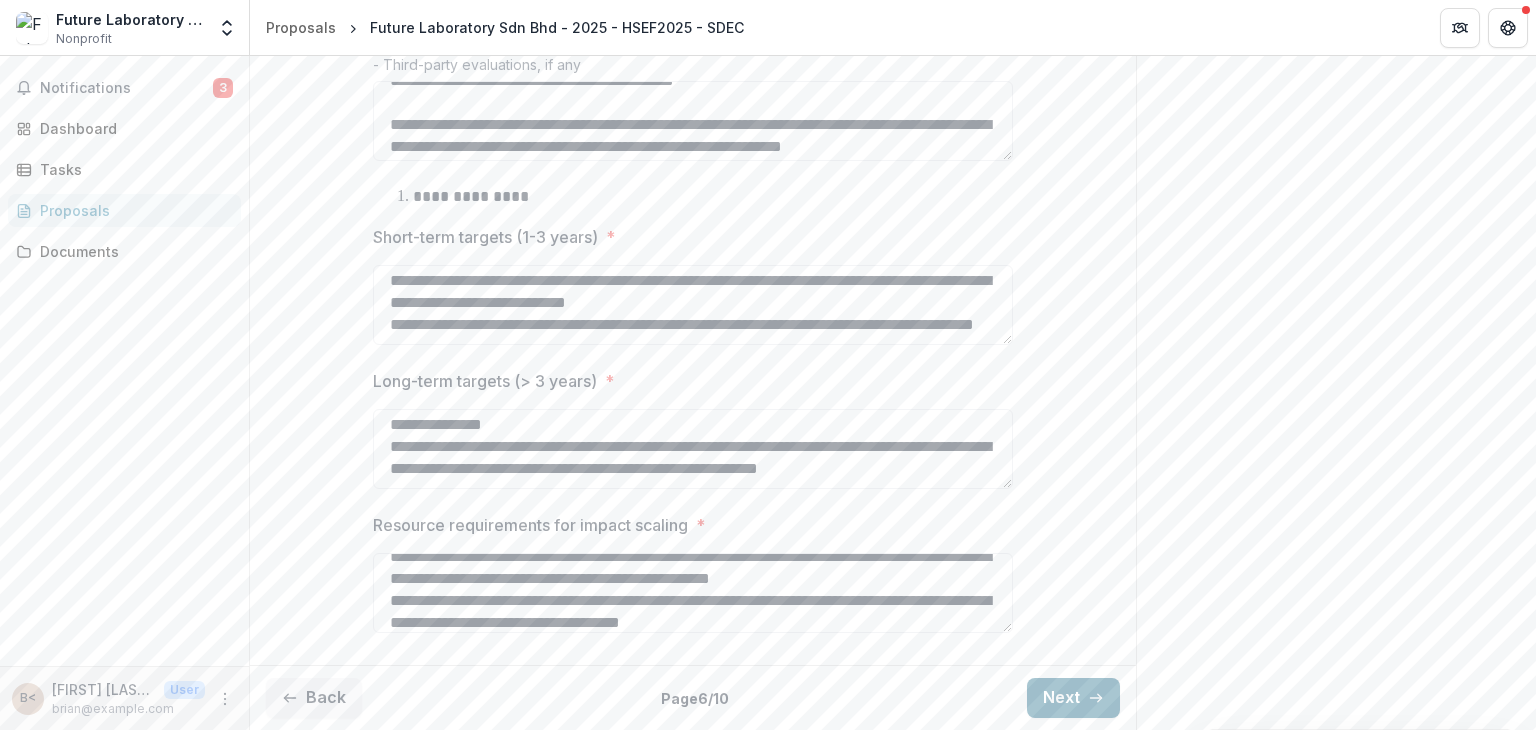 type on "**********" 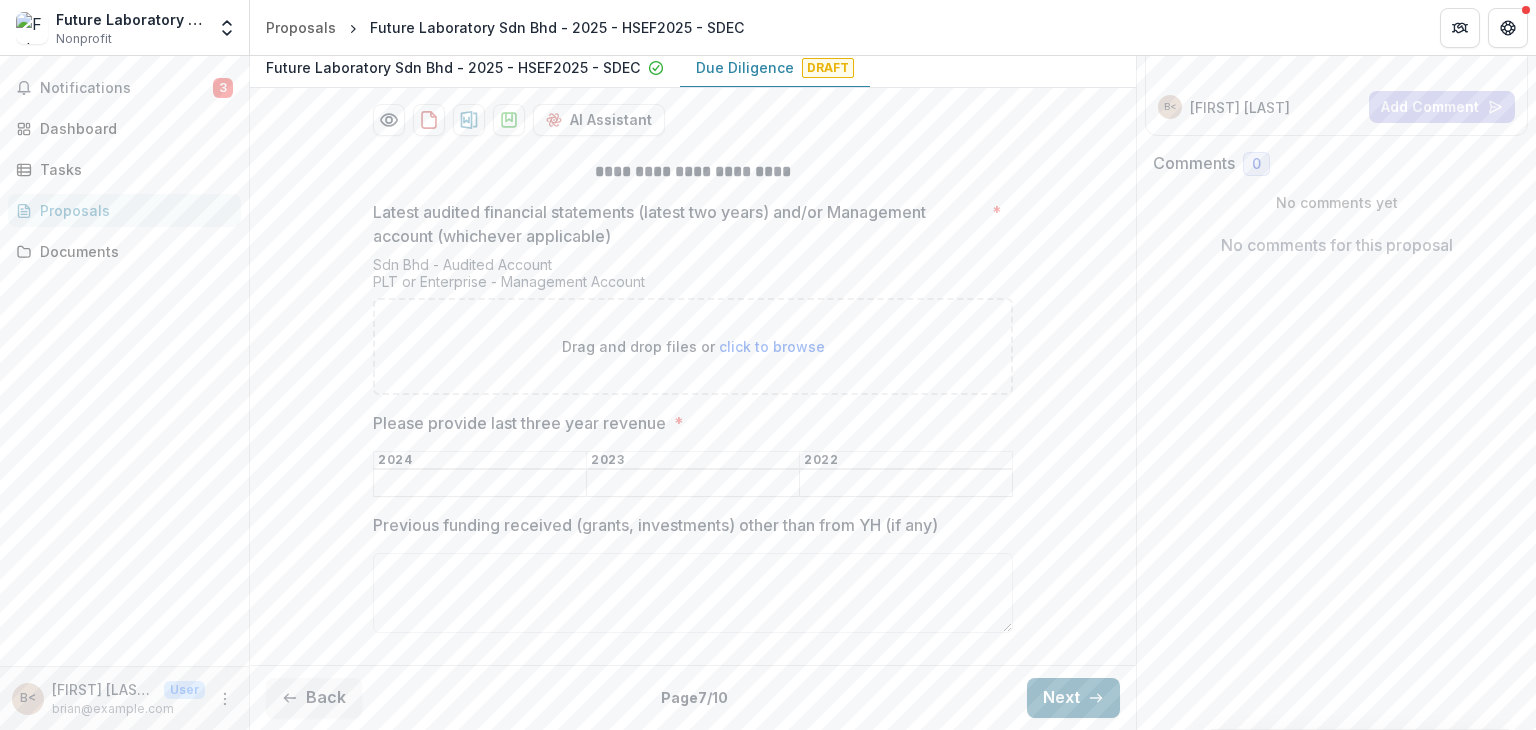 scroll, scrollTop: 342, scrollLeft: 0, axis: vertical 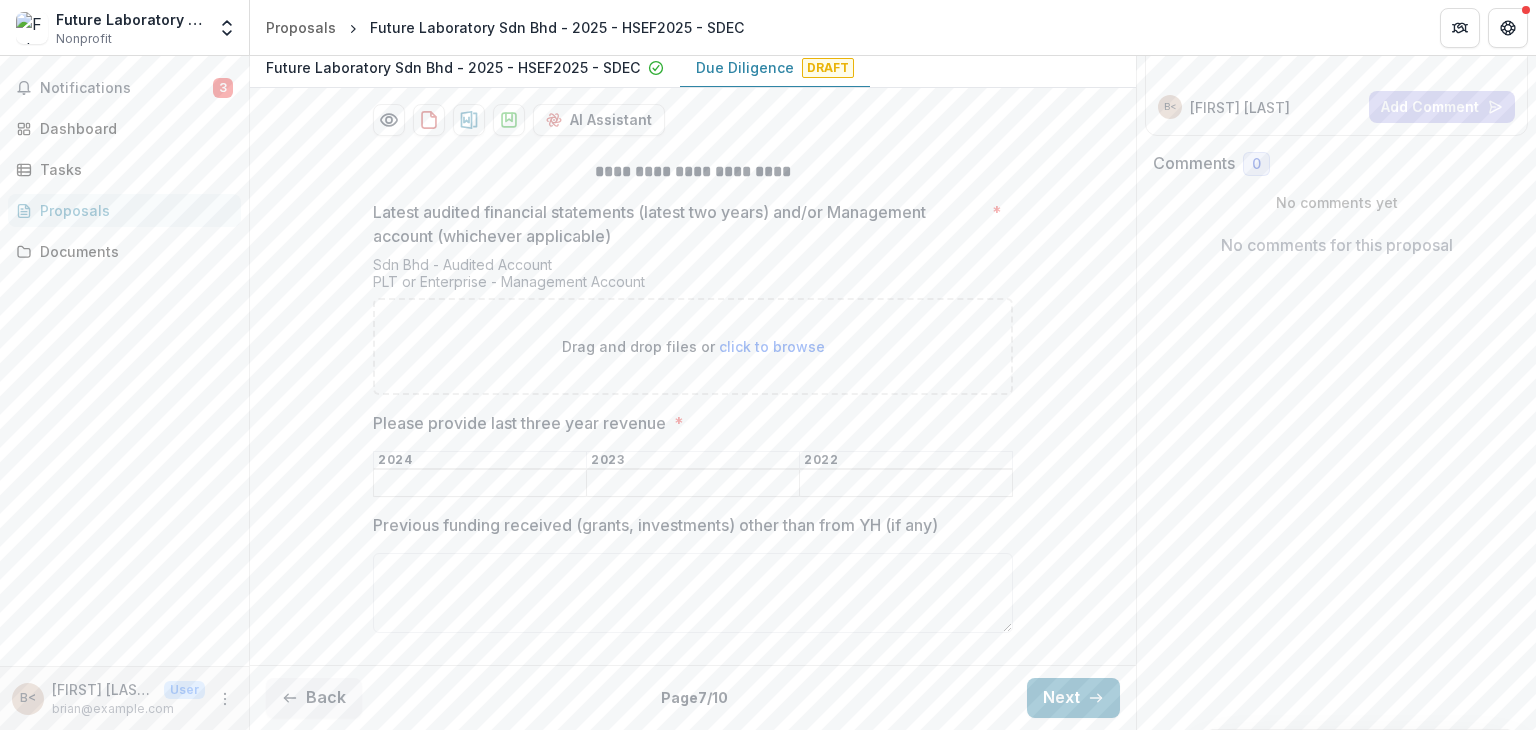 click on "Please provide last three year revenue *" at bounding box center [480, 484] 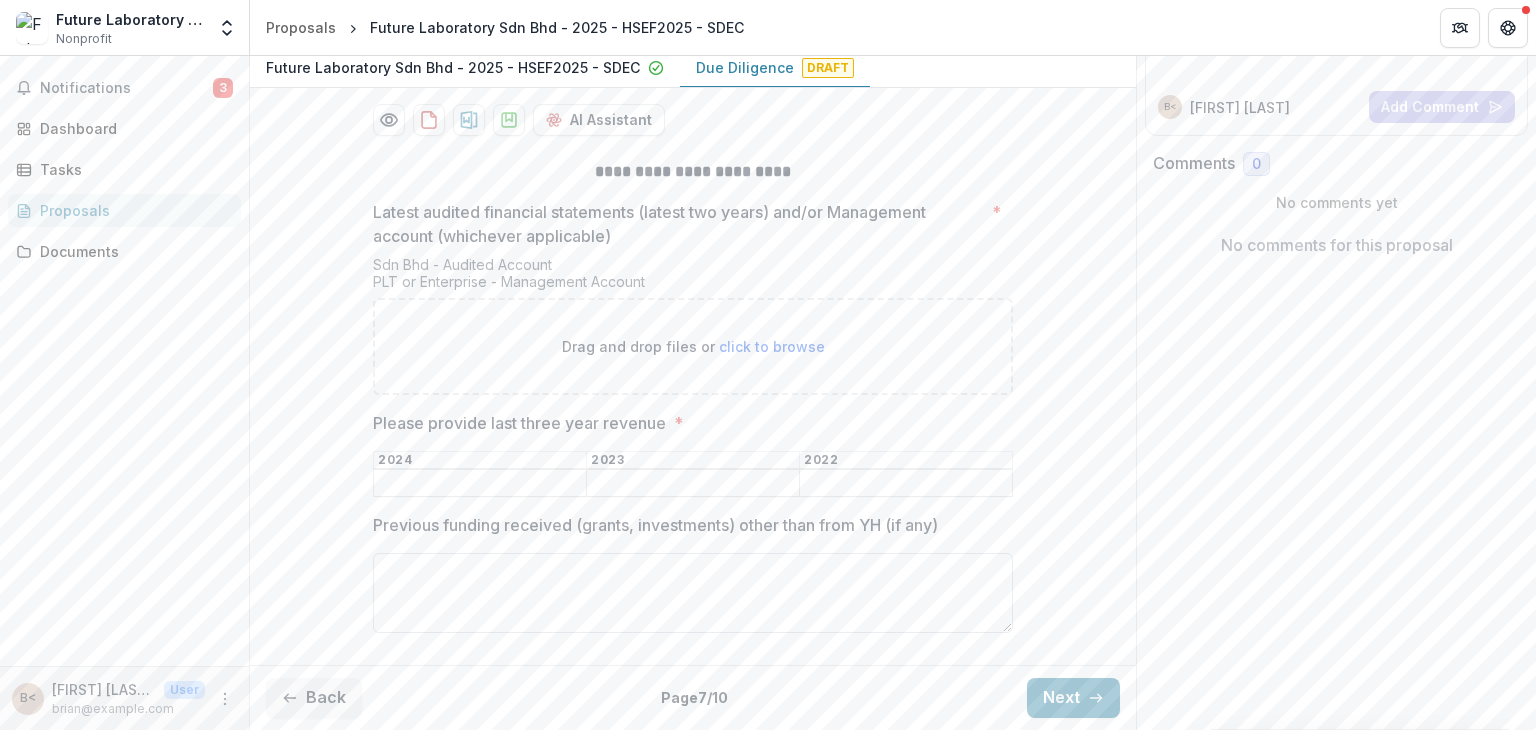 click on "Previous funding received (grants, investments) other than from YH (if any)" at bounding box center [693, 593] 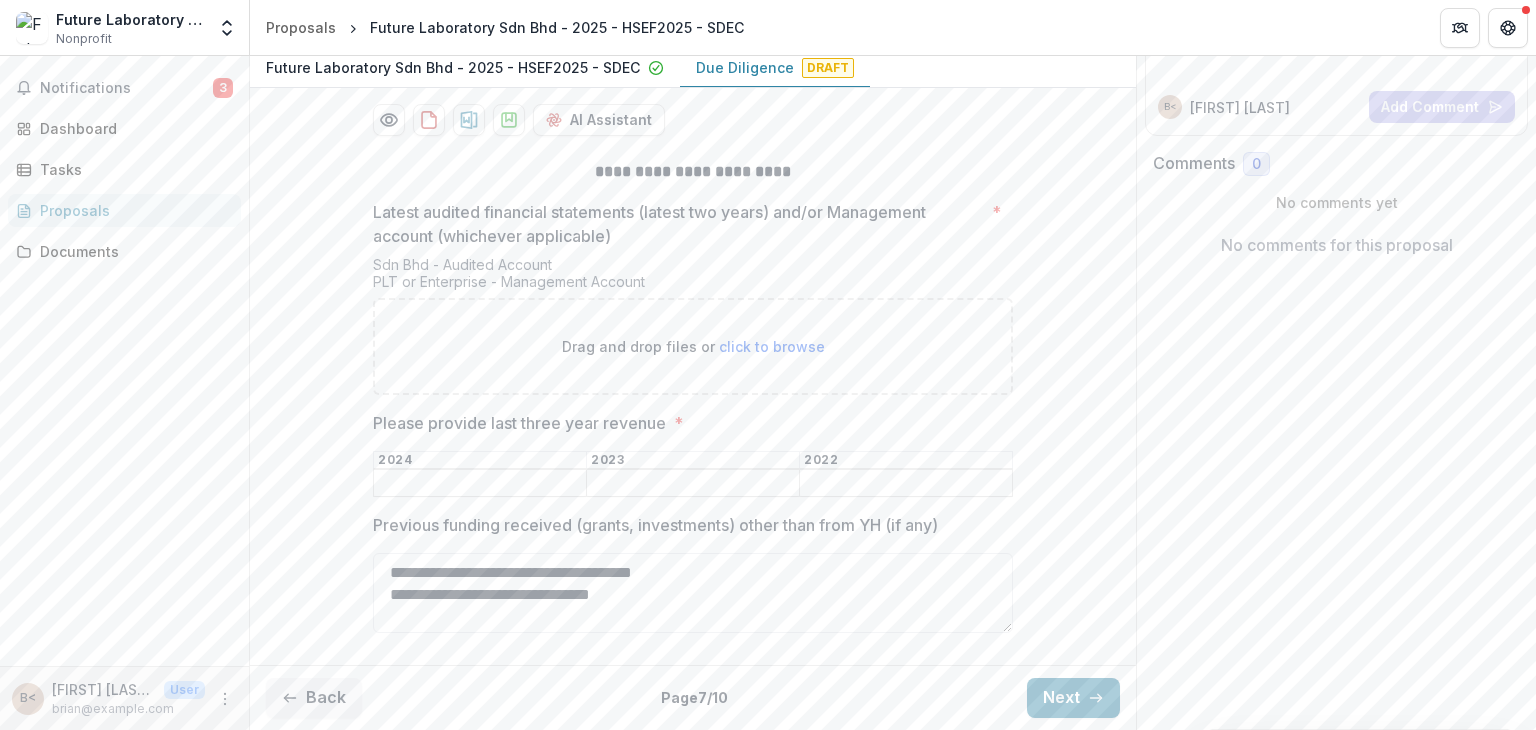 type on "**********" 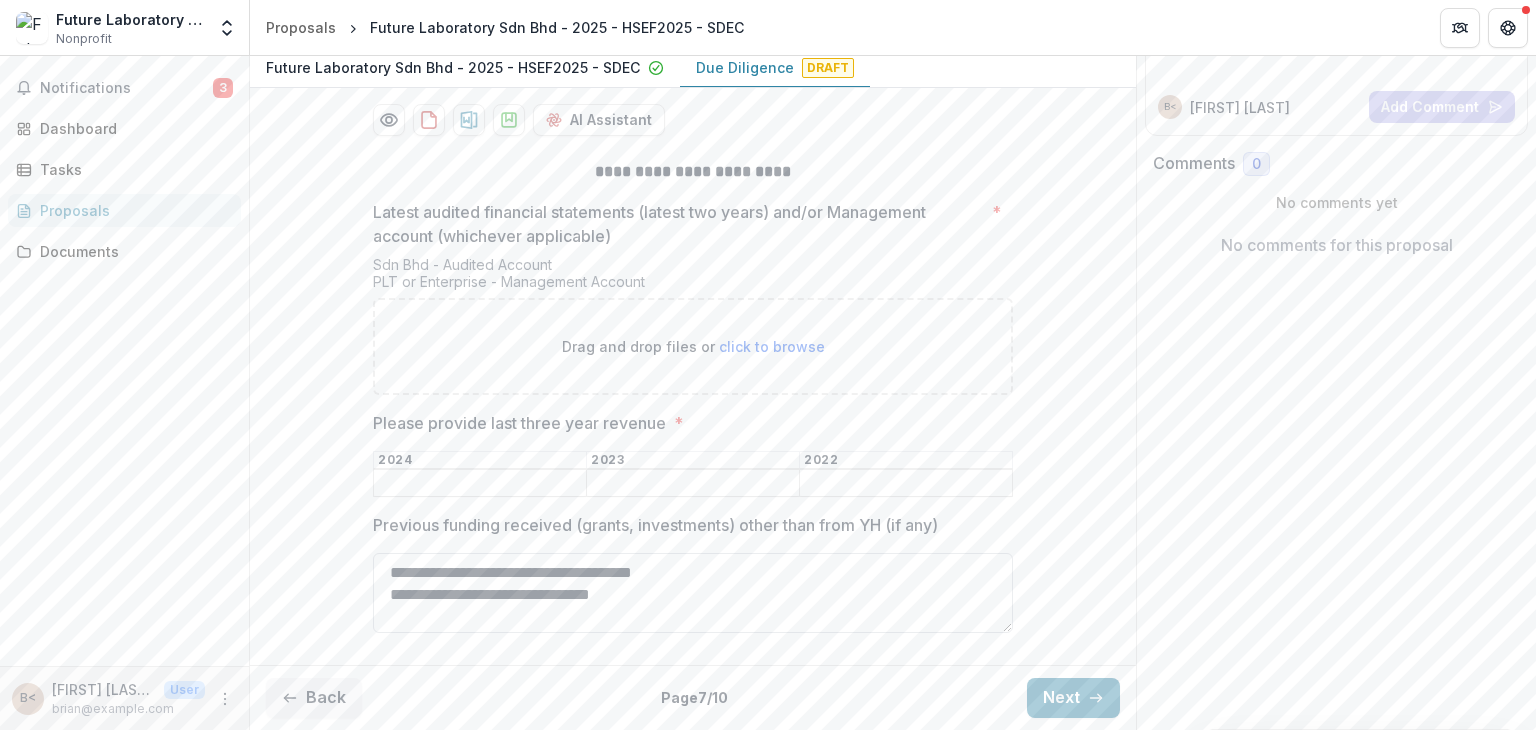 scroll, scrollTop: 4, scrollLeft: 0, axis: vertical 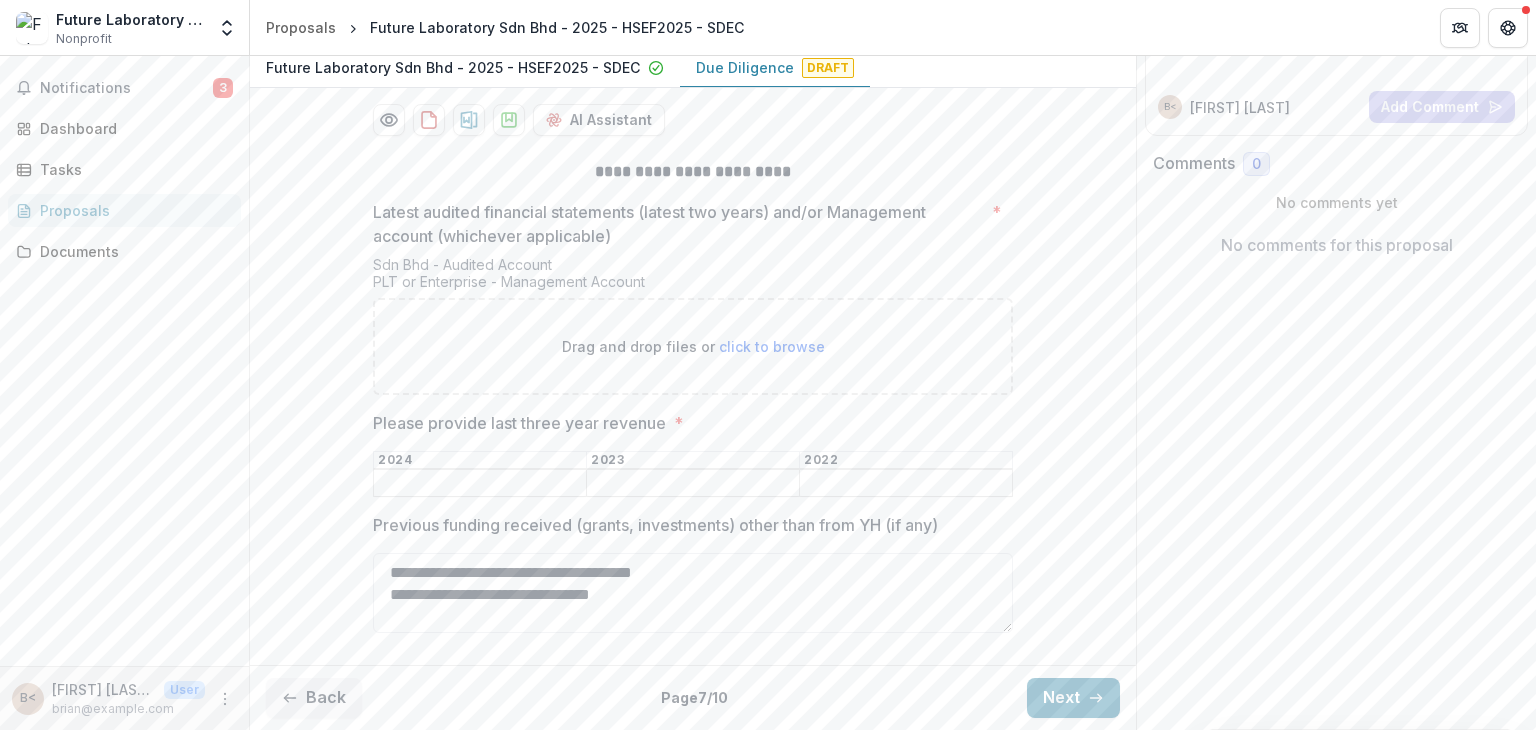 click on "Please provide last three year revenue *" at bounding box center [480, 484] 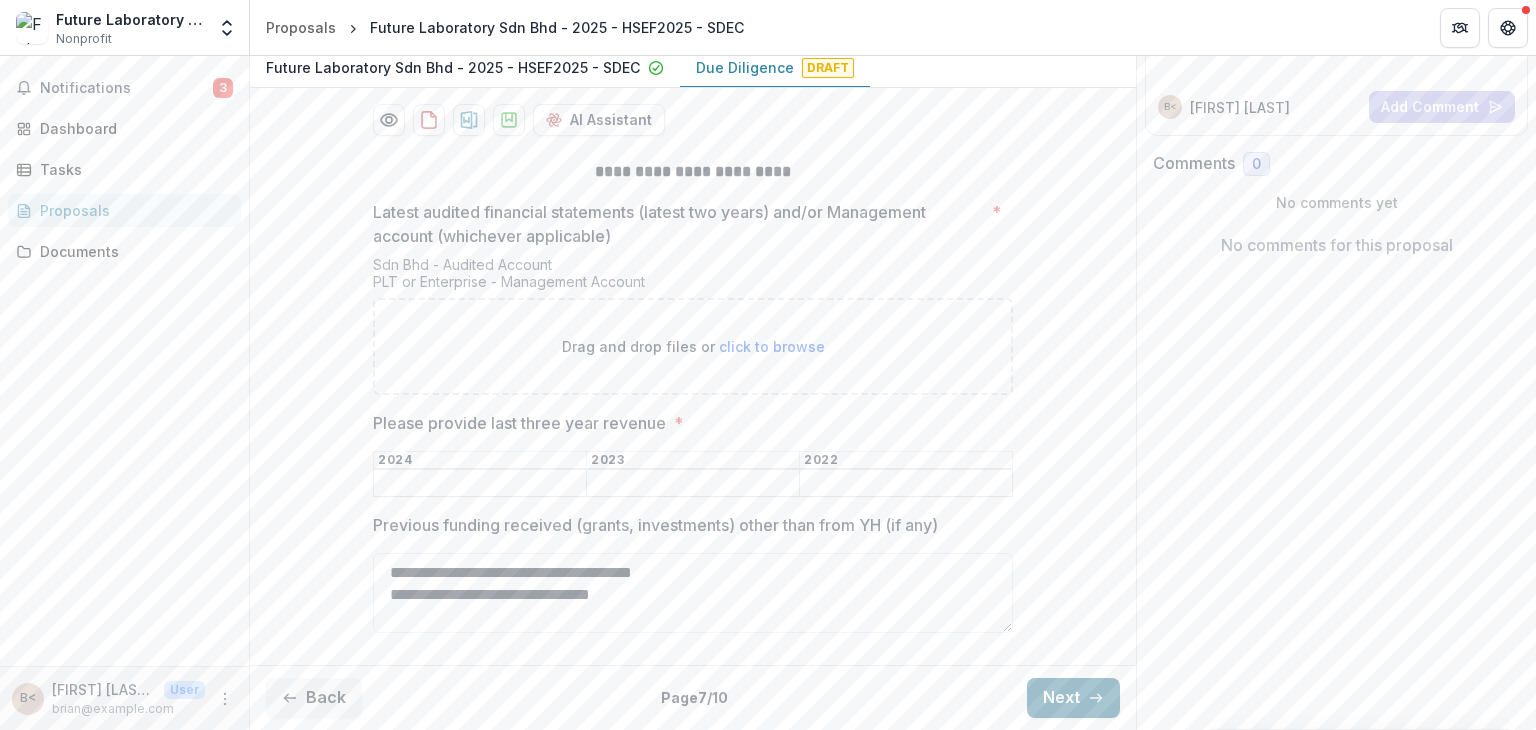 click on "Next" at bounding box center [1073, 698] 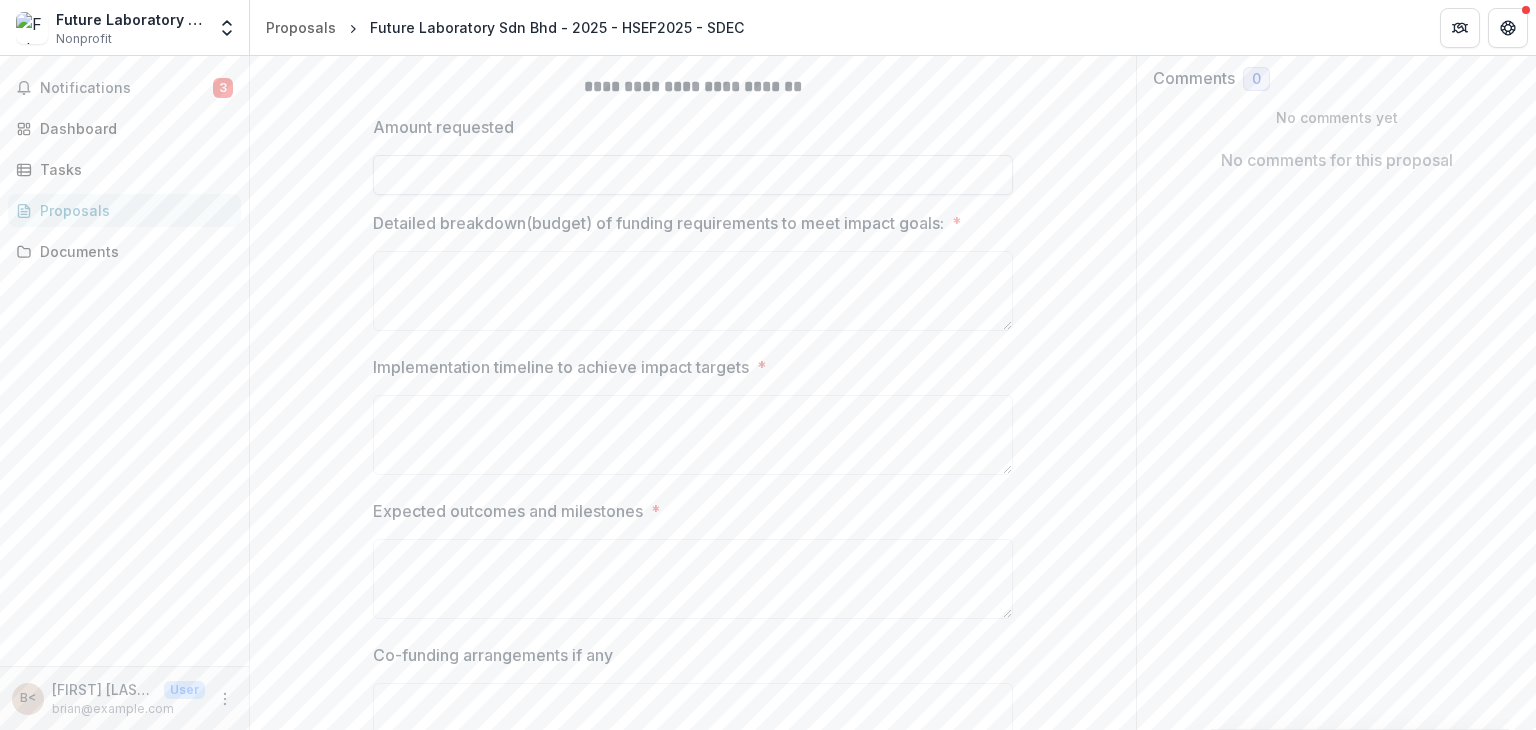 click on "Amount requested" at bounding box center (693, 175) 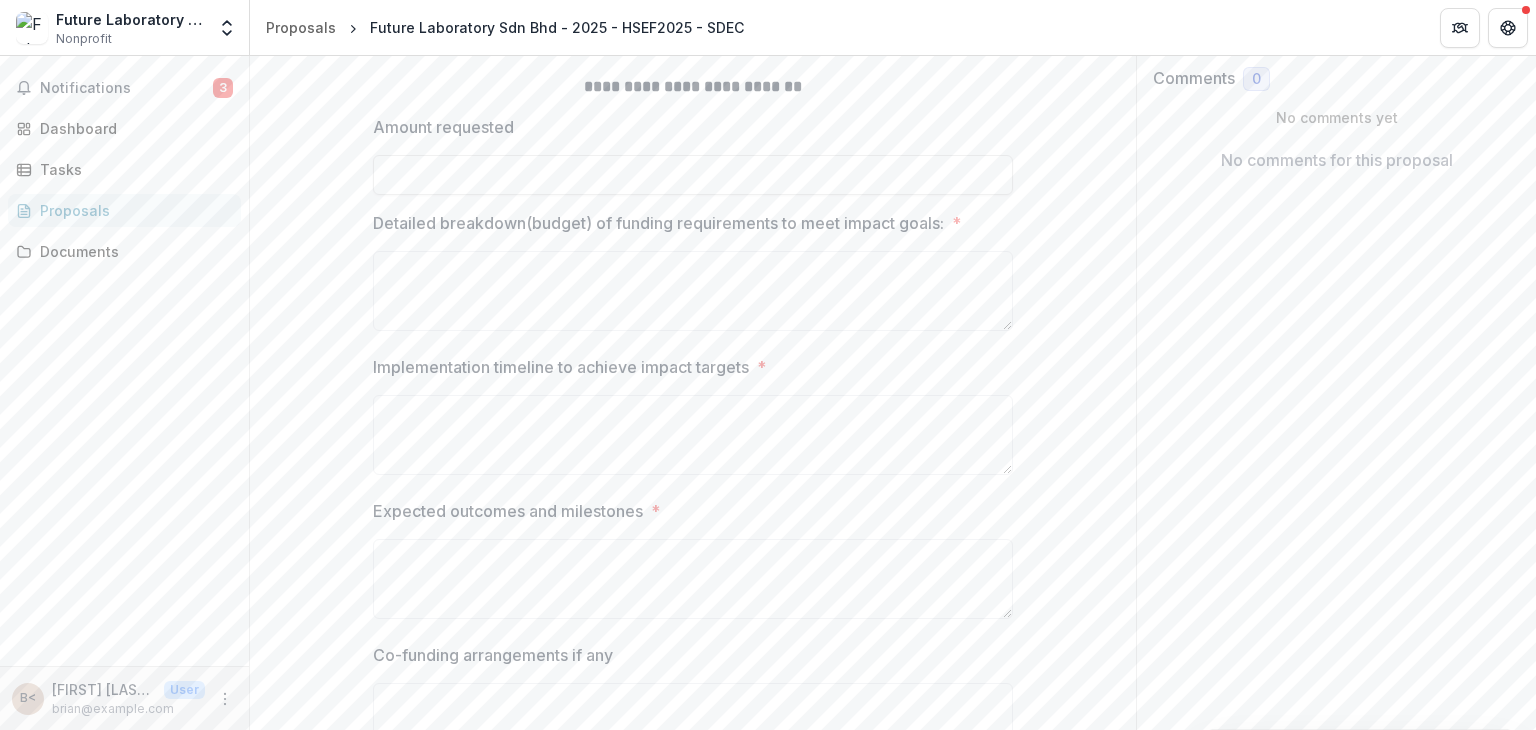 type on "****" 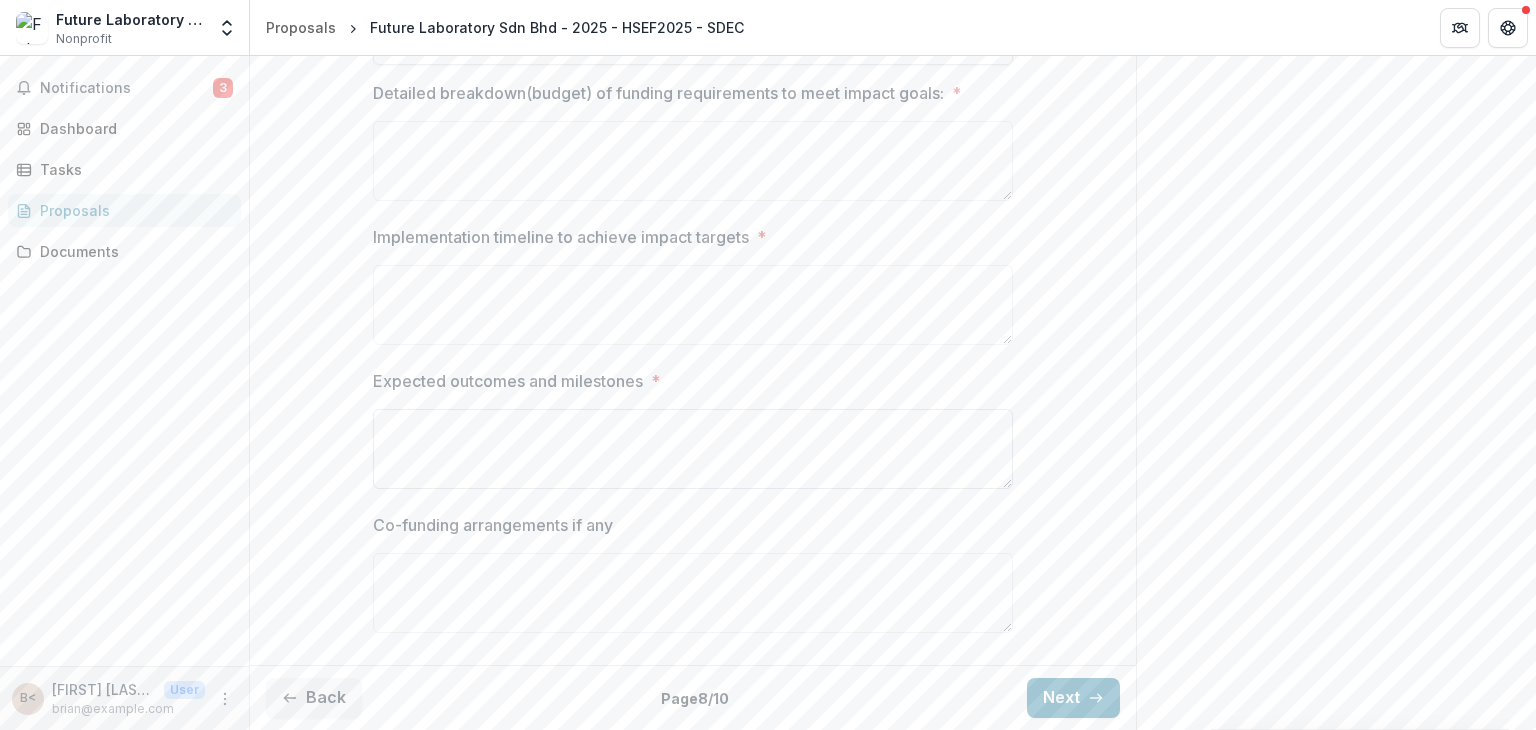 scroll, scrollTop: 560, scrollLeft: 0, axis: vertical 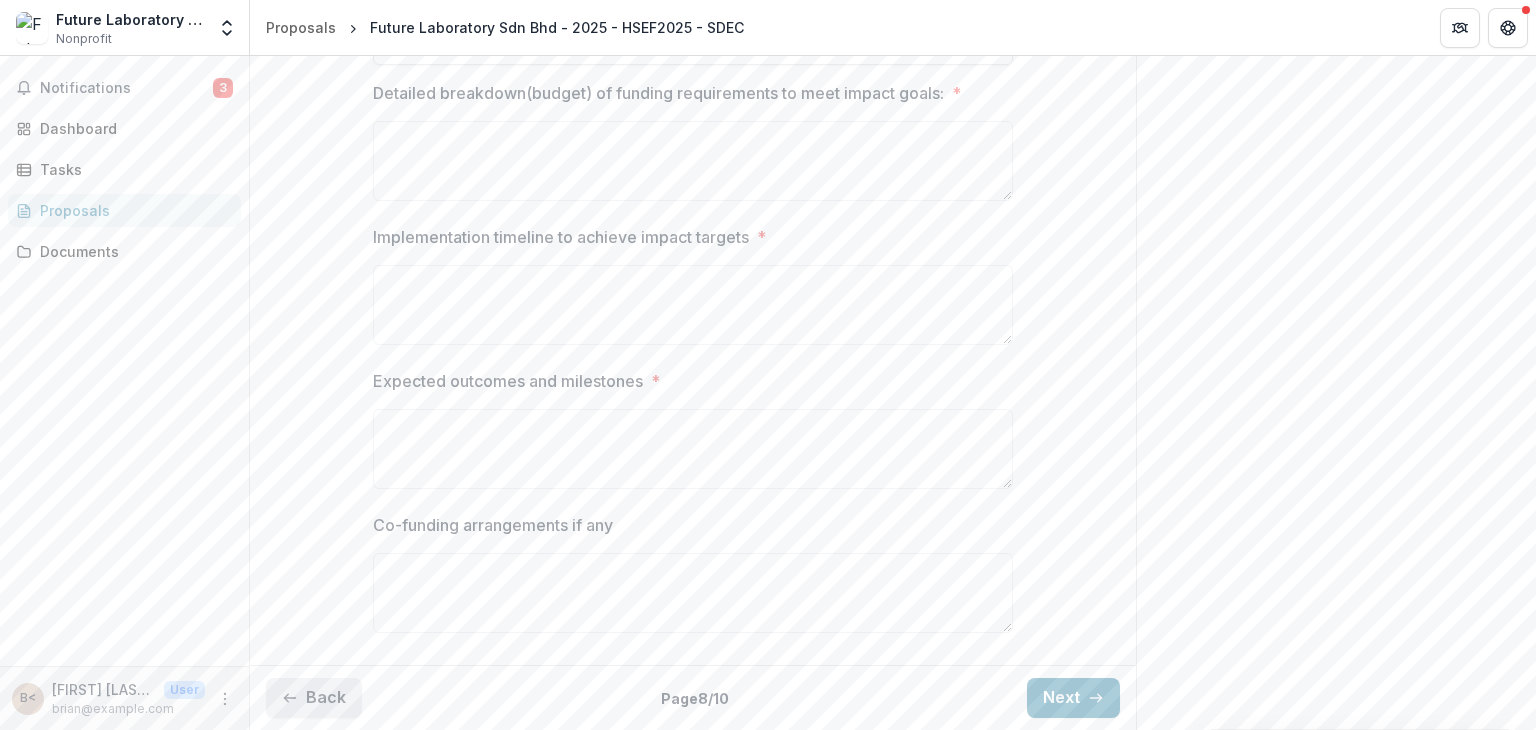 click on "Back" at bounding box center [314, 698] 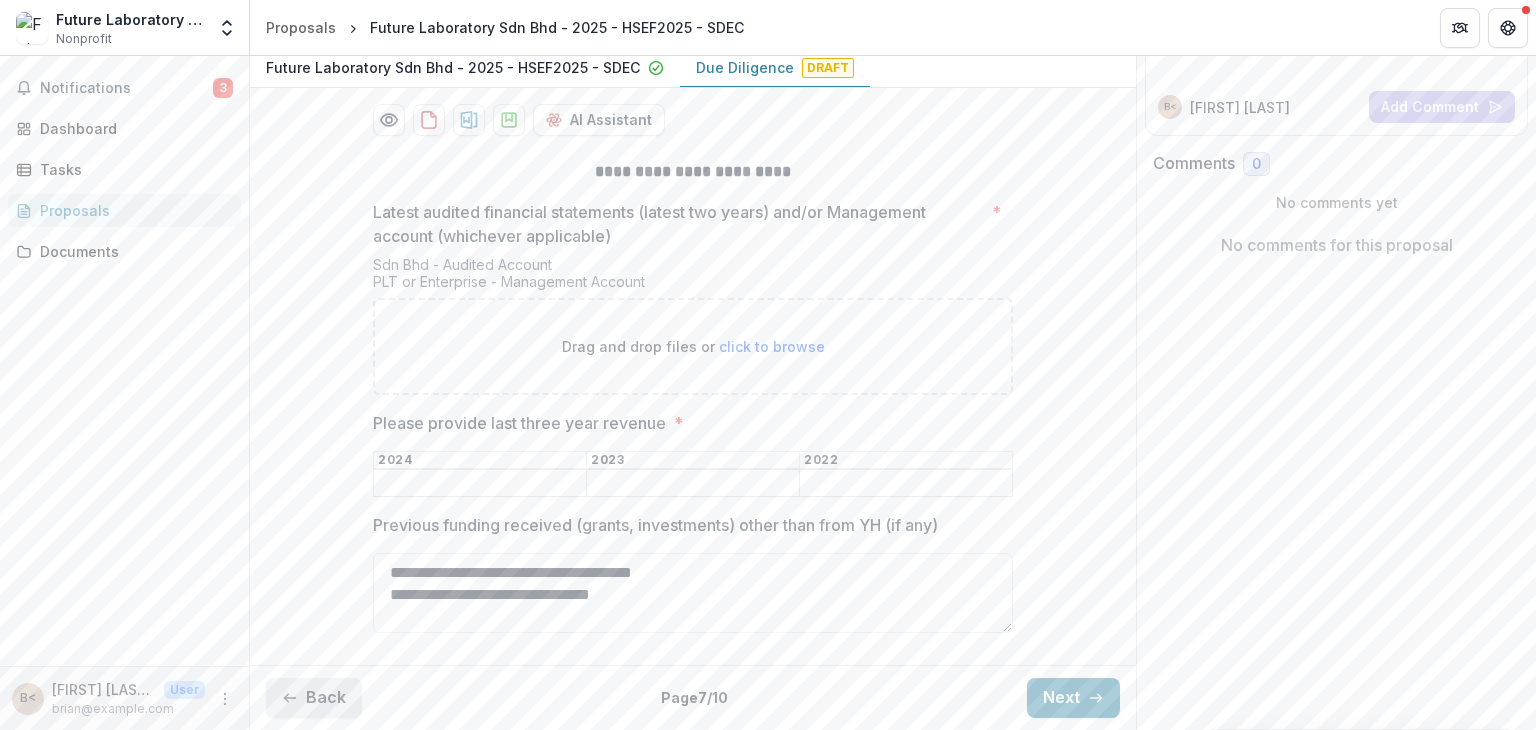 scroll, scrollTop: 342, scrollLeft: 0, axis: vertical 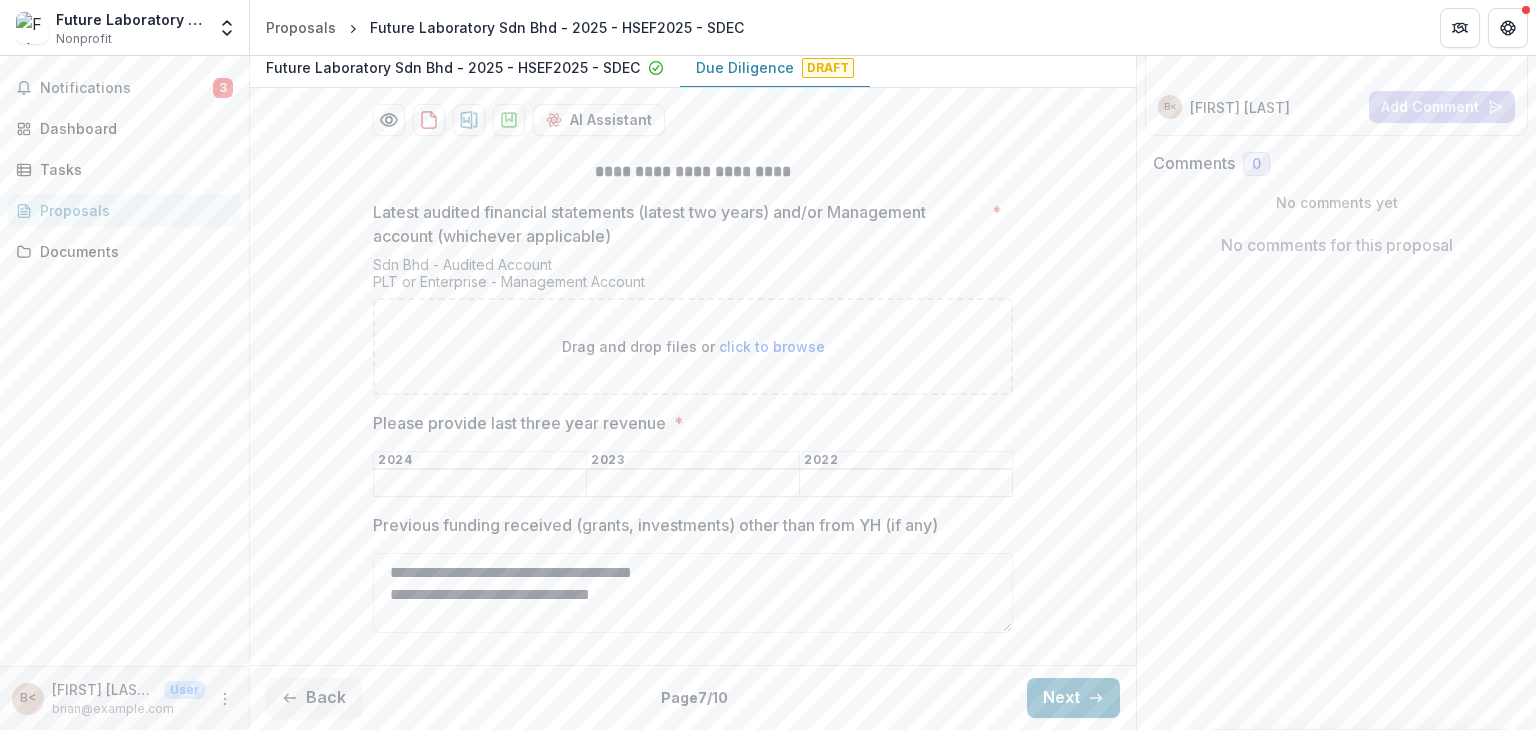 click on "2022" at bounding box center (906, 461) 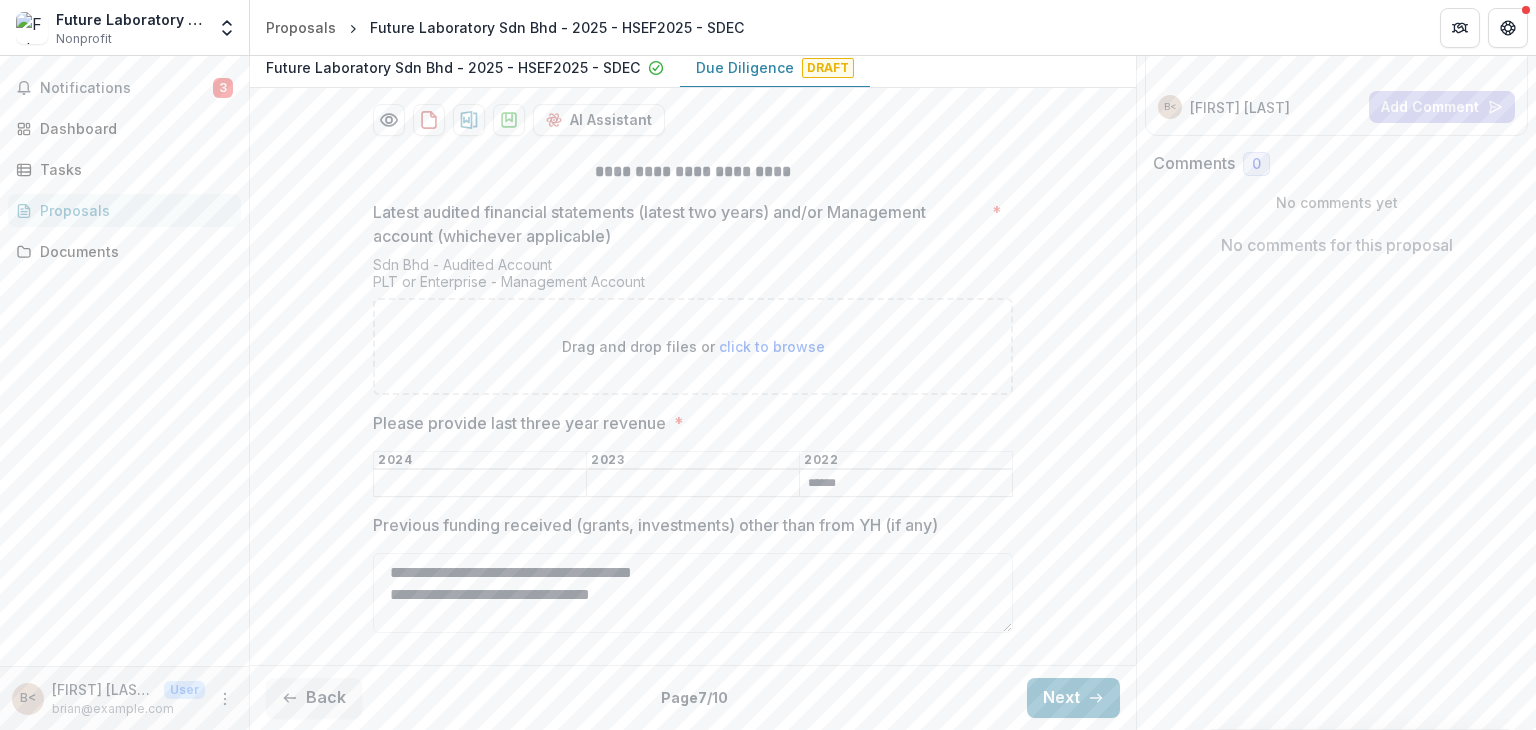 type on "******" 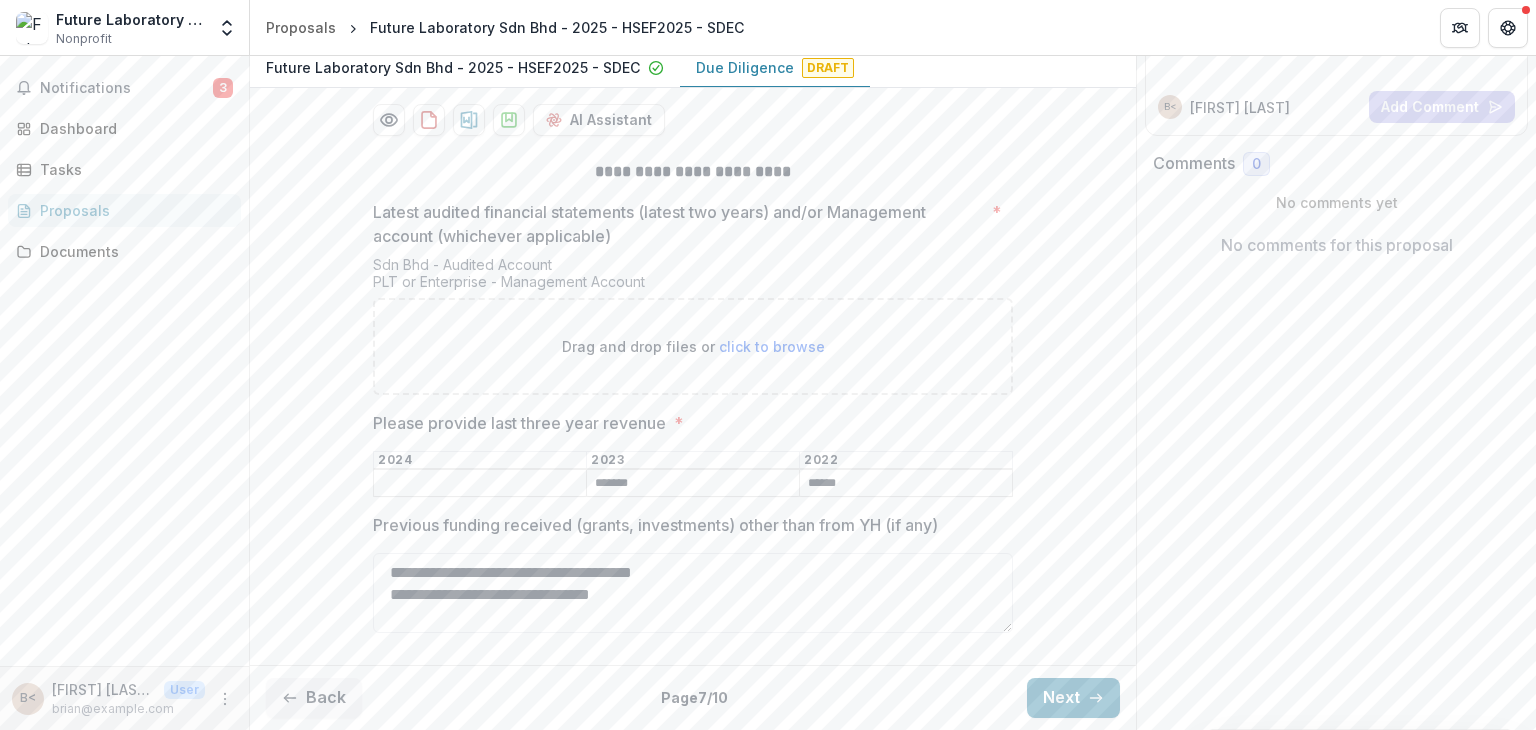 type on "*******" 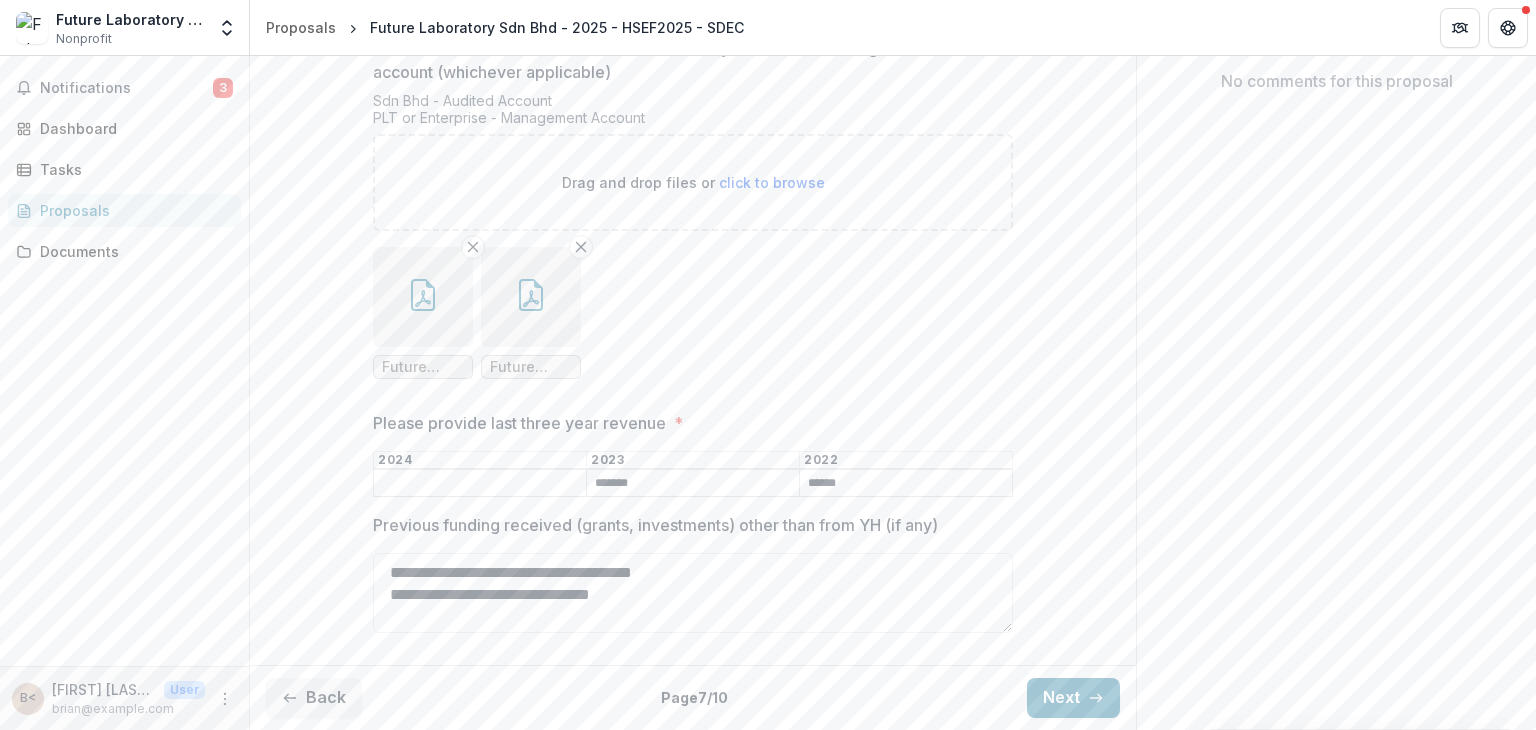 scroll, scrollTop: 505, scrollLeft: 0, axis: vertical 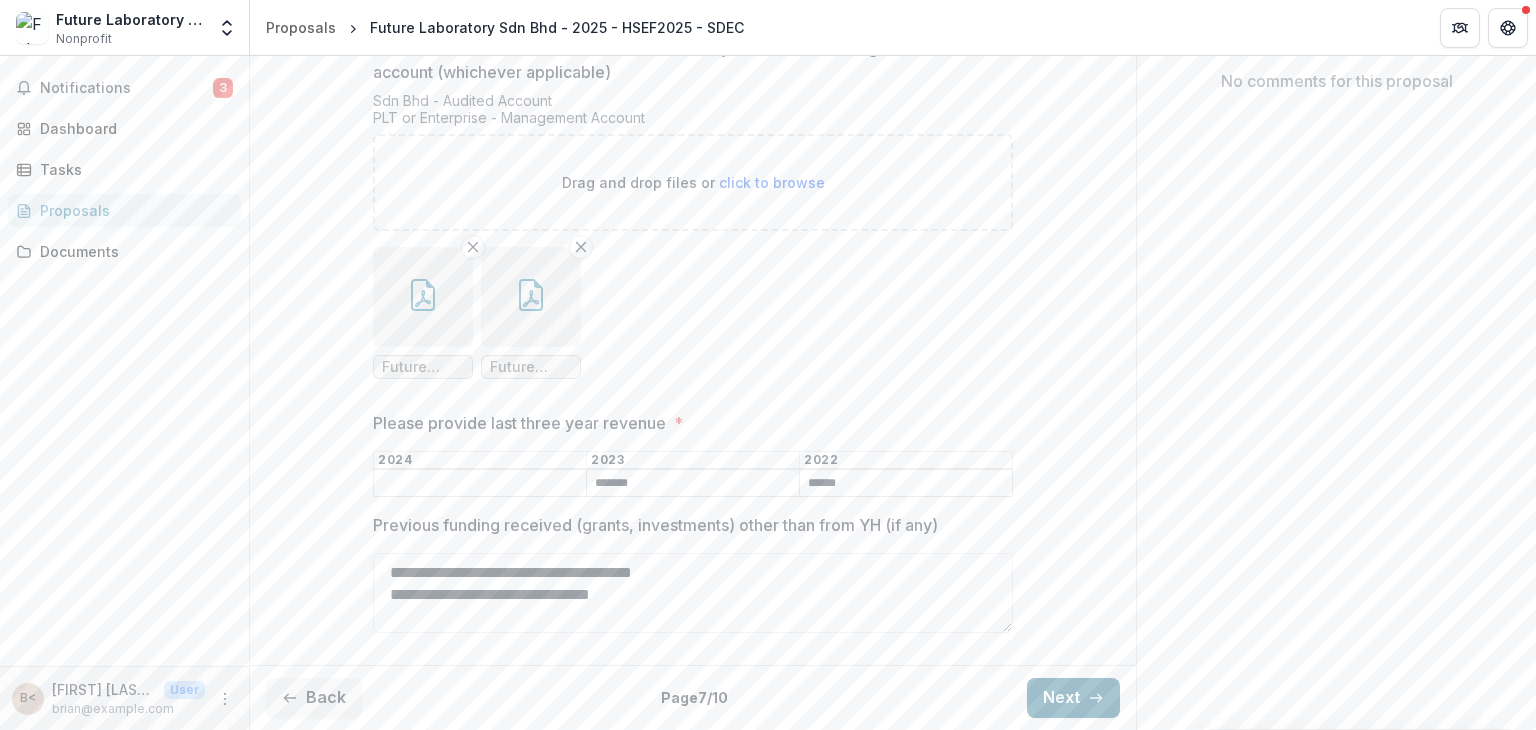 click on "Next" at bounding box center (1073, 698) 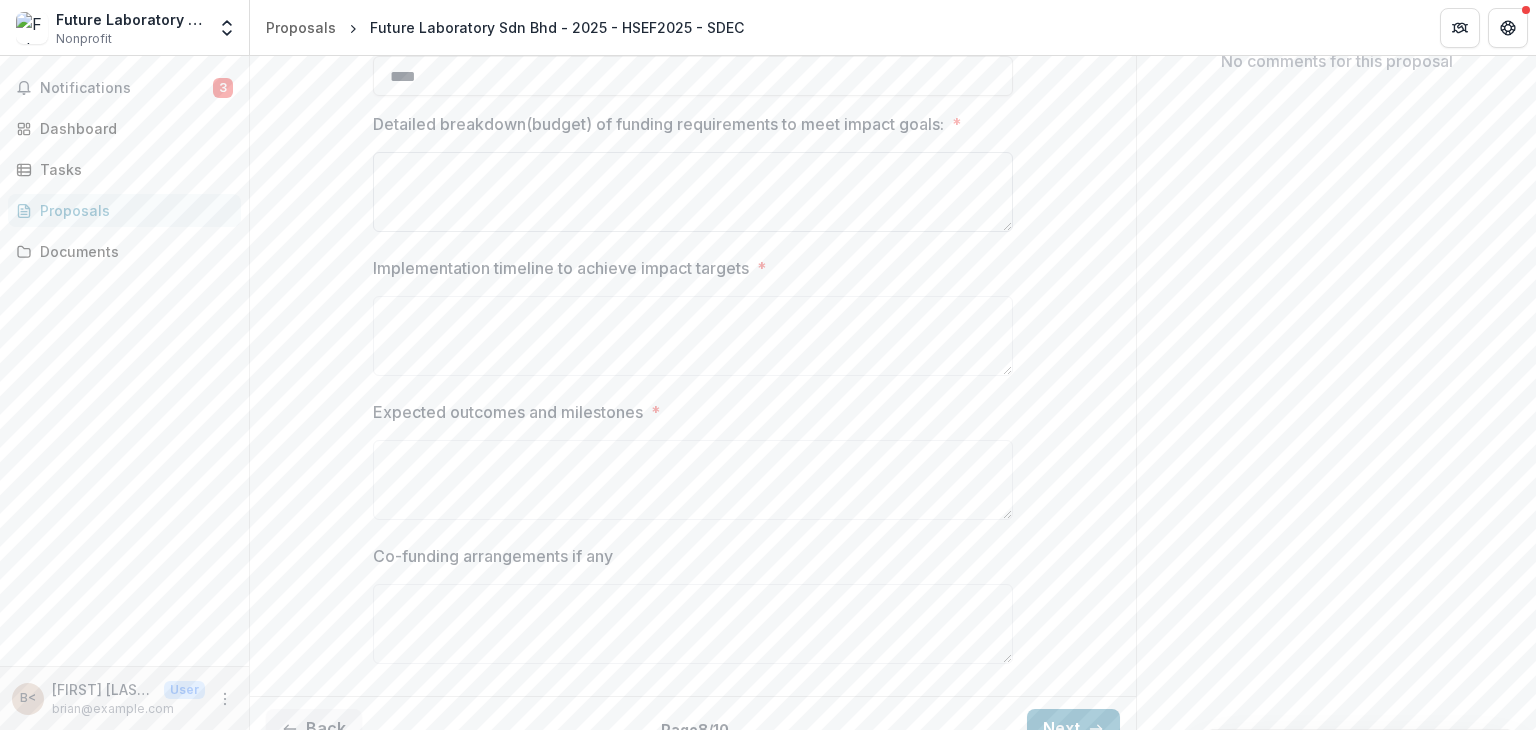 scroll, scrollTop: 405, scrollLeft: 0, axis: vertical 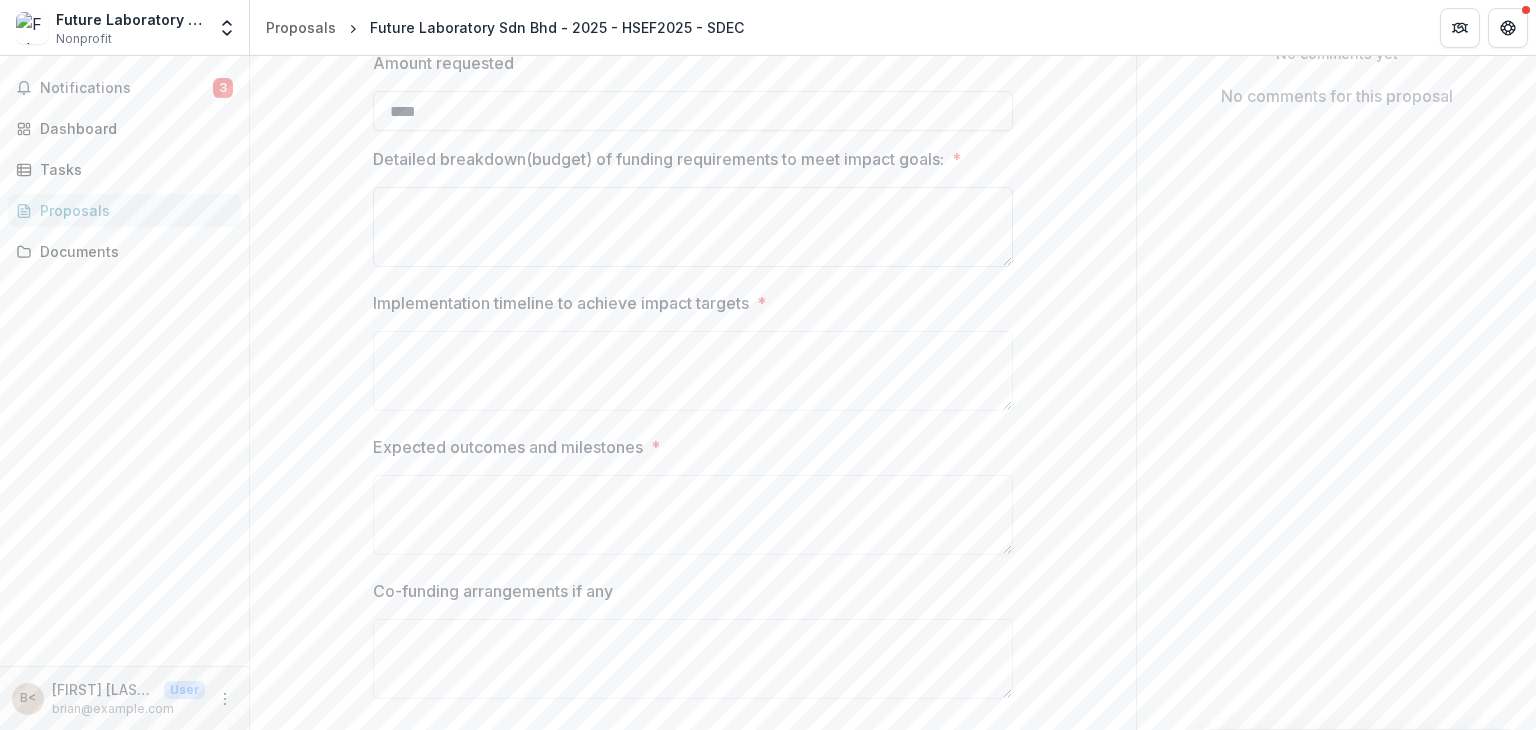 click on "Detailed breakdown(budget) of funding requirements to meet impact goals:  *" at bounding box center [693, 227] 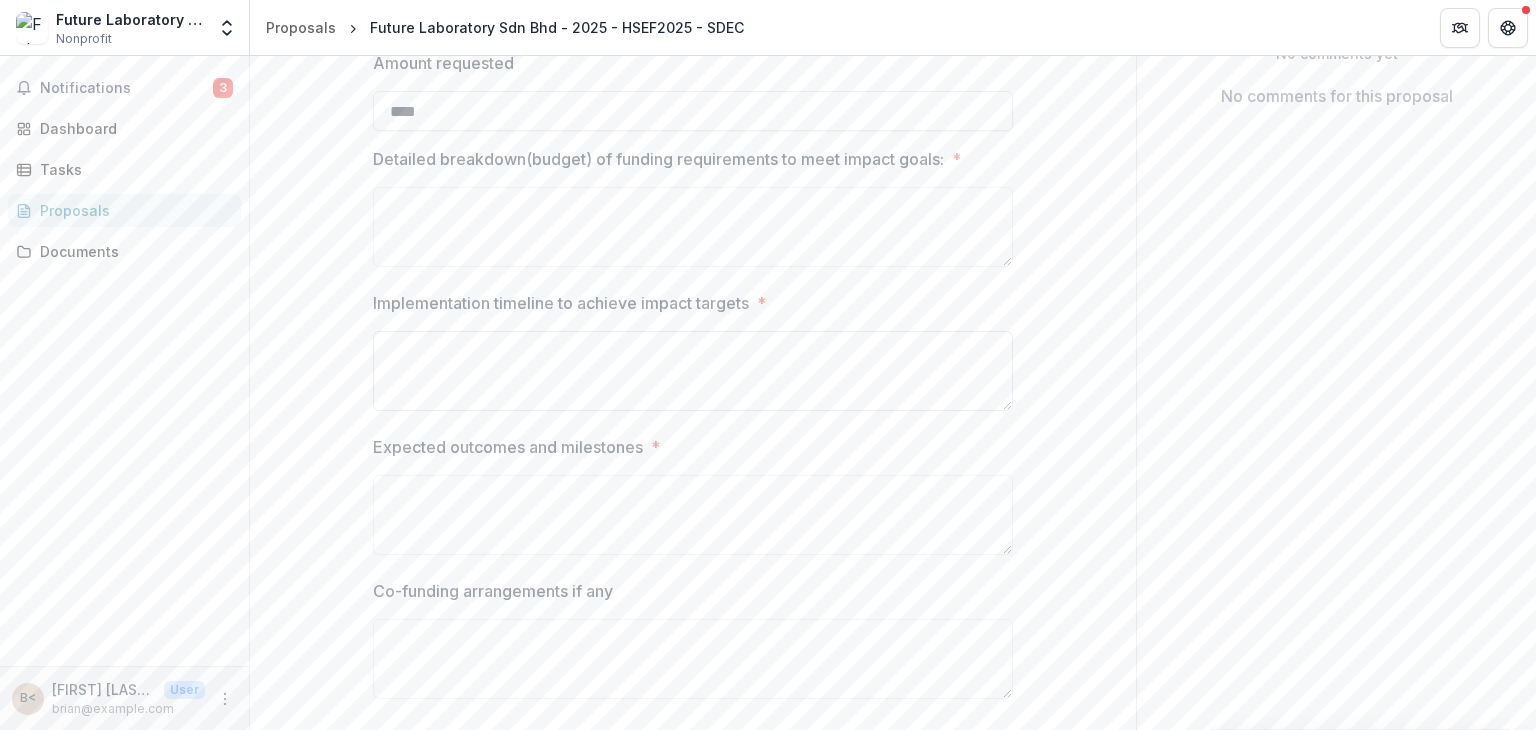 click on "Implementation timeline to achieve impact targets *" at bounding box center [693, 371] 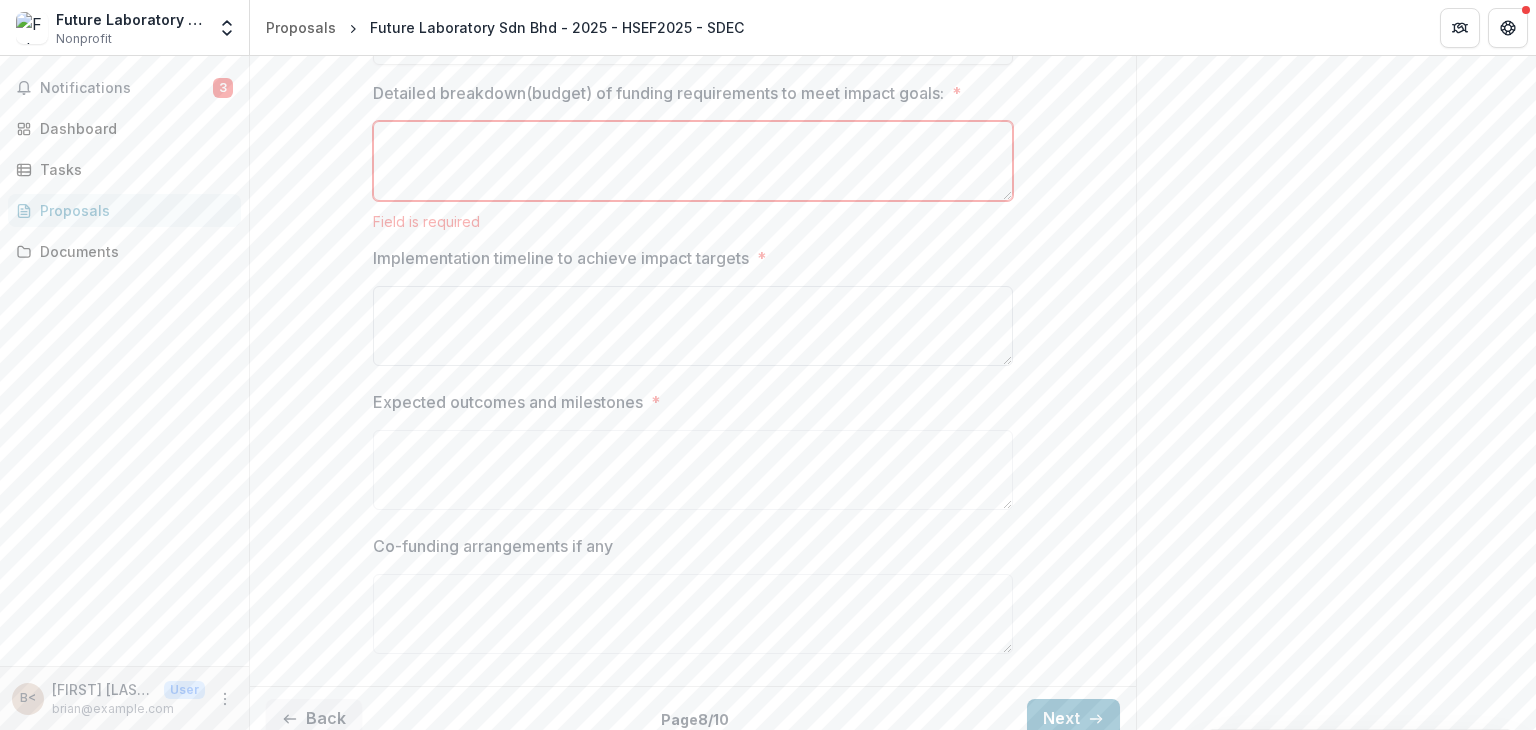 scroll, scrollTop: 505, scrollLeft: 0, axis: vertical 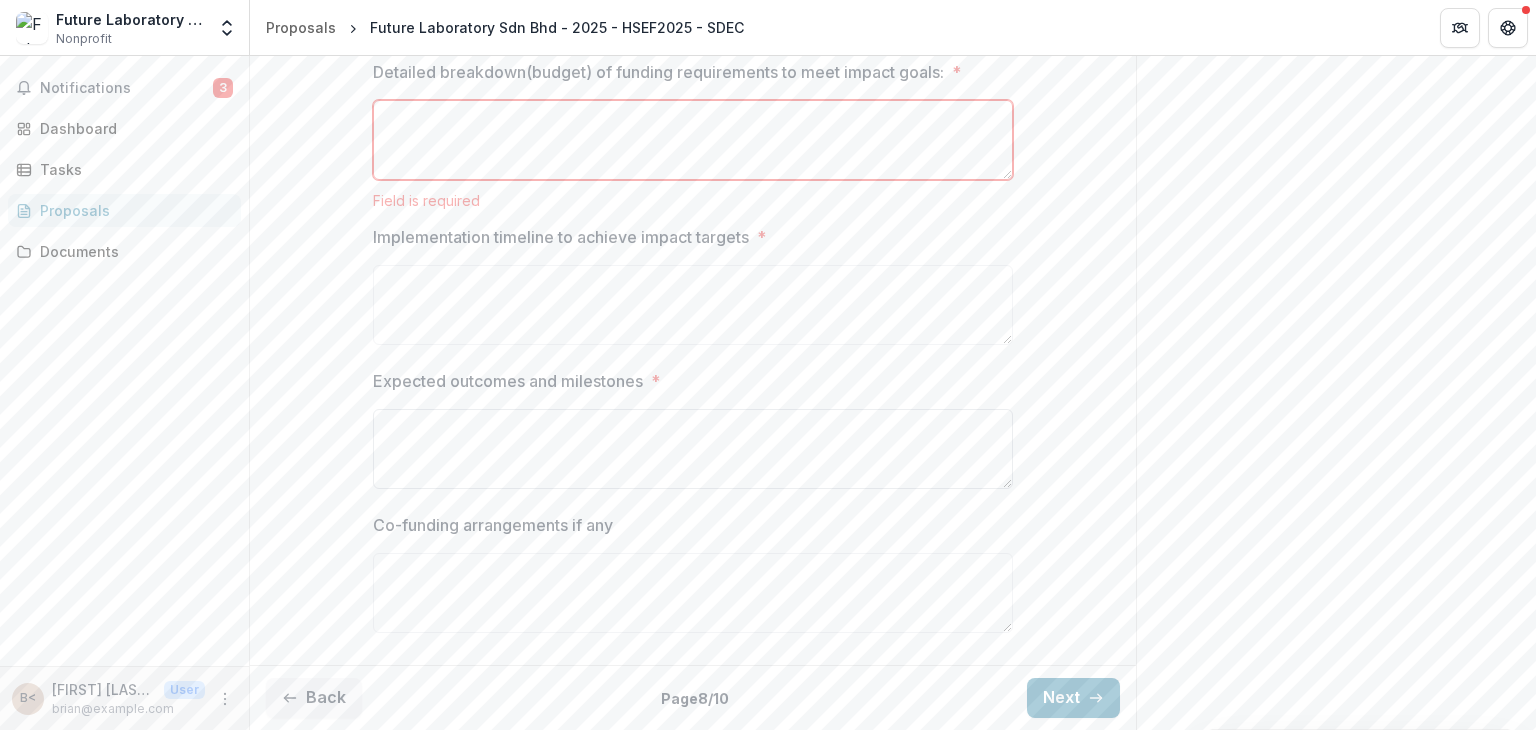 click on "Expected outcomes and milestones  *" at bounding box center (693, 449) 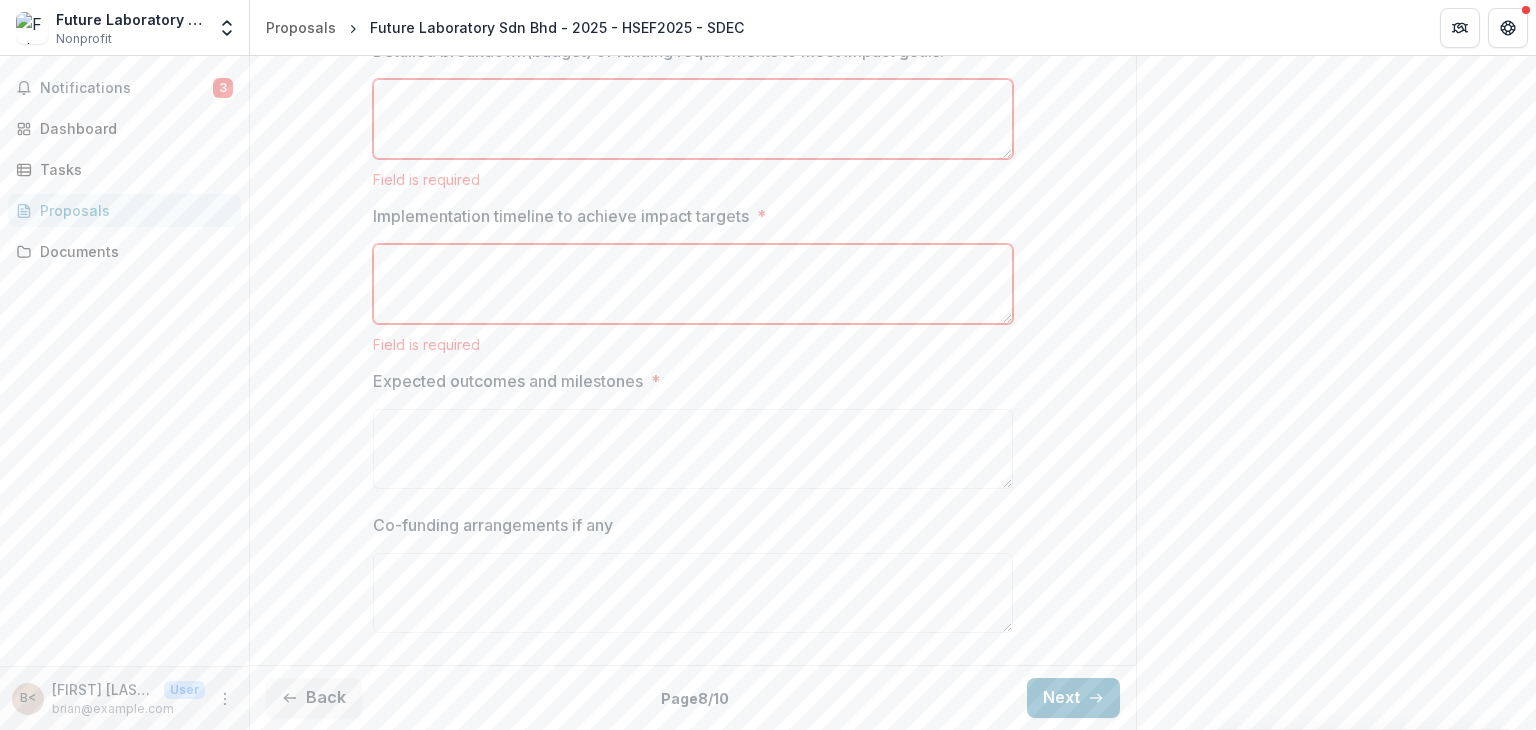 scroll, scrollTop: 602, scrollLeft: 0, axis: vertical 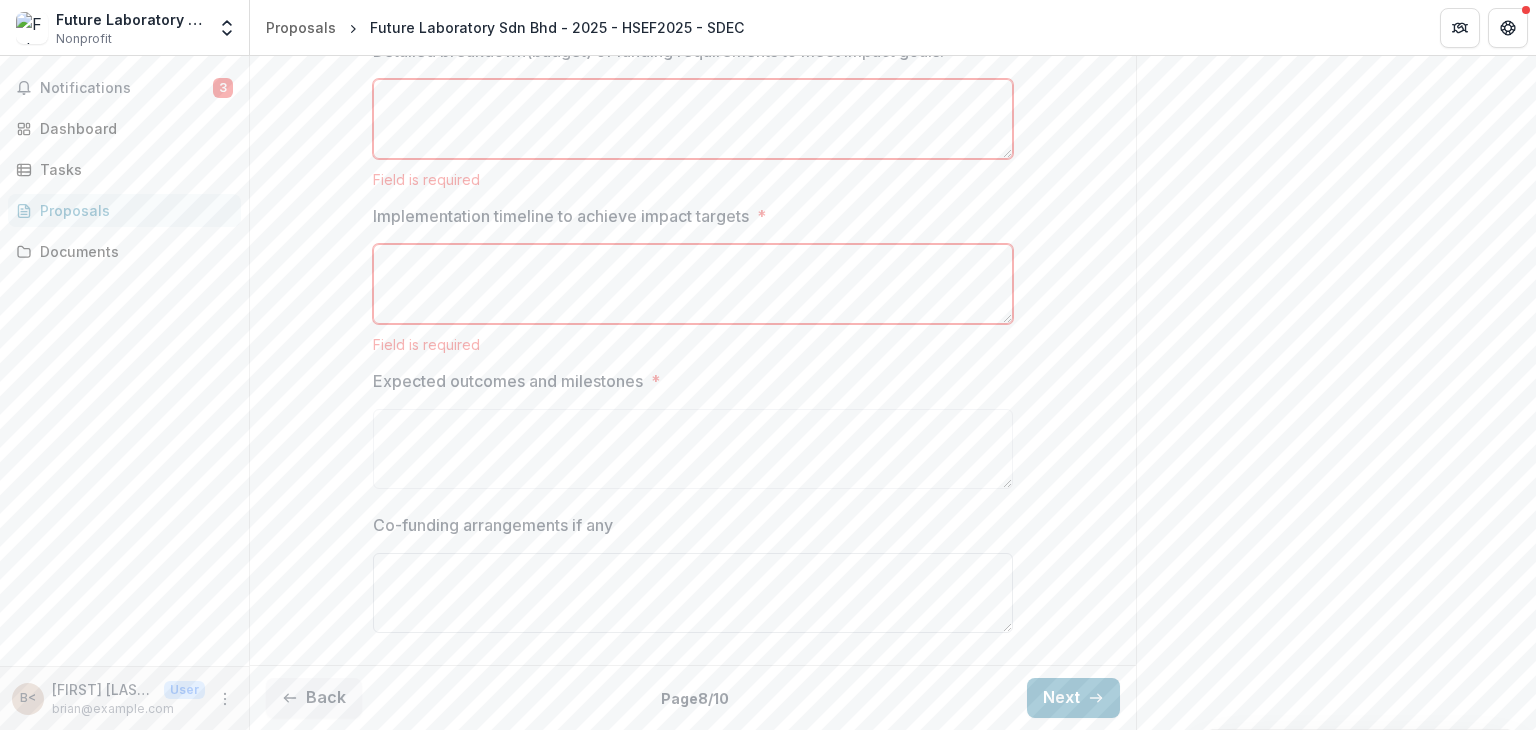 click on "Co-funding arrangements if any" at bounding box center [693, 577] 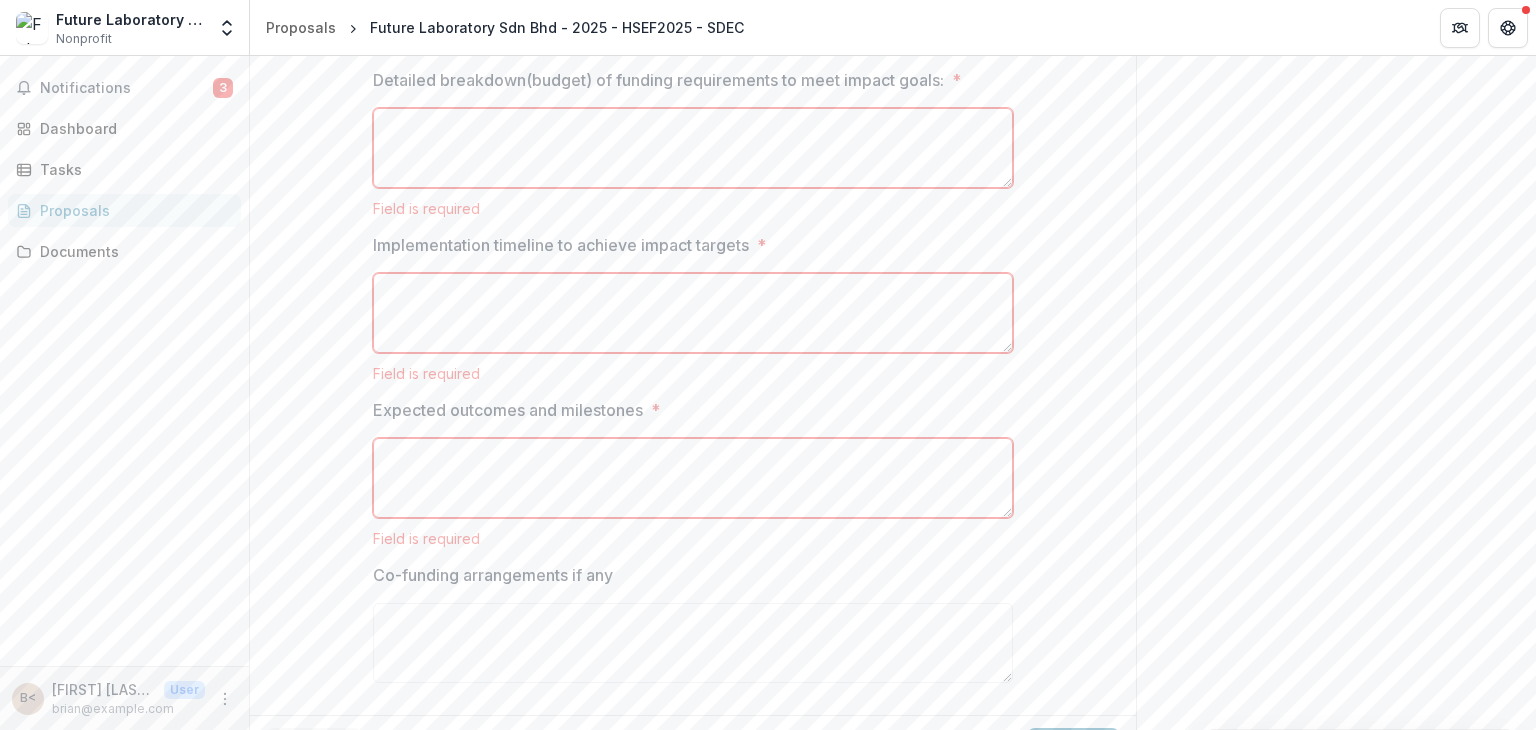 scroll, scrollTop: 402, scrollLeft: 0, axis: vertical 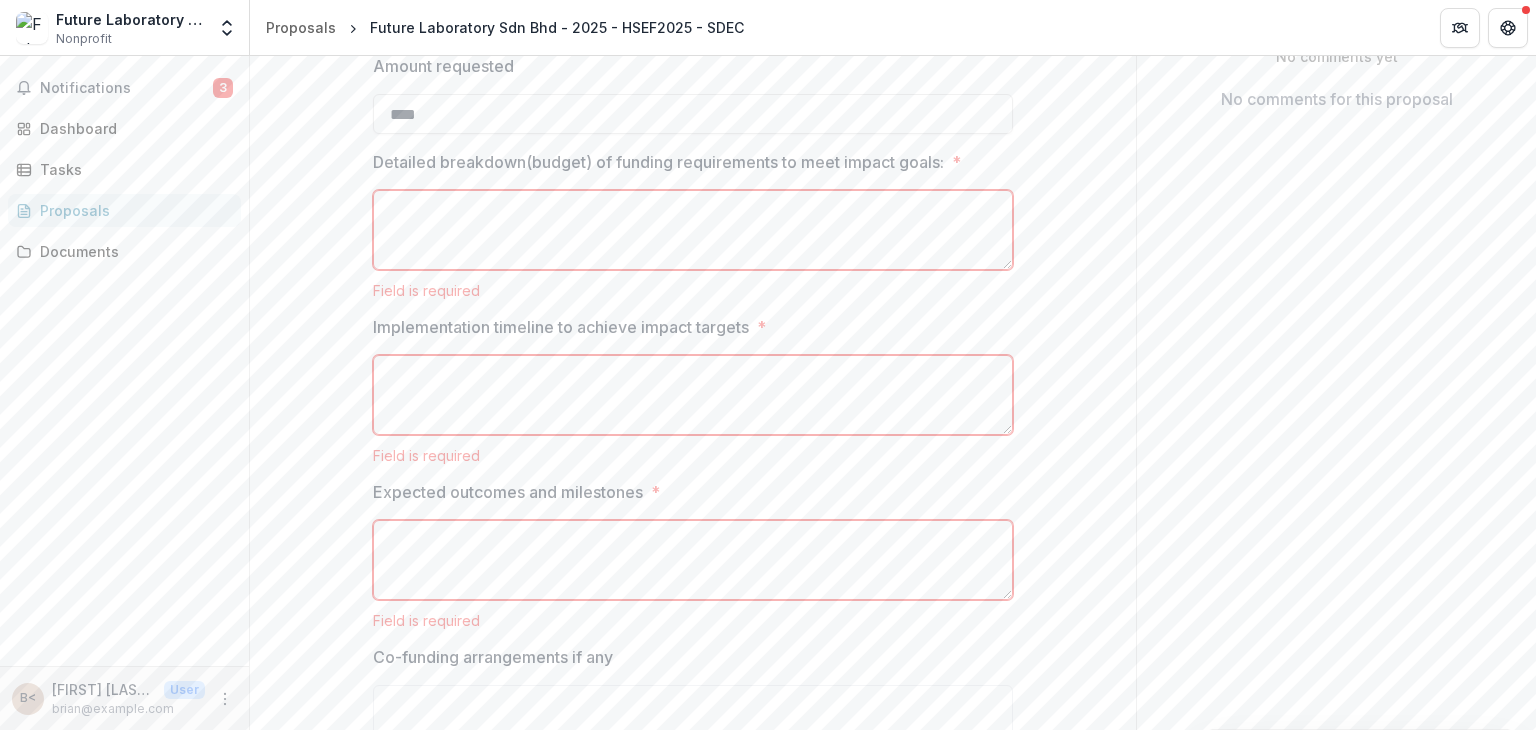 click on "Detailed breakdown(budget) of funding requirements to meet impact goals:  *" at bounding box center [693, 230] 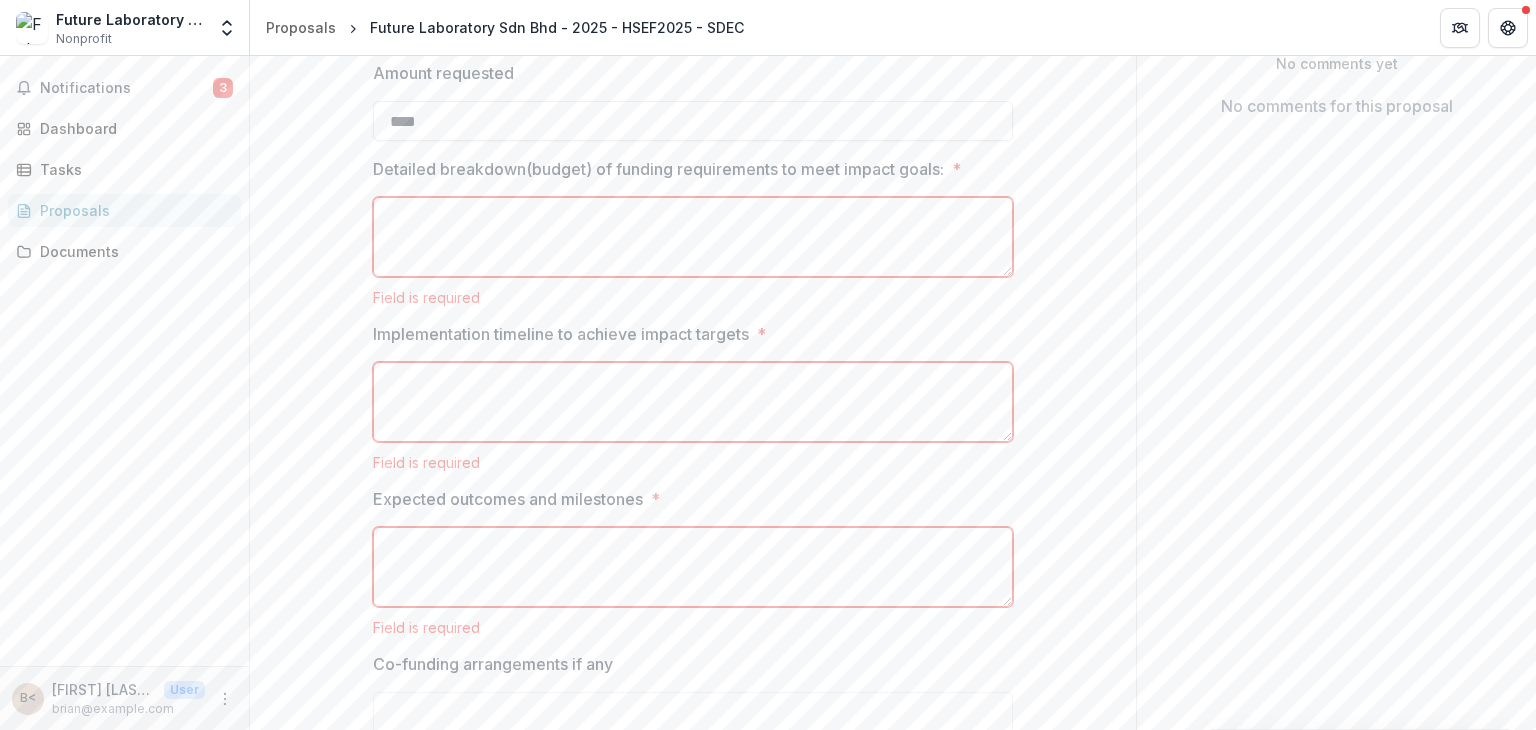 scroll, scrollTop: 623, scrollLeft: 0, axis: vertical 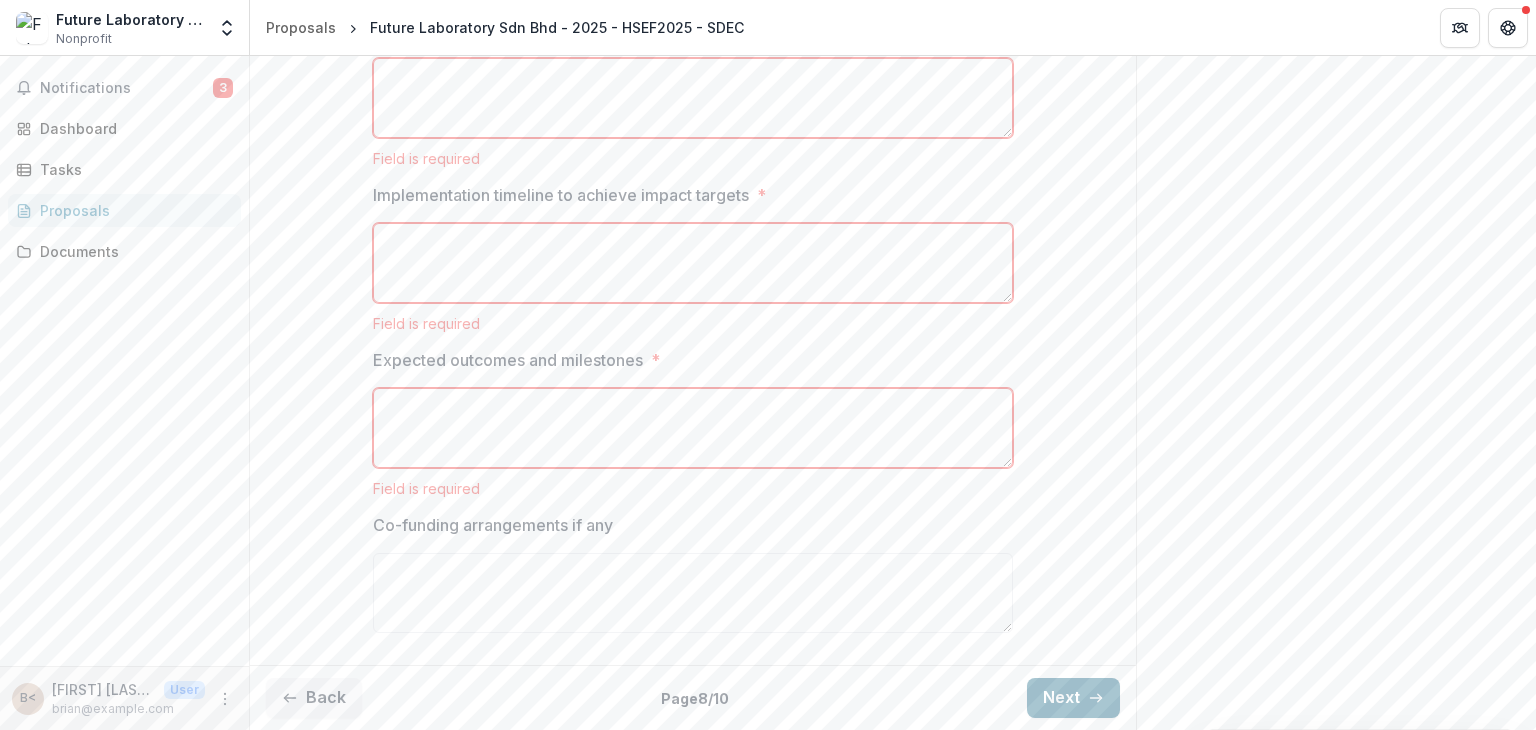 click on "Next" at bounding box center (1073, 698) 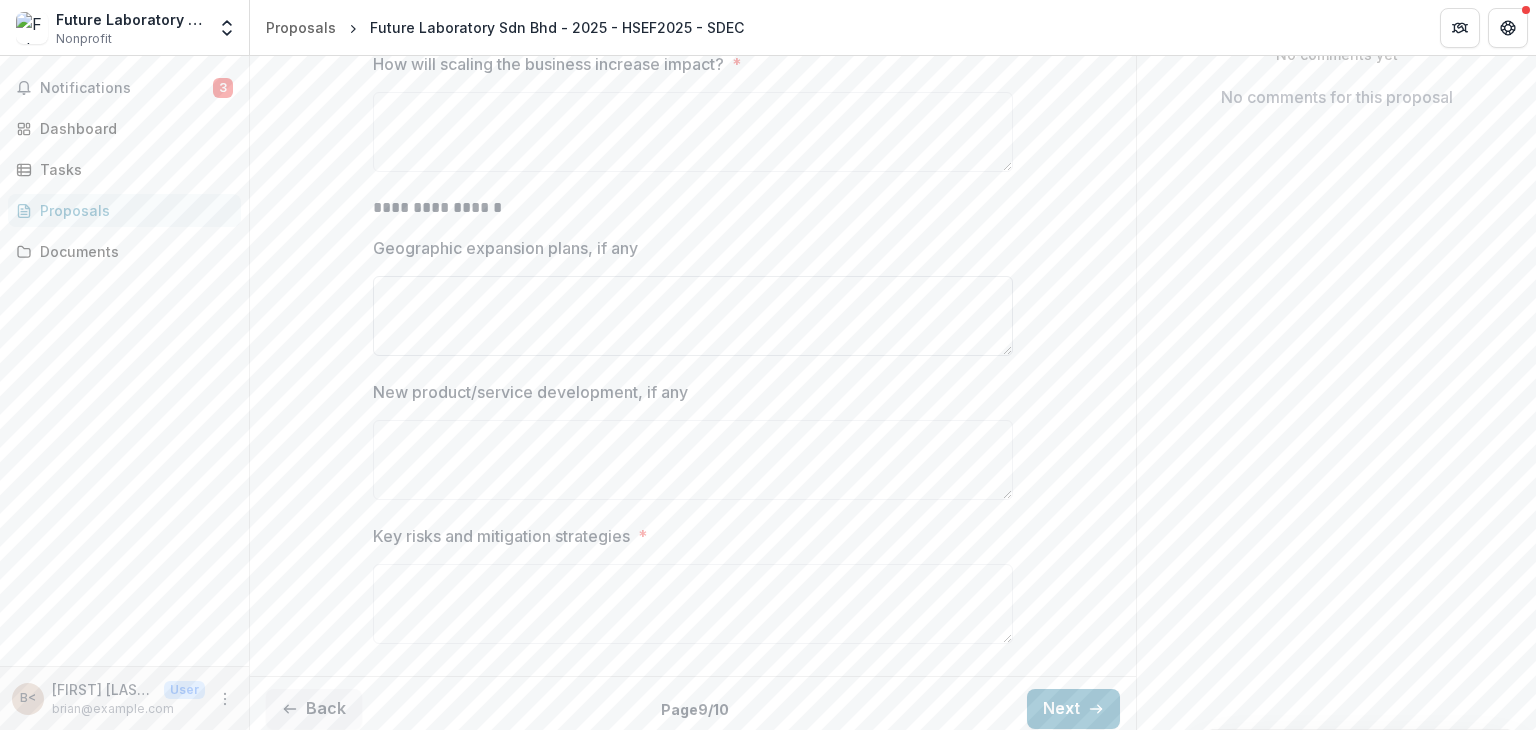 scroll, scrollTop: 504, scrollLeft: 0, axis: vertical 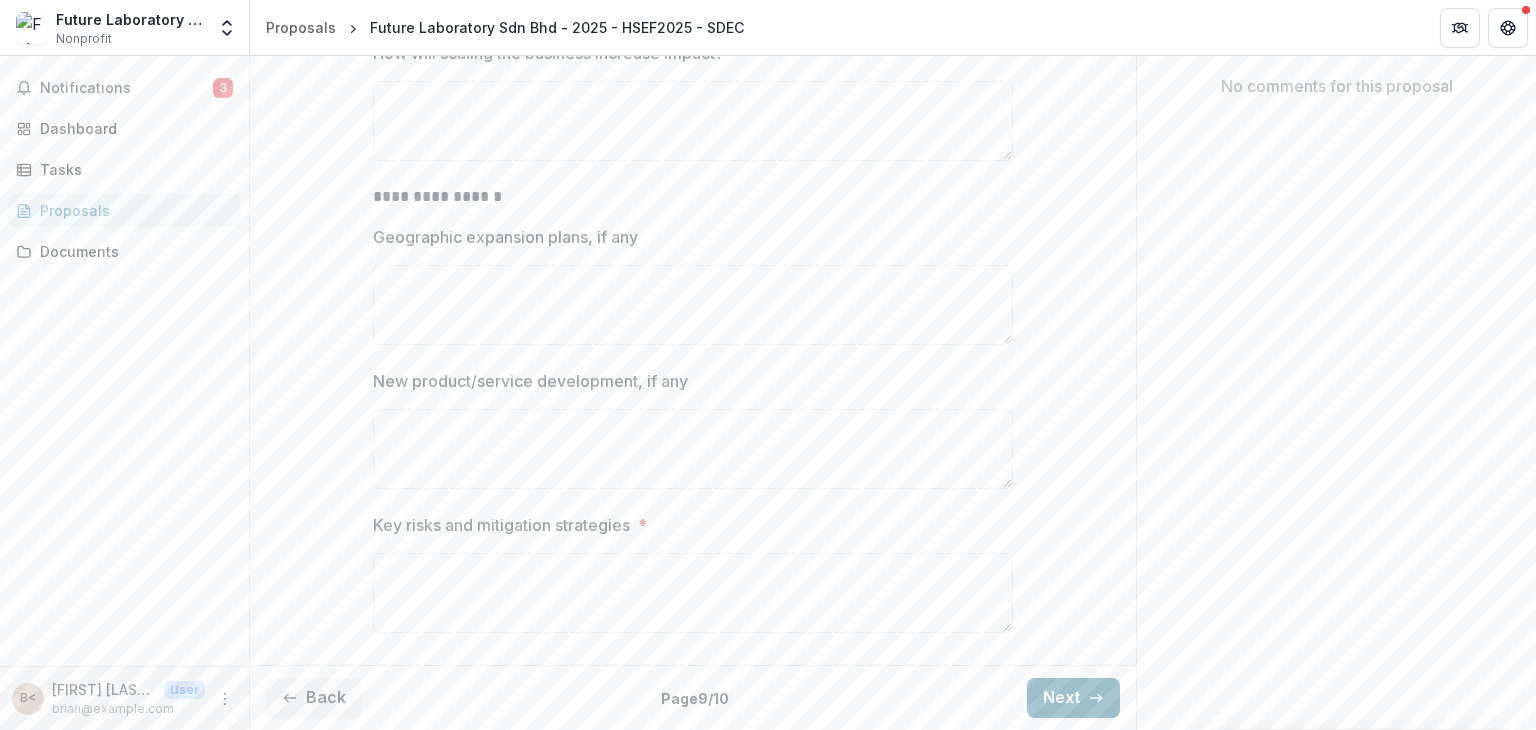 click on "Next" at bounding box center [1073, 698] 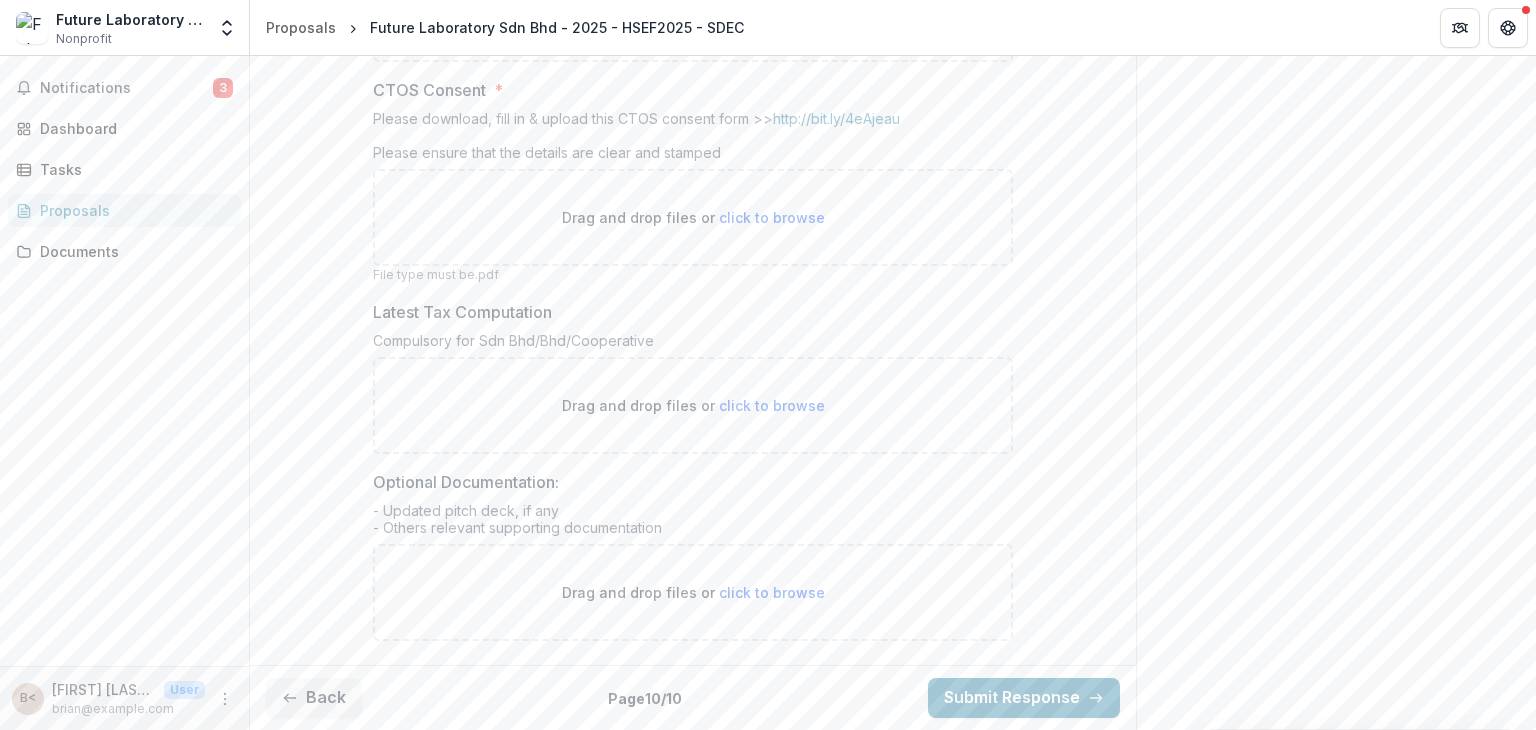 scroll, scrollTop: 656, scrollLeft: 0, axis: vertical 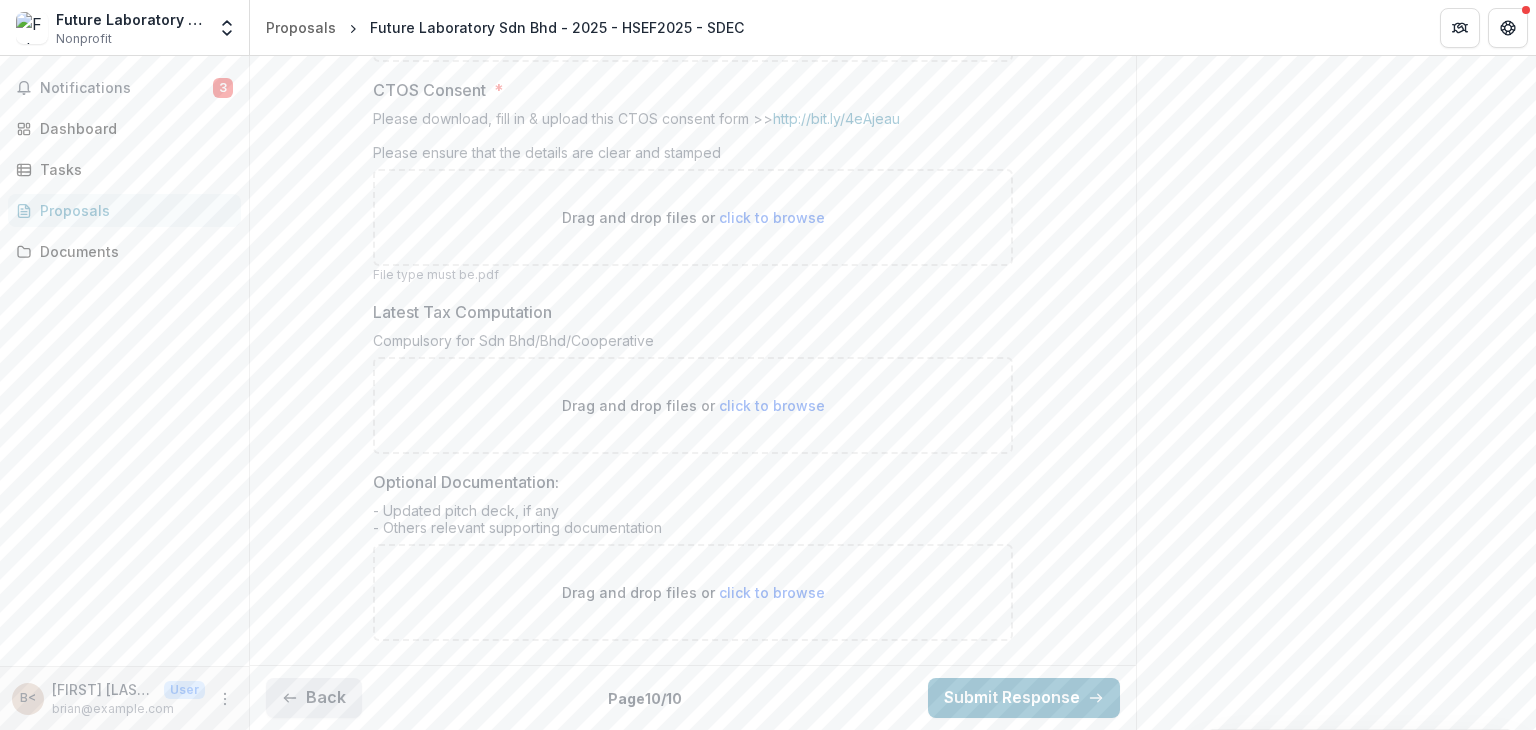 click on "Back" at bounding box center [314, 698] 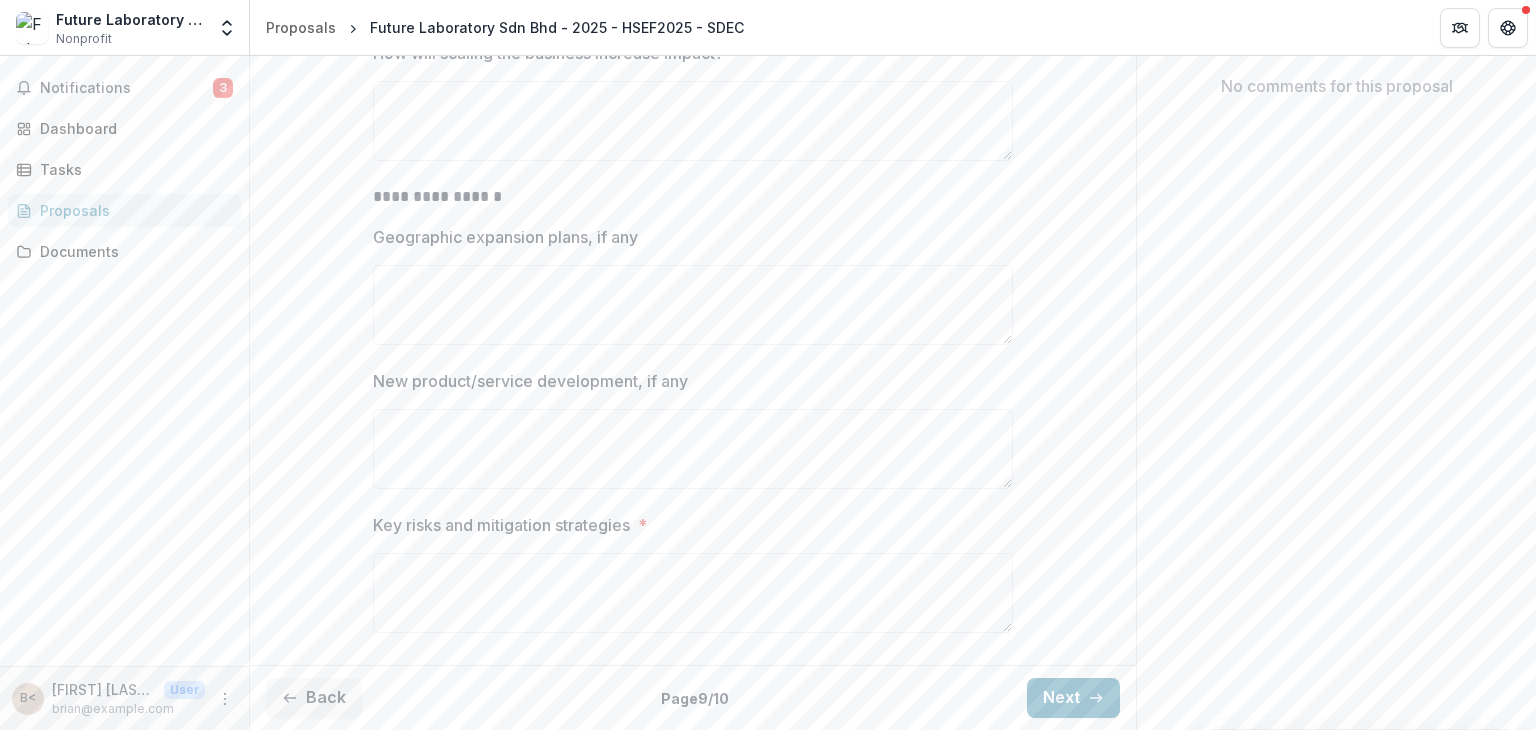 scroll, scrollTop: 504, scrollLeft: 0, axis: vertical 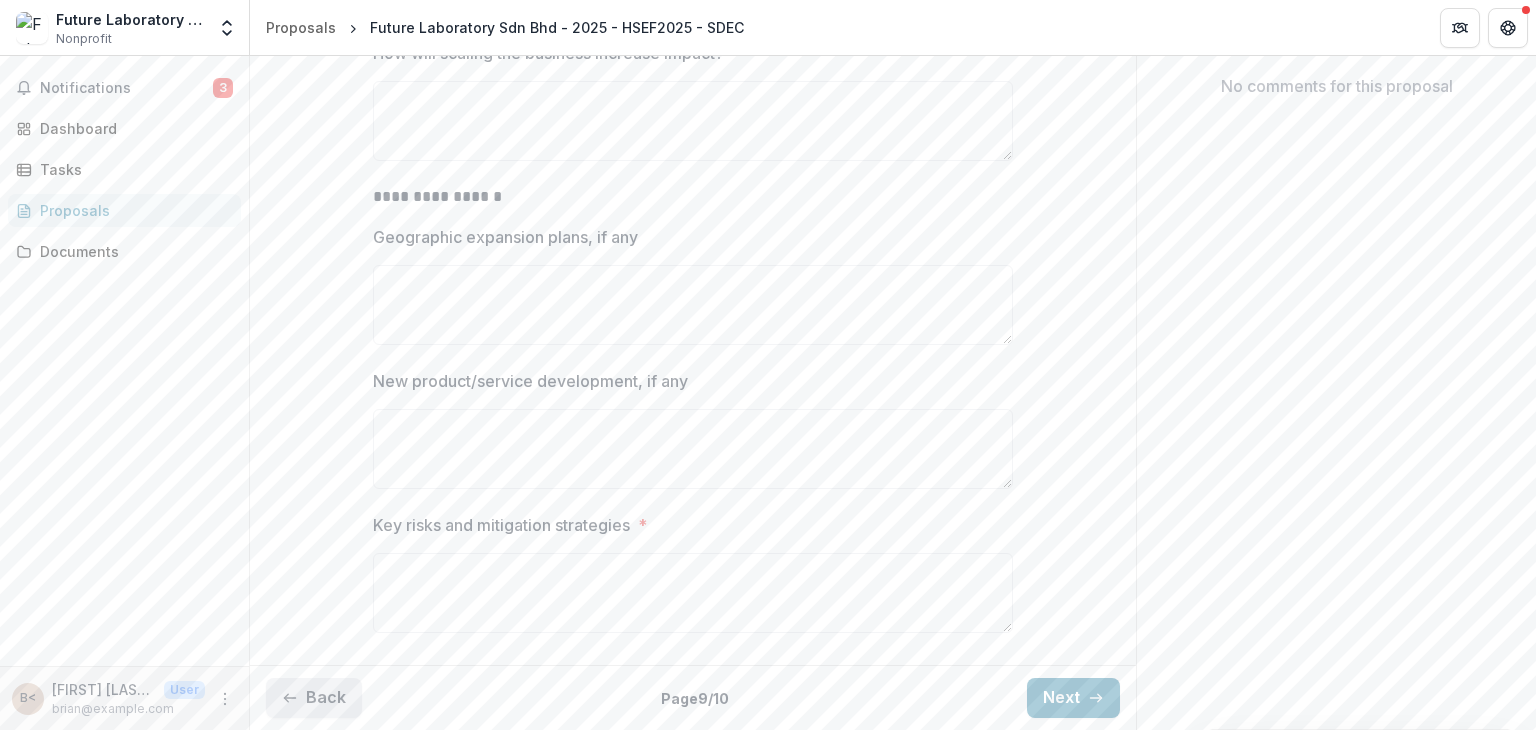 click on "Back" at bounding box center (314, 698) 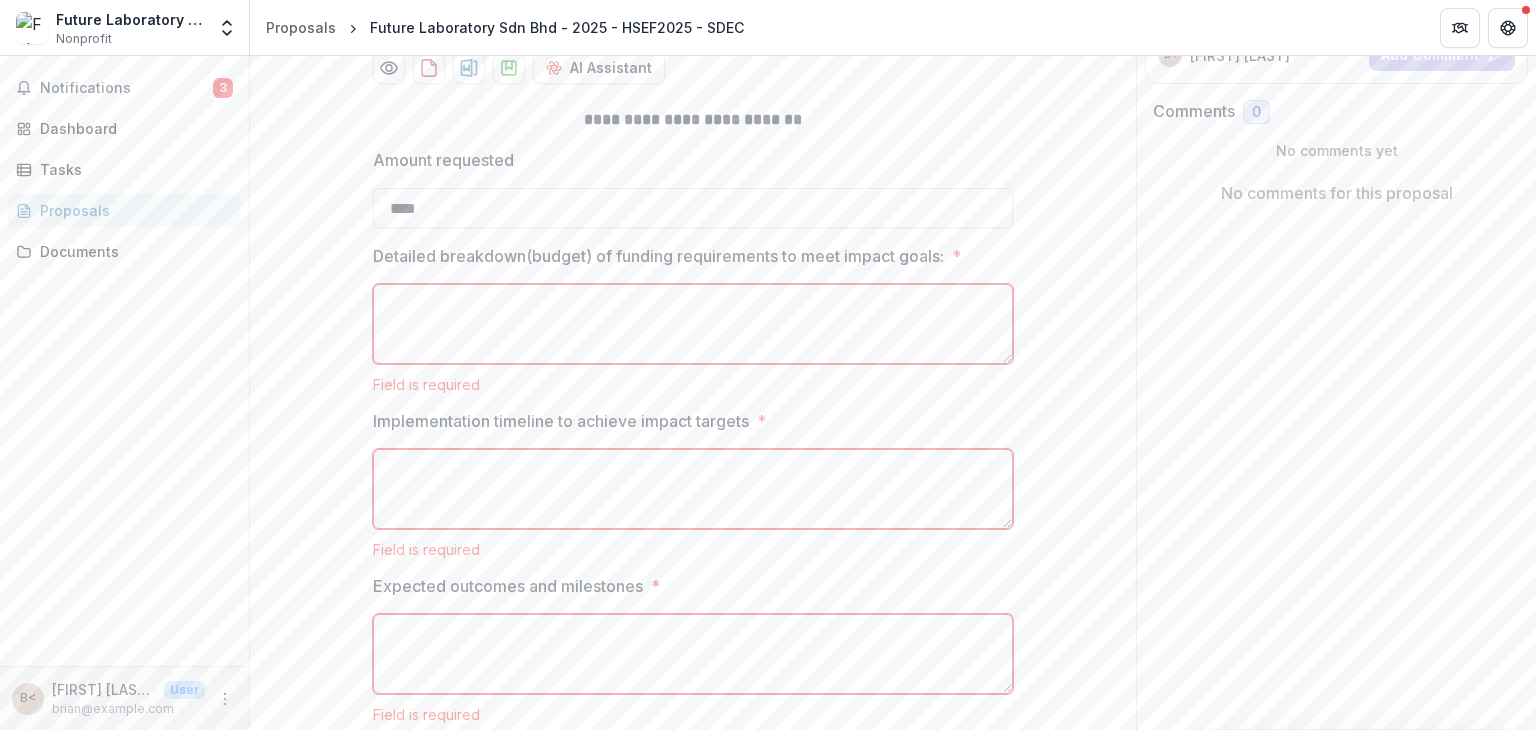 scroll, scrollTop: 304, scrollLeft: 0, axis: vertical 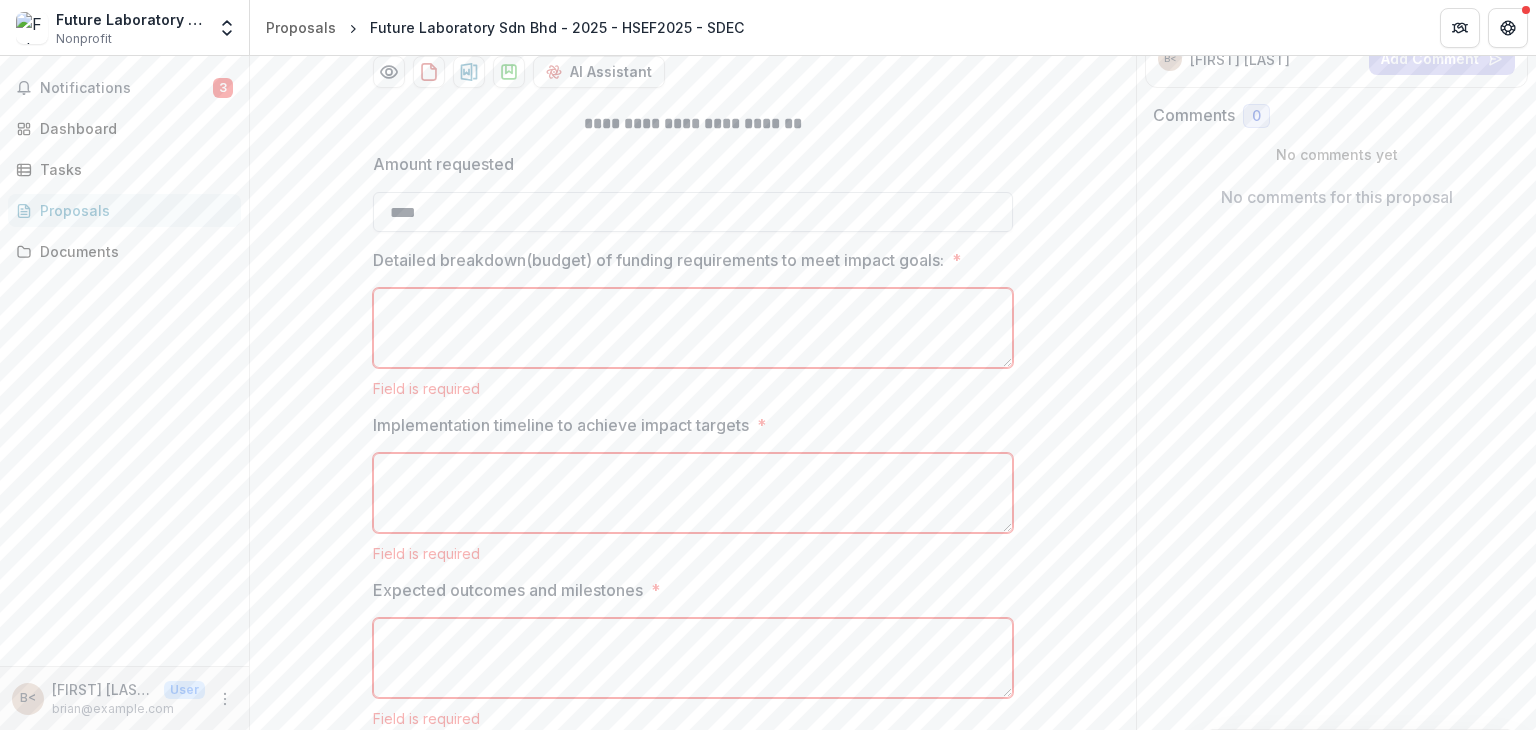 click on "****" at bounding box center (693, 212) 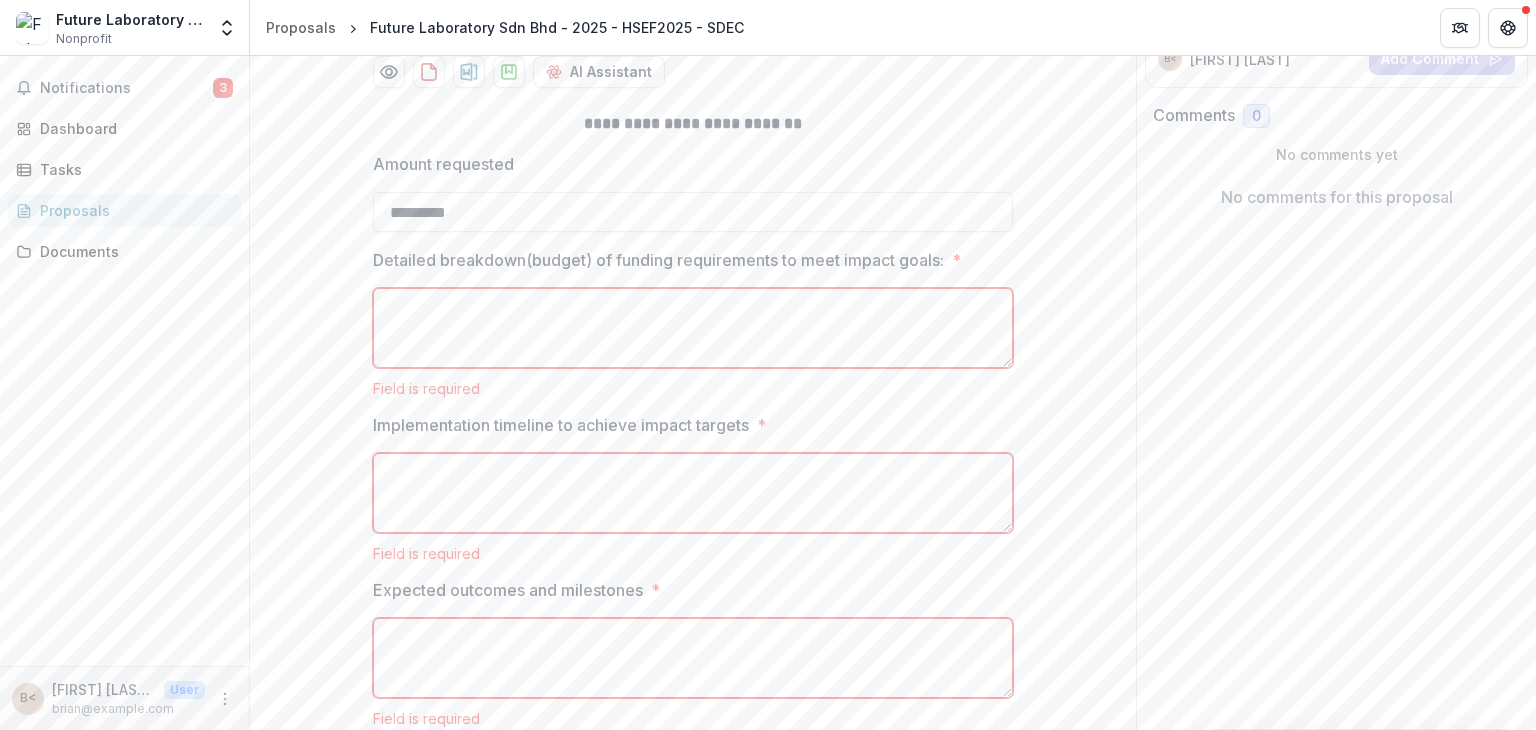 type on "*********" 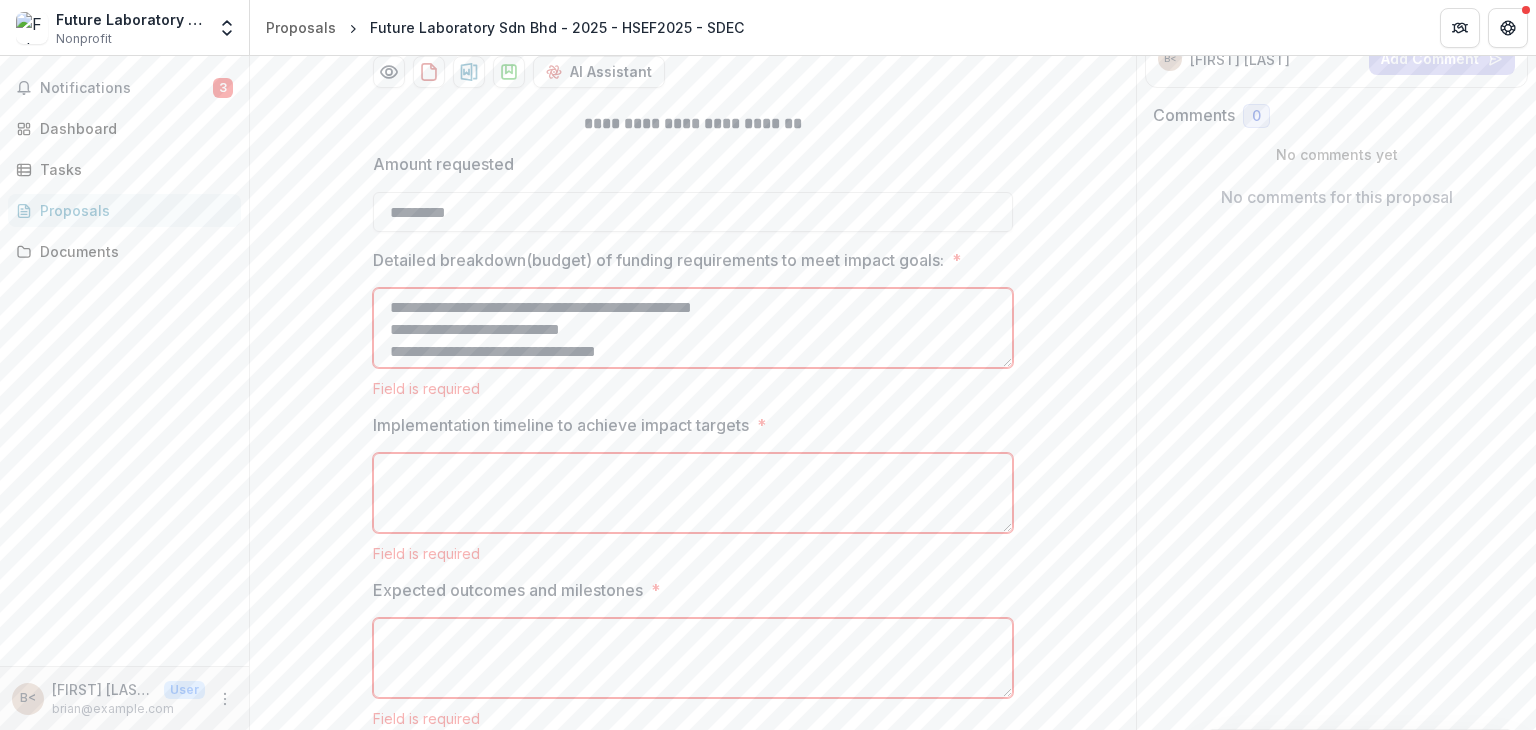 scroll, scrollTop: 0, scrollLeft: 0, axis: both 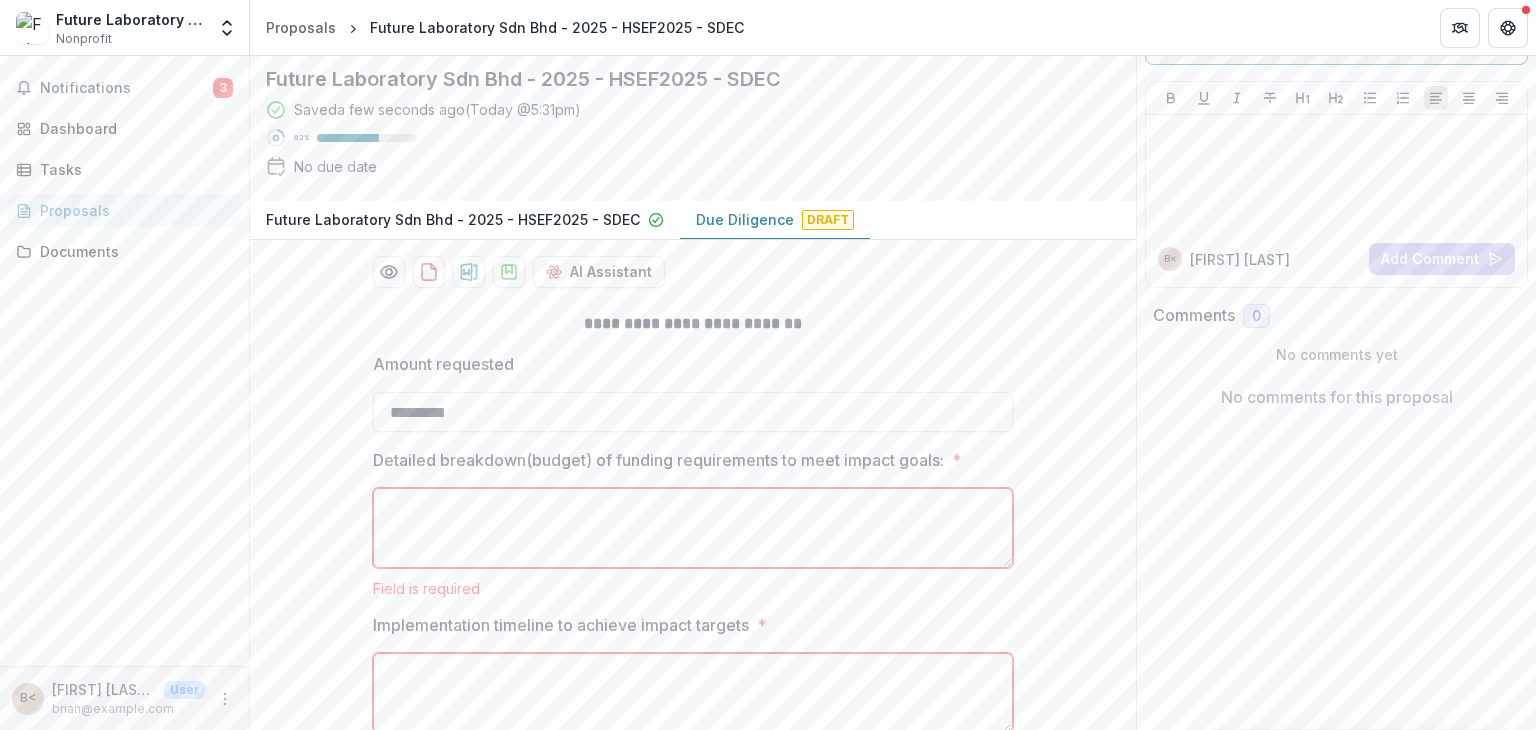 click on "Detailed breakdown(budget) of funding requirements to meet impact goals:  *" at bounding box center [693, 528] 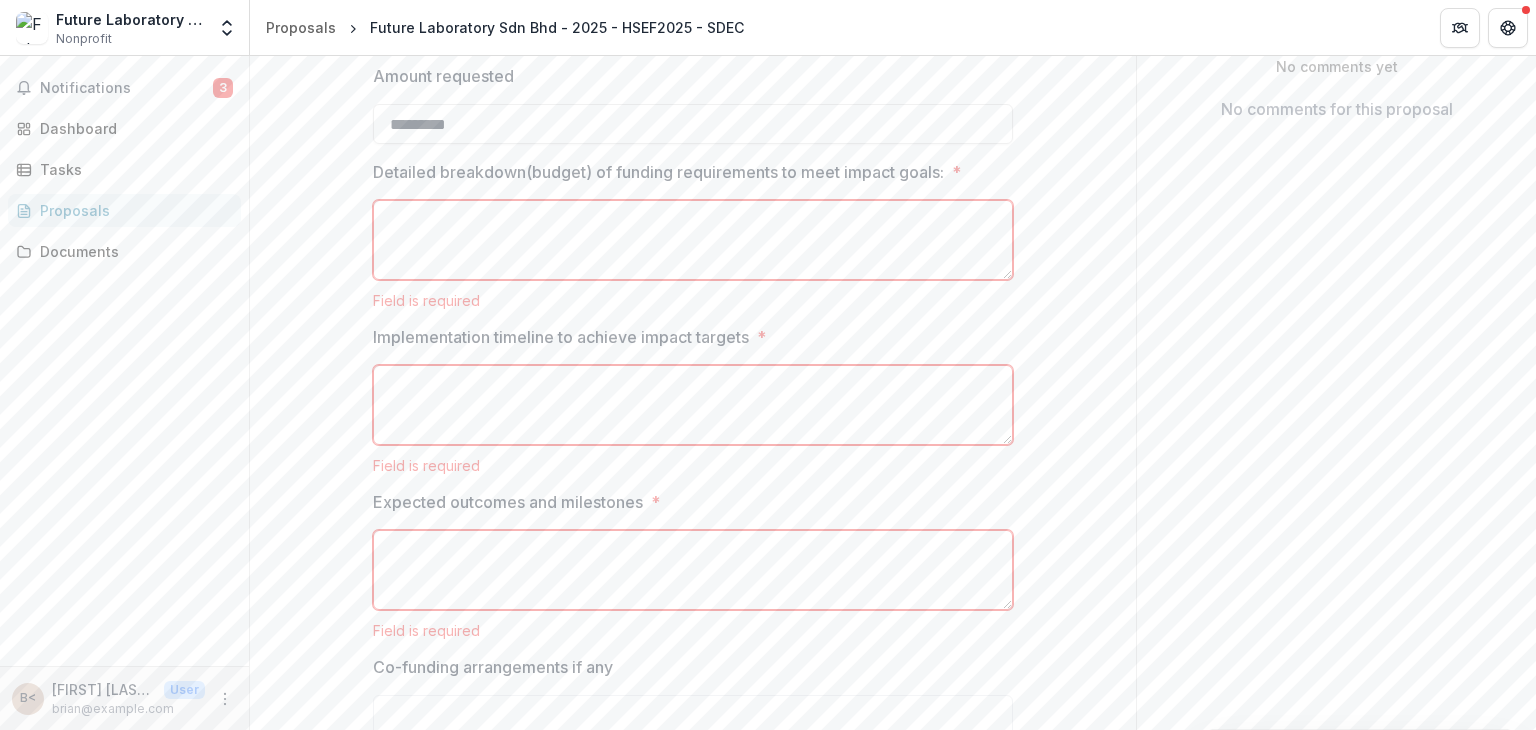 scroll, scrollTop: 404, scrollLeft: 0, axis: vertical 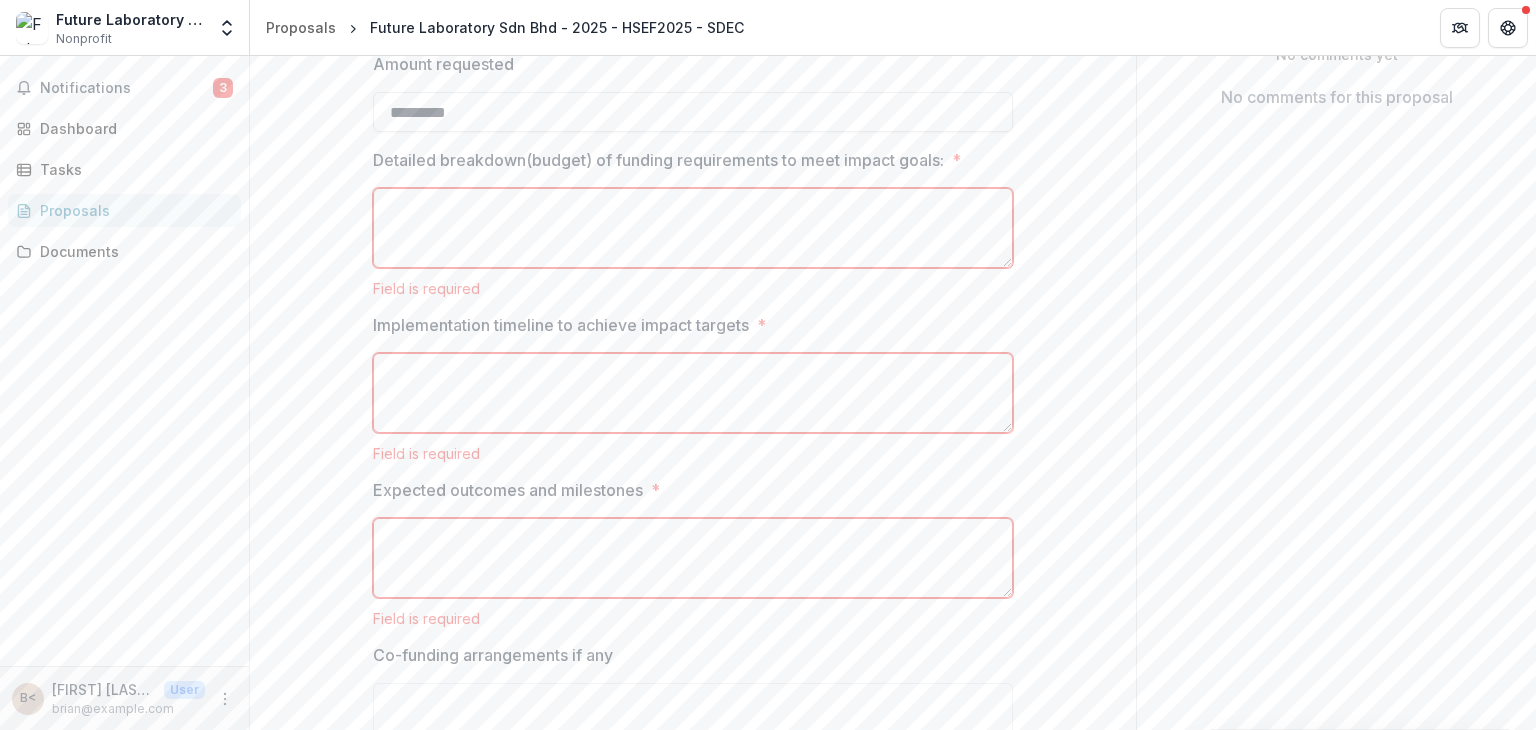click on "Implementation timeline to achieve impact targets *" at bounding box center (693, 393) 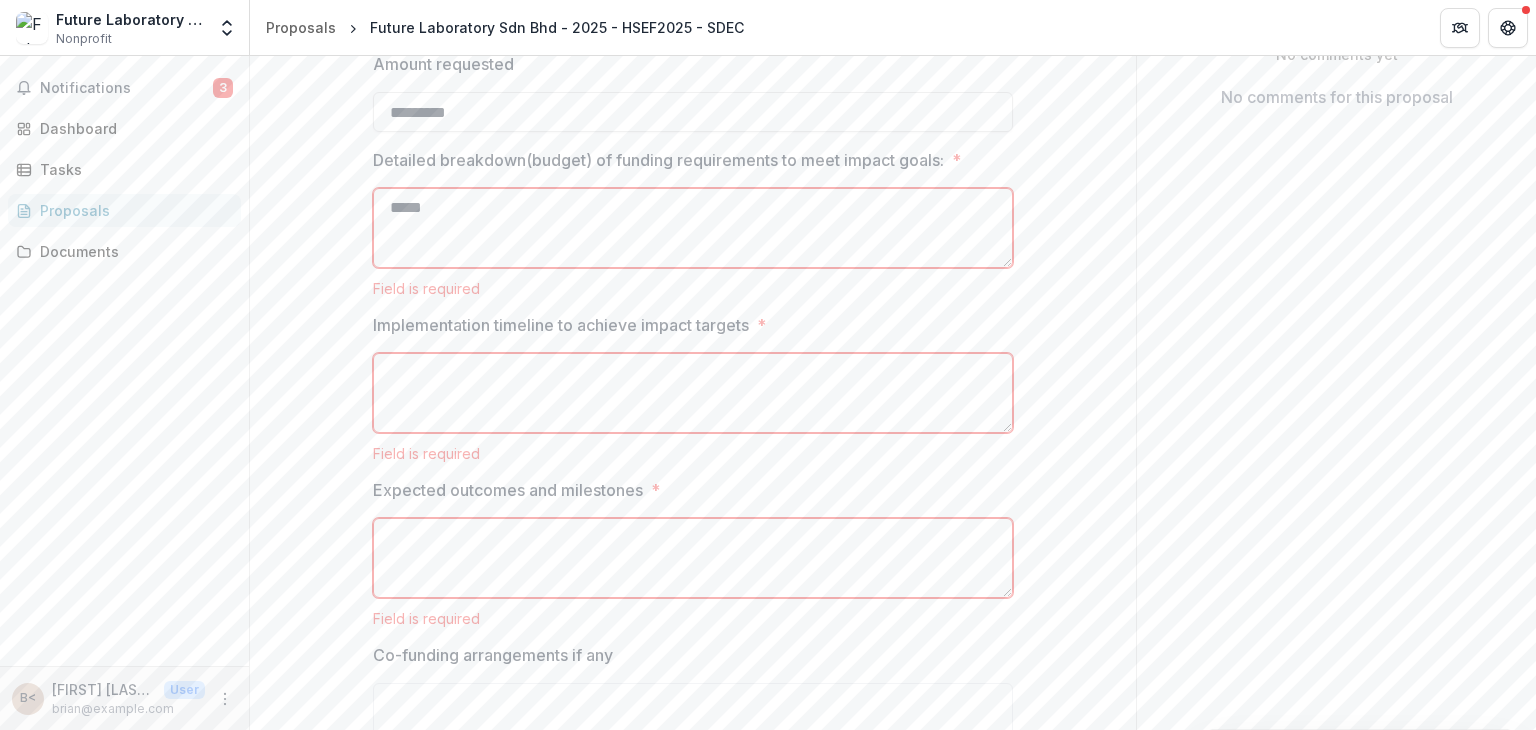 type on "******" 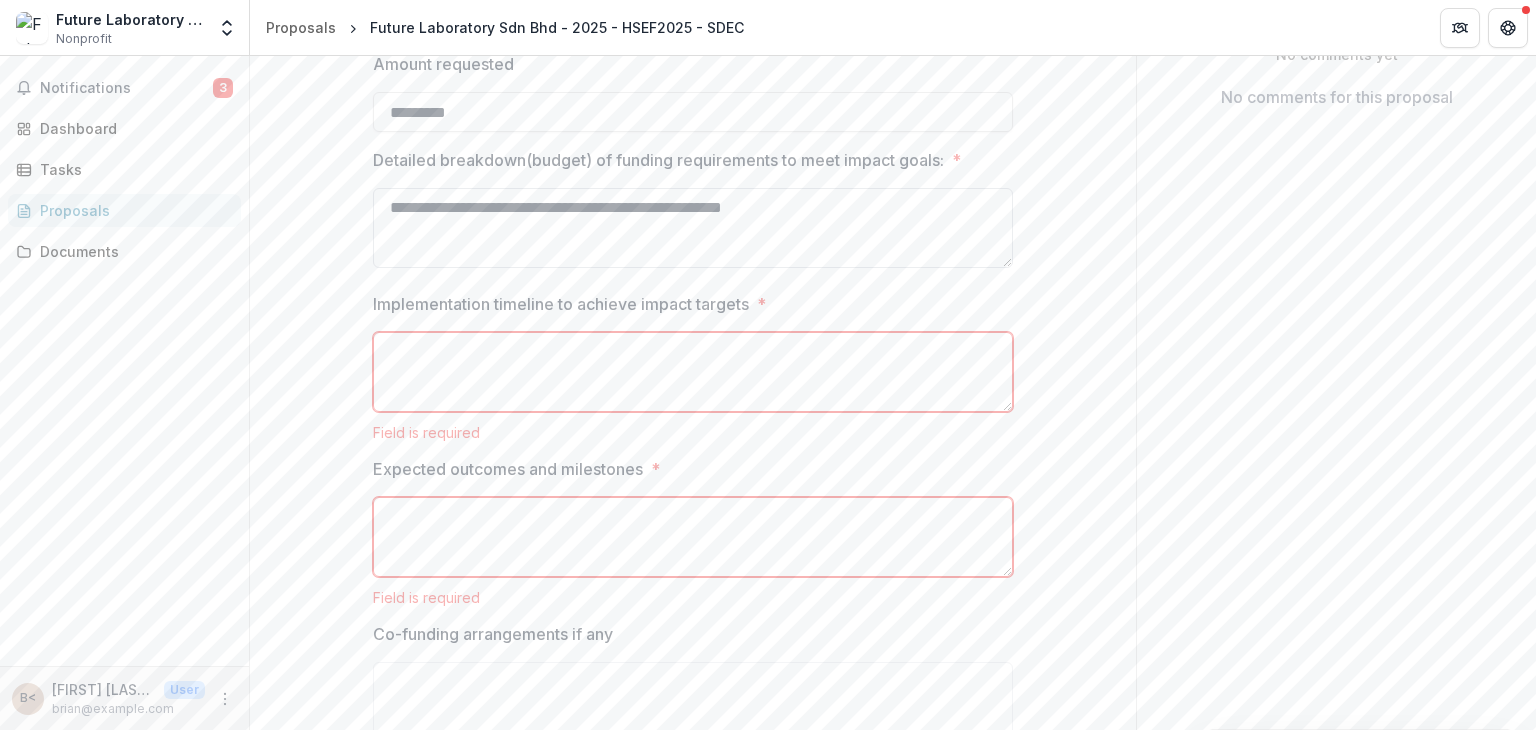 click on "**********" at bounding box center (693, 228) 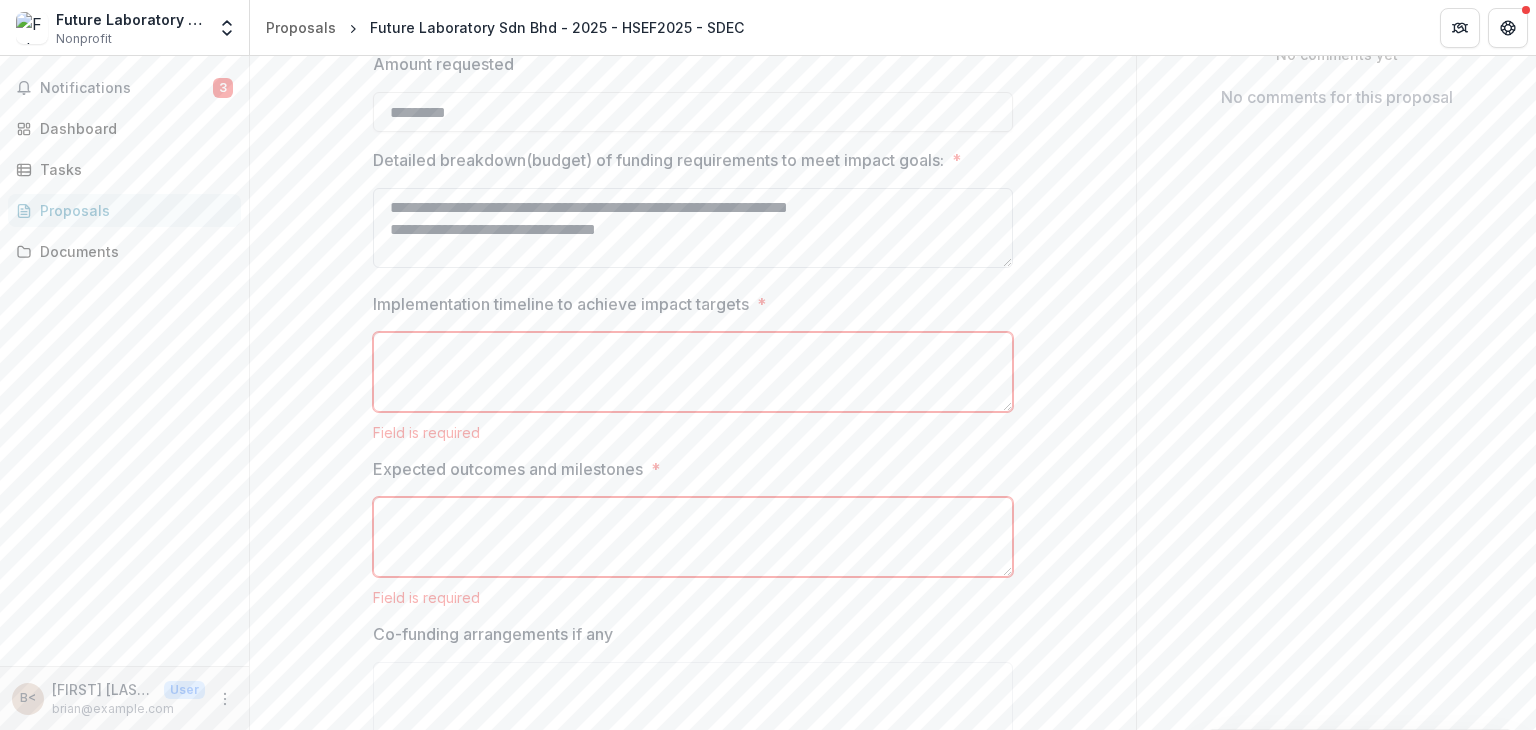 click on "**********" at bounding box center (693, 228) 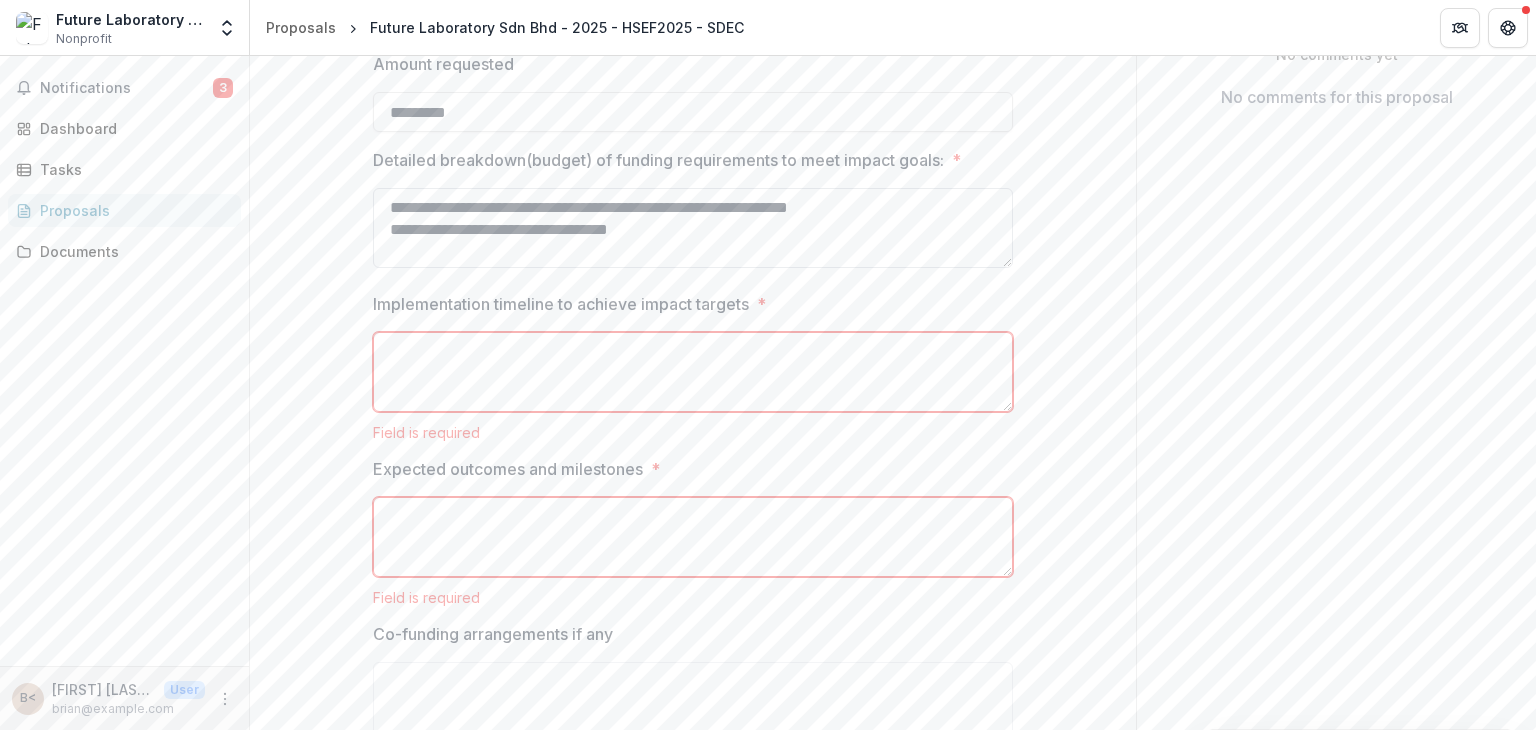 click on "**********" at bounding box center [693, 228] 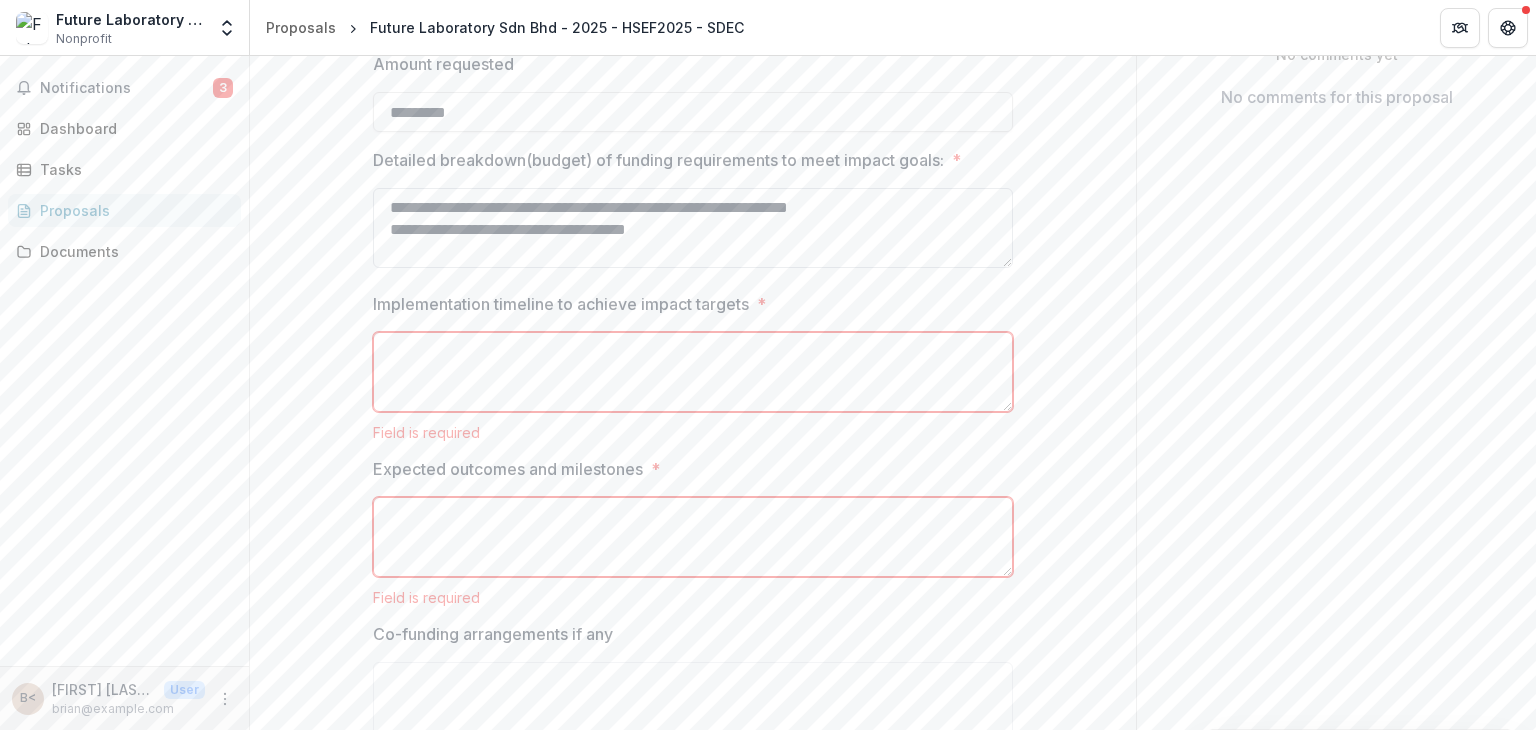 click on "**********" at bounding box center (693, 228) 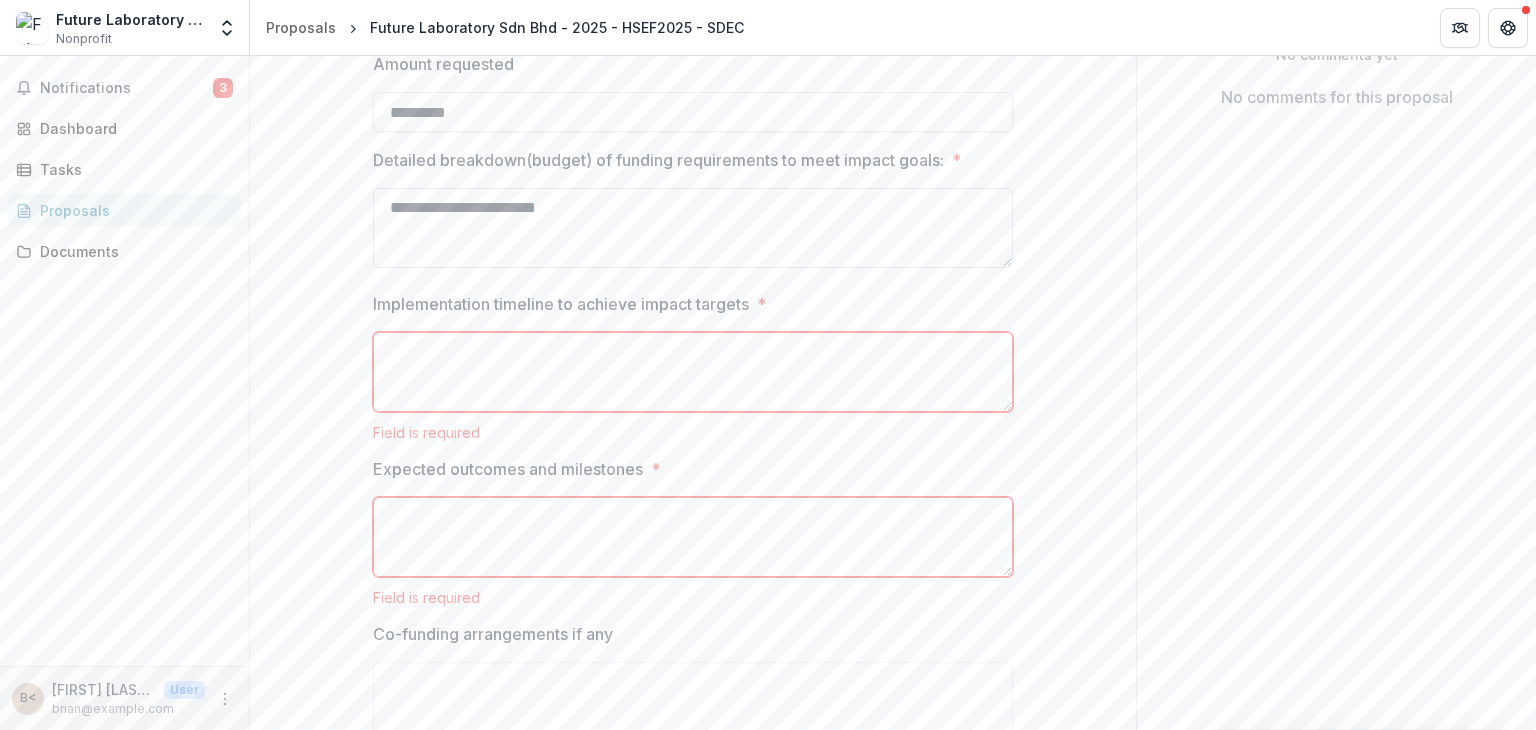 paste on "**********" 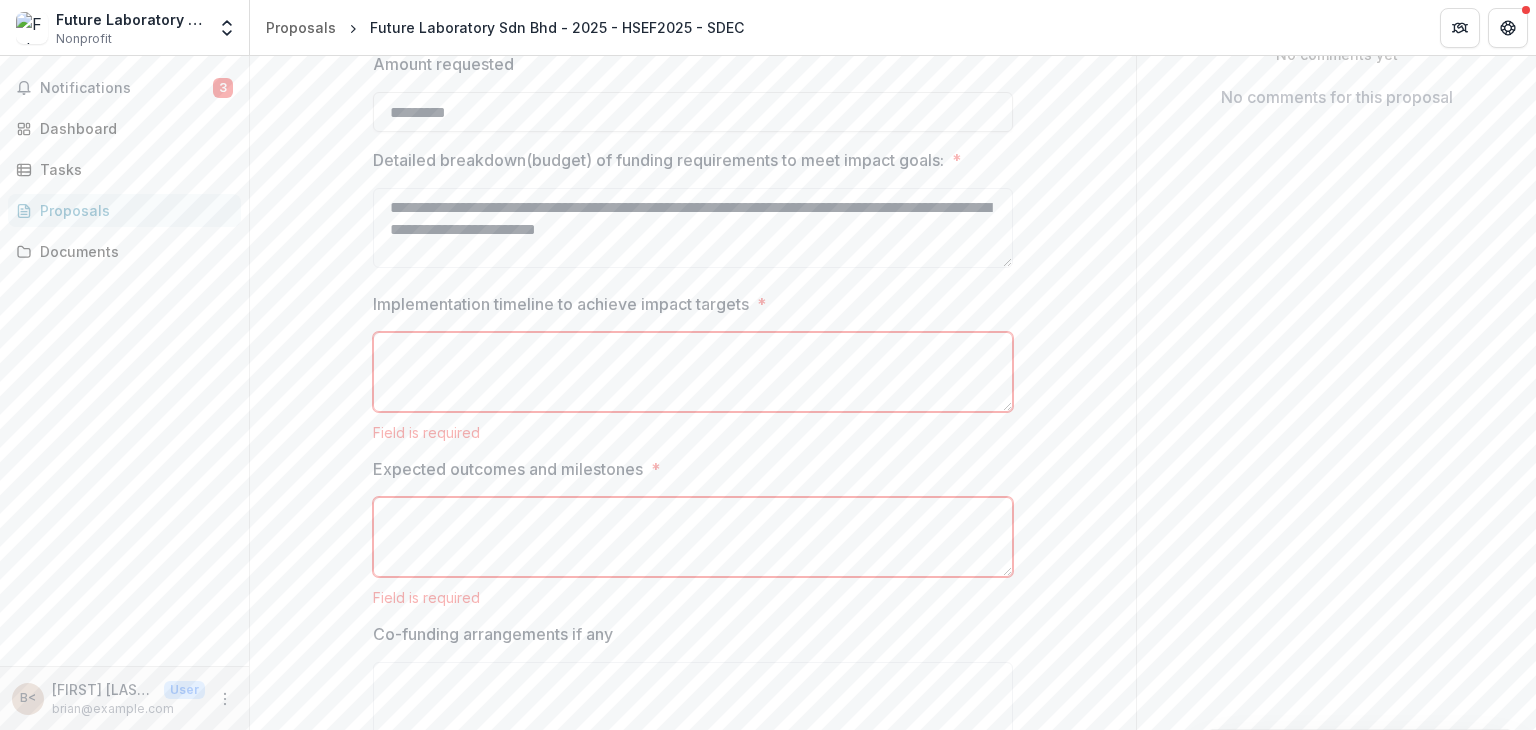 type on "**********" 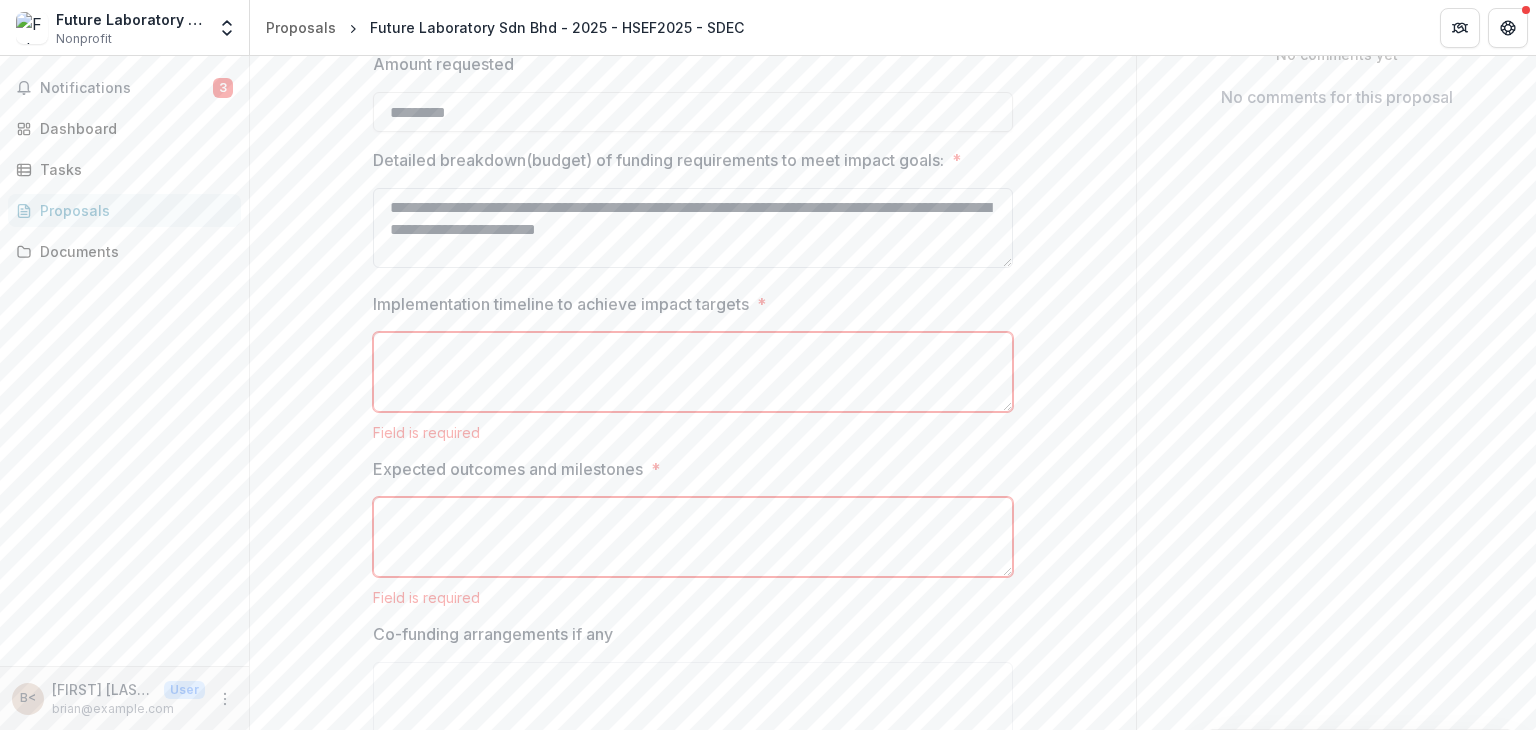 scroll, scrollTop: 4, scrollLeft: 0, axis: vertical 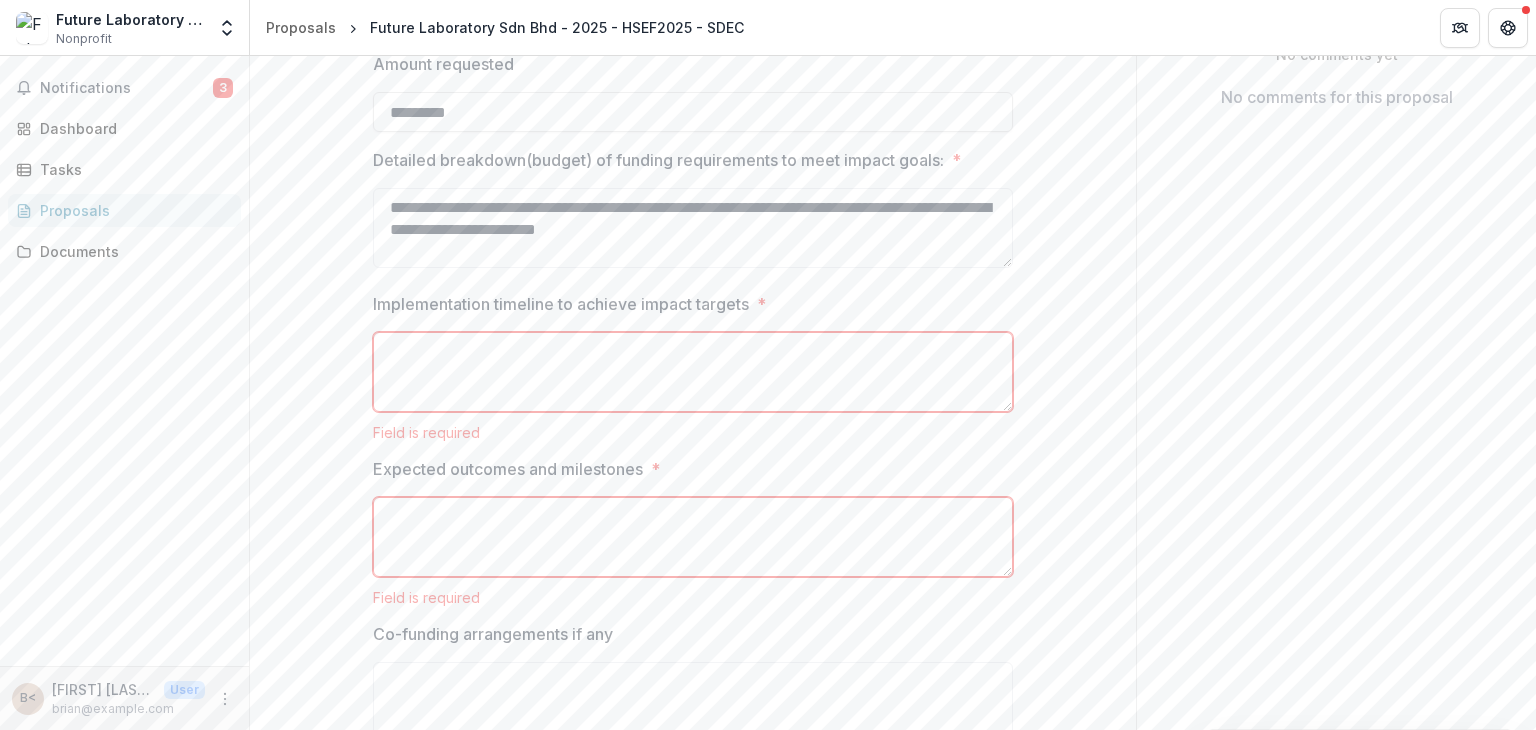 click on "Implementation timeline to achieve impact targets *" at bounding box center [693, 372] 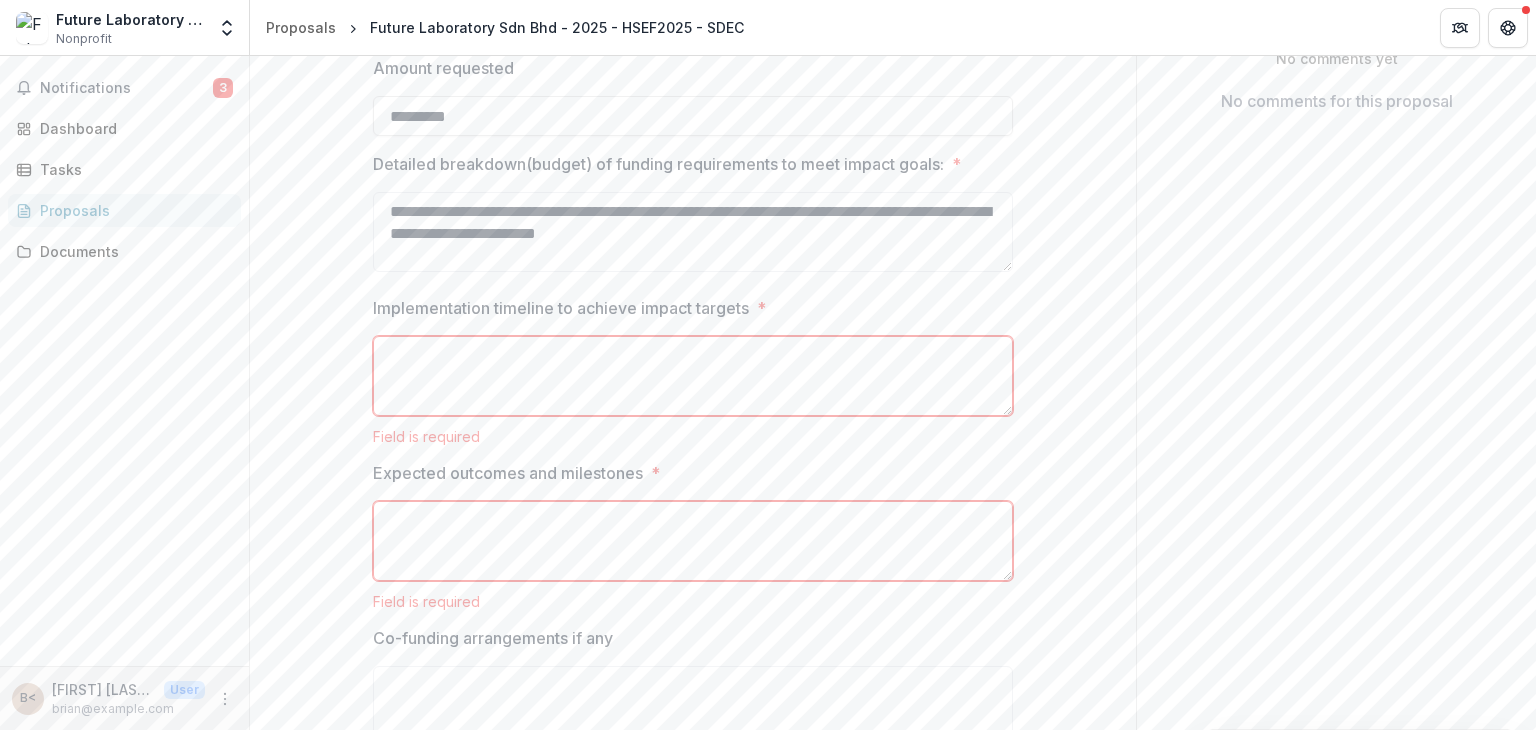 scroll, scrollTop: 402, scrollLeft: 0, axis: vertical 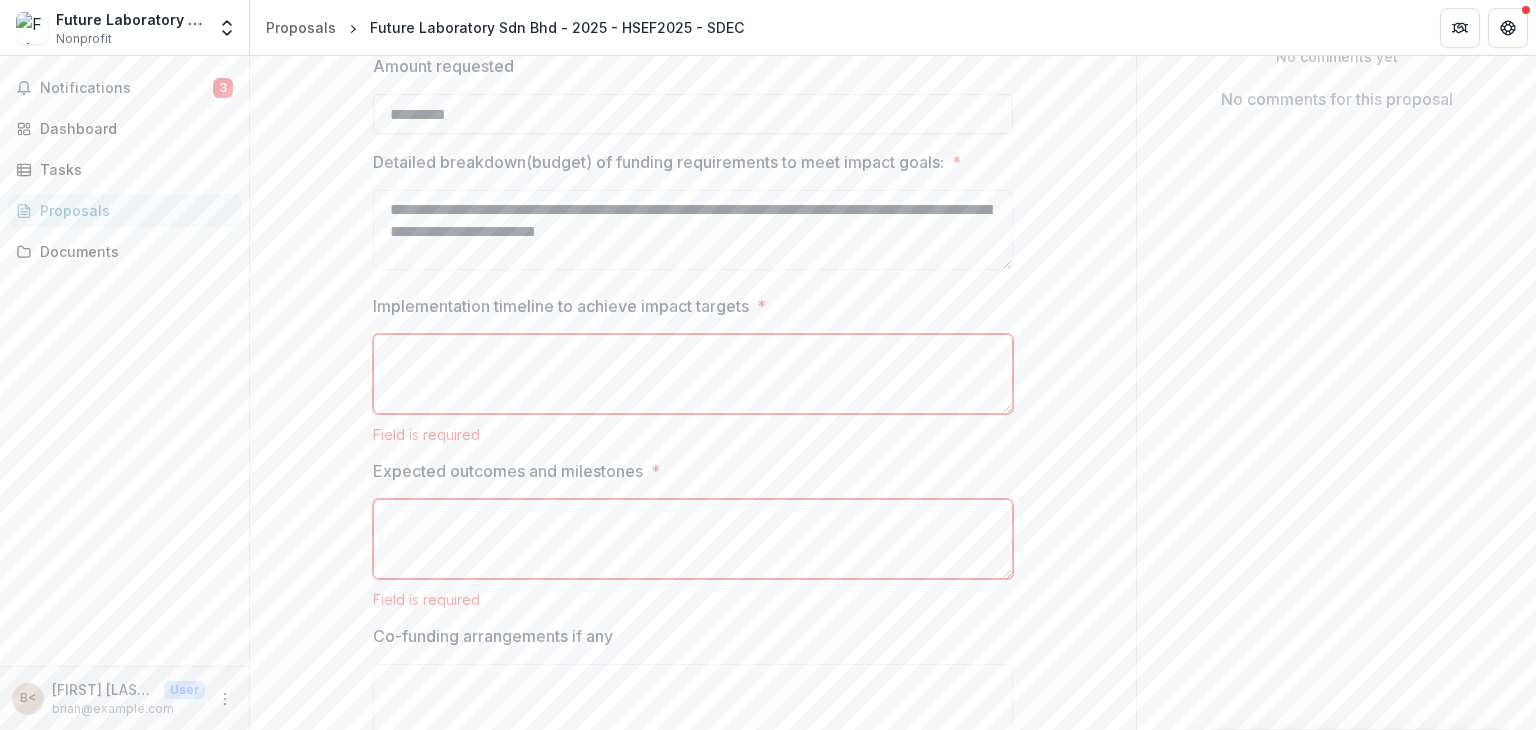 click on "Implementation timeline to achieve impact targets *" at bounding box center (693, 374) 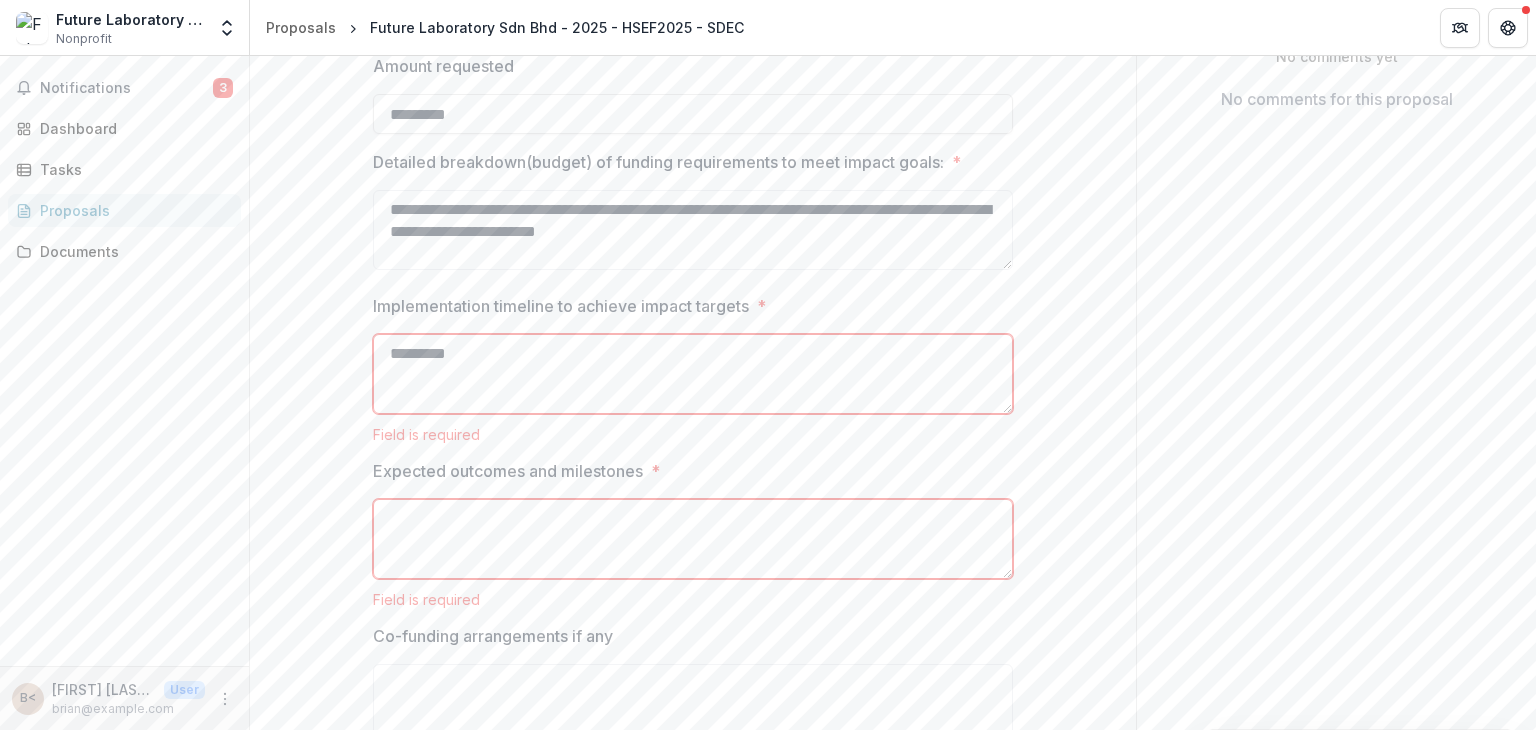 type on "********" 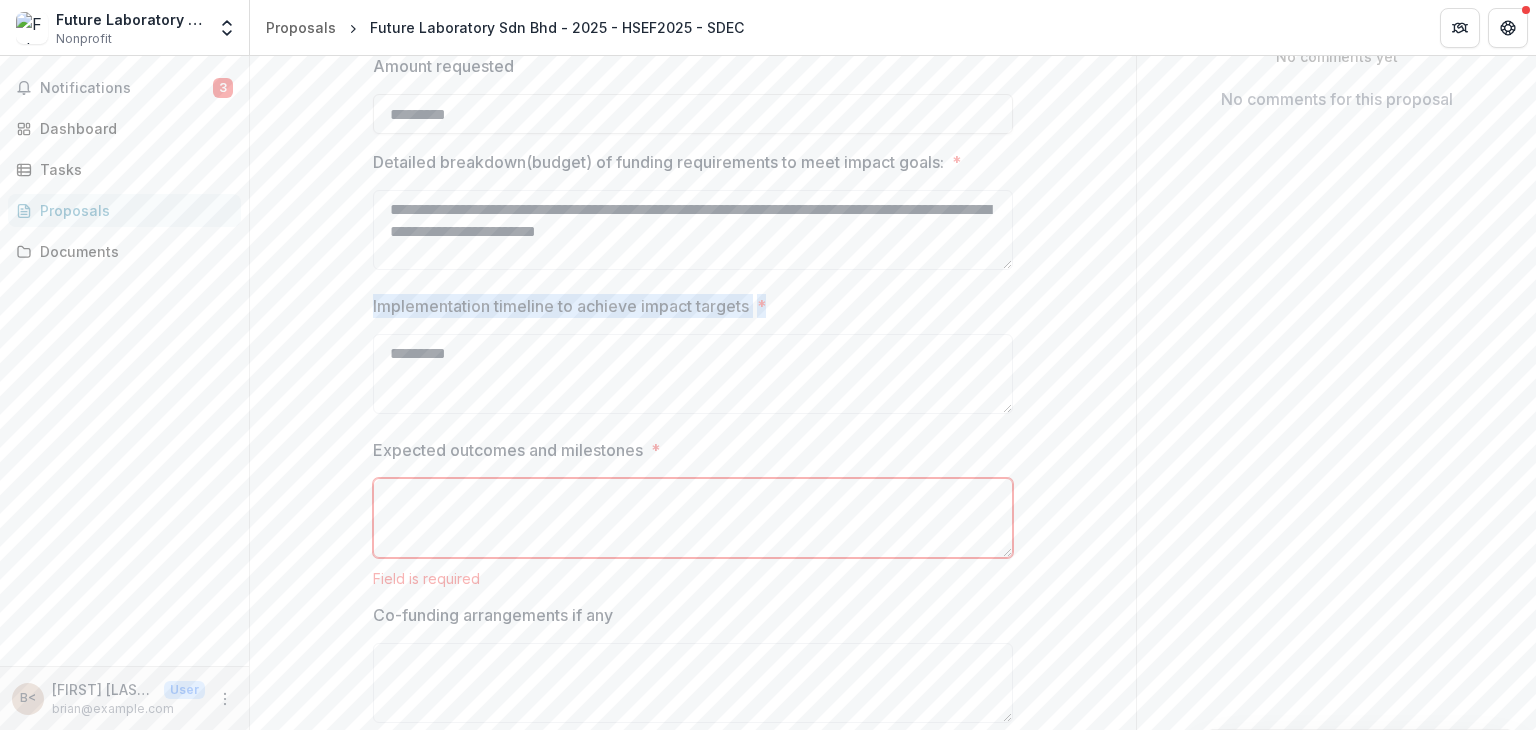 drag, startPoint x: 442, startPoint y: 392, endPoint x: 782, endPoint y: 388, distance: 340.02353 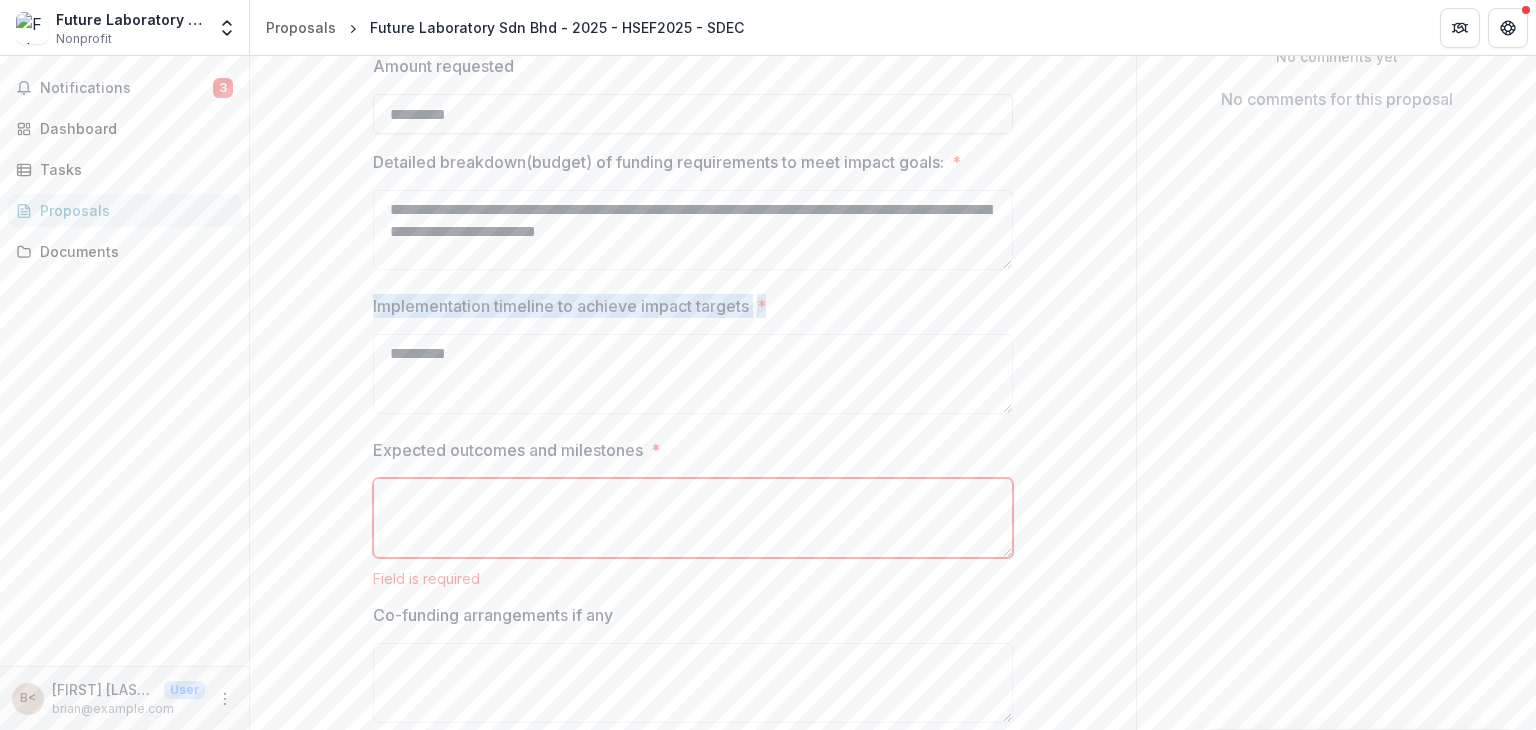 click on "Implementation timeline to achieve impact targets" at bounding box center (561, 306) 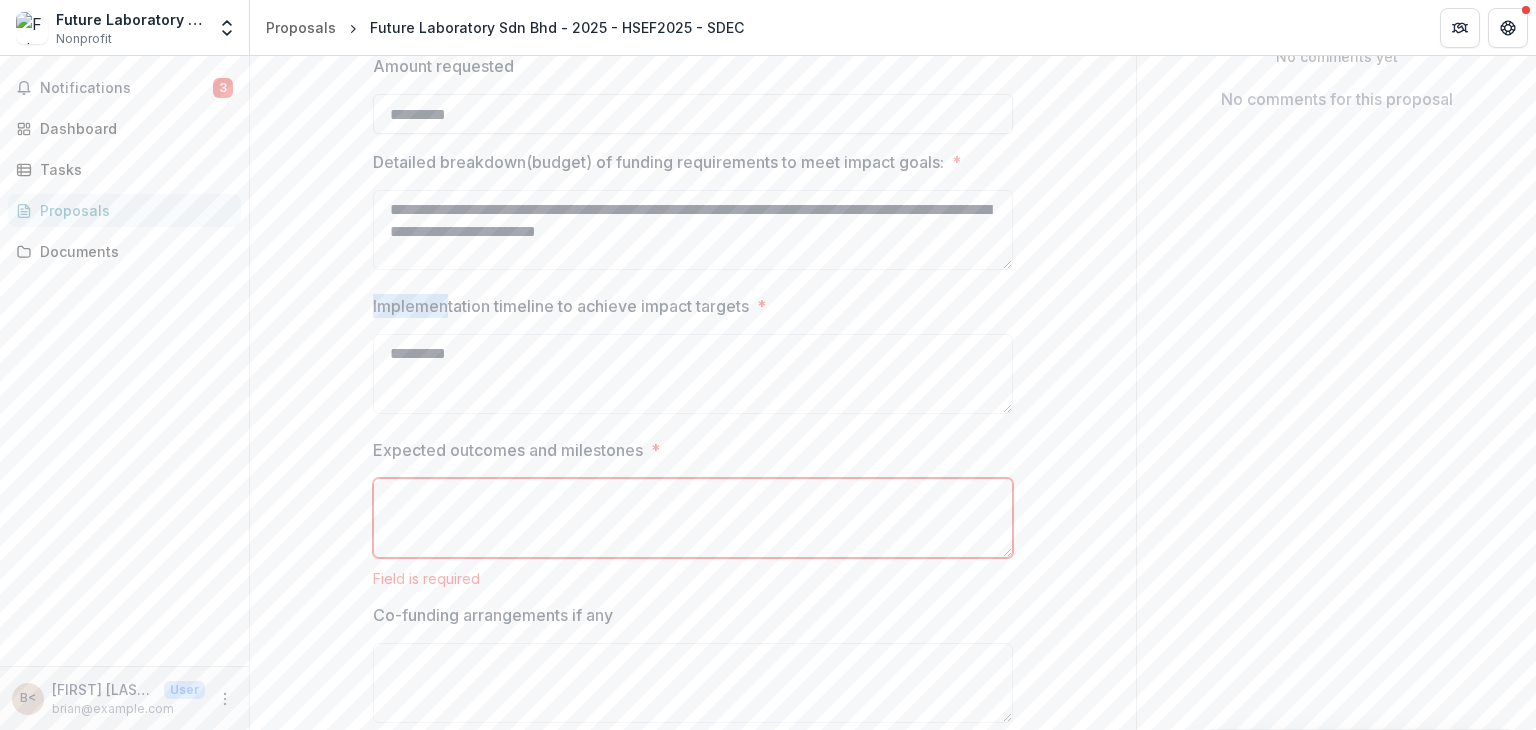 drag, startPoint x: 360, startPoint y: 396, endPoint x: 406, endPoint y: 390, distance: 46.389652 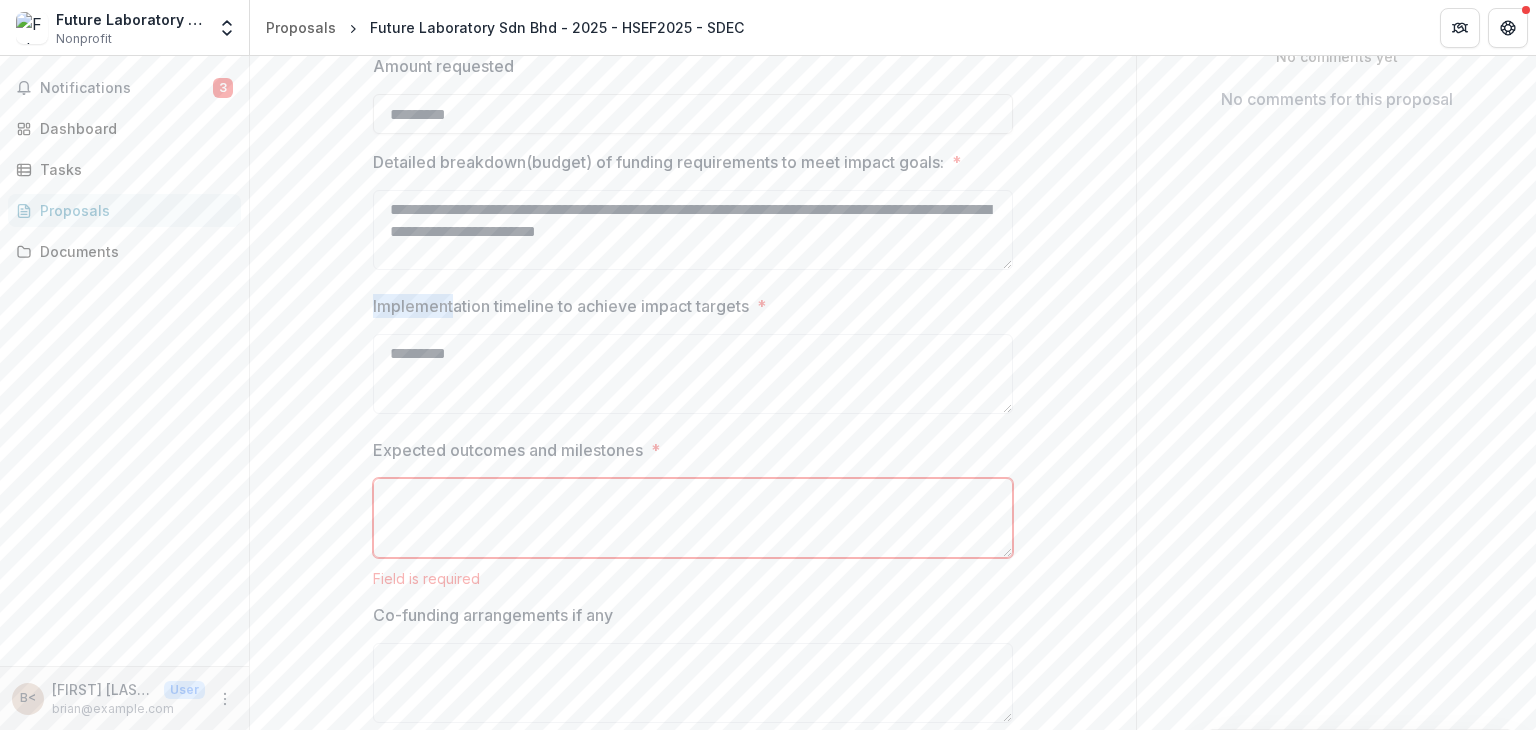 click on "Implementation timeline to achieve impact targets" at bounding box center (561, 306) 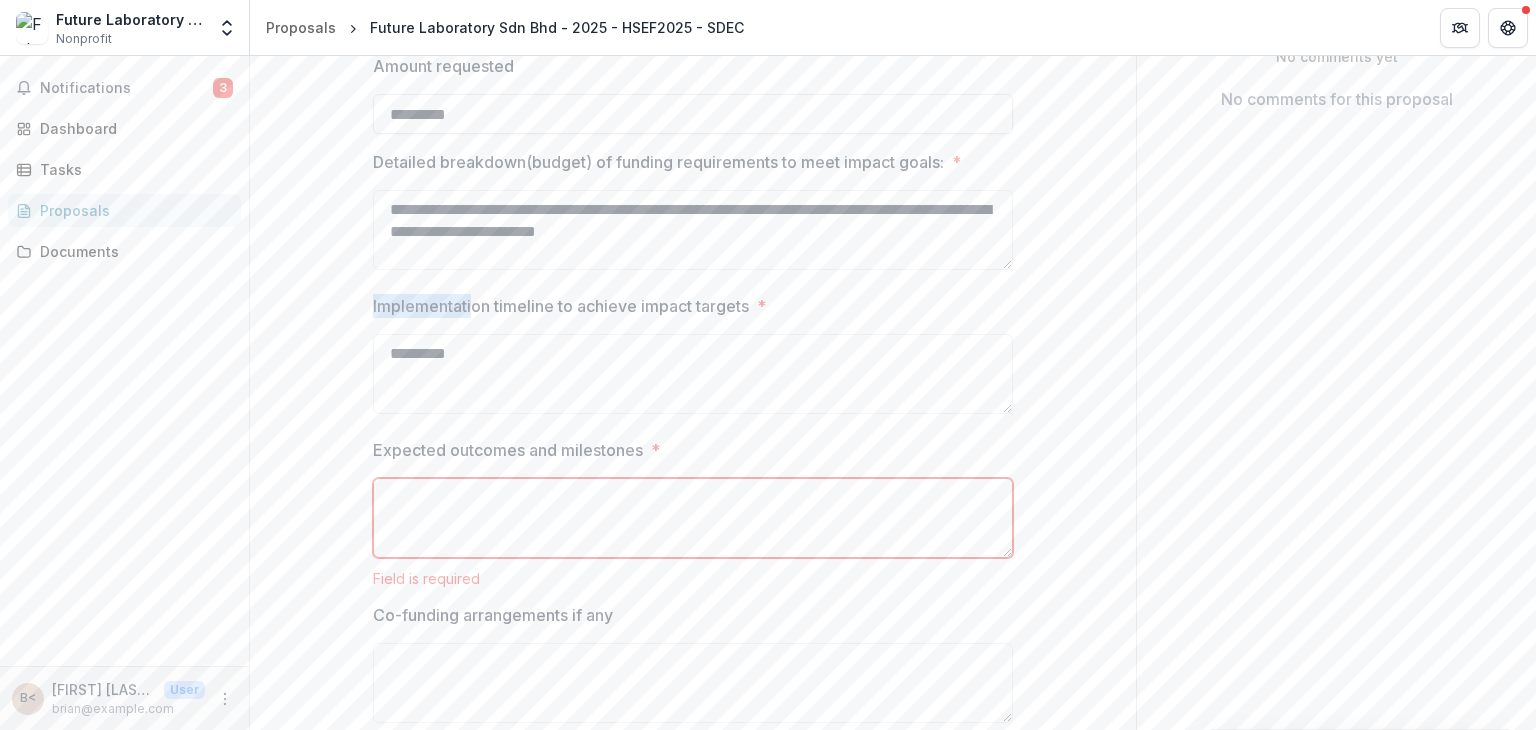 drag, startPoint x: 370, startPoint y: 393, endPoint x: 479, endPoint y: 394, distance: 109.004585 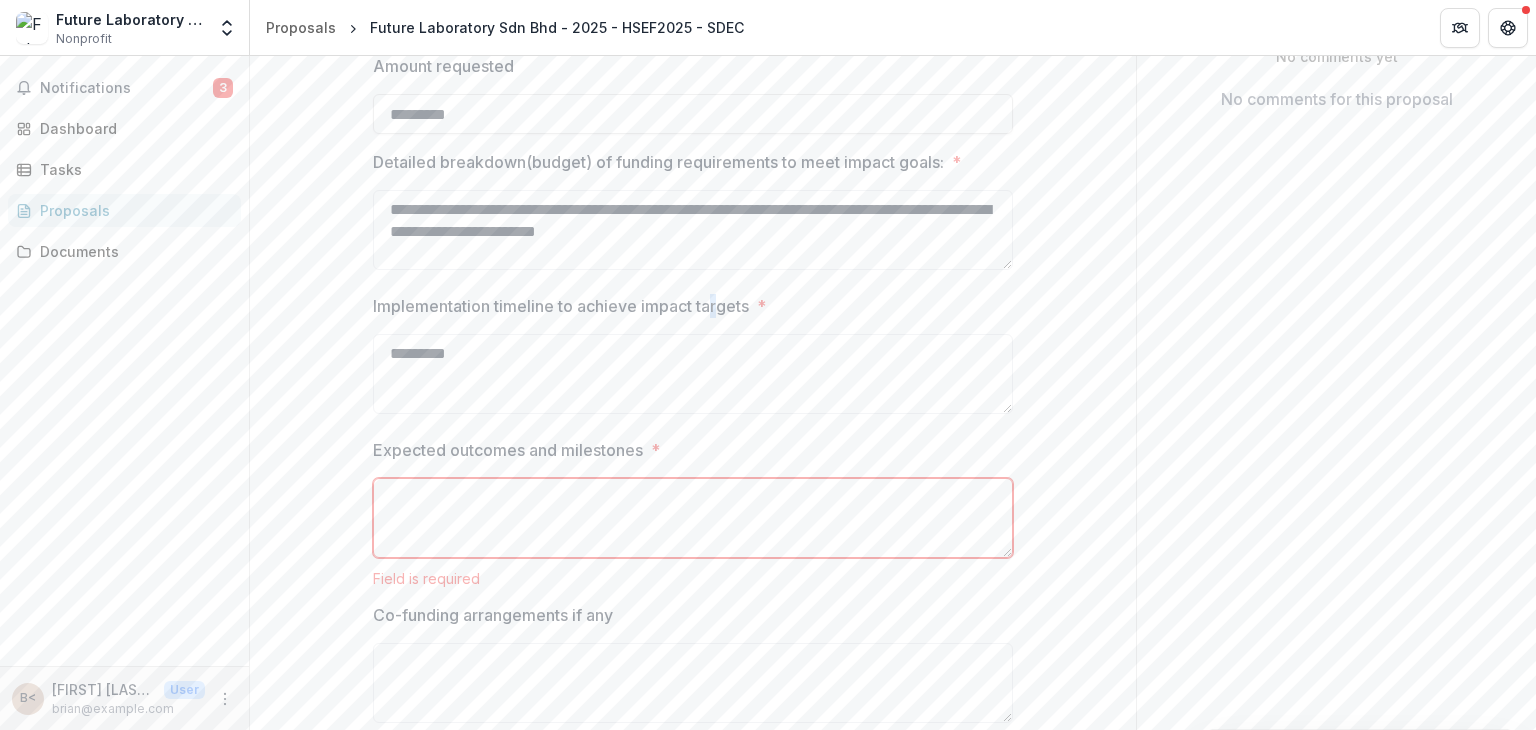 click on "Implementation timeline to achieve impact targets" at bounding box center [561, 306] 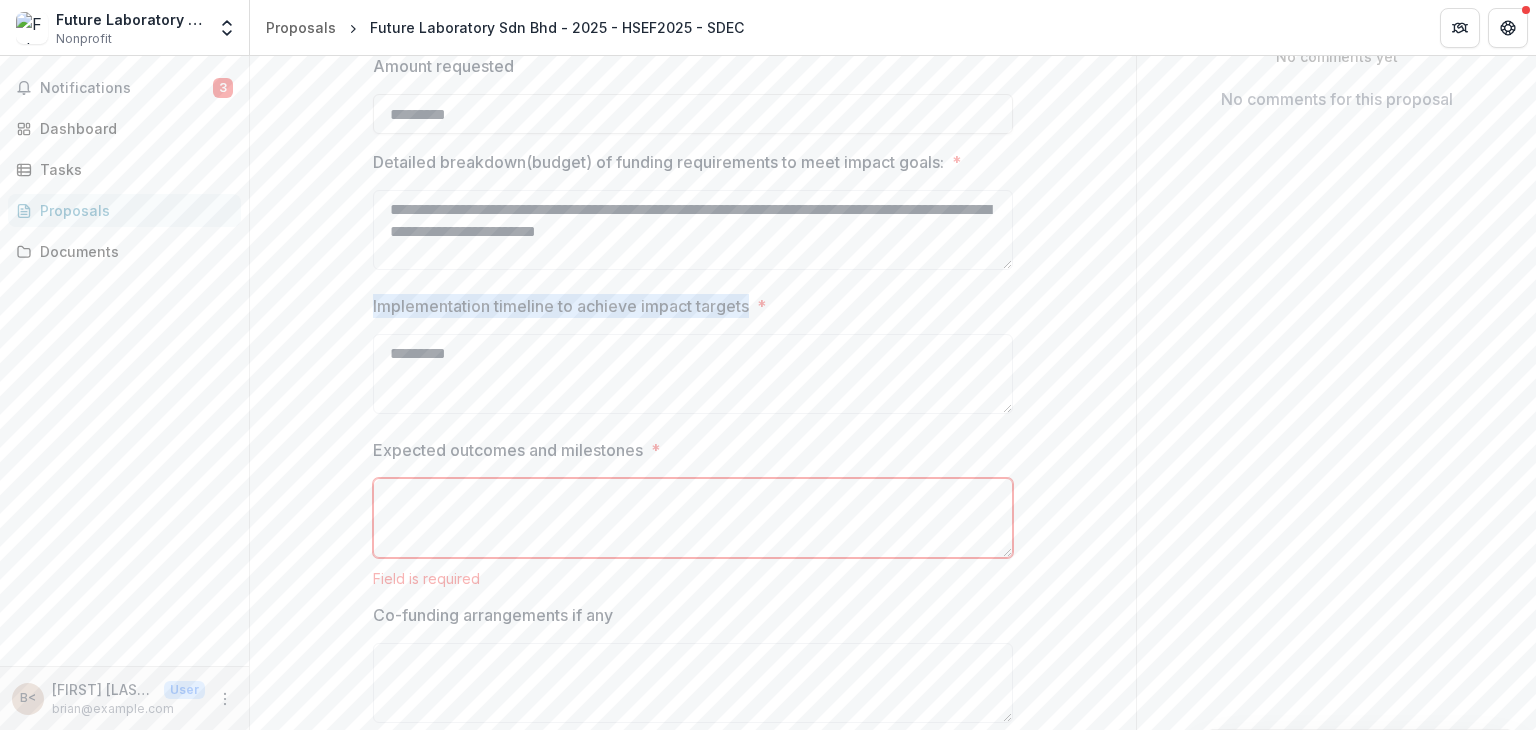 drag, startPoint x: 748, startPoint y: 393, endPoint x: 353, endPoint y: 388, distance: 395.03165 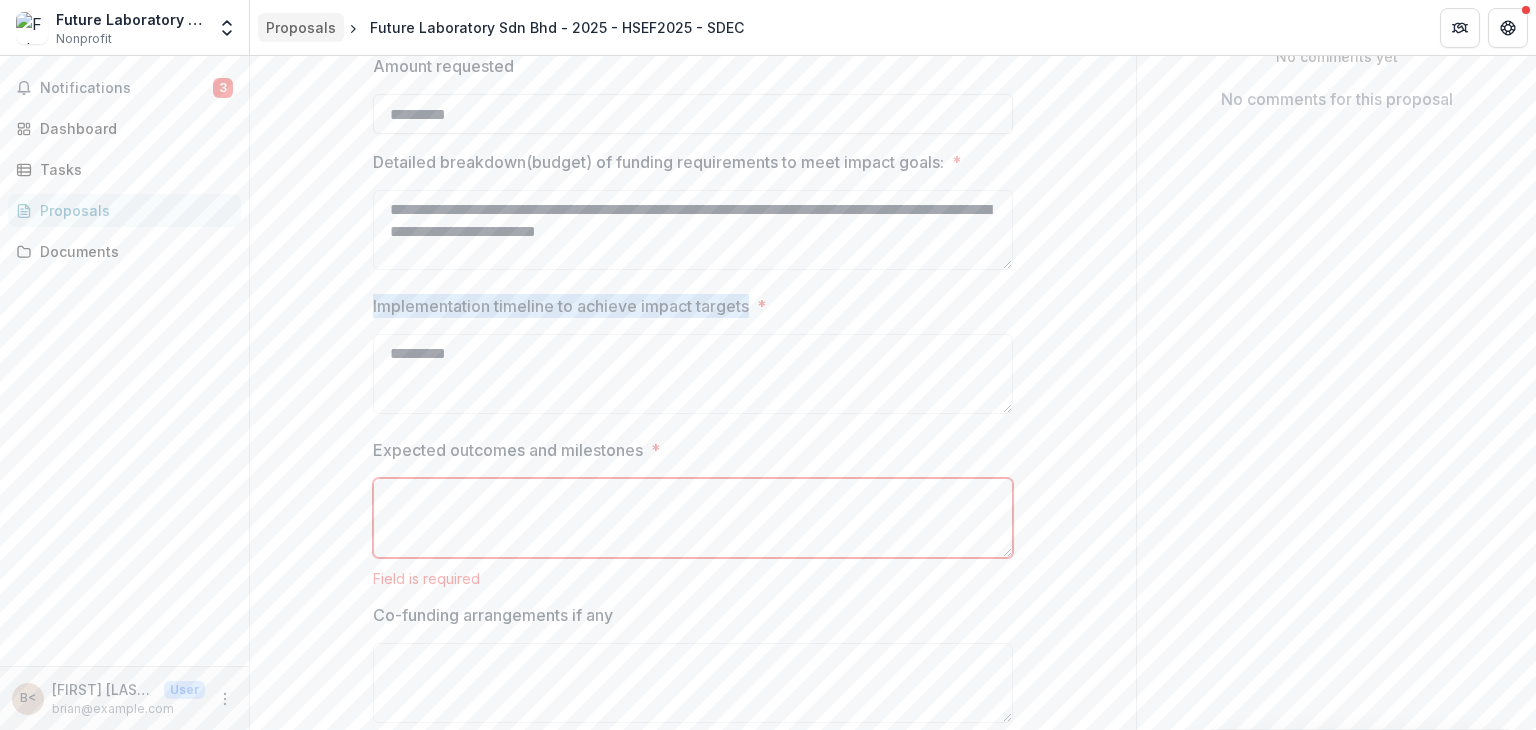 copy on "Implementation timeline to achieve impact targets" 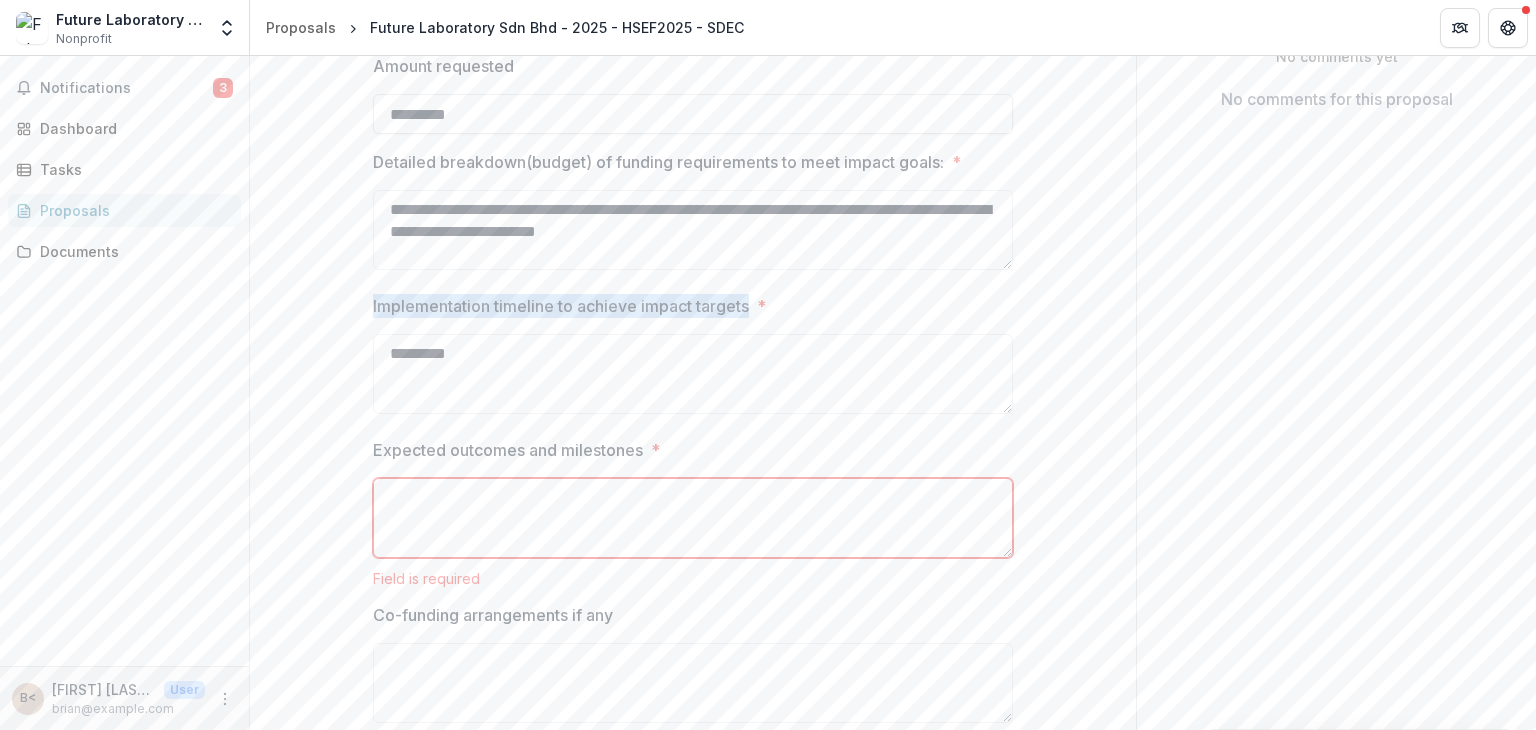 scroll, scrollTop: 0, scrollLeft: 0, axis: both 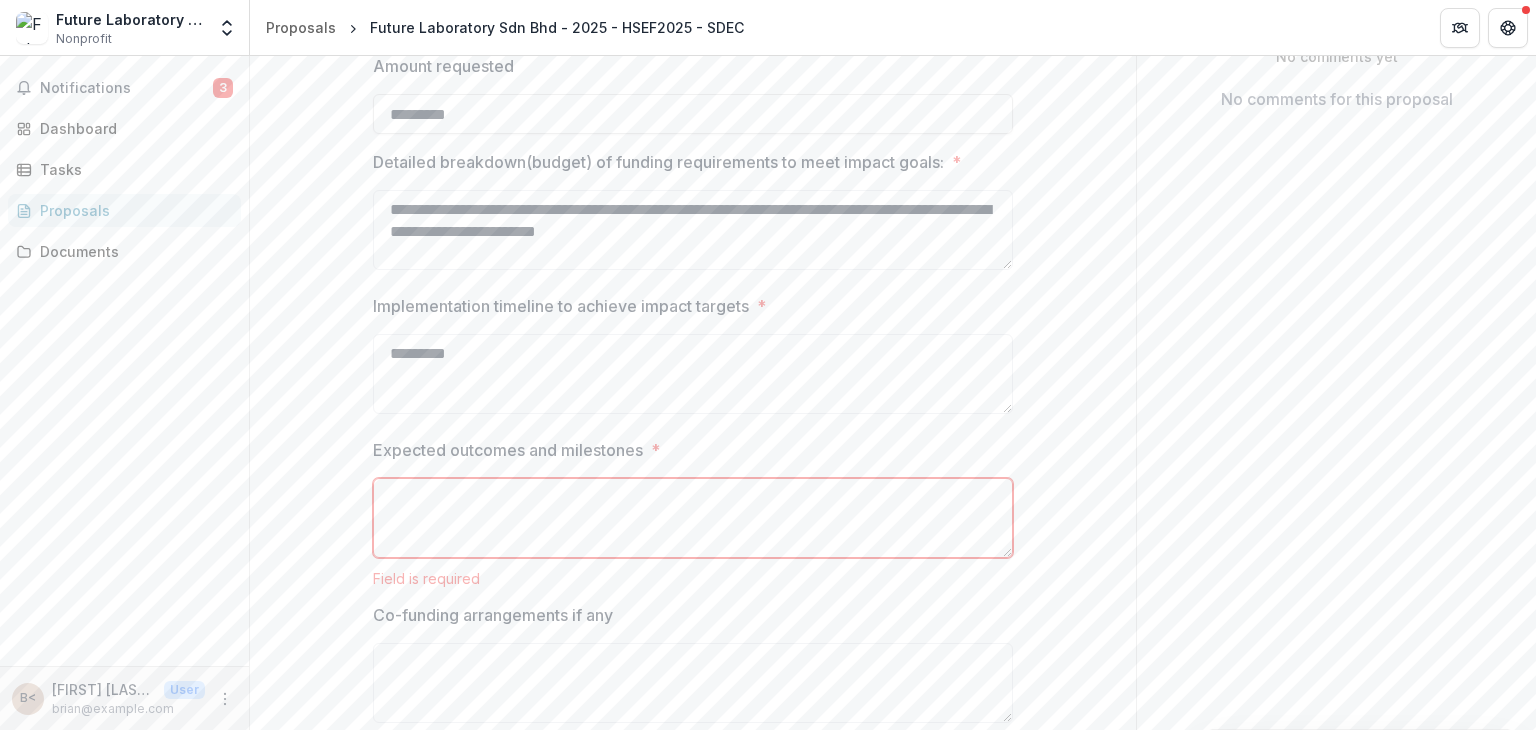 click on "Send comments or questions to   [ORGANIZATION]   in the box below.   [ORGANIZATION]   will be notified via email of your comment. B< [NAME] Add Comment Comments 0 No comments yet No comments for this proposal" at bounding box center [1336, 237] 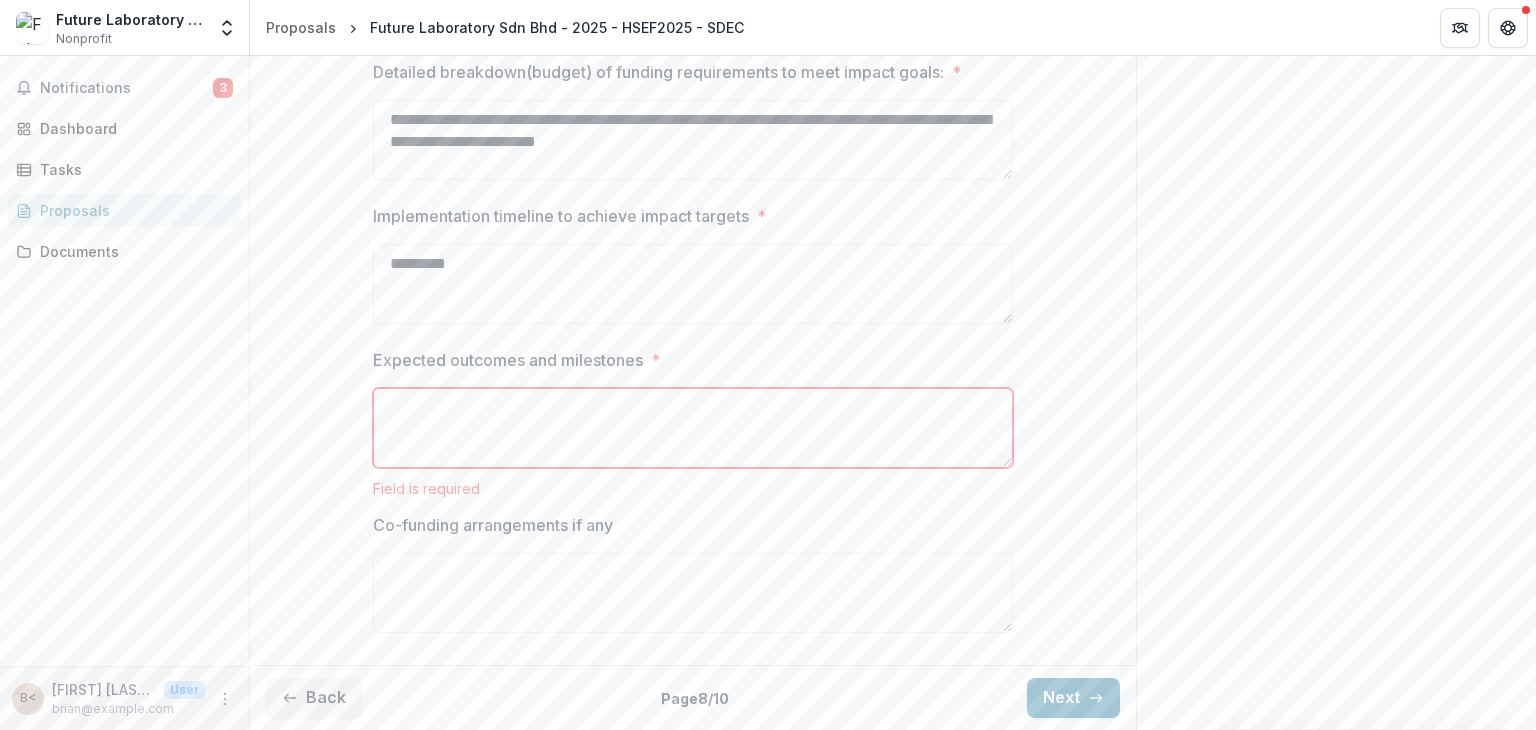 scroll, scrollTop: 581, scrollLeft: 0, axis: vertical 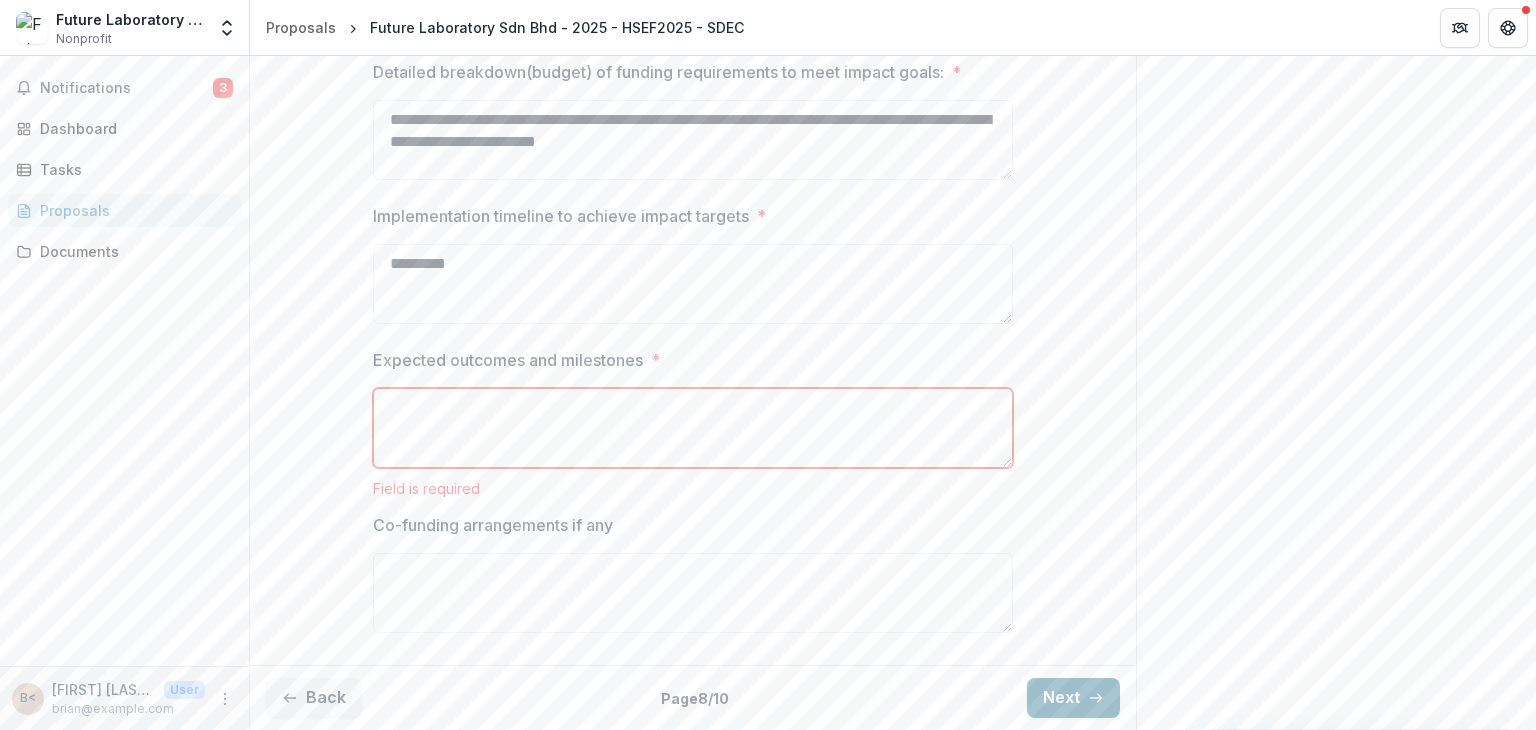 click on "Next" at bounding box center [1073, 698] 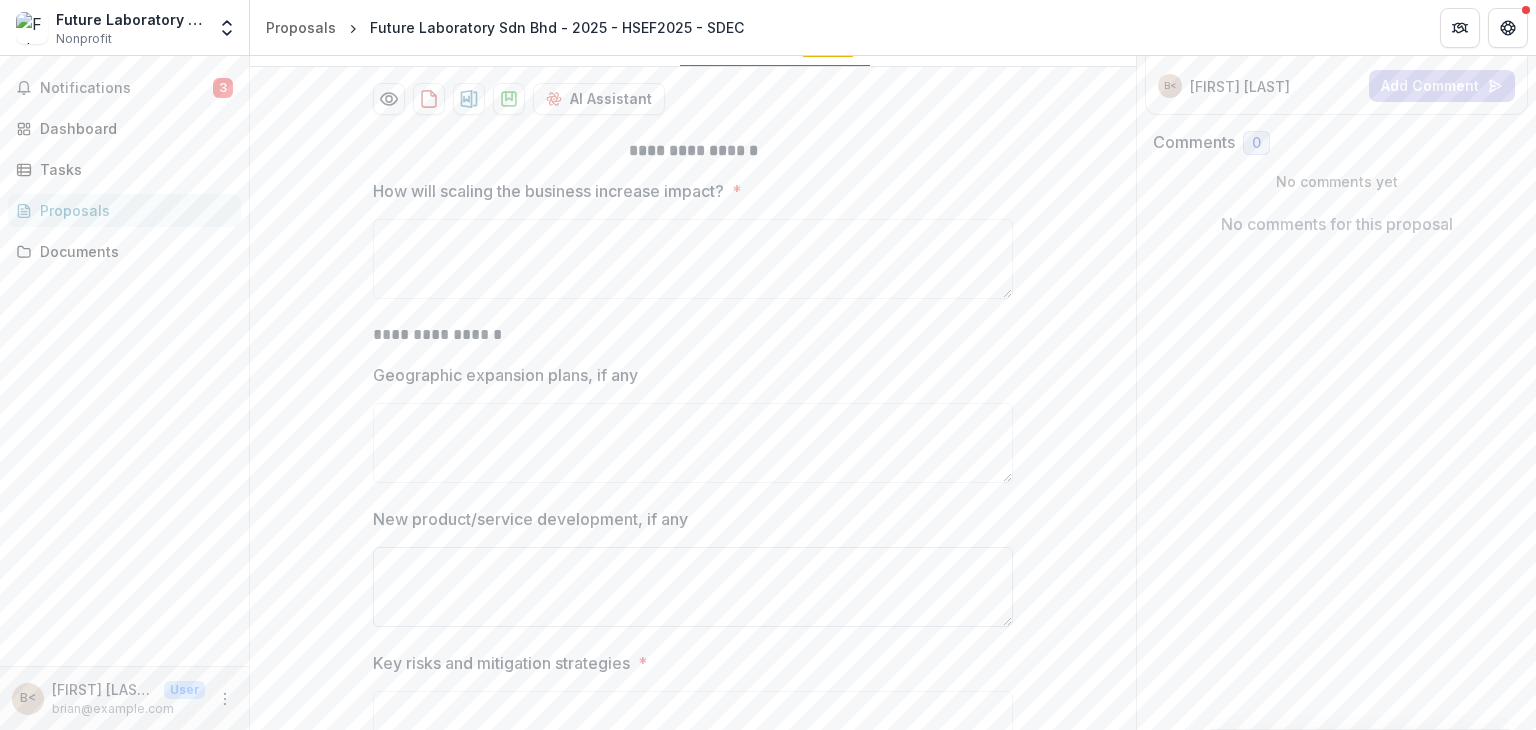 scroll, scrollTop: 504, scrollLeft: 0, axis: vertical 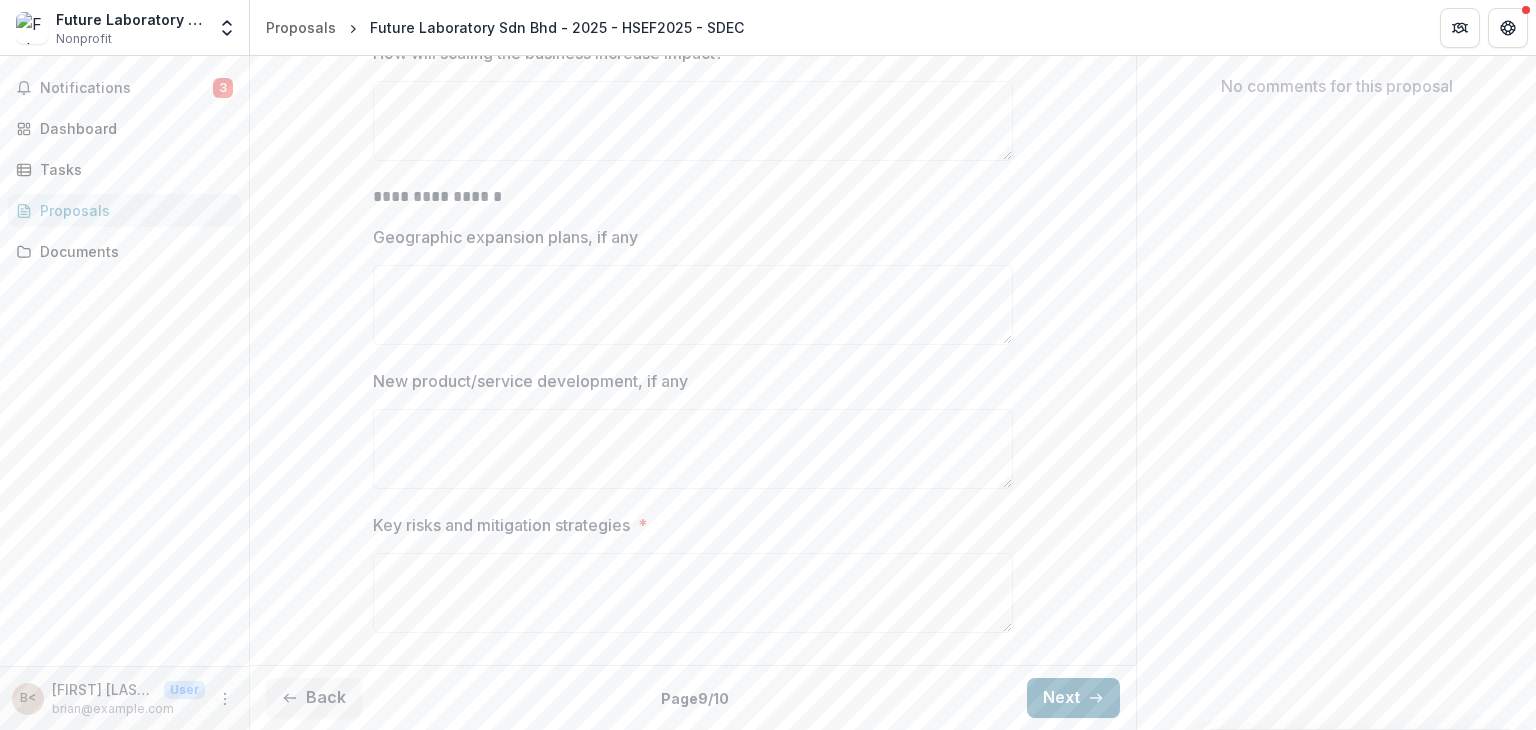 click 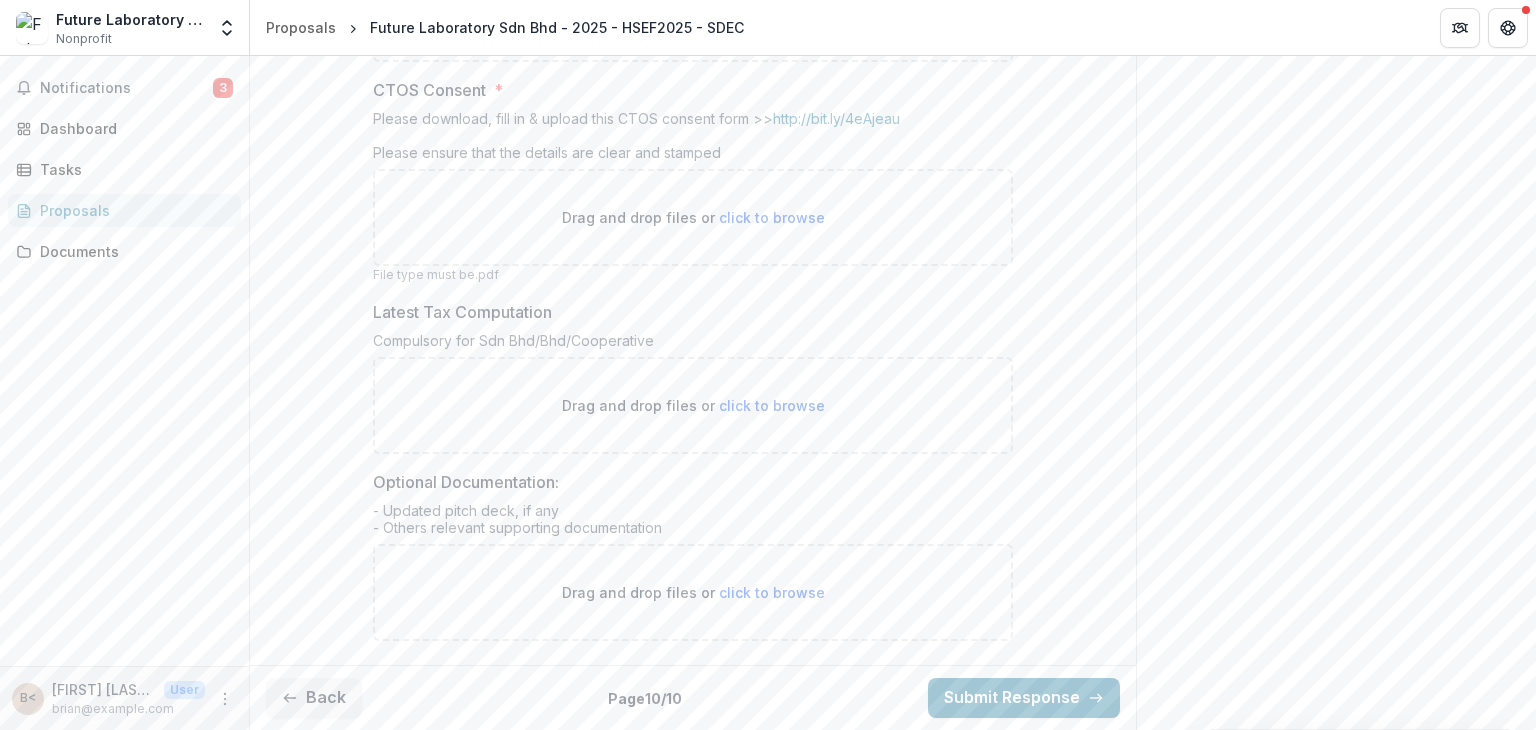 scroll, scrollTop: 656, scrollLeft: 0, axis: vertical 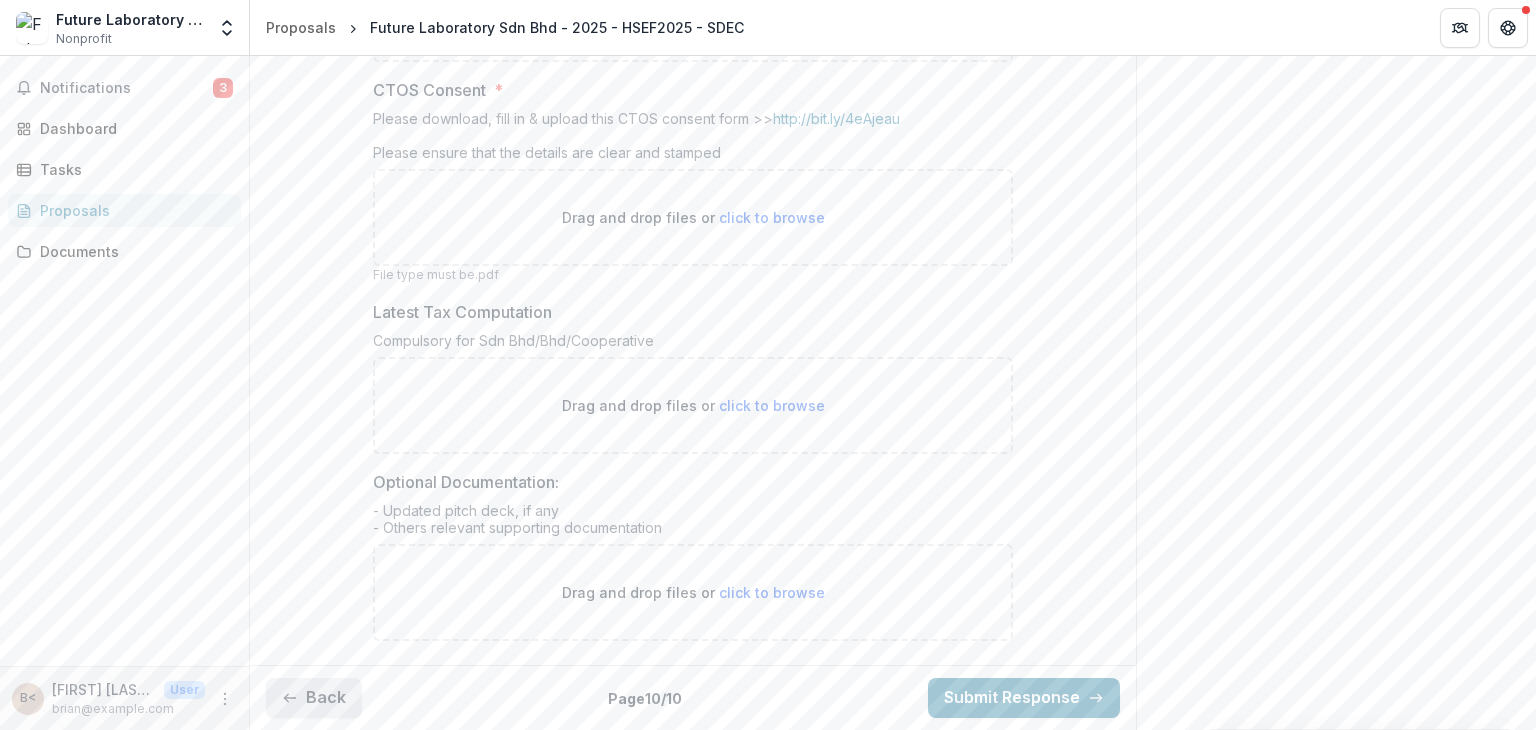 click on "Back" at bounding box center [314, 698] 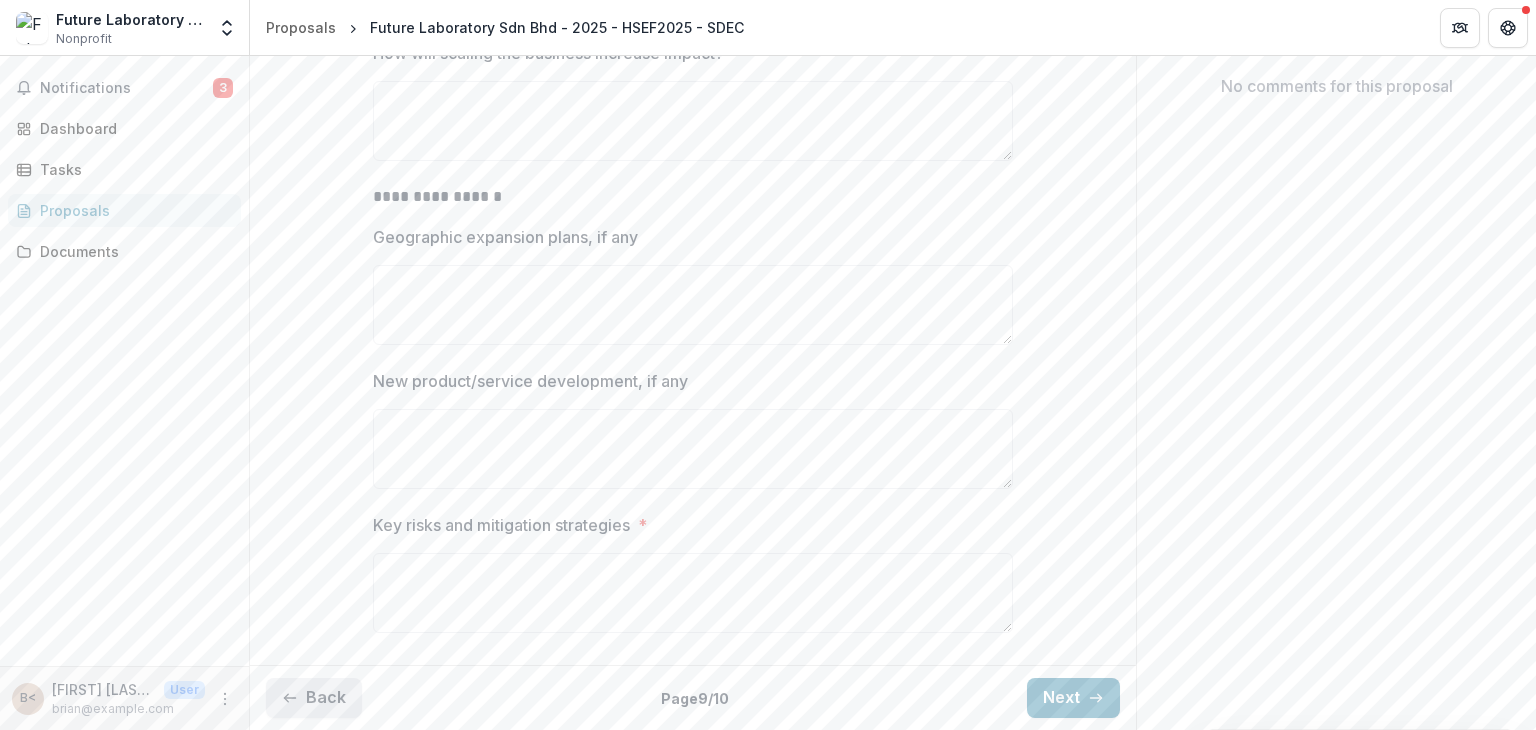 click on "Back" at bounding box center (314, 698) 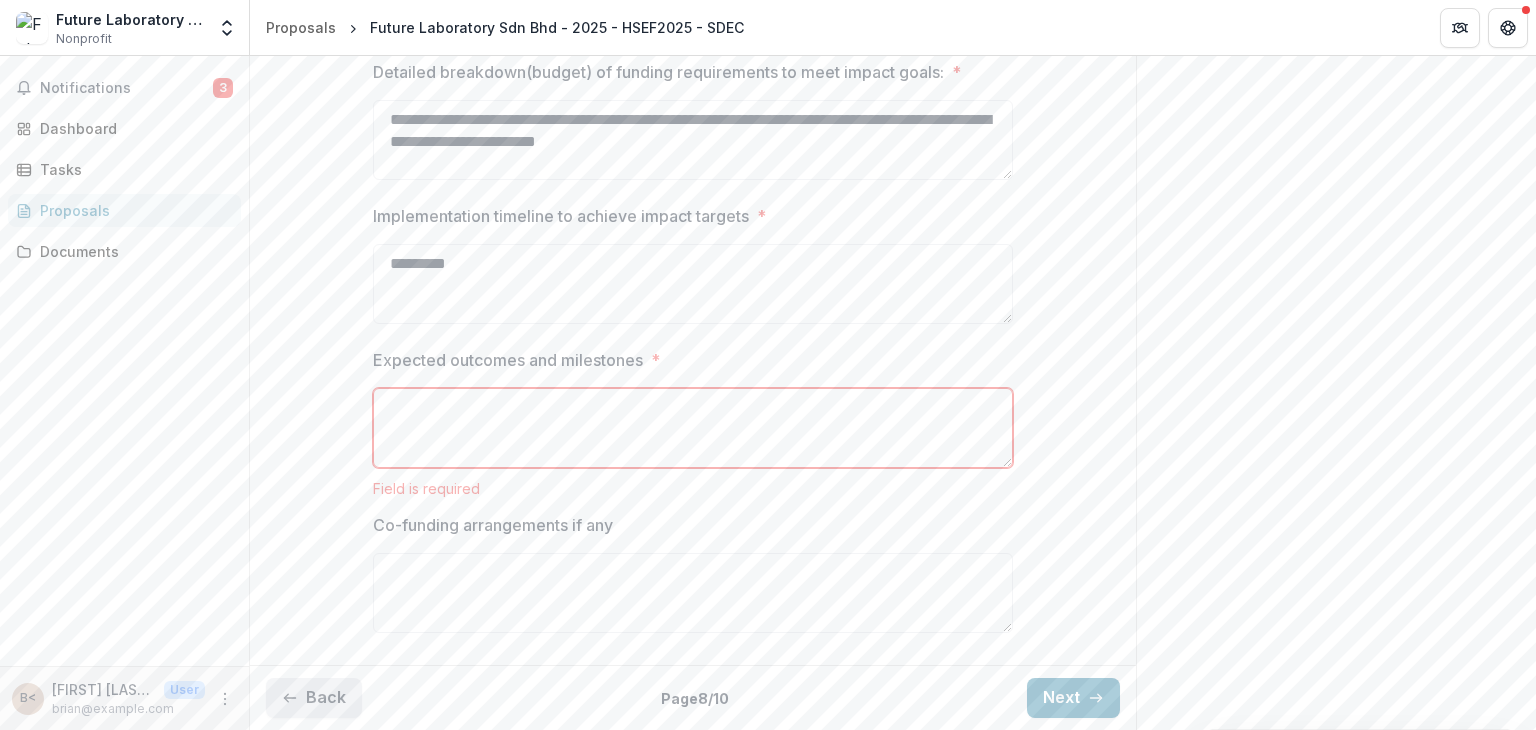 click on "Back" at bounding box center (314, 698) 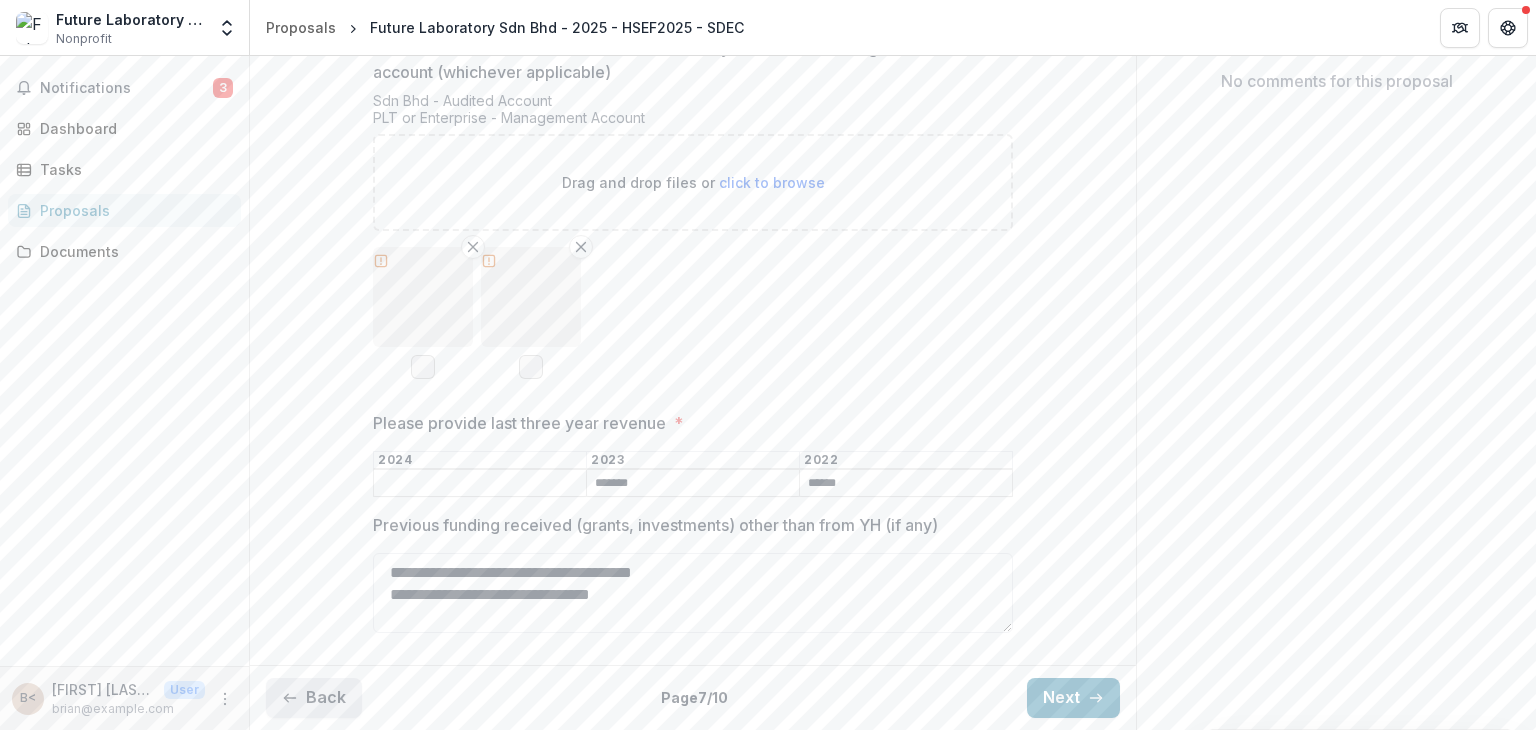 scroll, scrollTop: 506, scrollLeft: 0, axis: vertical 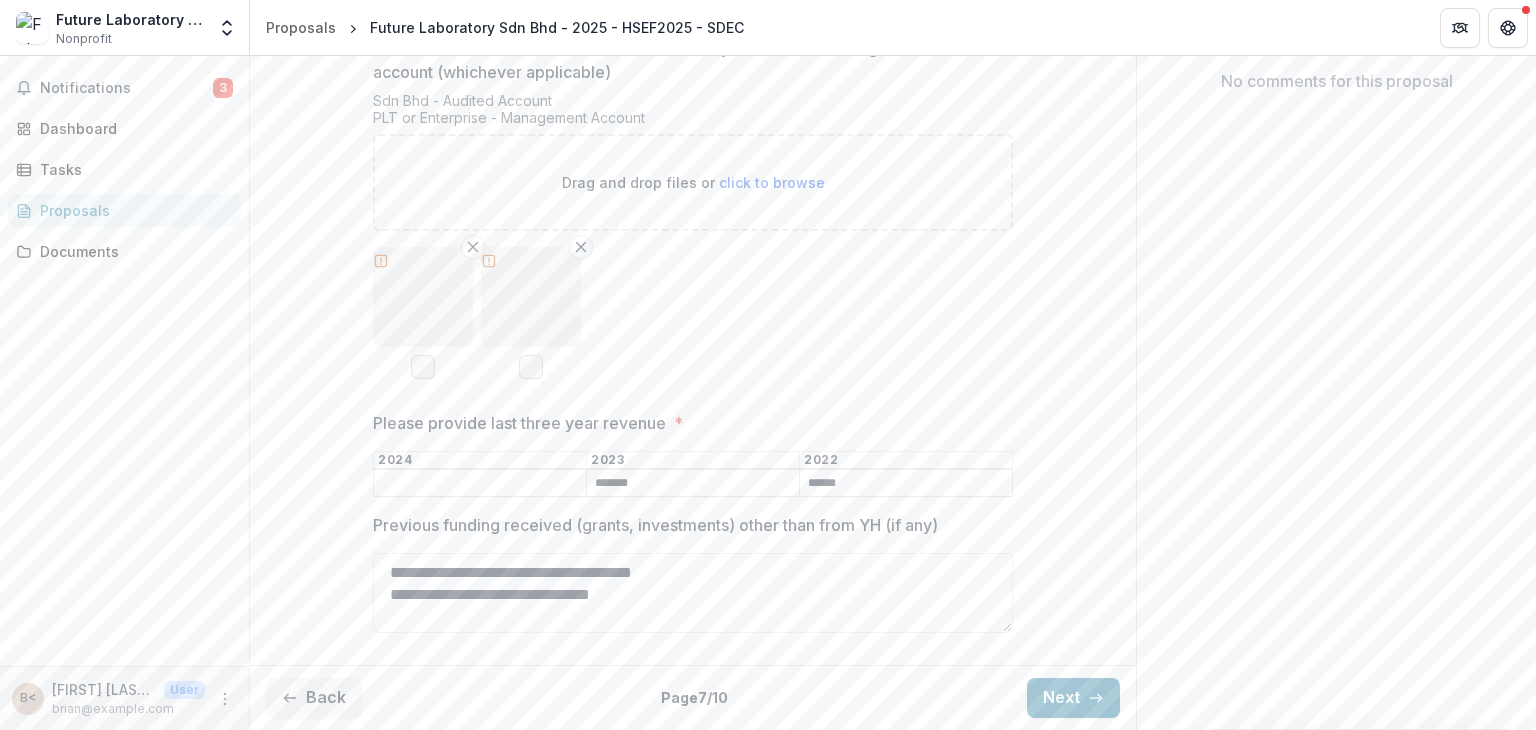 click on "Please provide last three year revenue *" at bounding box center [480, 484] 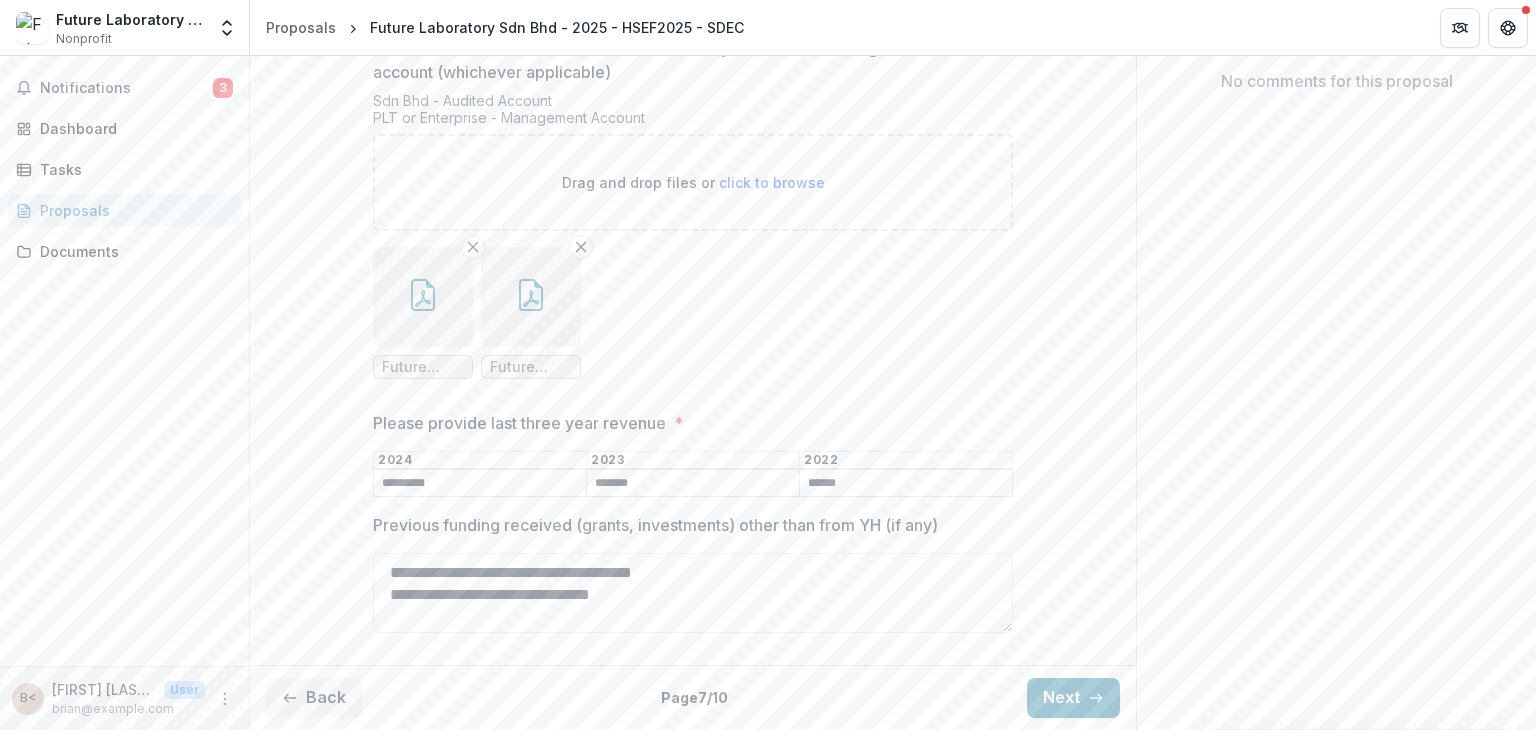 click on "Send comments or questions to   [ORGANIZATION]   in the box below.   [ORGANIZATION]   will be notified via email of your comment. B< [NAME] Add Comment Comments 0 No comments yet No comments for this proposal" at bounding box center (1336, 183) 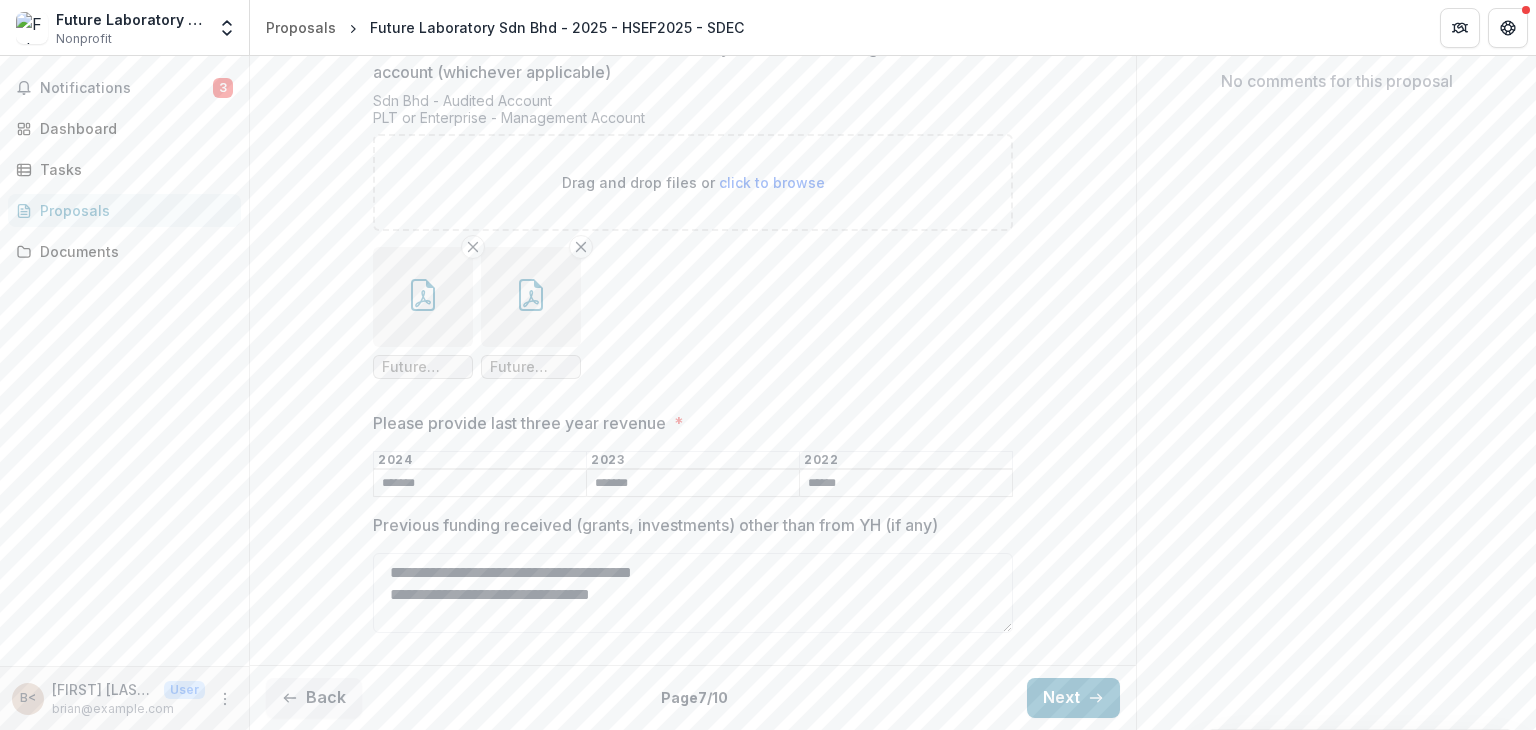 type on "*******" 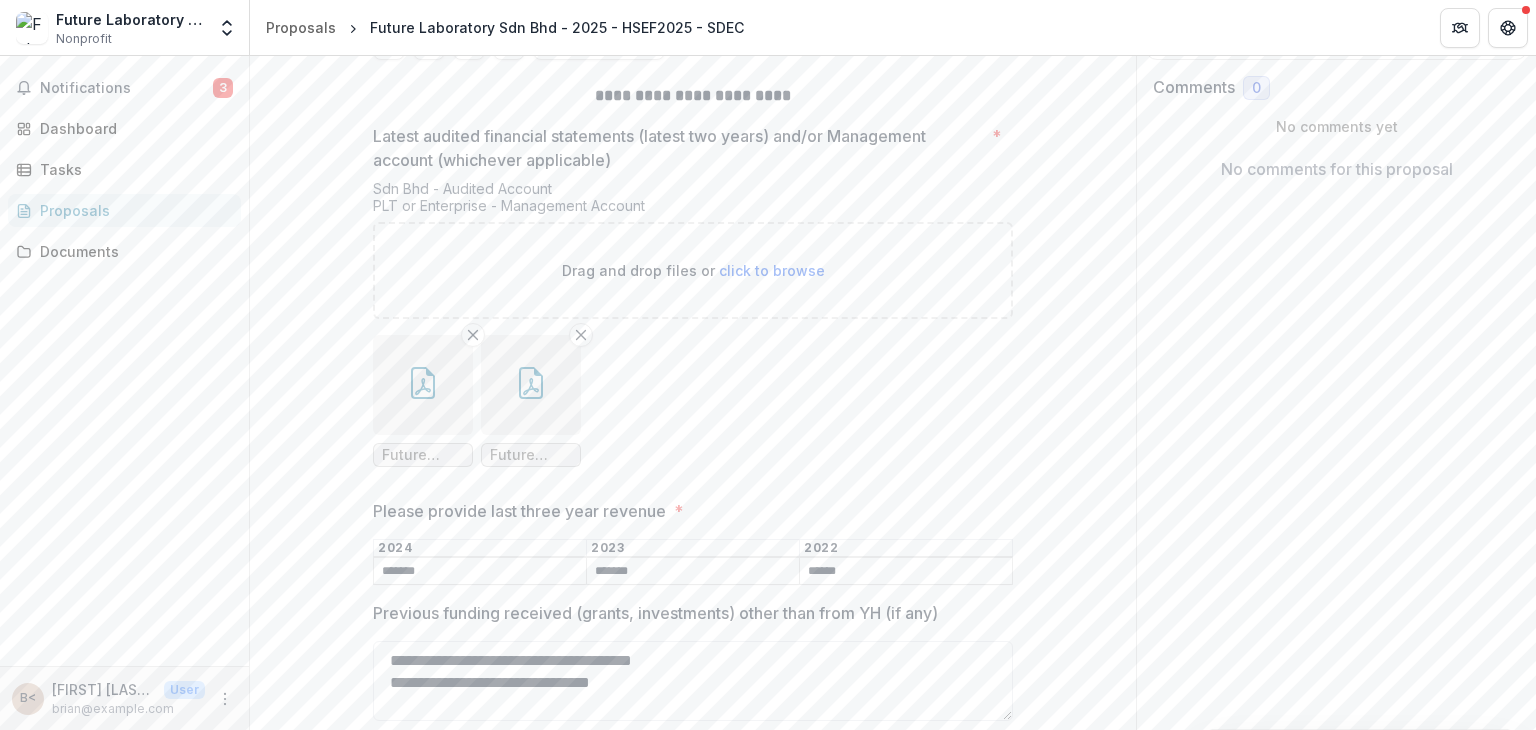 scroll, scrollTop: 505, scrollLeft: 0, axis: vertical 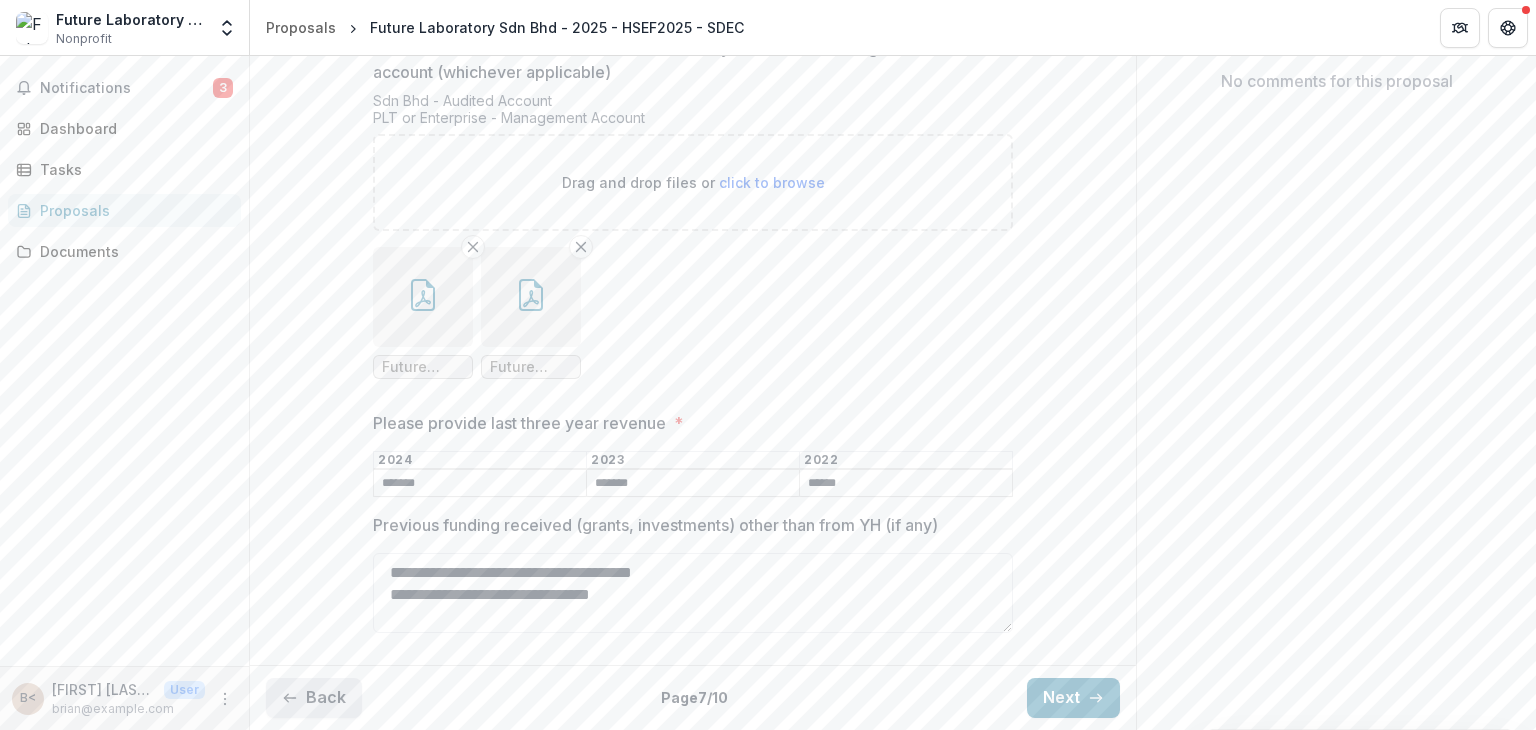 click on "Back" at bounding box center (314, 698) 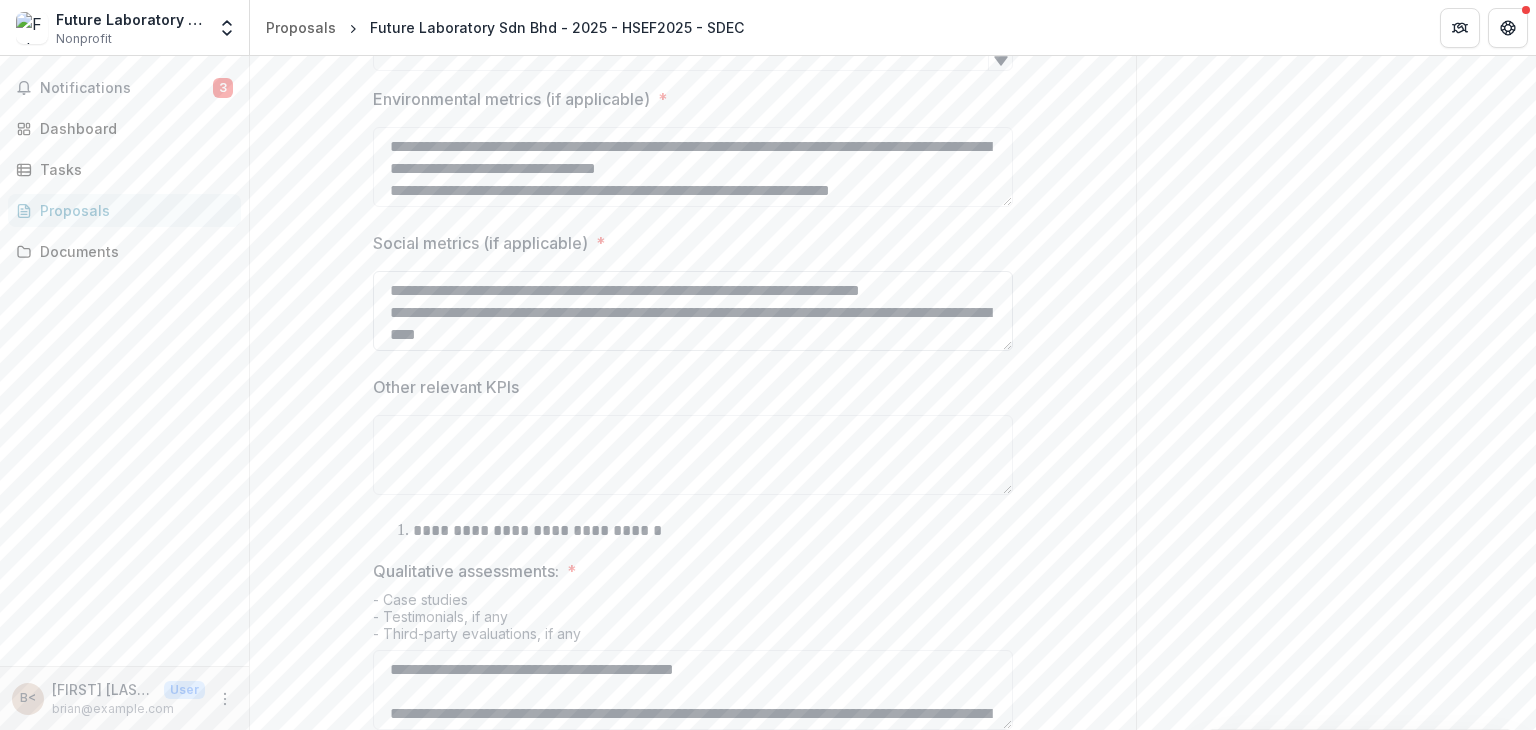 scroll, scrollTop: 100, scrollLeft: 0, axis: vertical 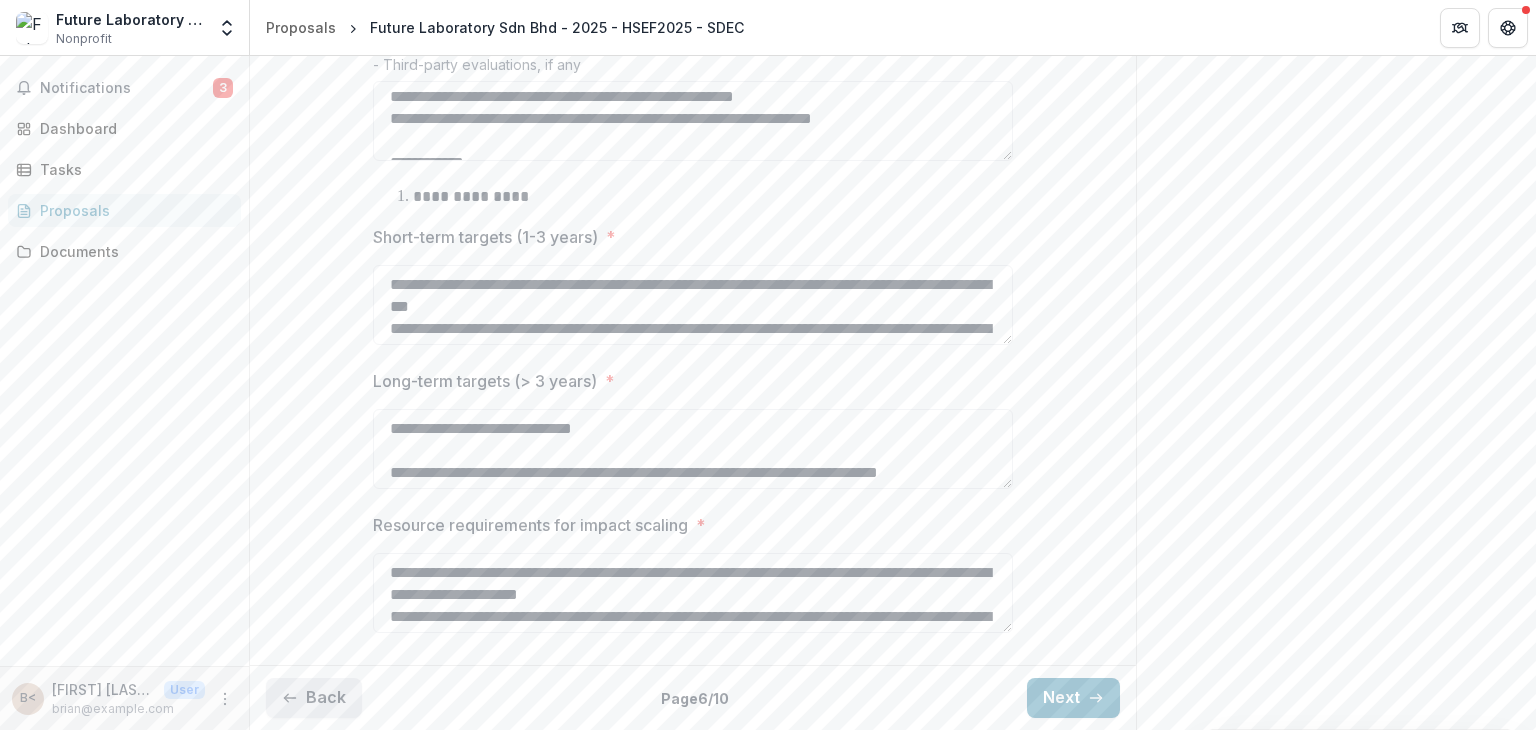 click on "Back" at bounding box center [314, 698] 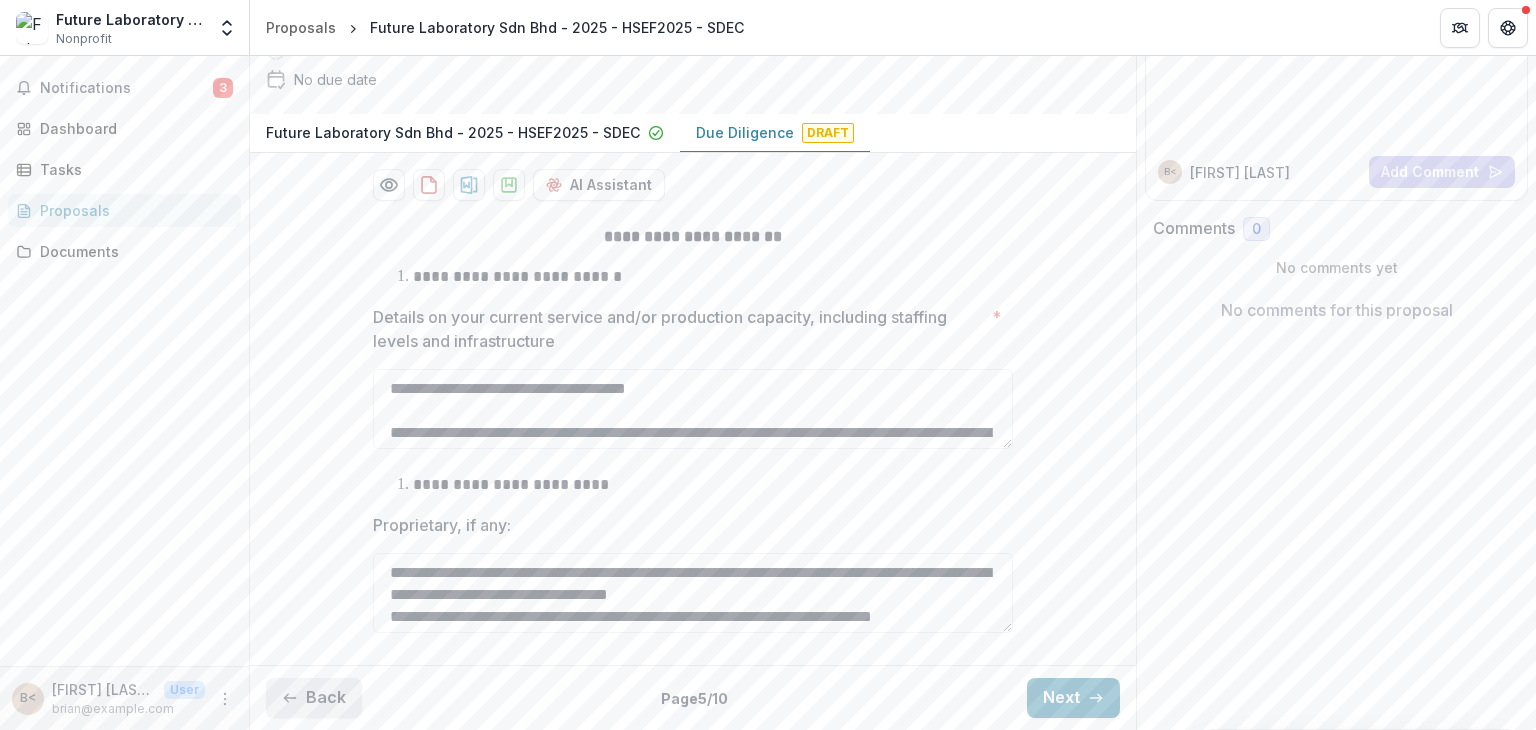 click on "Back" at bounding box center [314, 698] 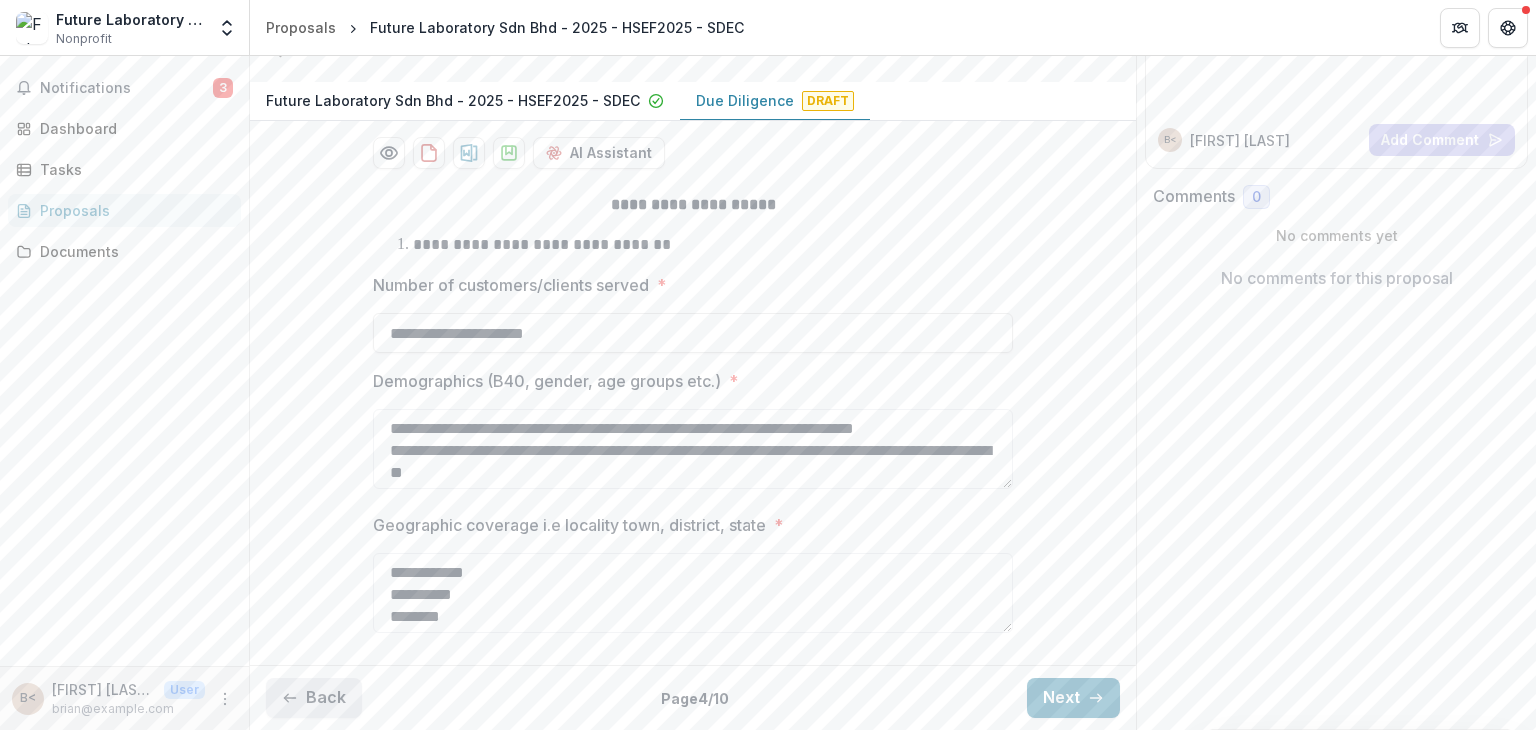 scroll, scrollTop: 312, scrollLeft: 0, axis: vertical 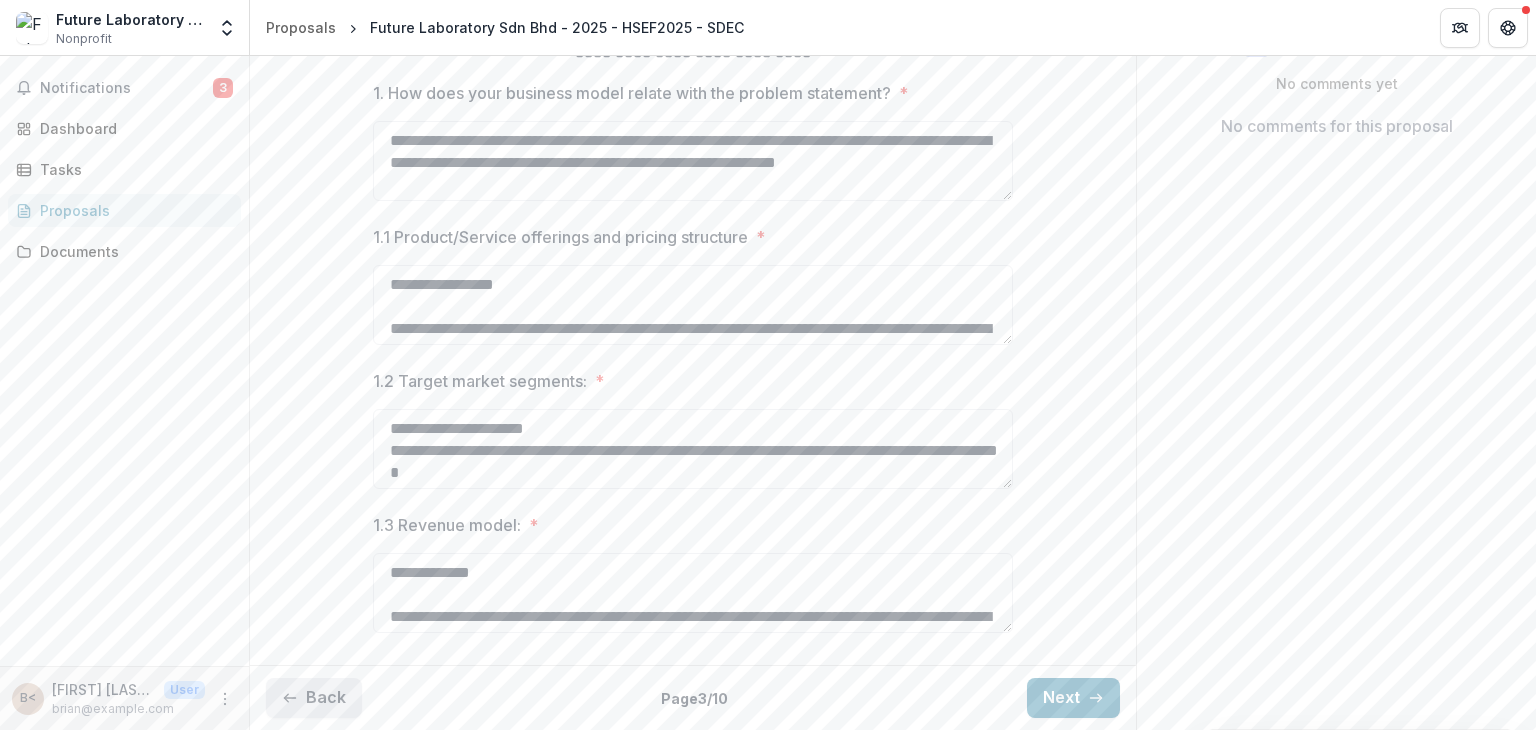 click on "Back" at bounding box center [314, 698] 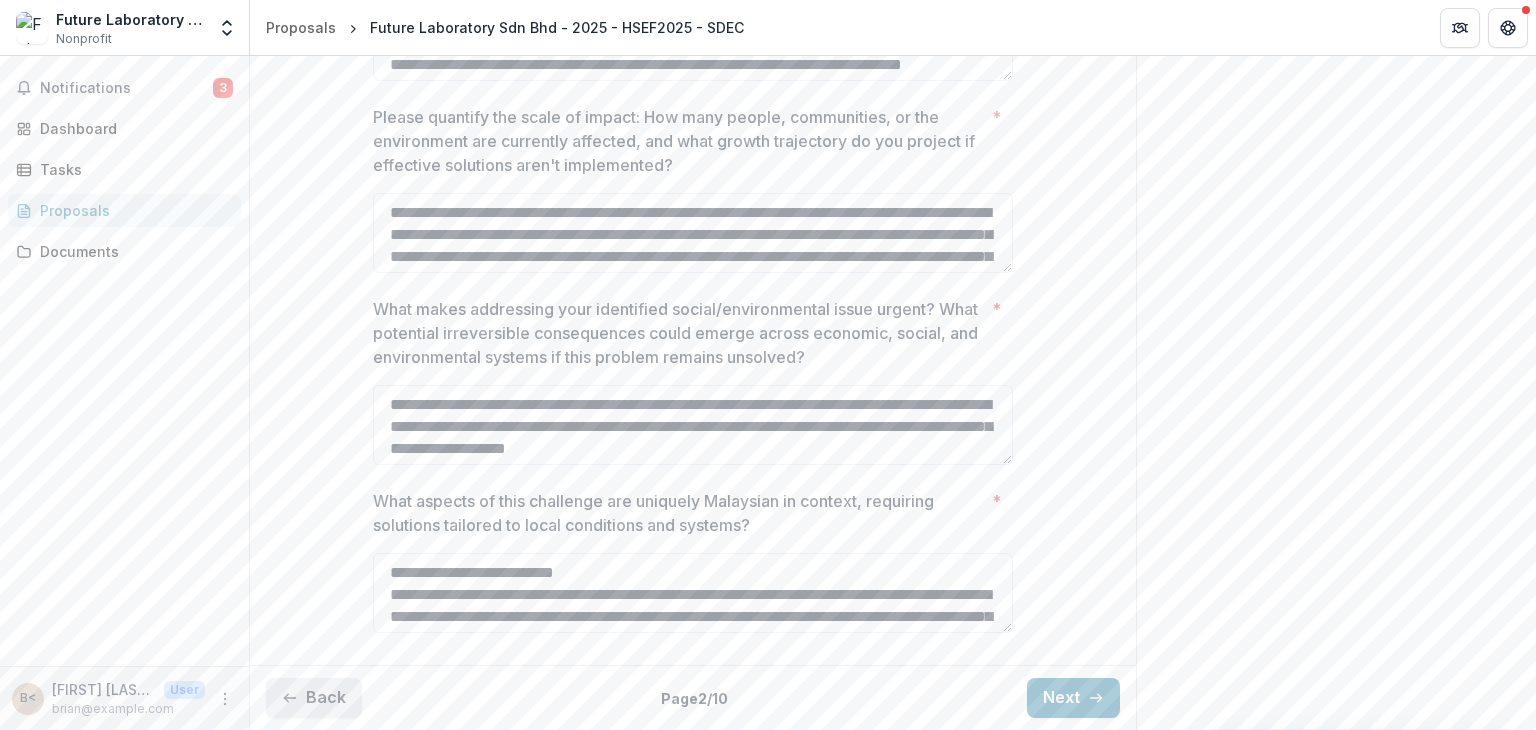 click on "Back" at bounding box center (314, 698) 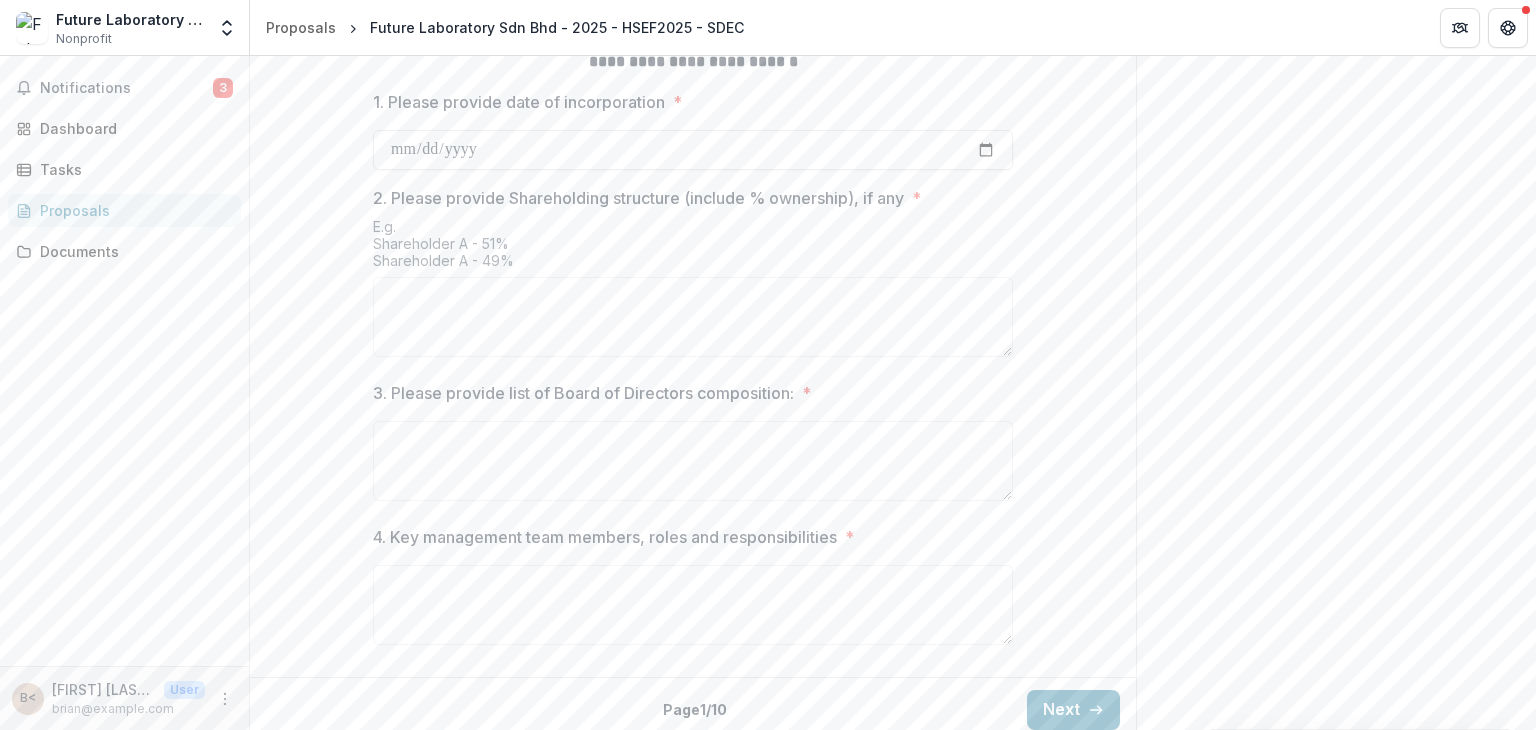 scroll, scrollTop: 920, scrollLeft: 0, axis: vertical 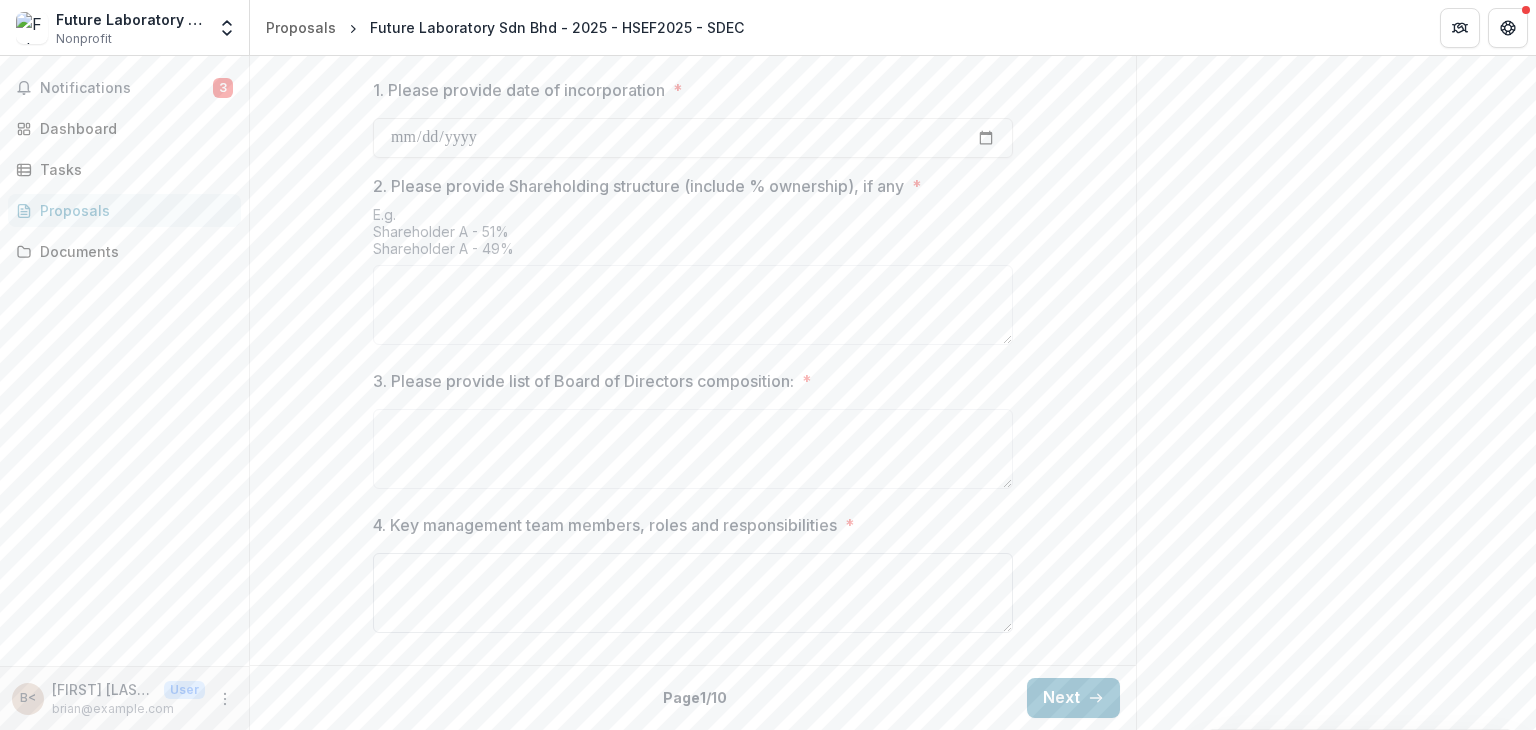 click on "4. Key management team members, roles and responsibilities *" at bounding box center (693, 593) 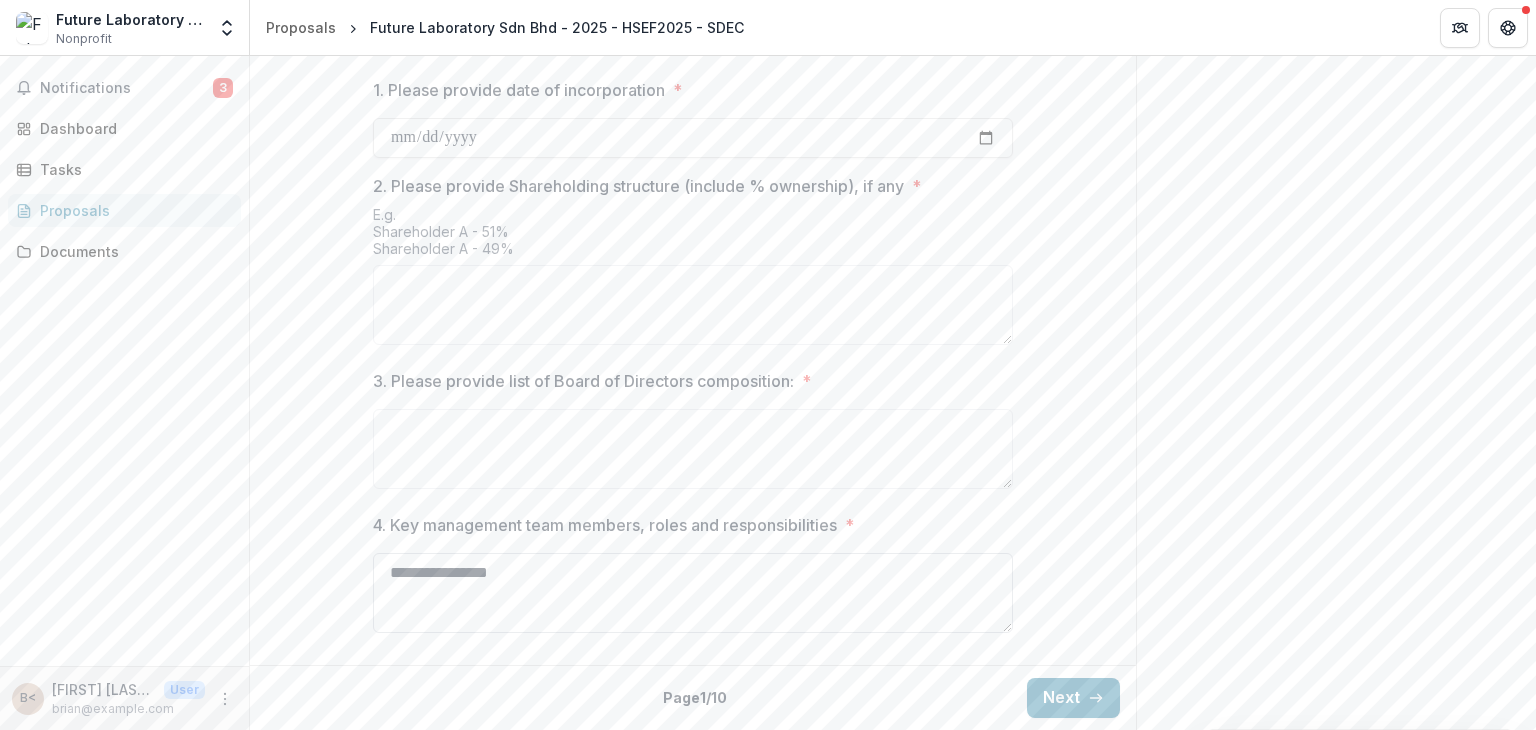 type on "**********" 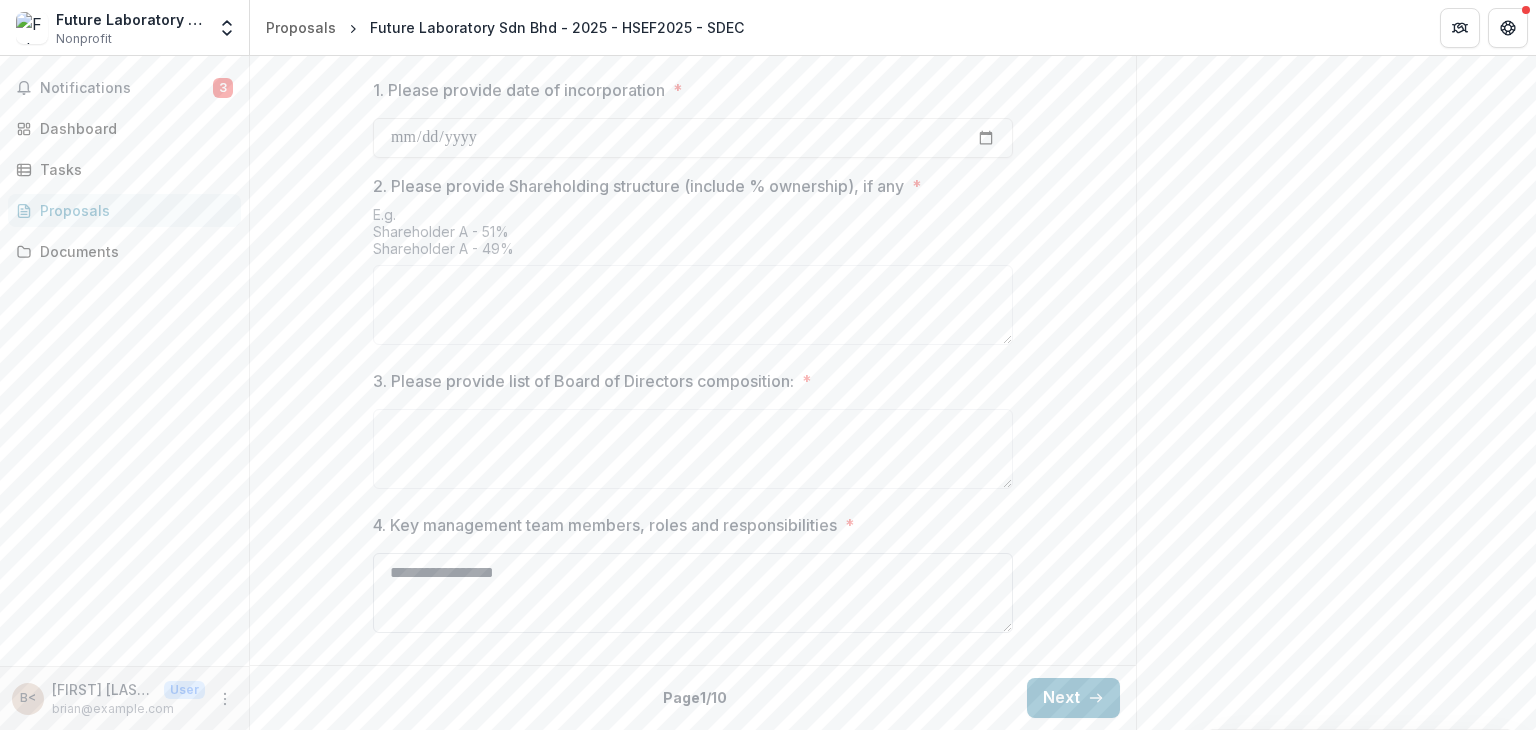 type 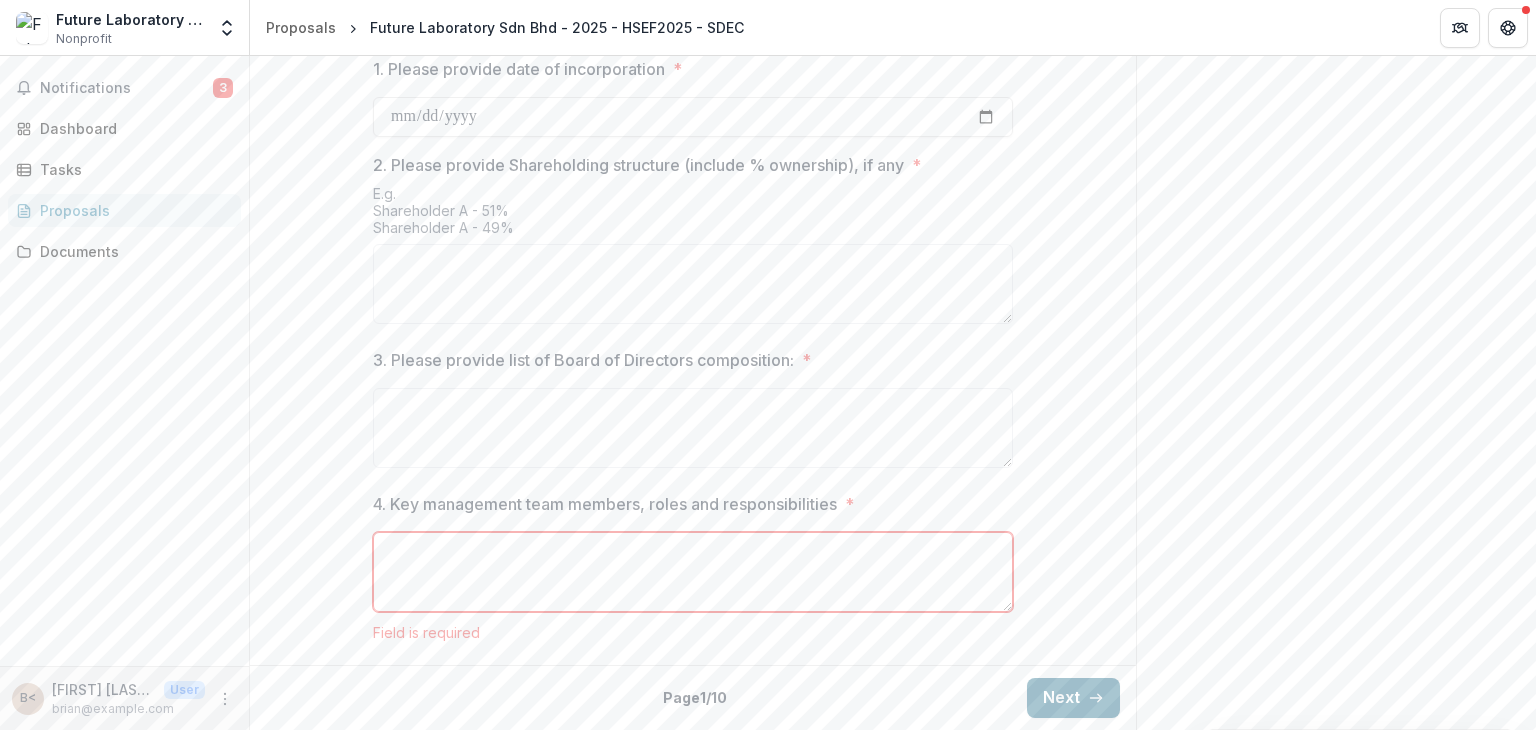 click 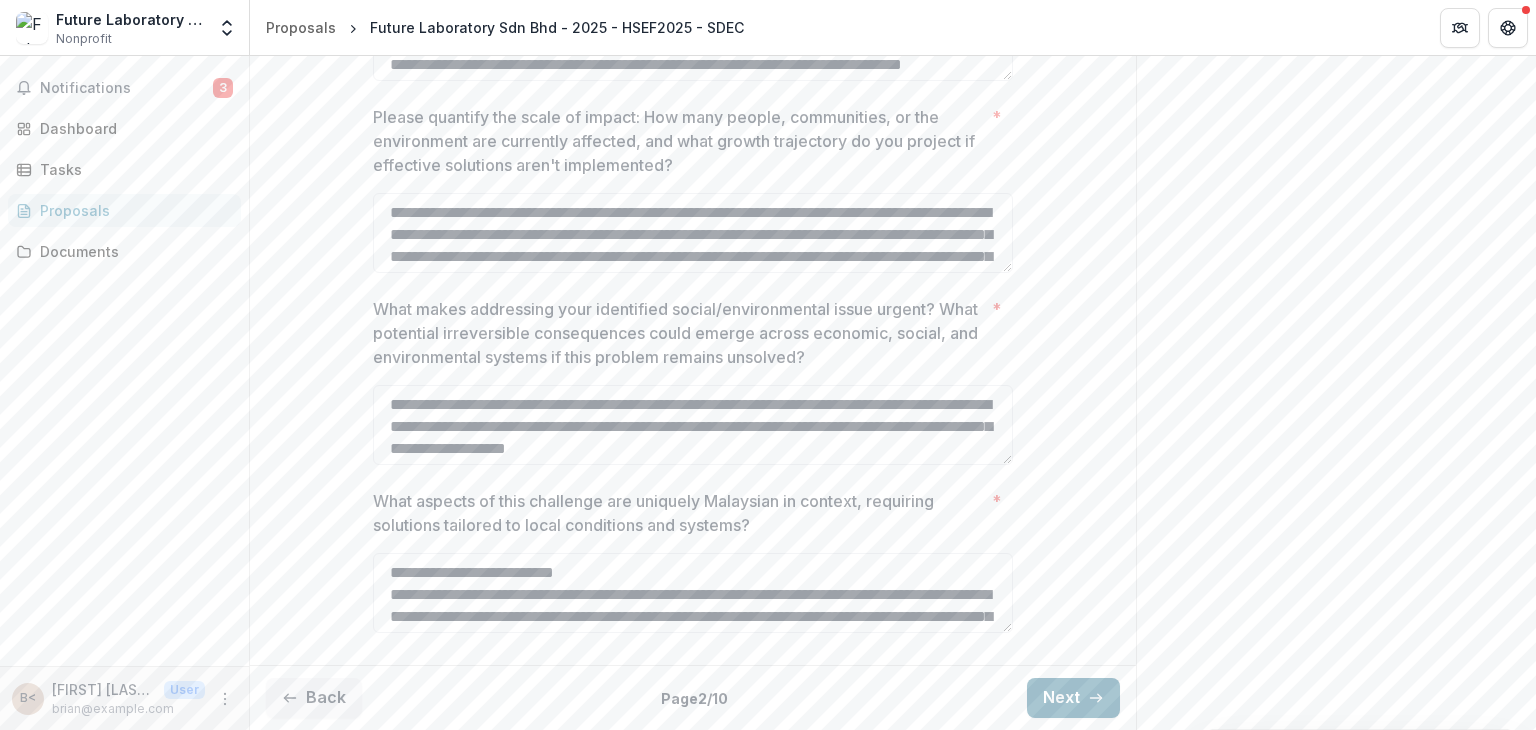 click 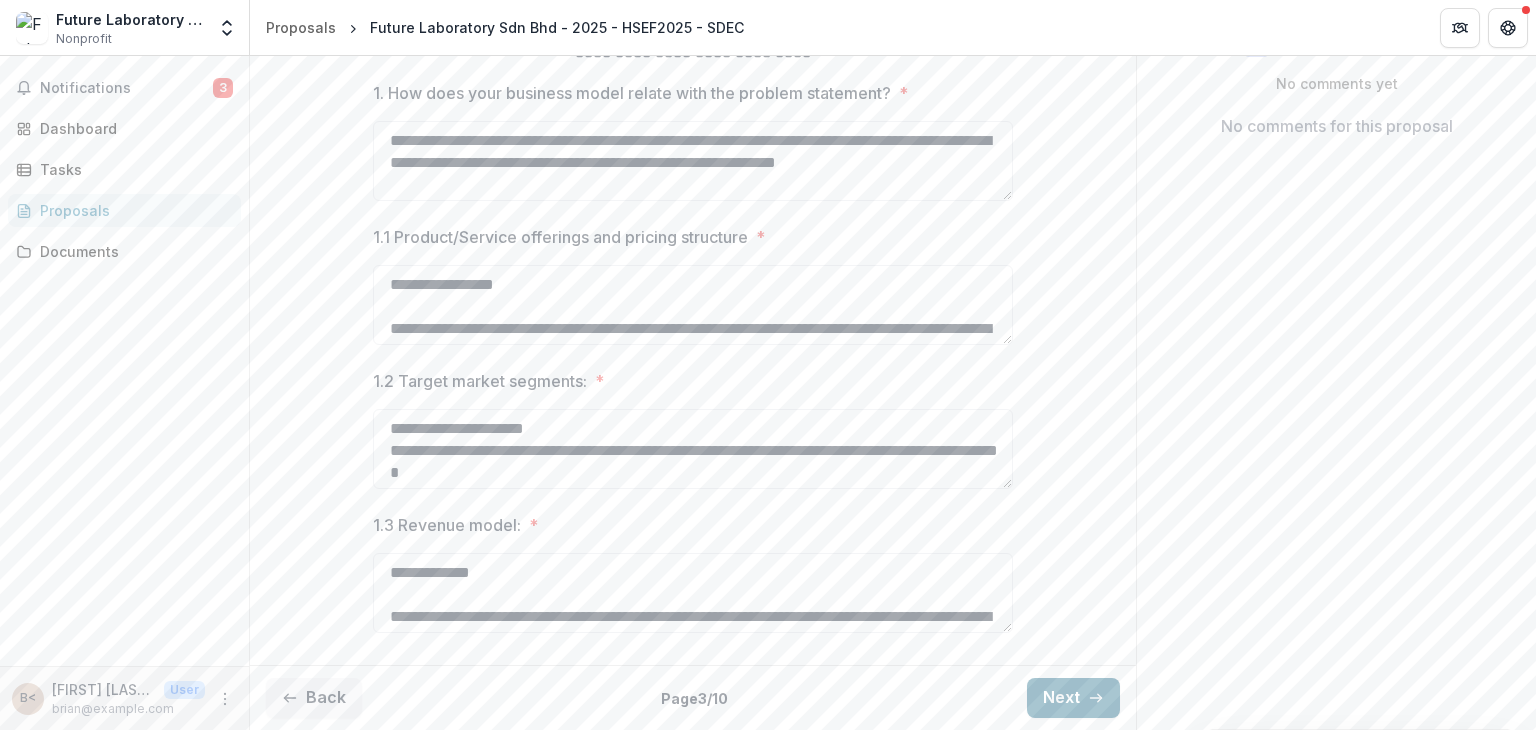 click 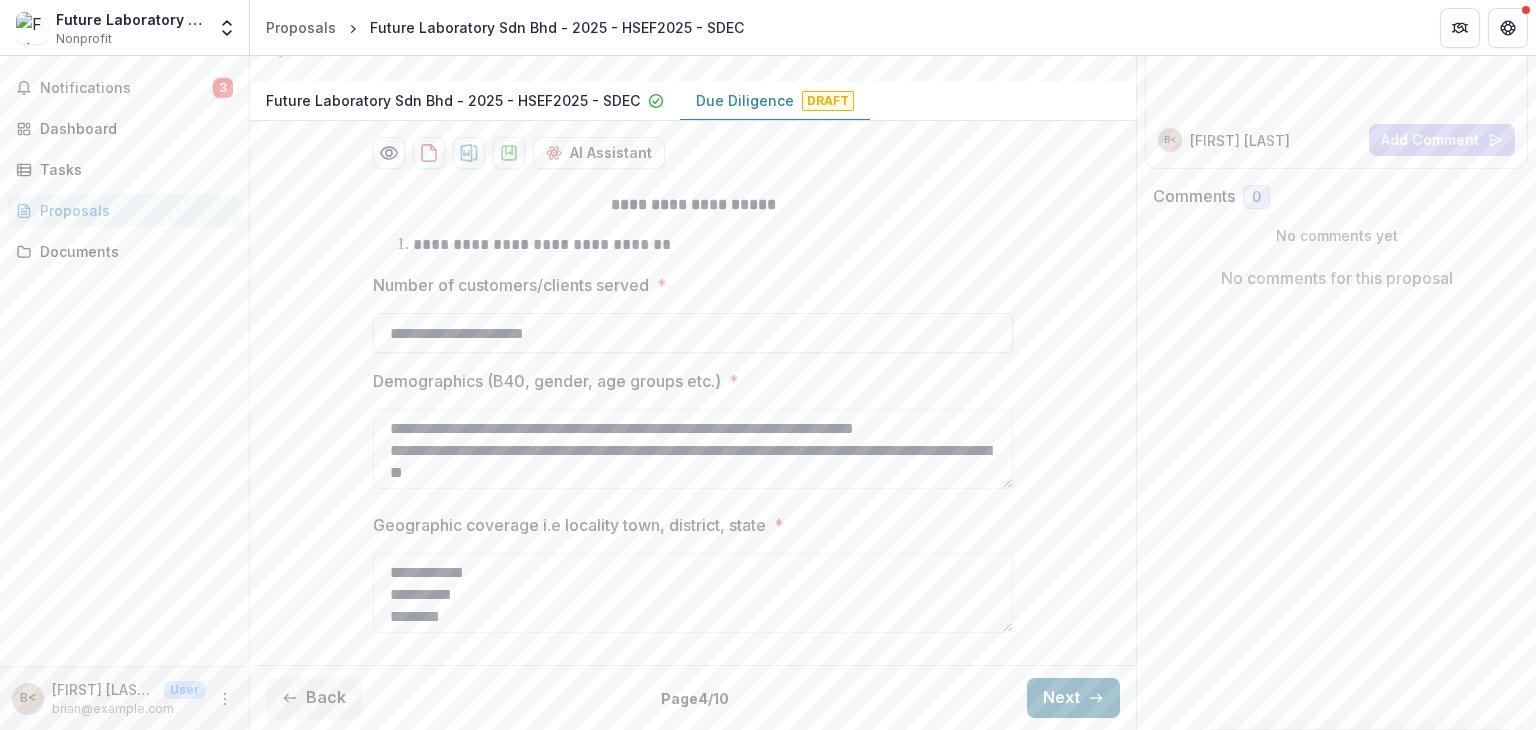 scroll, scrollTop: 312, scrollLeft: 0, axis: vertical 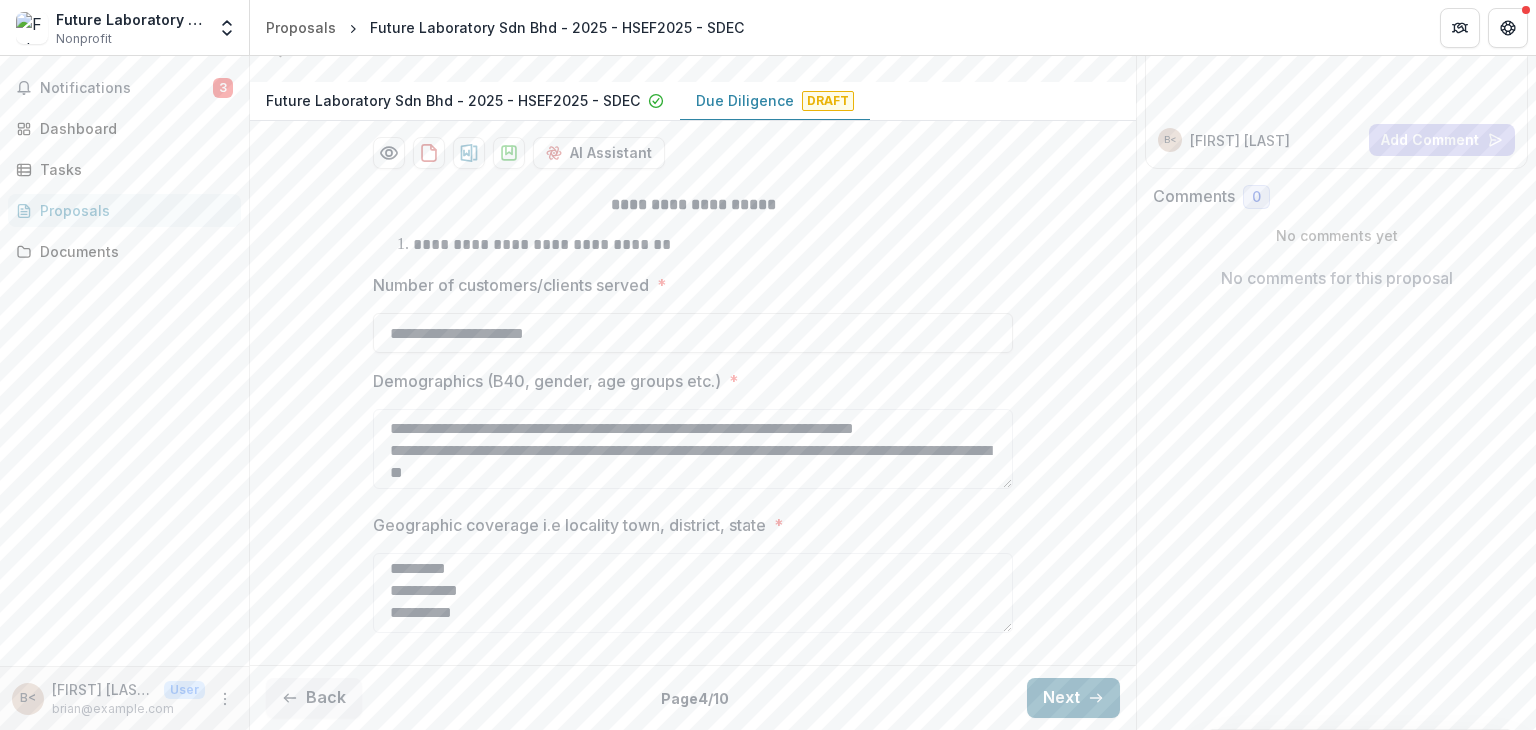 click on "Next" at bounding box center (1073, 698) 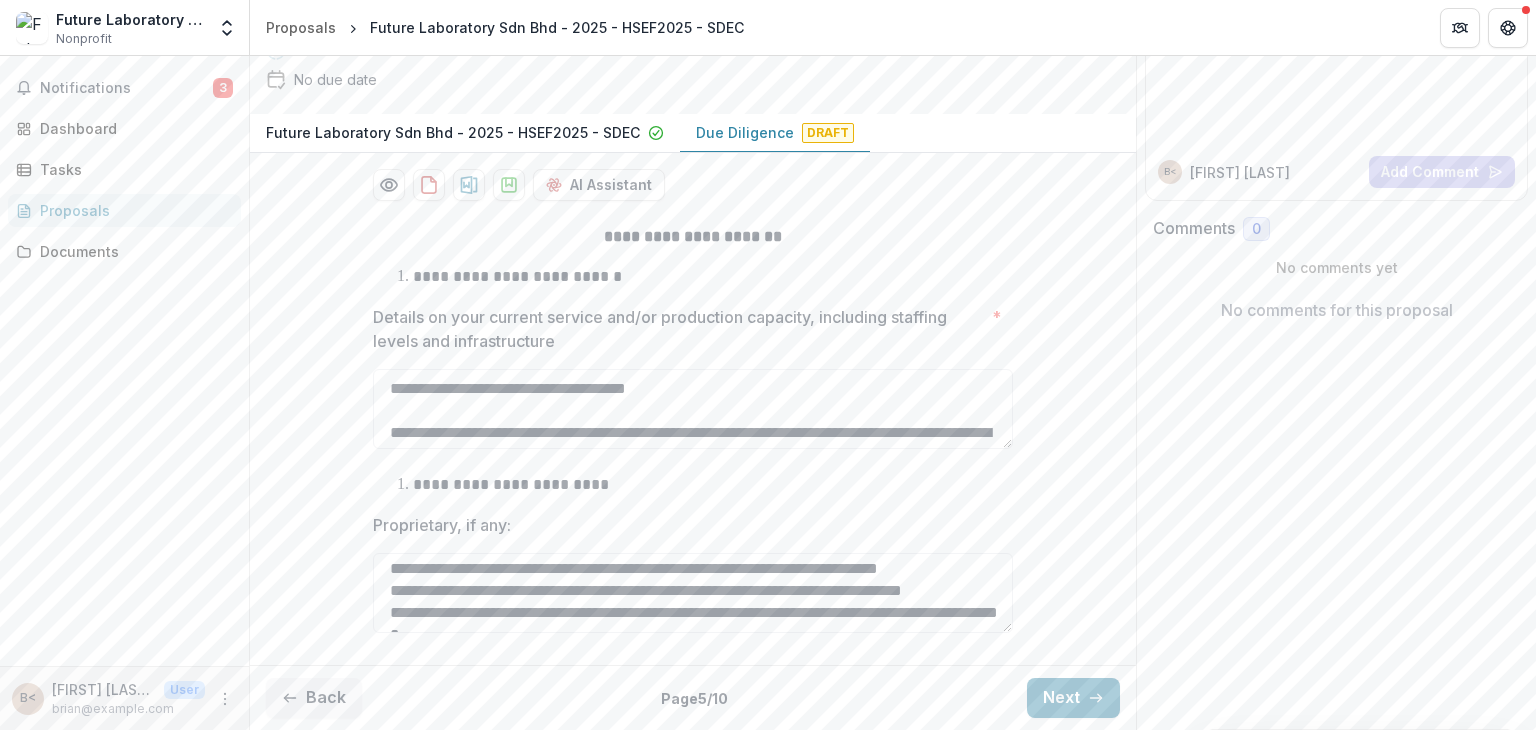 scroll, scrollTop: 136, scrollLeft: 0, axis: vertical 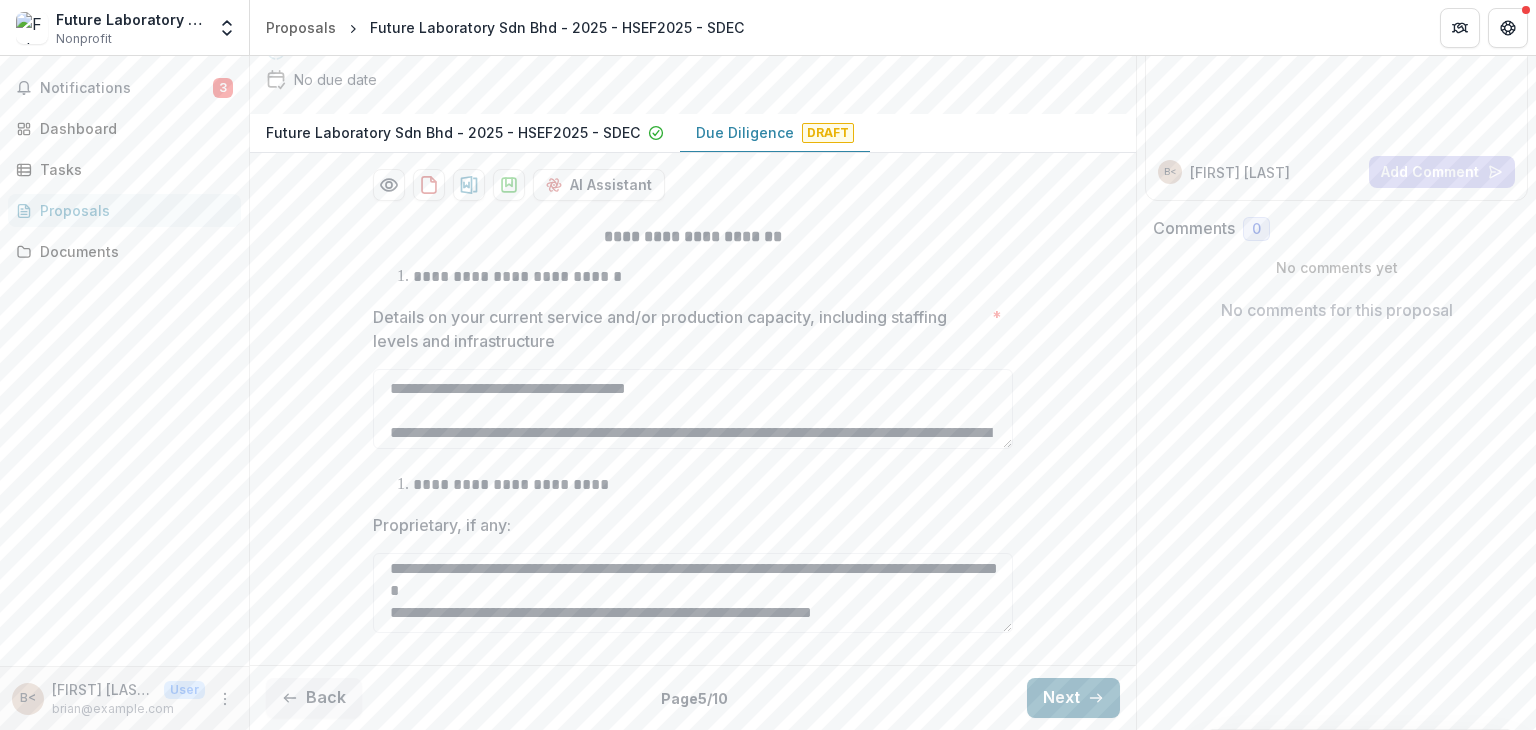 click on "Next" at bounding box center (1073, 698) 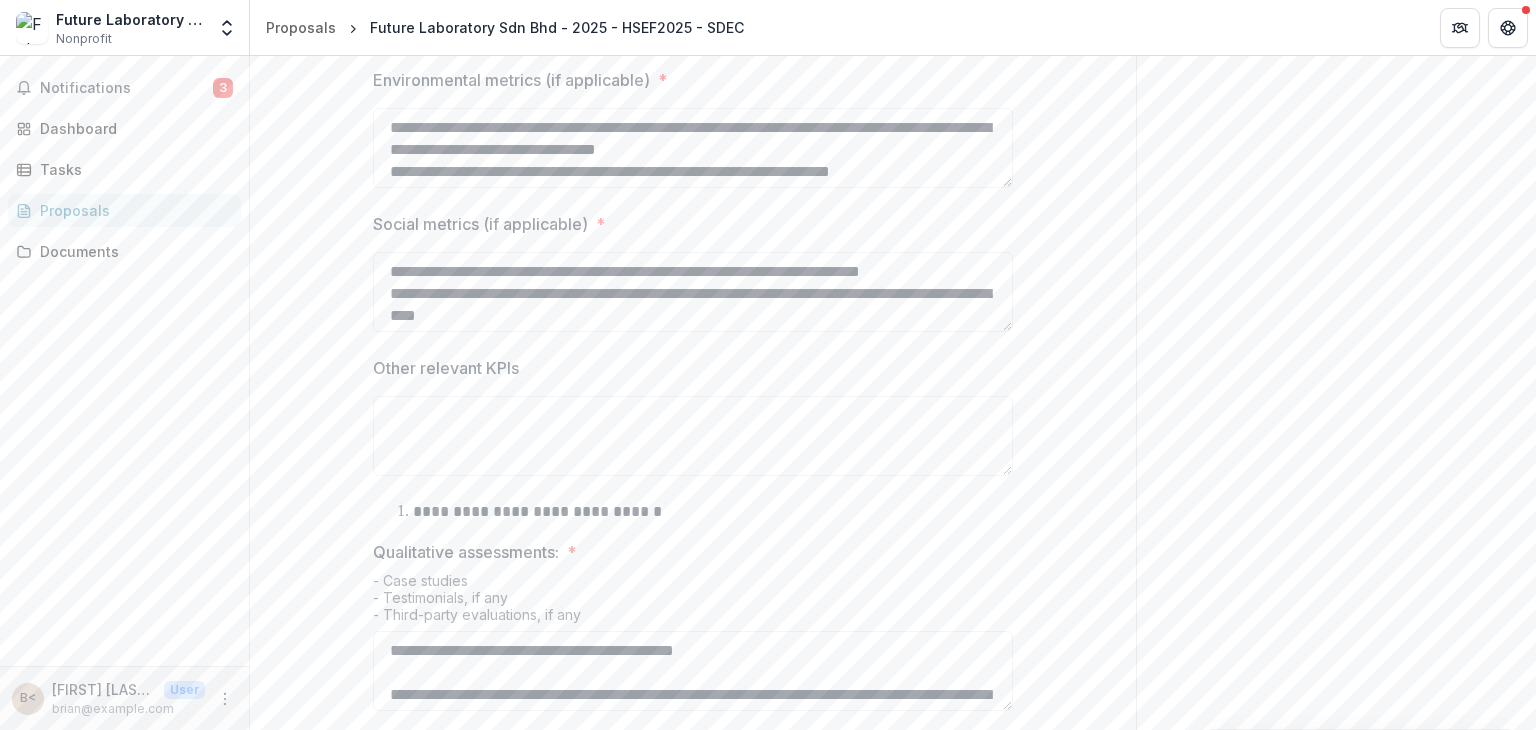 scroll, scrollTop: 580, scrollLeft: 0, axis: vertical 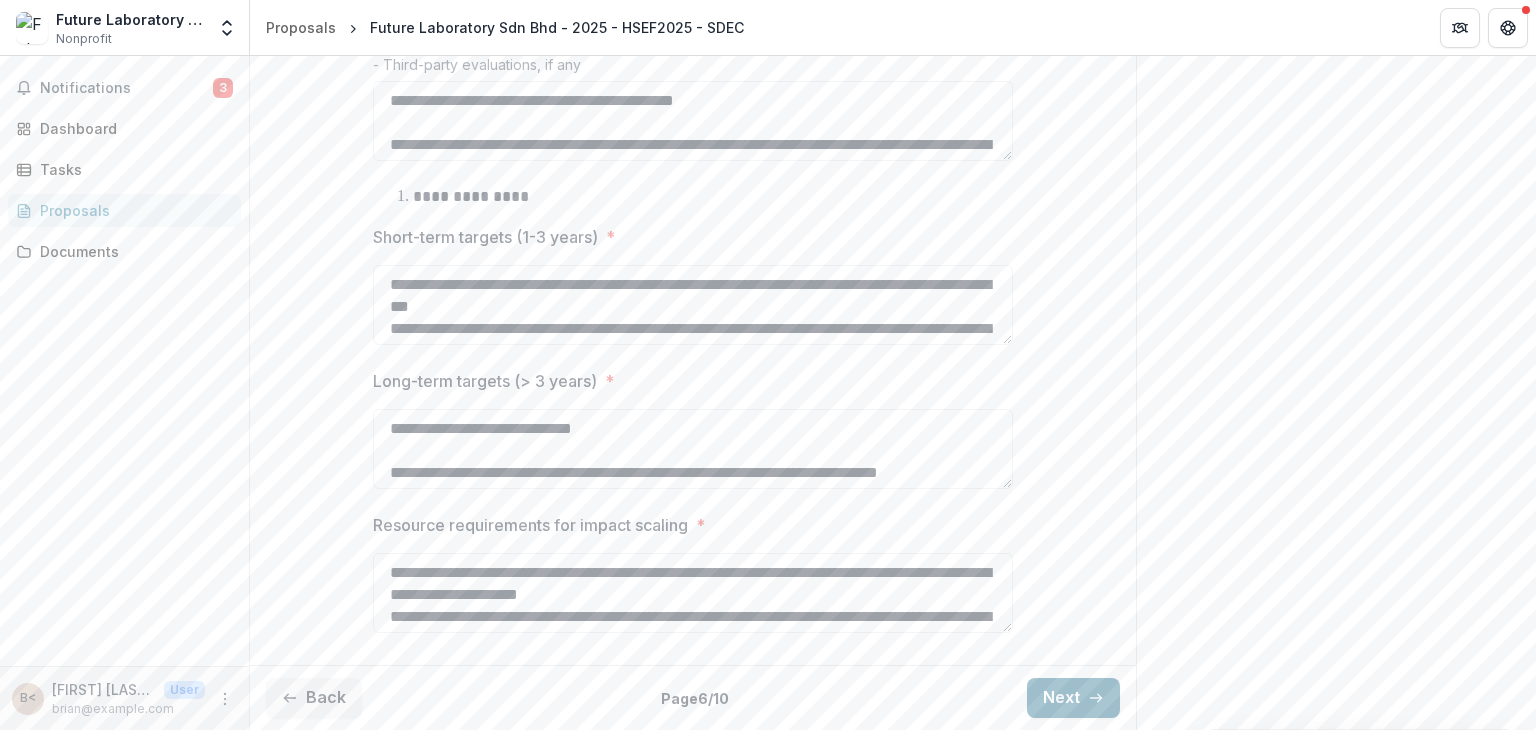 click 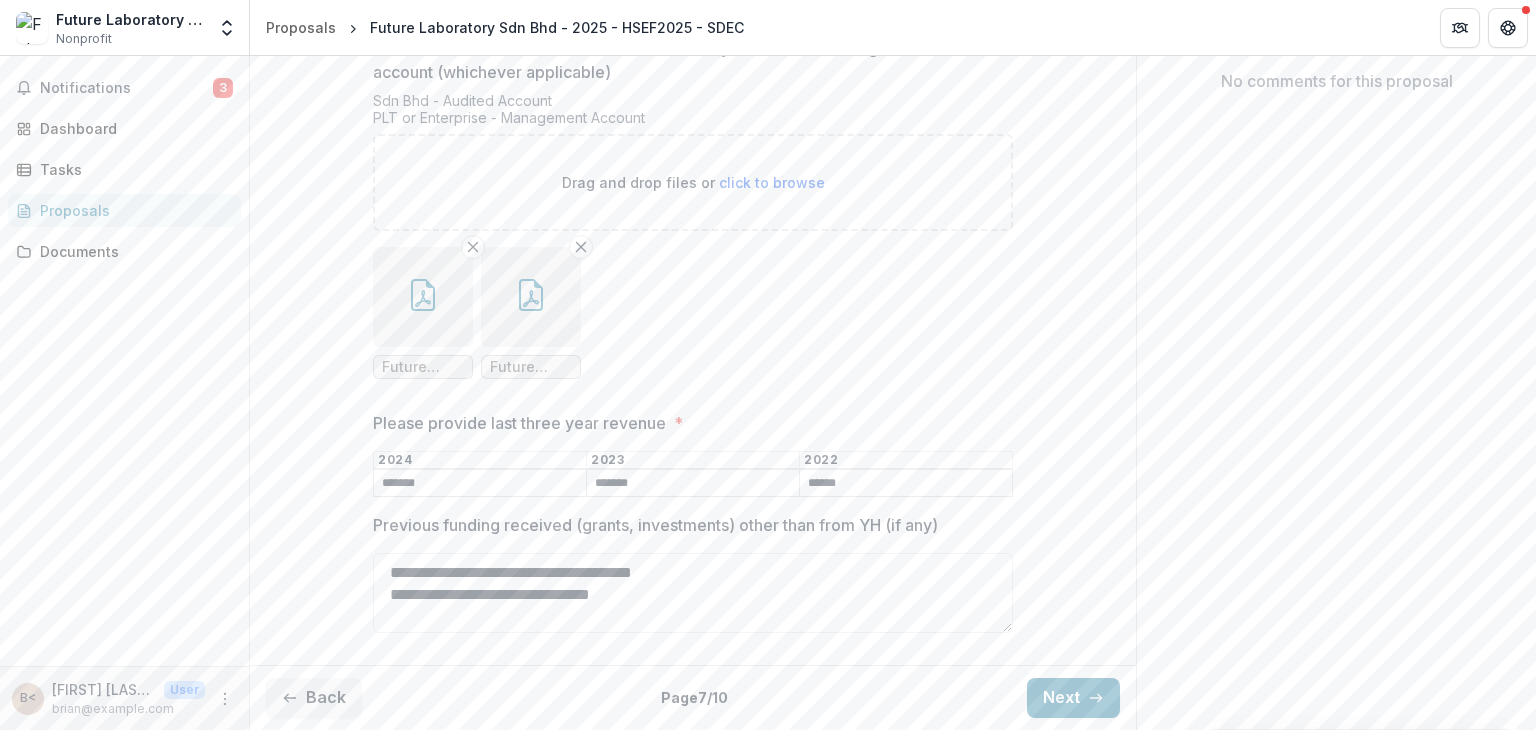 scroll, scrollTop: 505, scrollLeft: 0, axis: vertical 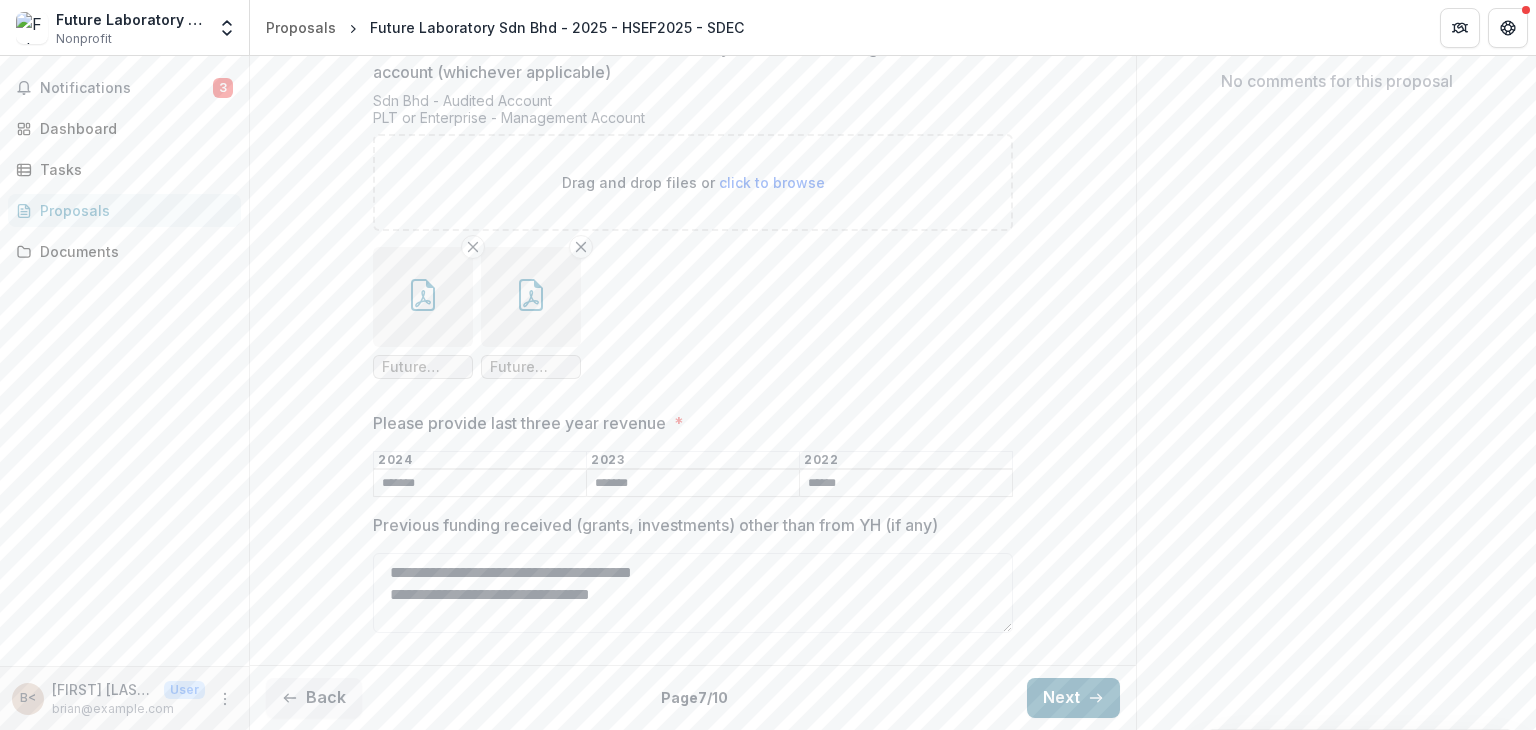 click on "Next" at bounding box center [1073, 698] 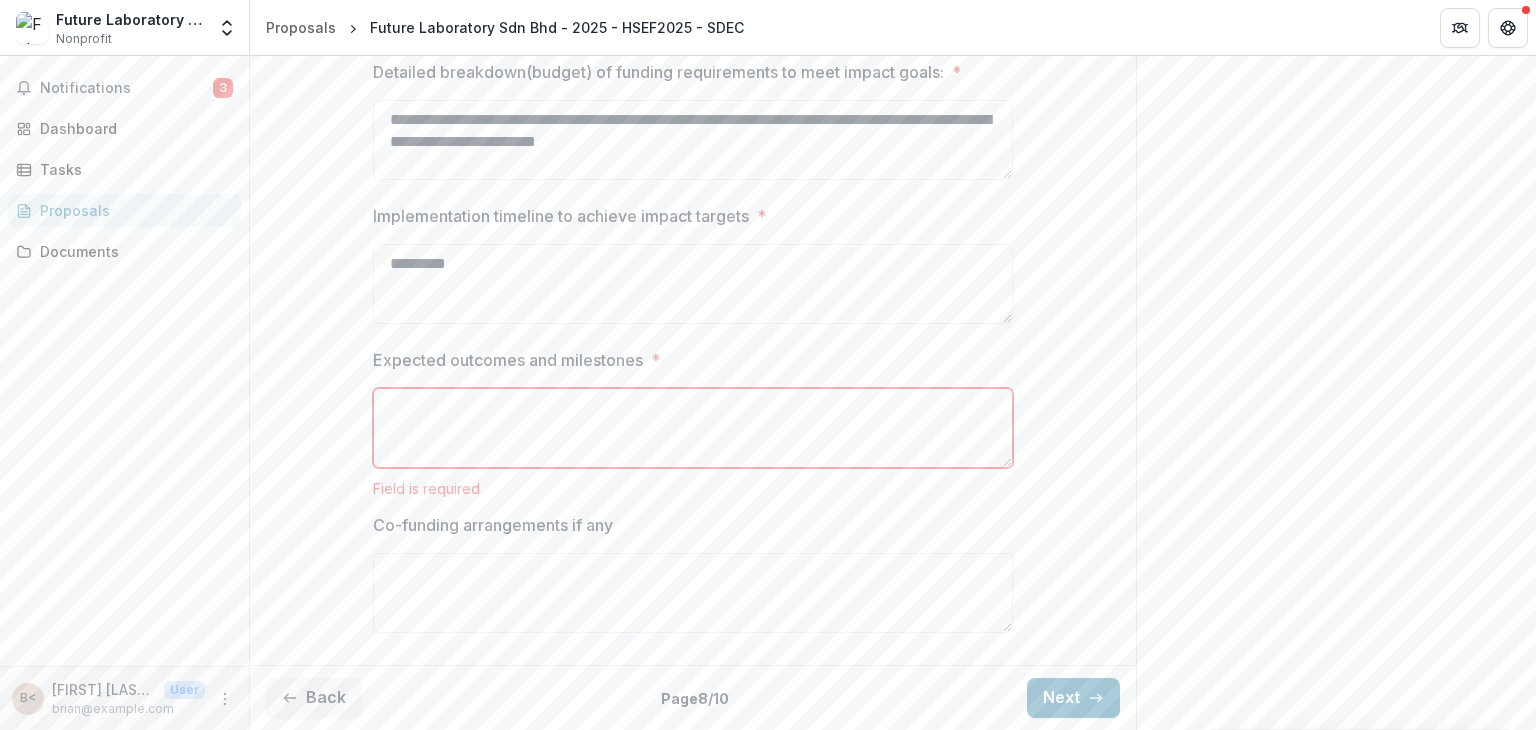 drag, startPoint x: 523, startPoint y: 337, endPoint x: 345, endPoint y: 335, distance: 178.01123 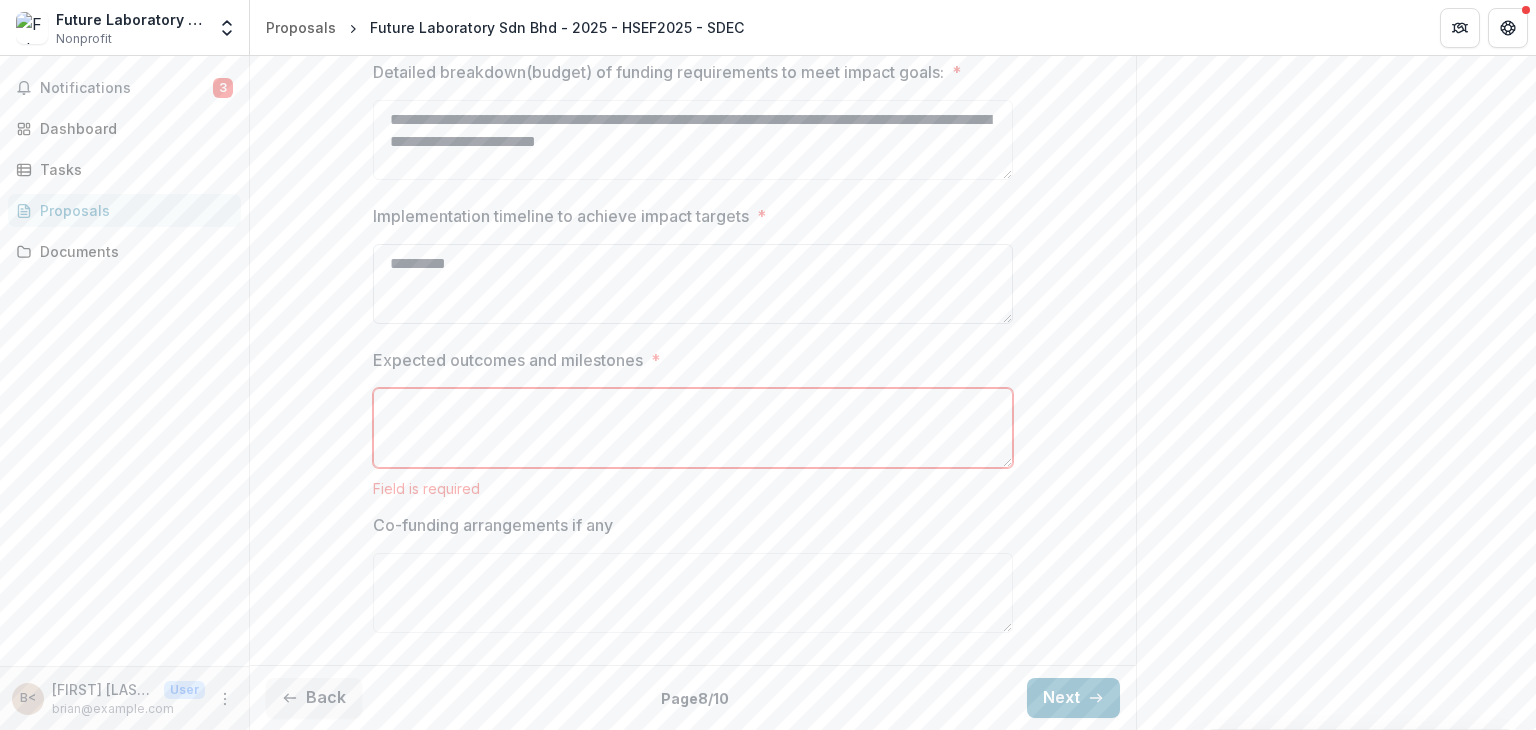 paste on "**********" 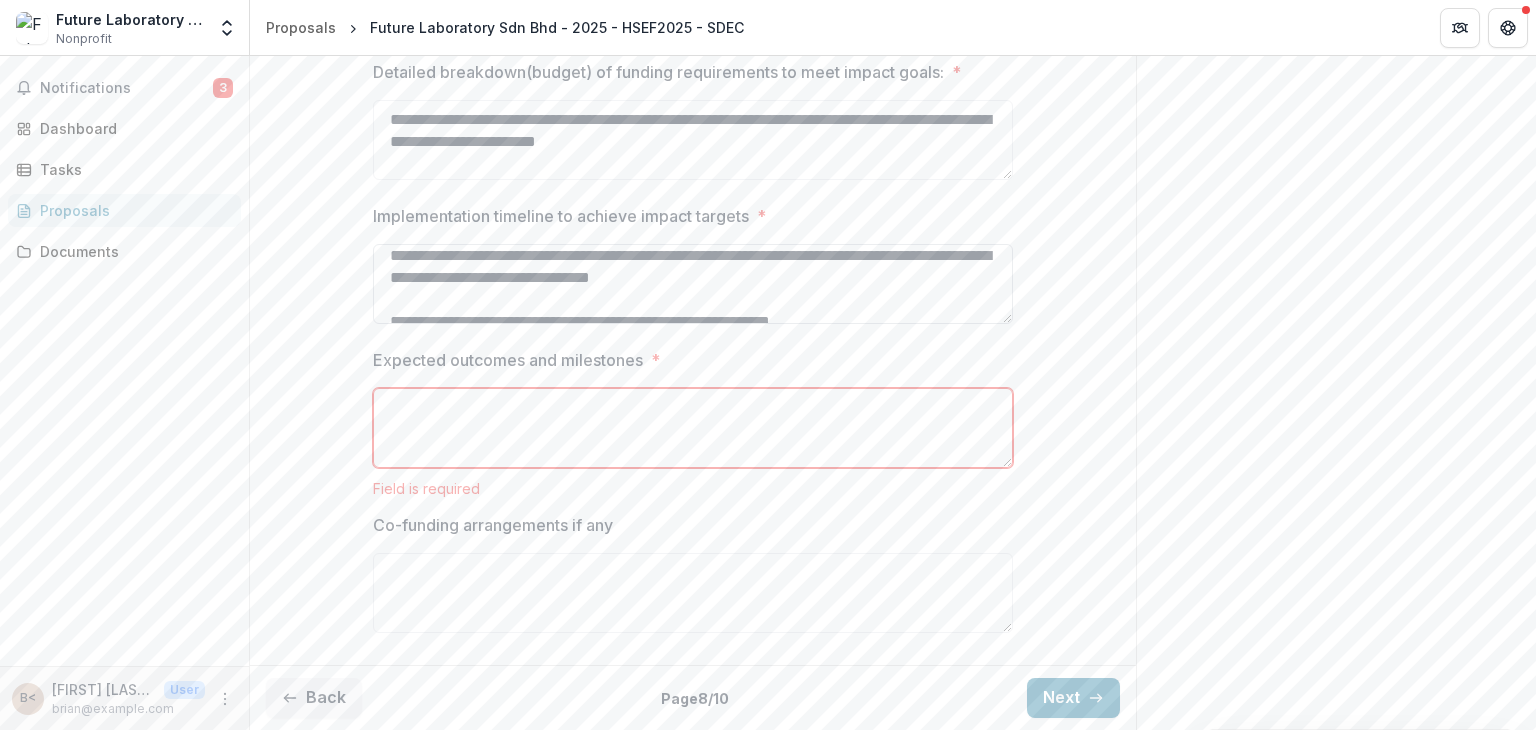 scroll, scrollTop: 0, scrollLeft: 0, axis: both 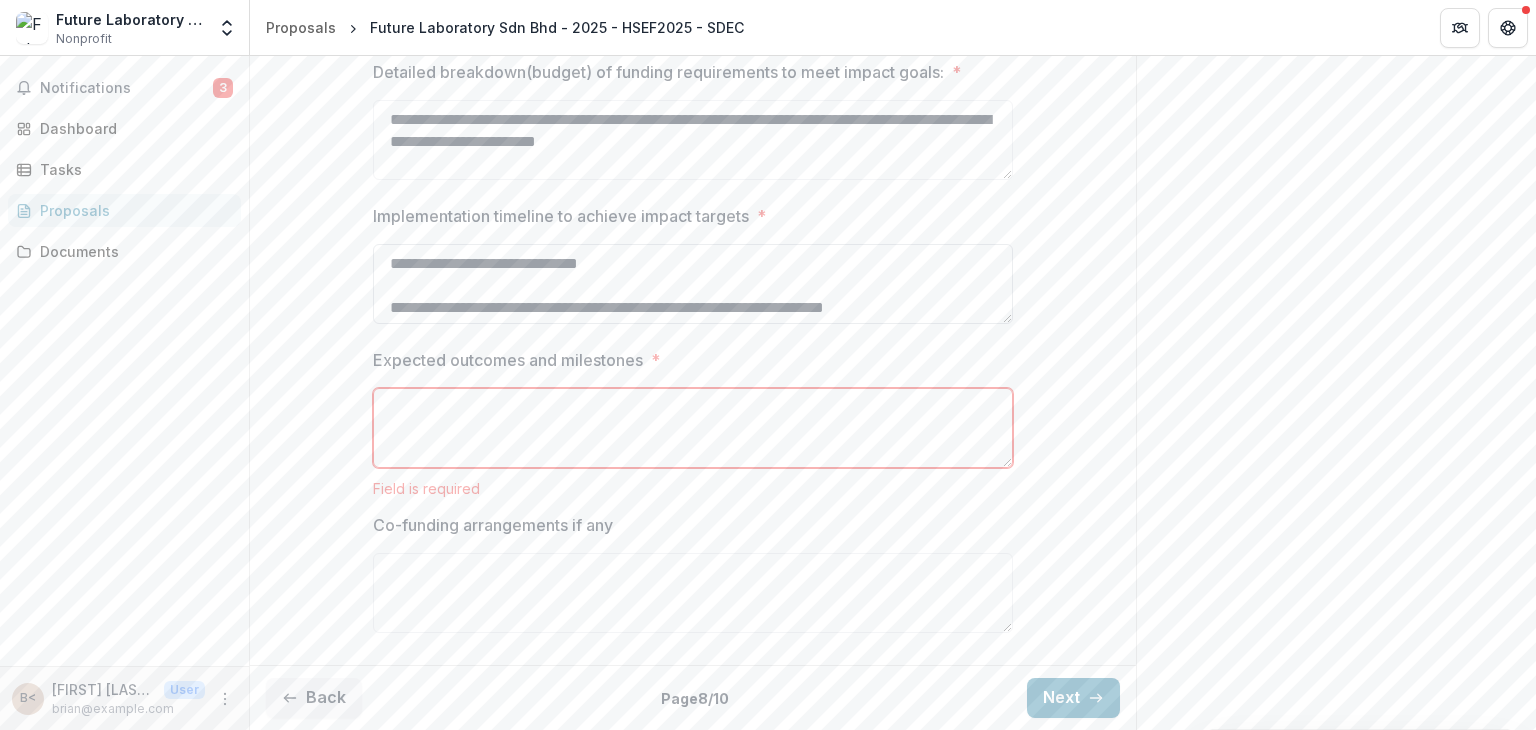 click on "Implementation timeline to achieve impact targets *" at bounding box center [693, 284] 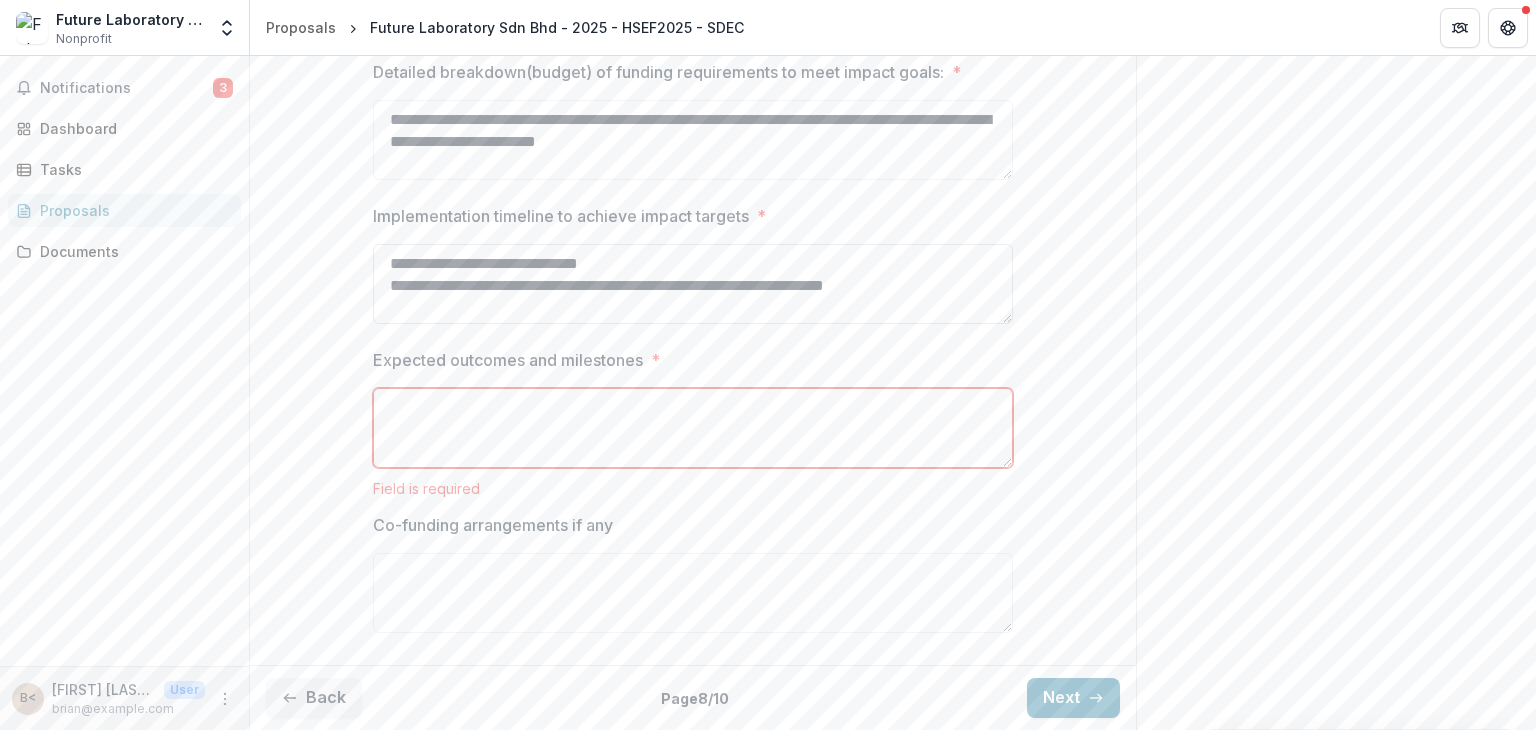 click on "Implementation timeline to achieve impact targets *" at bounding box center (693, 284) 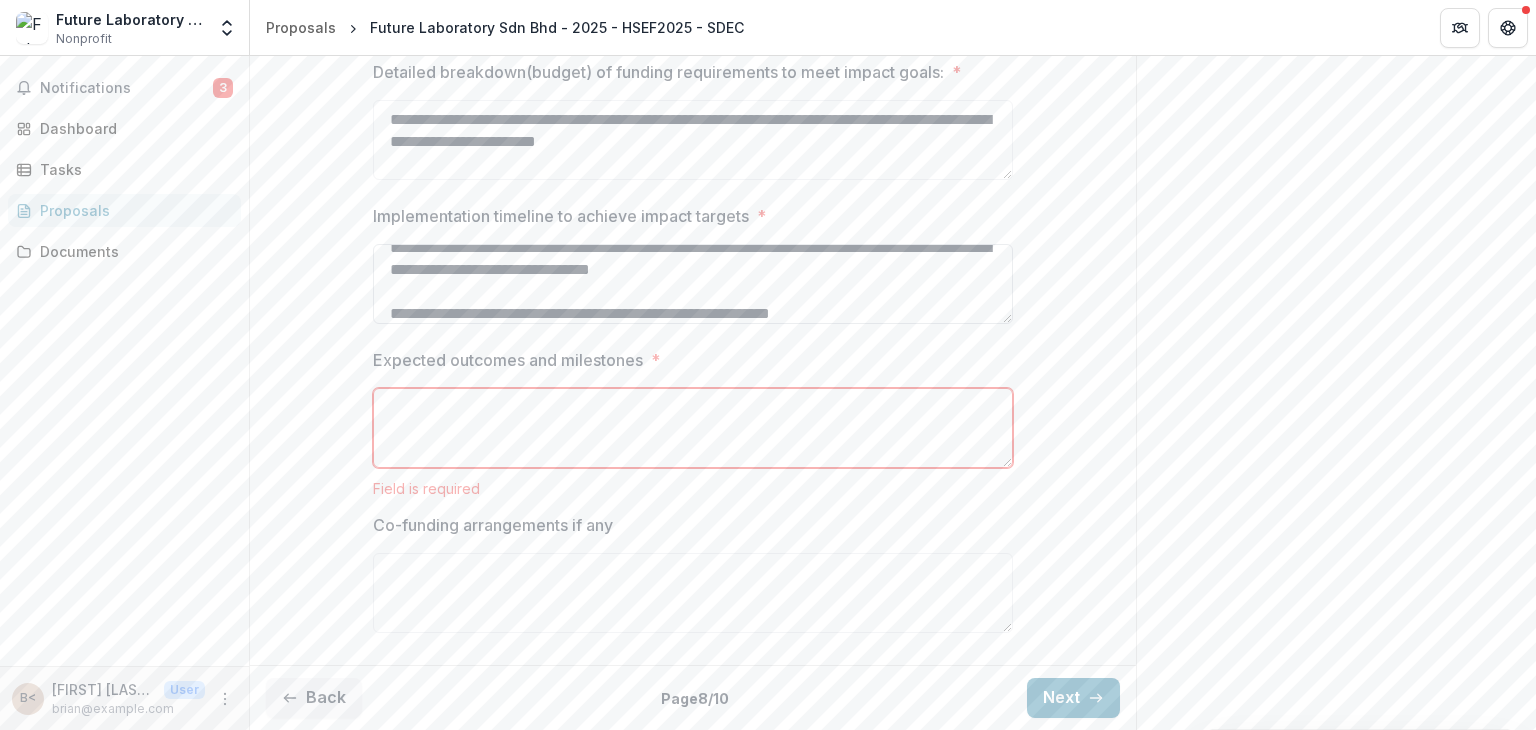 scroll, scrollTop: 104, scrollLeft: 0, axis: vertical 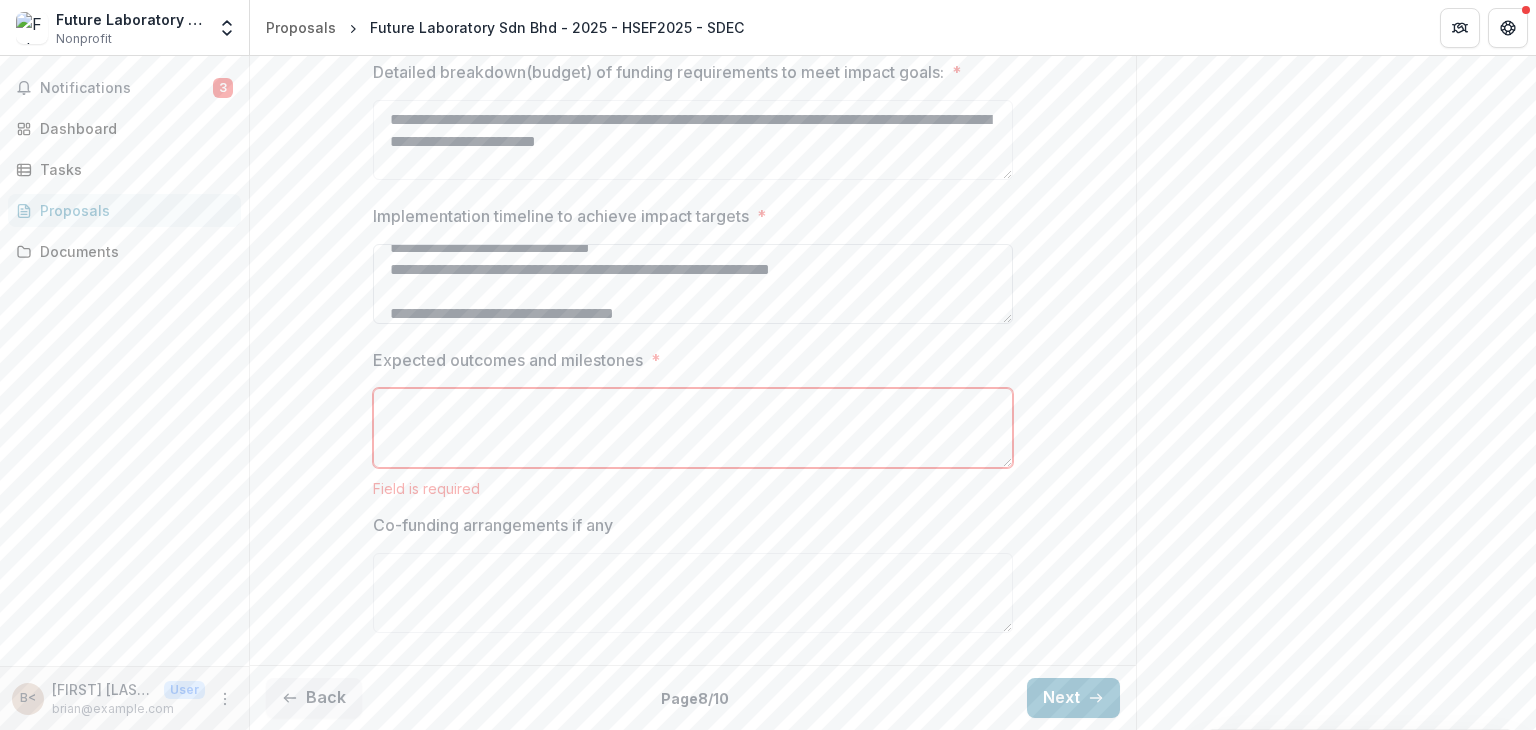 click on "Implementation timeline to achieve impact targets *" at bounding box center (693, 284) 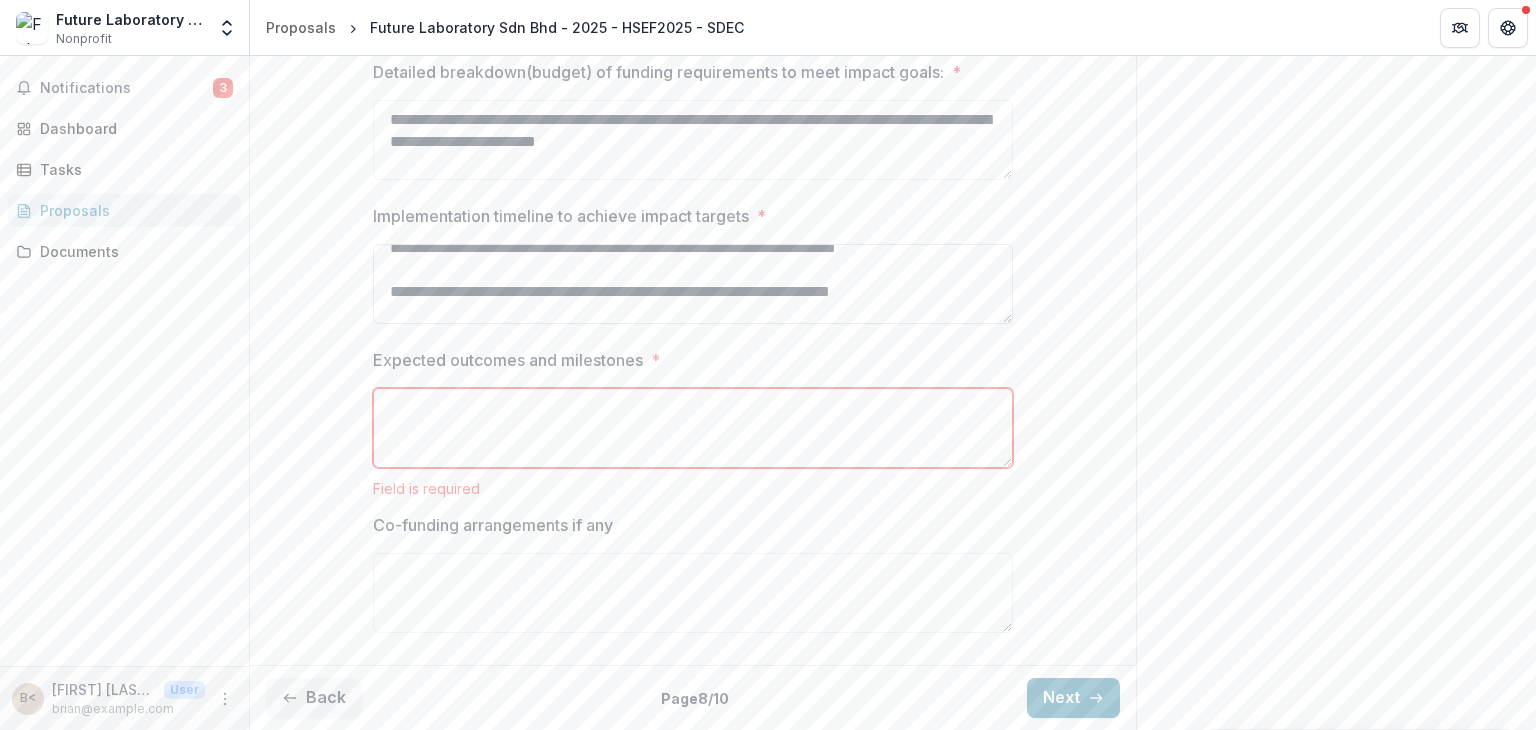 scroll, scrollTop: 258, scrollLeft: 0, axis: vertical 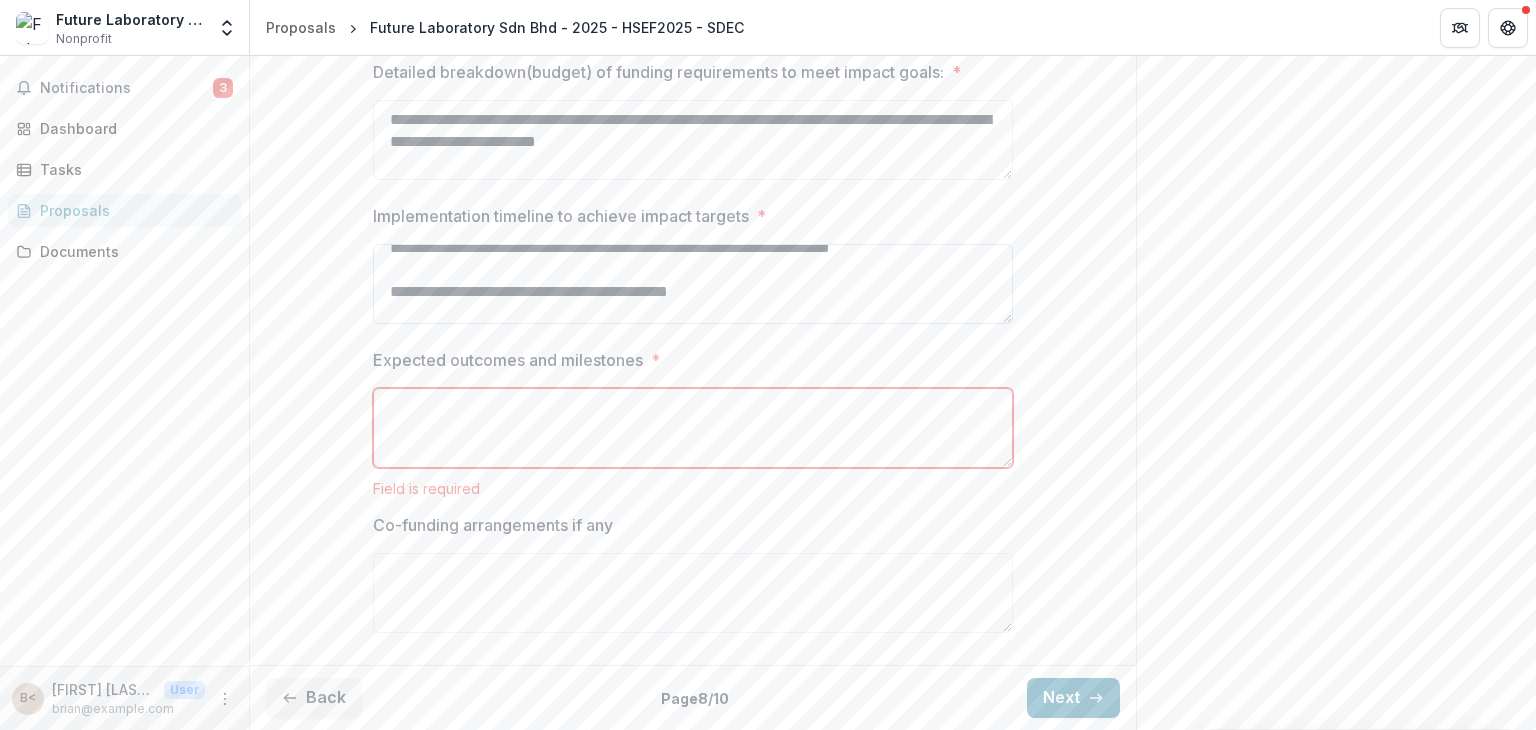 click on "Implementation timeline to achieve impact targets *" at bounding box center (693, 284) 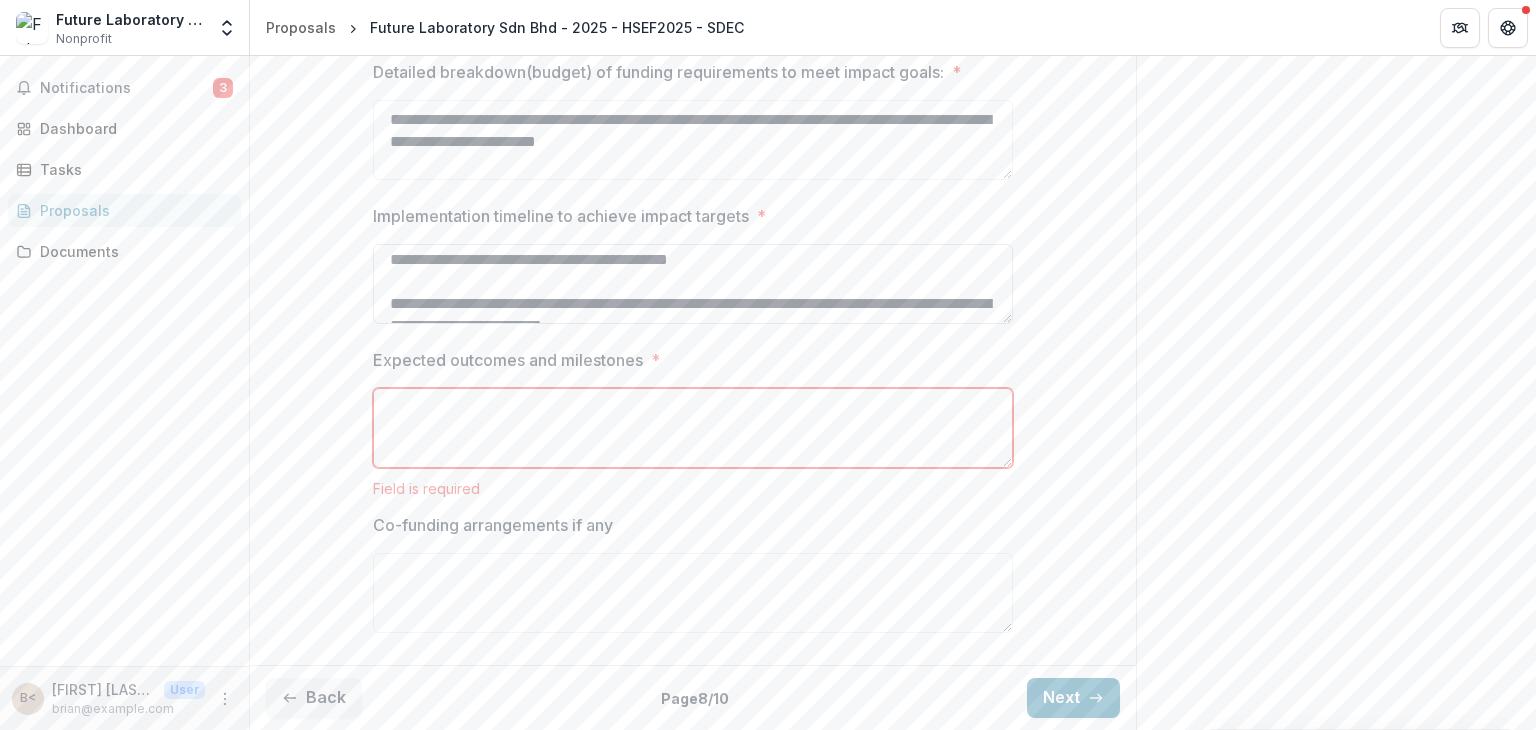 scroll, scrollTop: 258, scrollLeft: 0, axis: vertical 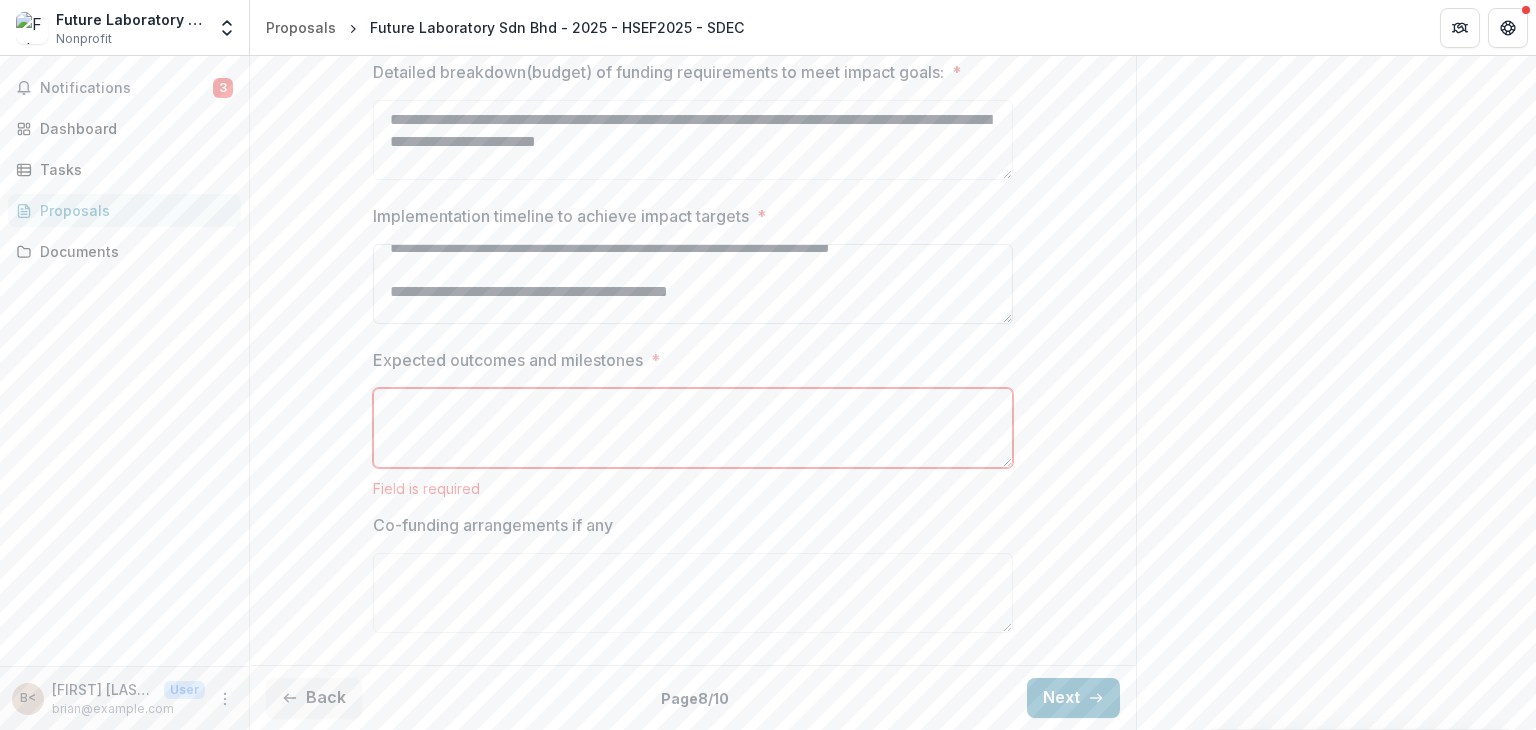 click on "Implementation timeline to achieve impact targets *" at bounding box center [693, 284] 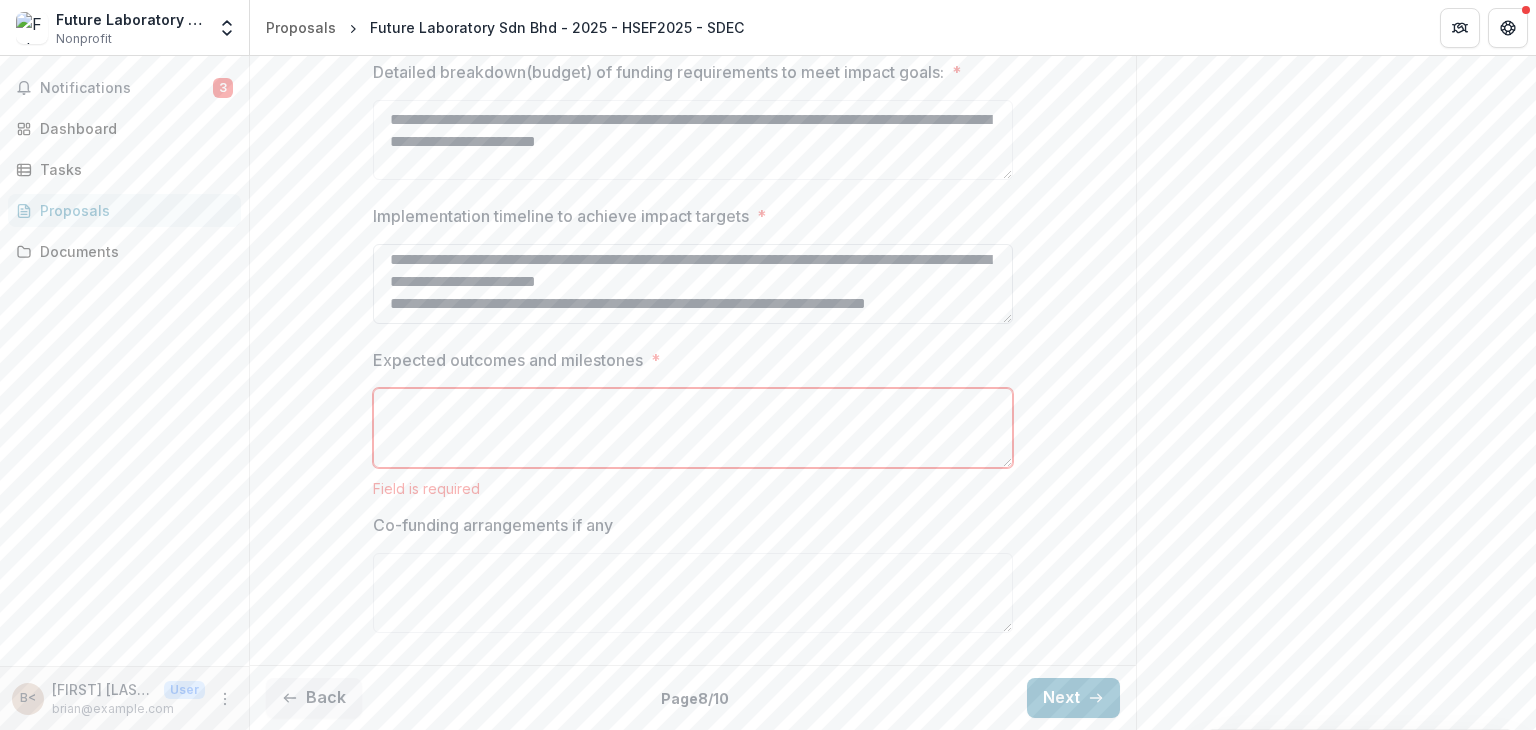 scroll, scrollTop: 597, scrollLeft: 0, axis: vertical 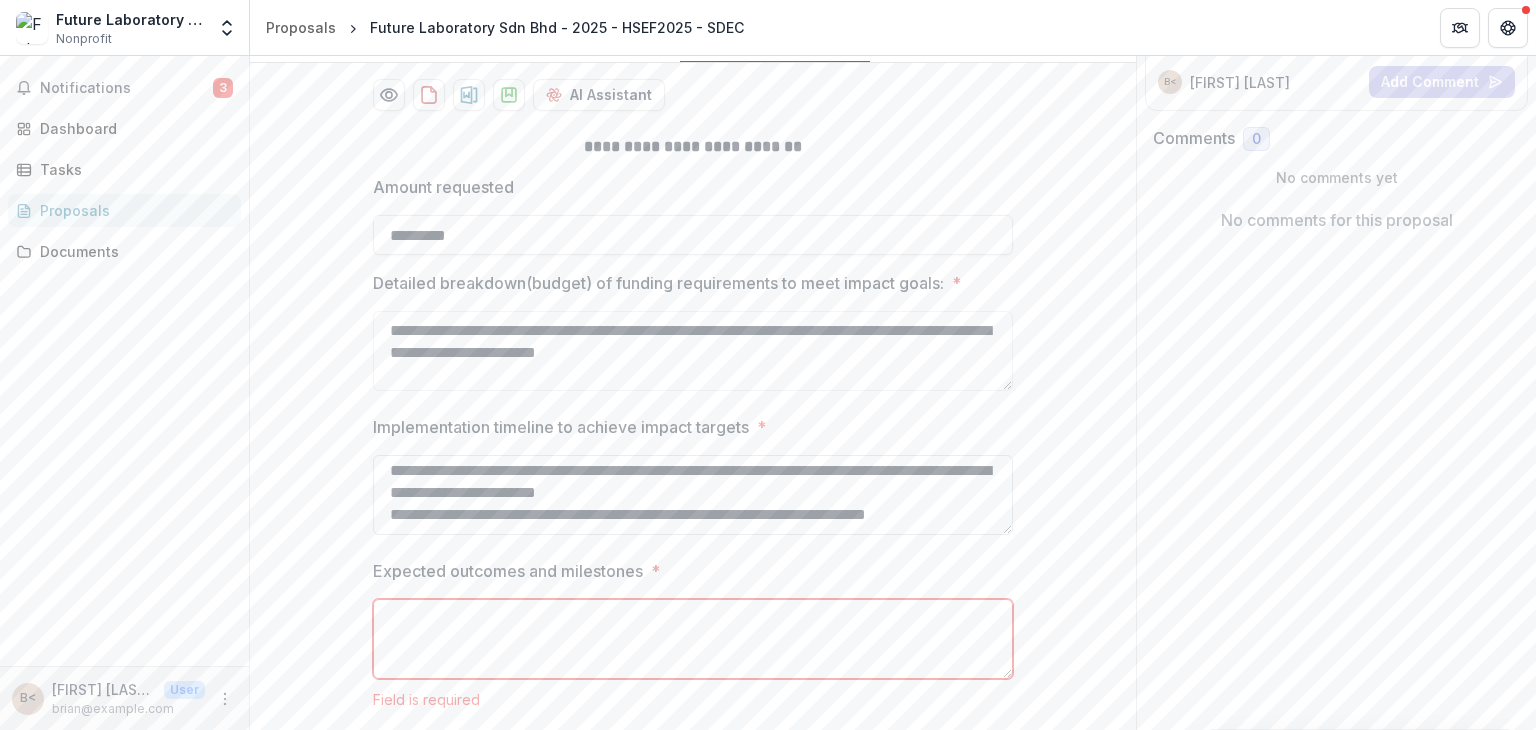 click on "Implementation timeline to achieve impact targets *" at bounding box center (693, 495) 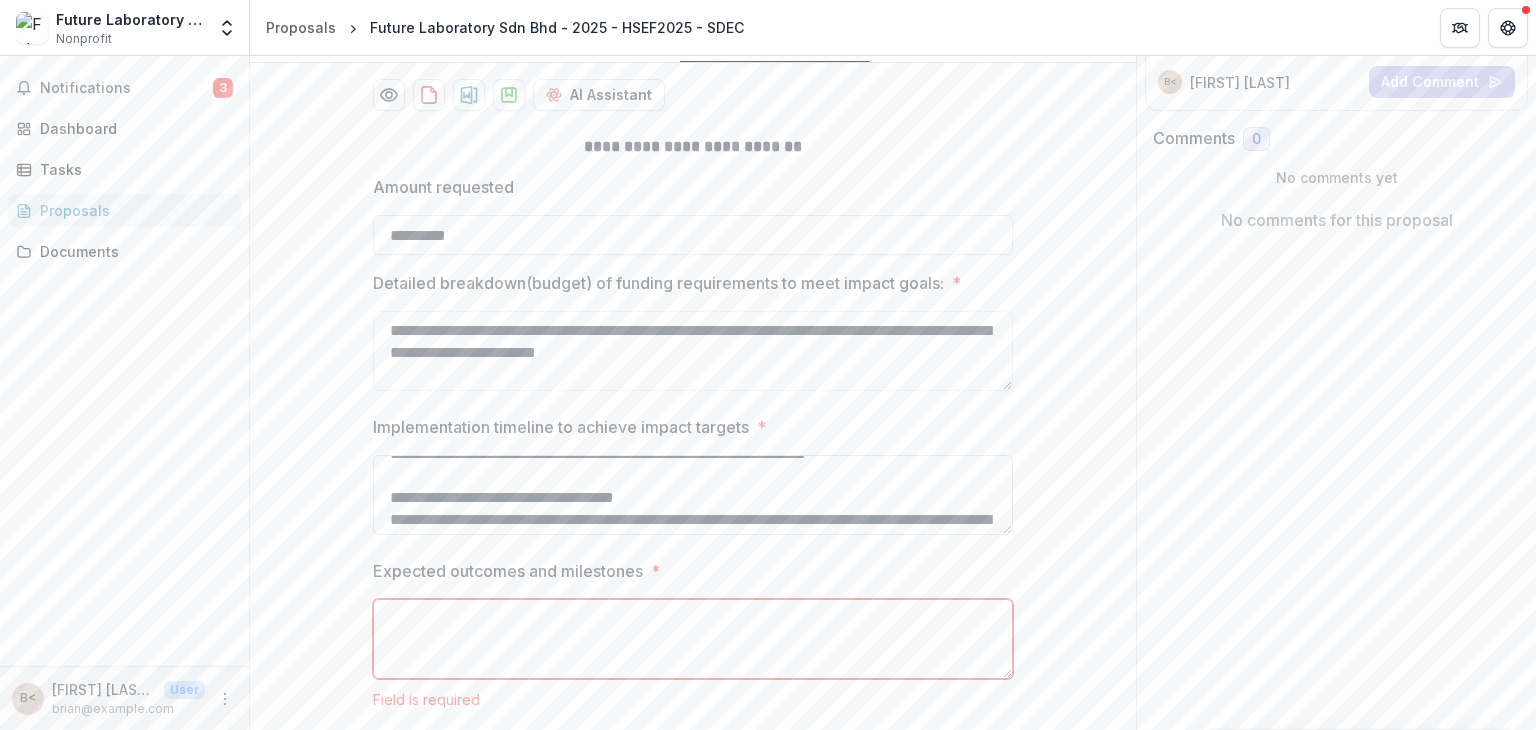 scroll, scrollTop: 0, scrollLeft: 0, axis: both 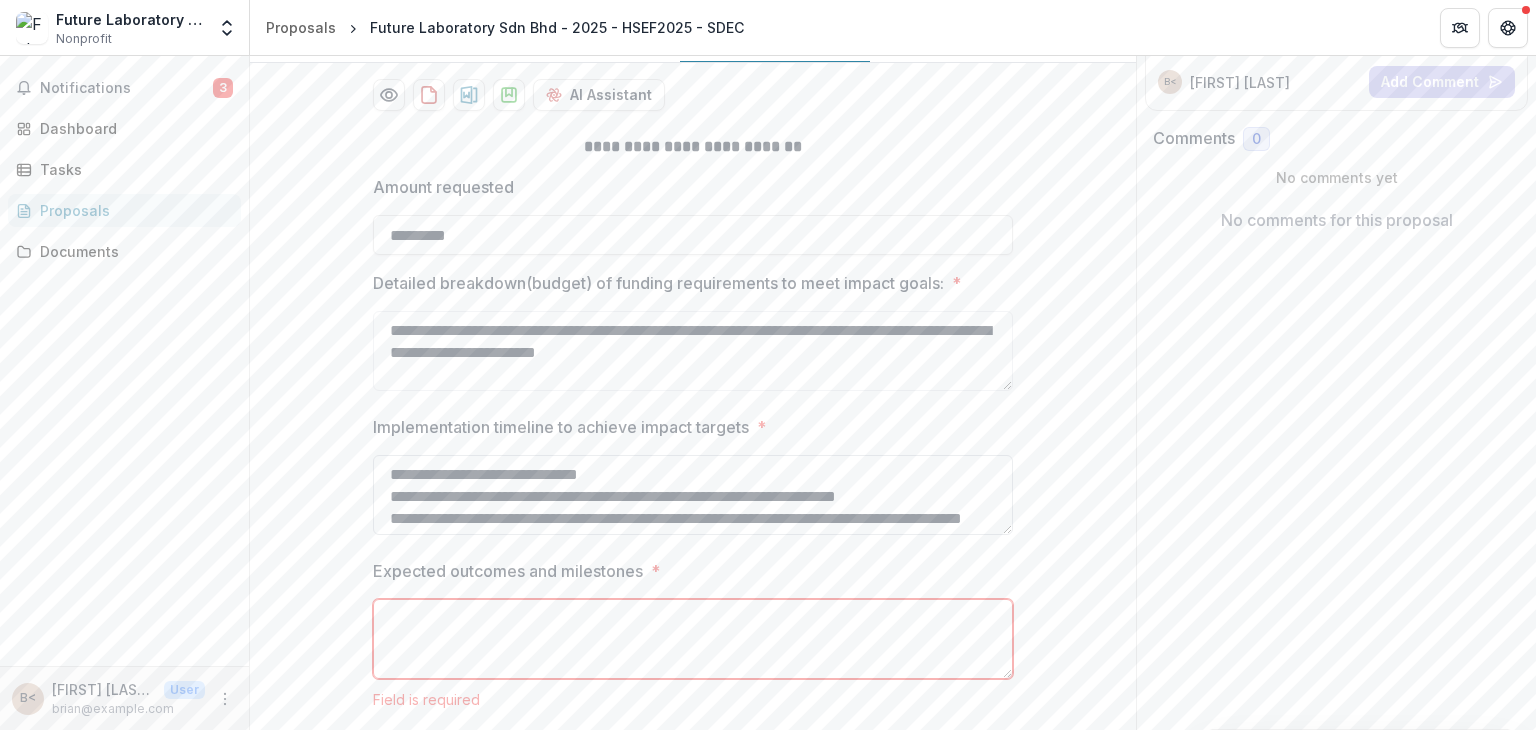 click on "Implementation timeline to achieve impact targets *" at bounding box center (693, 495) 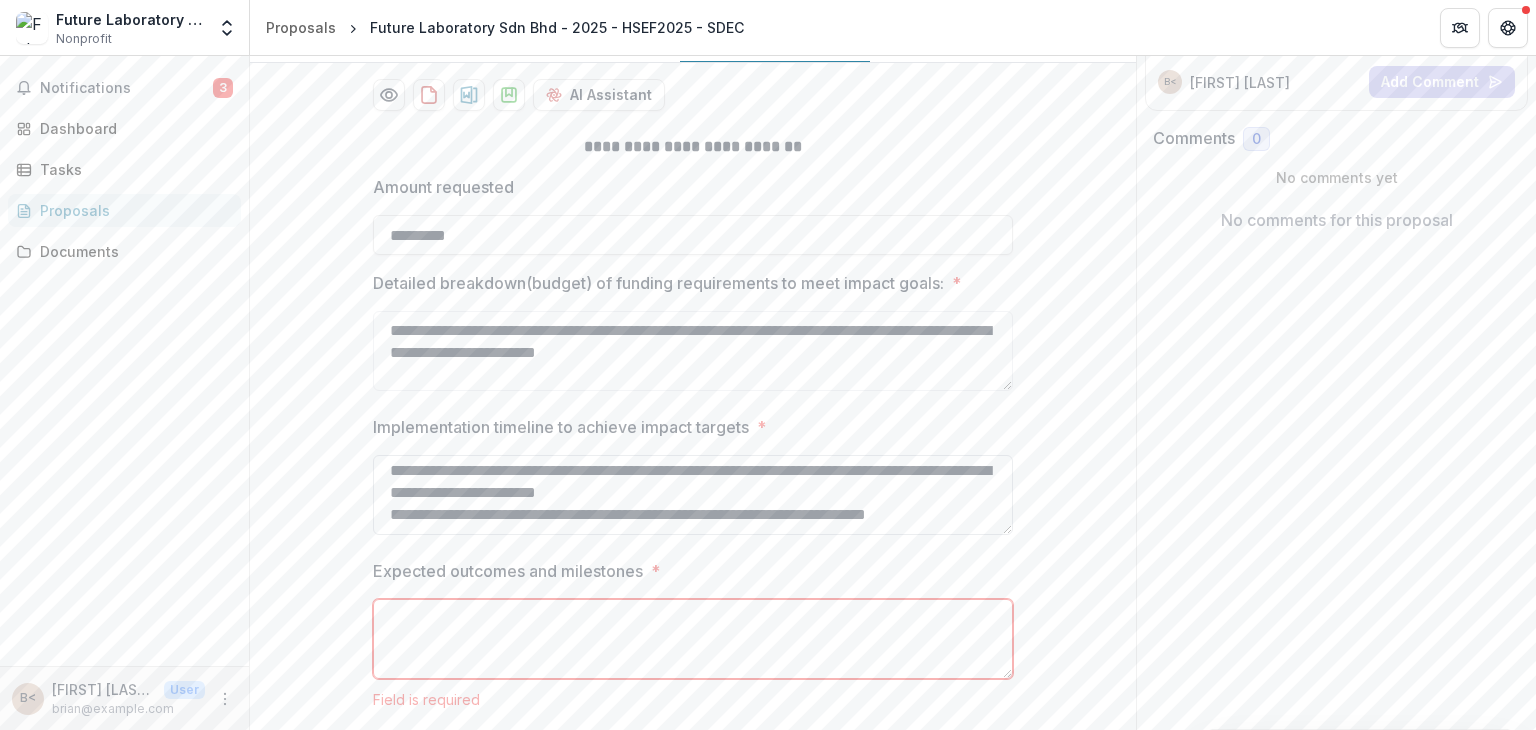 scroll, scrollTop: 588, scrollLeft: 0, axis: vertical 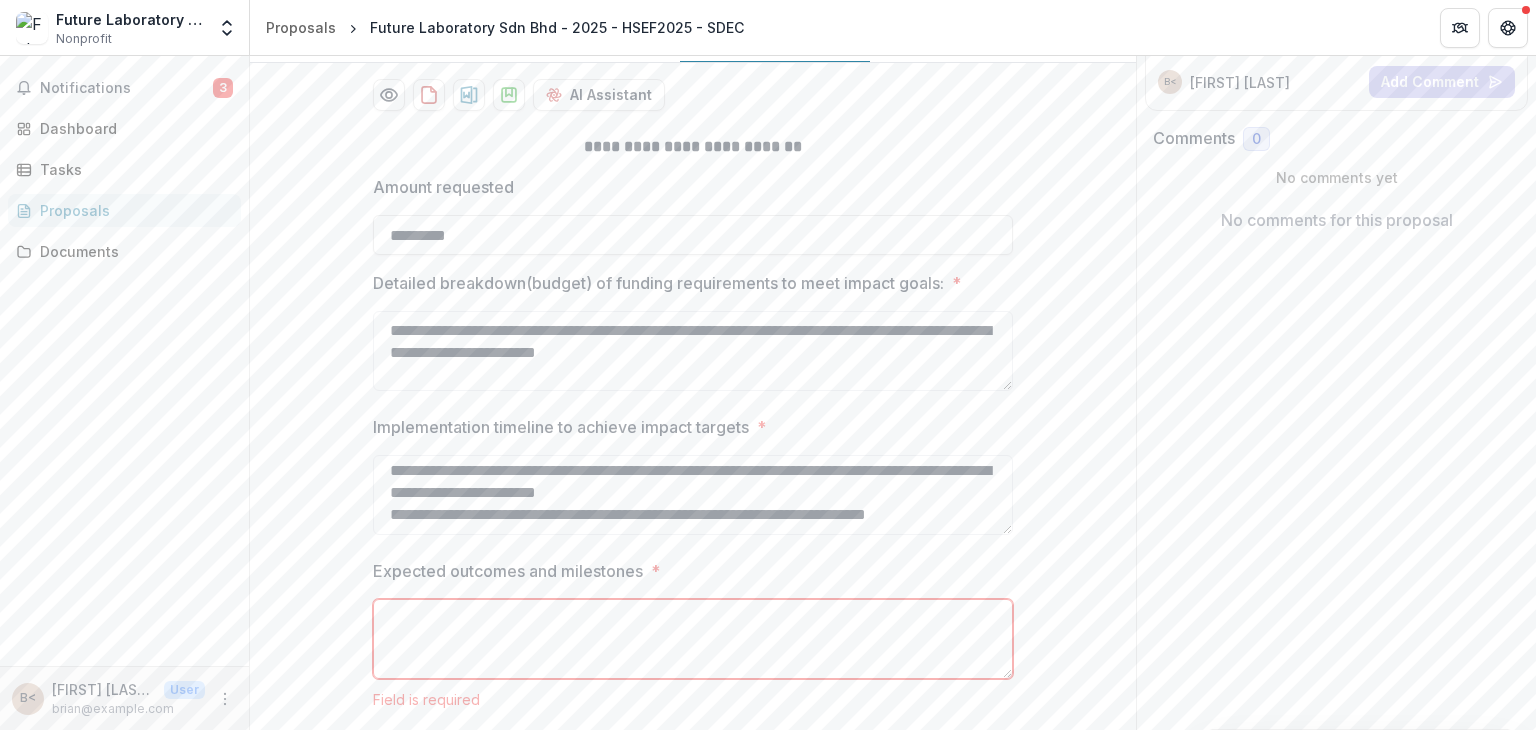 type on "**********" 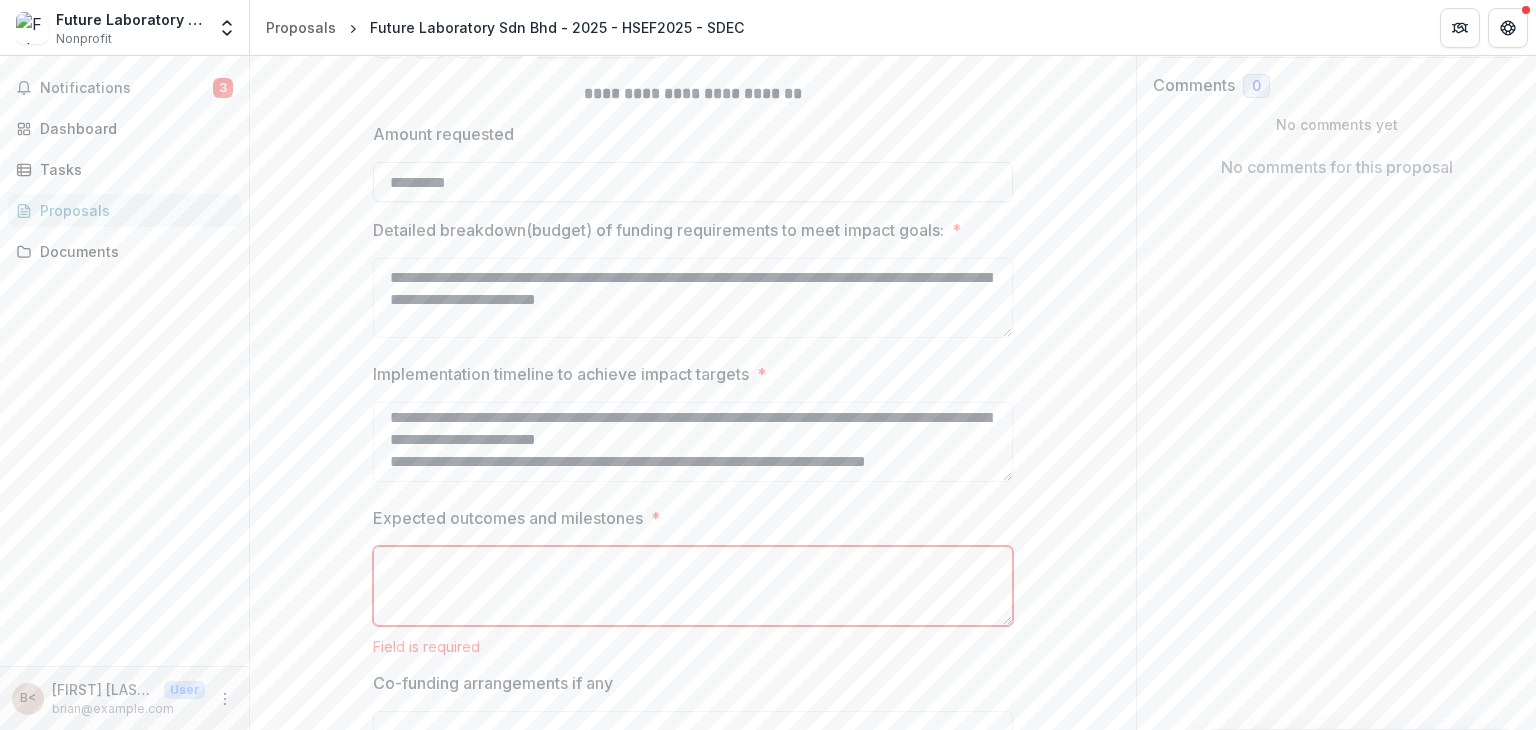 scroll, scrollTop: 381, scrollLeft: 0, axis: vertical 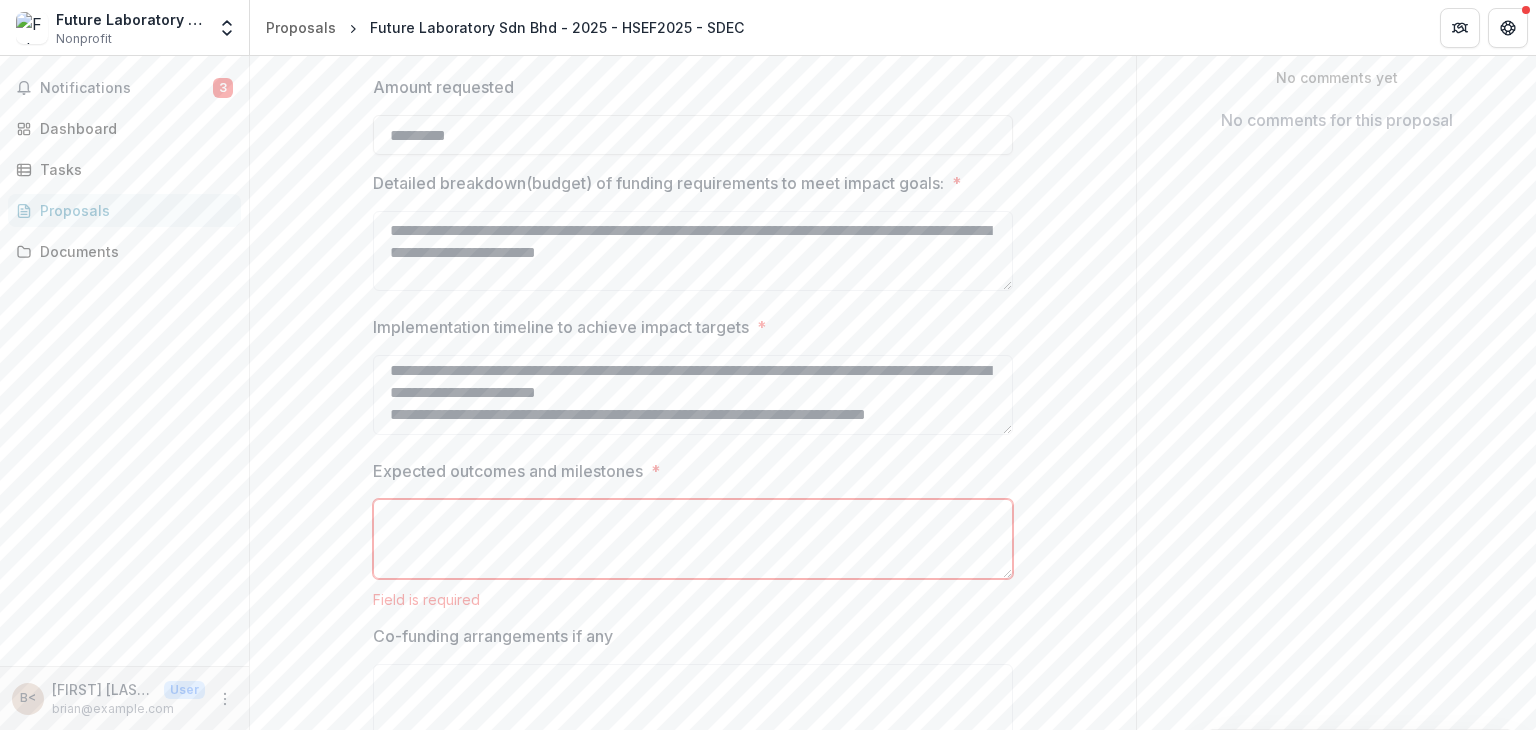 click on "Expected outcomes and milestones  *" at bounding box center [693, 539] 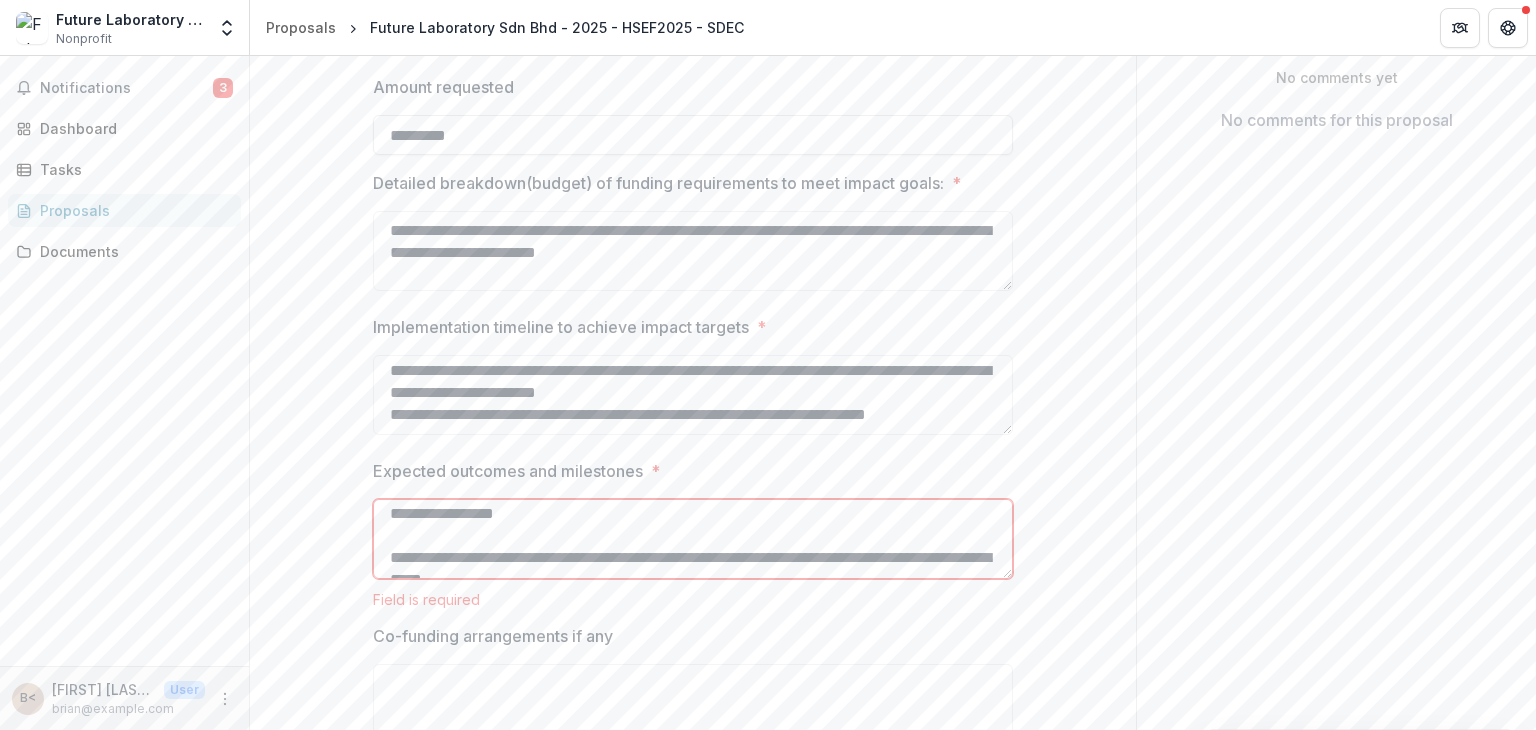 scroll, scrollTop: 0, scrollLeft: 0, axis: both 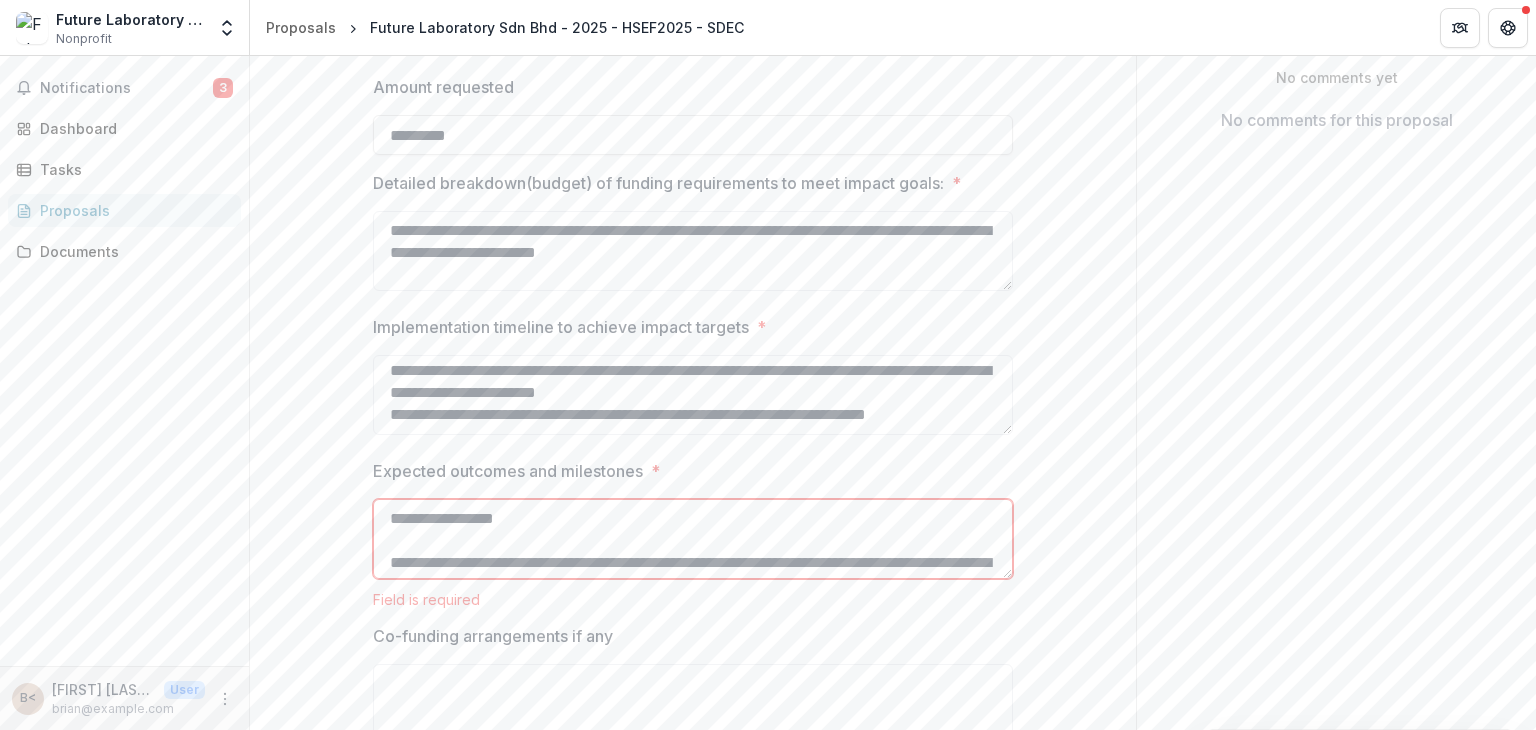 click on "Expected outcomes and milestones  *" at bounding box center [693, 539] 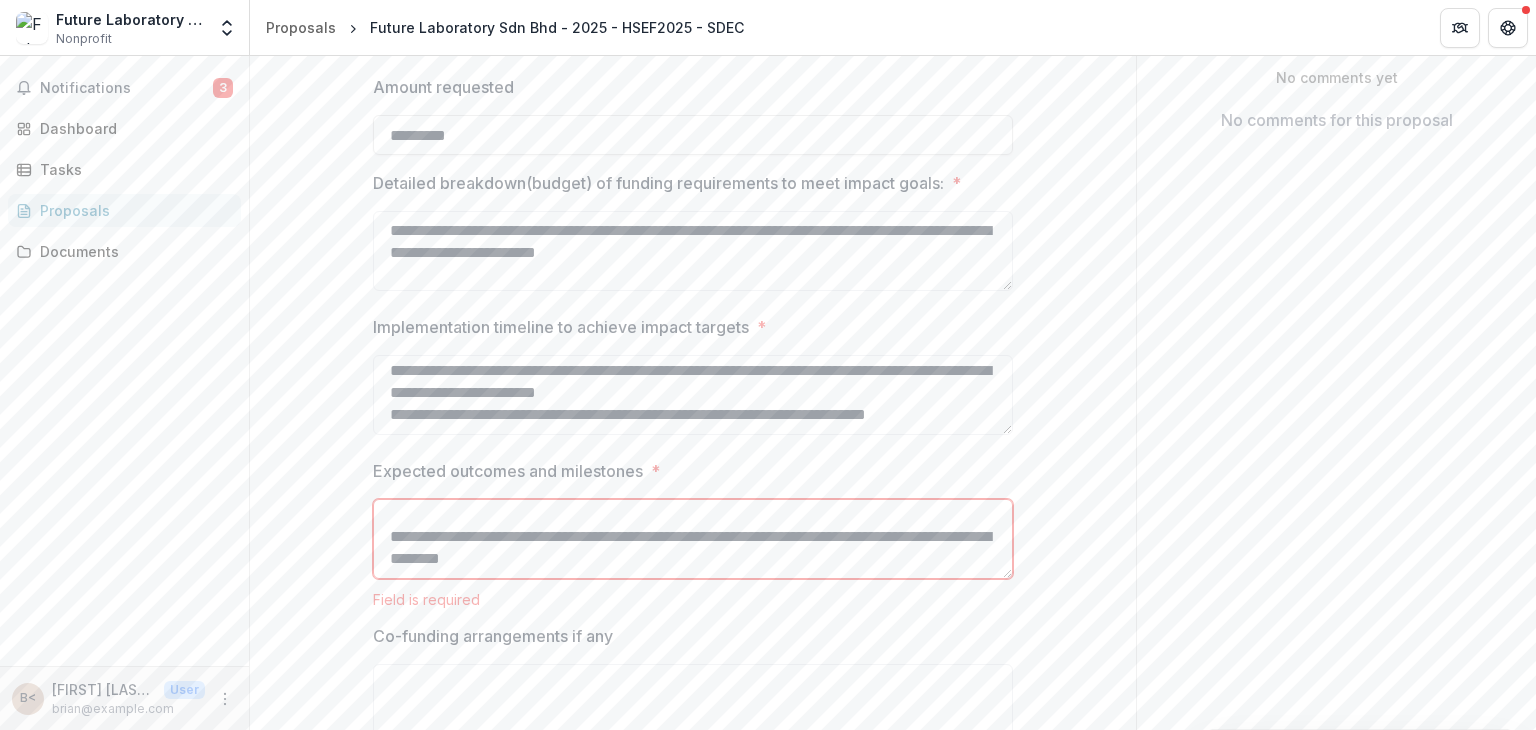 scroll, scrollTop: 514, scrollLeft: 0, axis: vertical 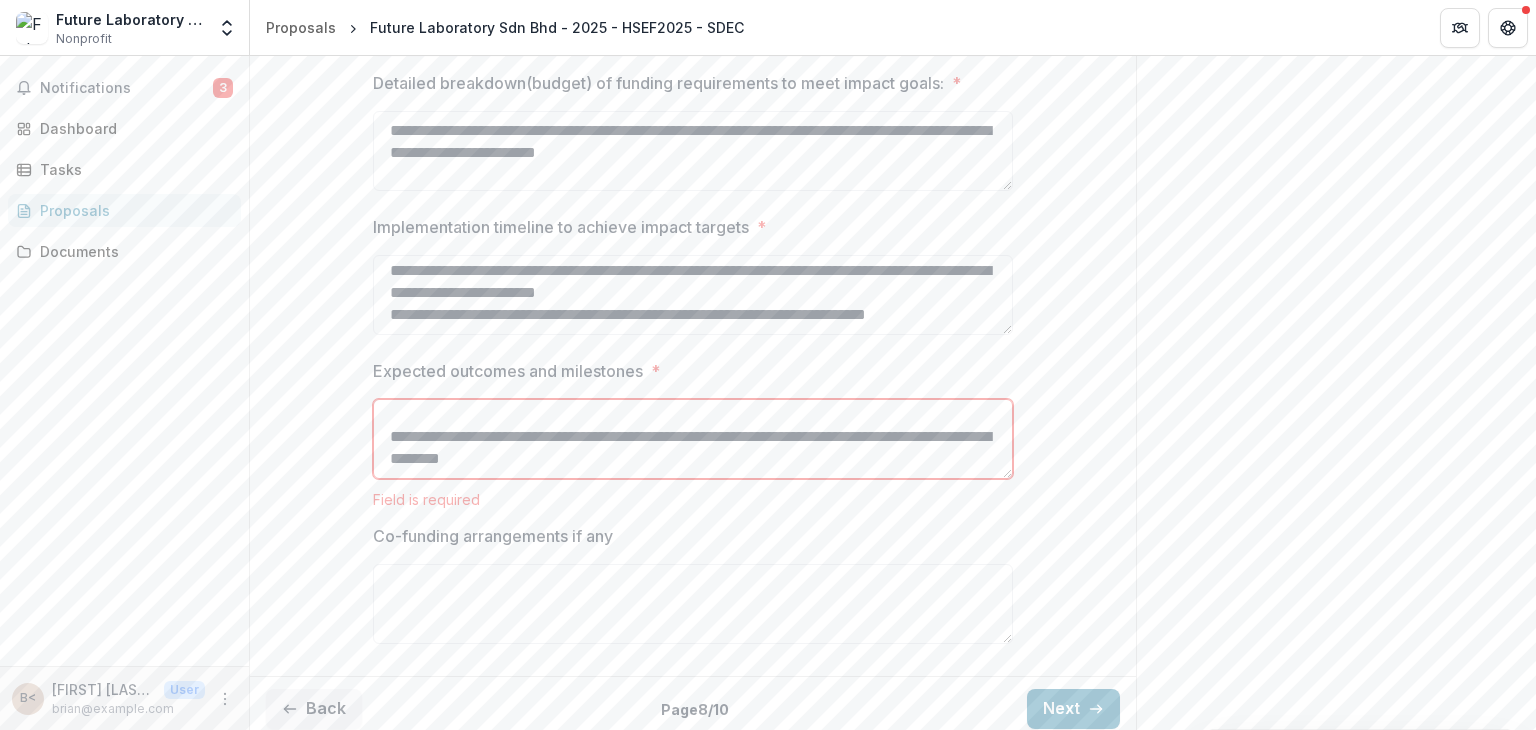 click on "Expected outcomes and milestones  *" at bounding box center [693, 439] 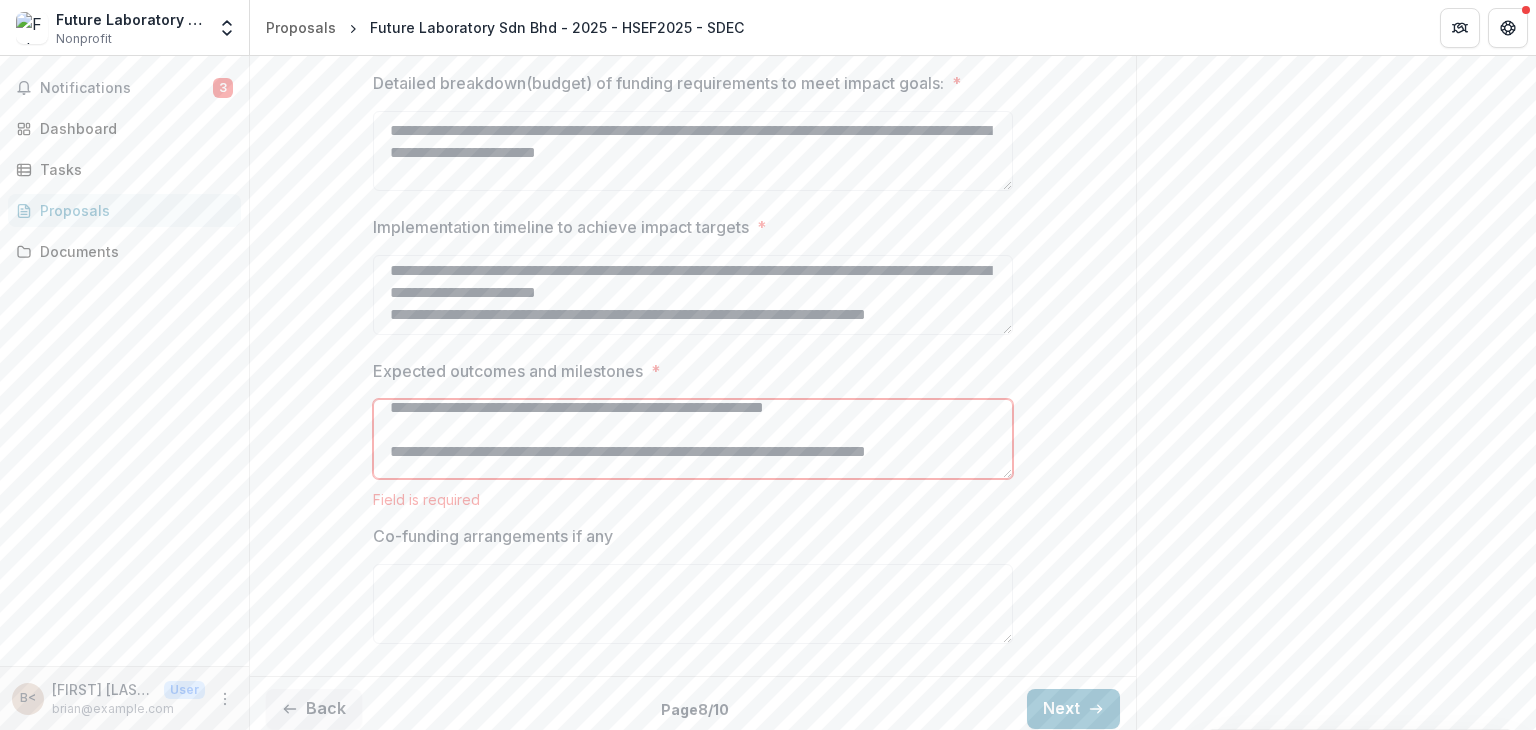 scroll, scrollTop: 314, scrollLeft: 0, axis: vertical 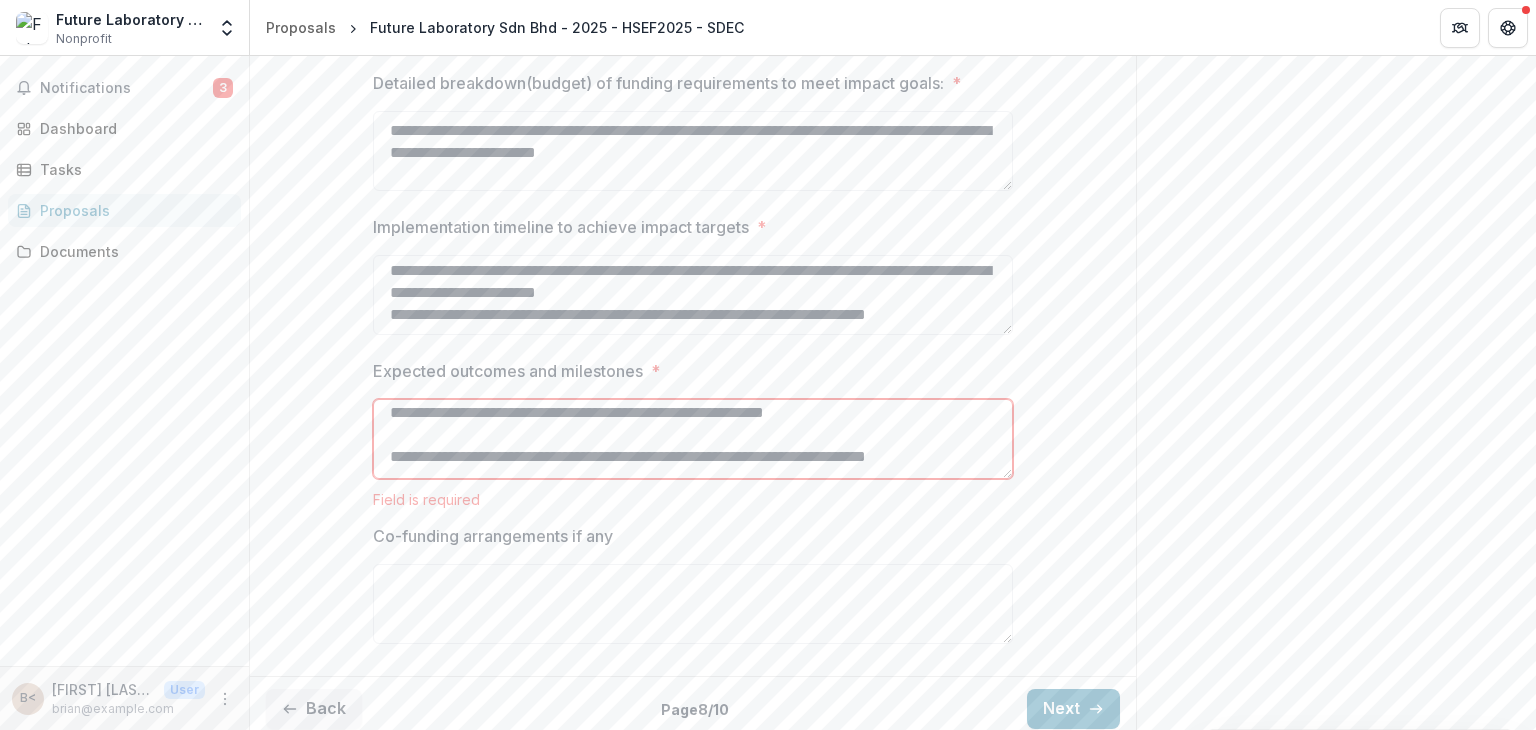 click on "Expected outcomes and milestones  *" at bounding box center (693, 439) 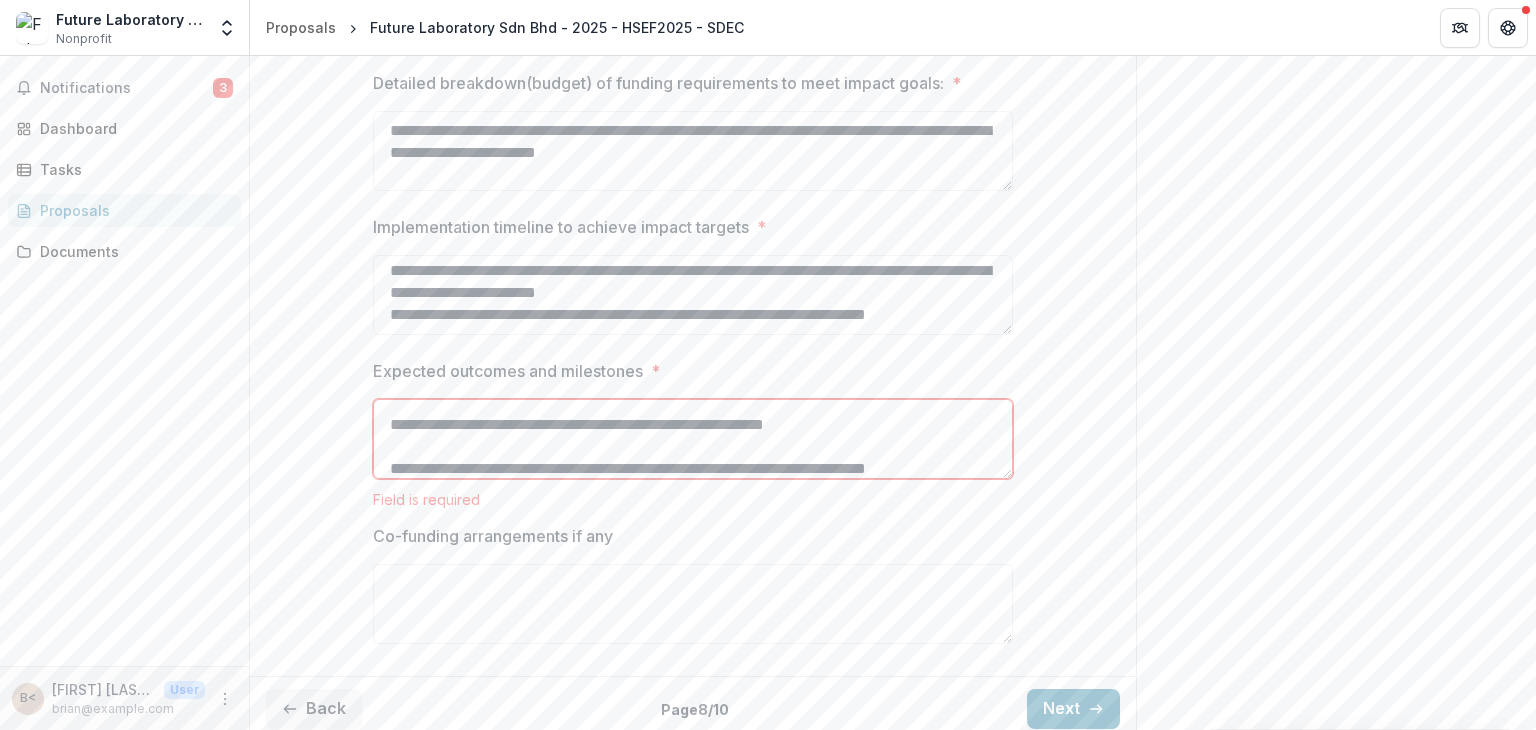 scroll, scrollTop: 302, scrollLeft: 0, axis: vertical 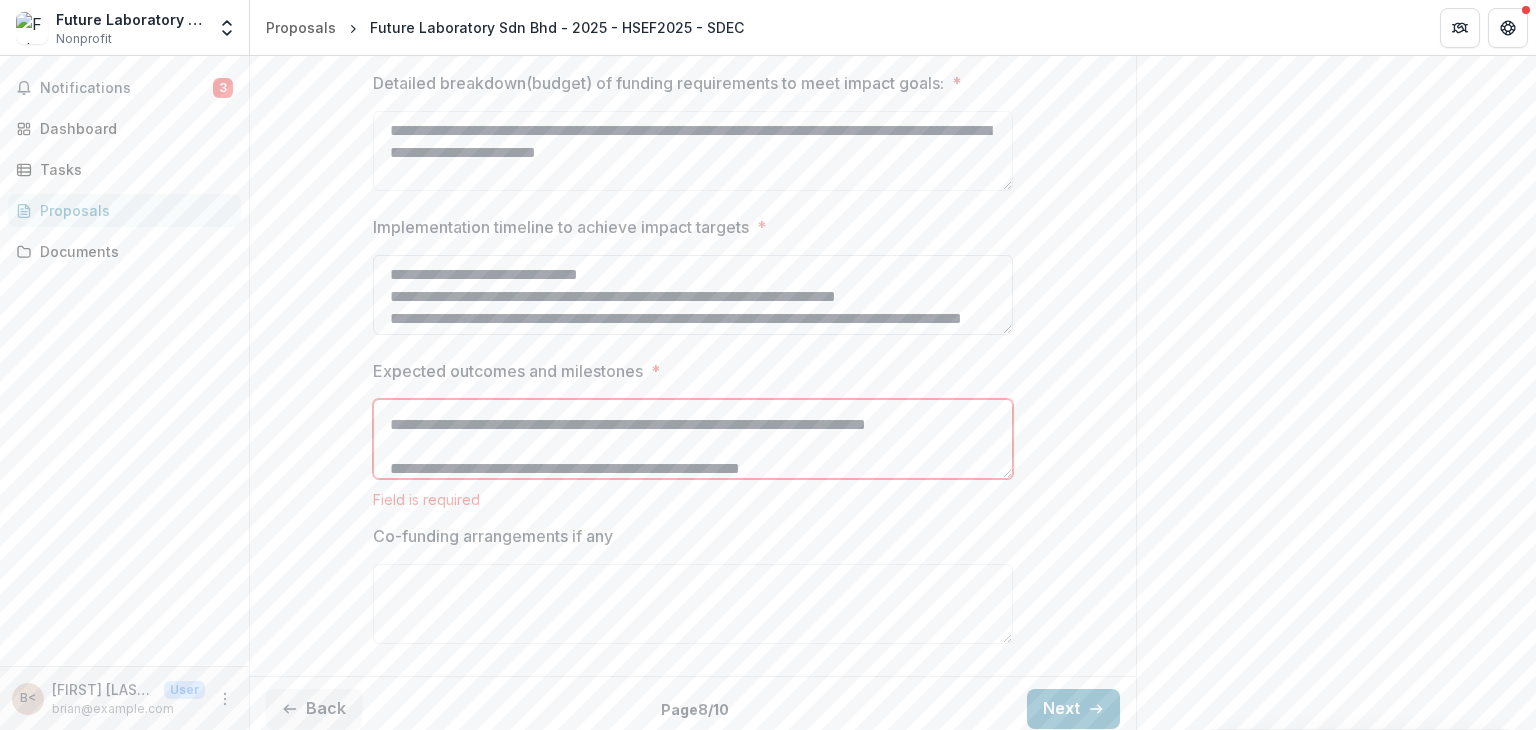 click on "Implementation timeline to achieve impact targets *" at bounding box center [693, 295] 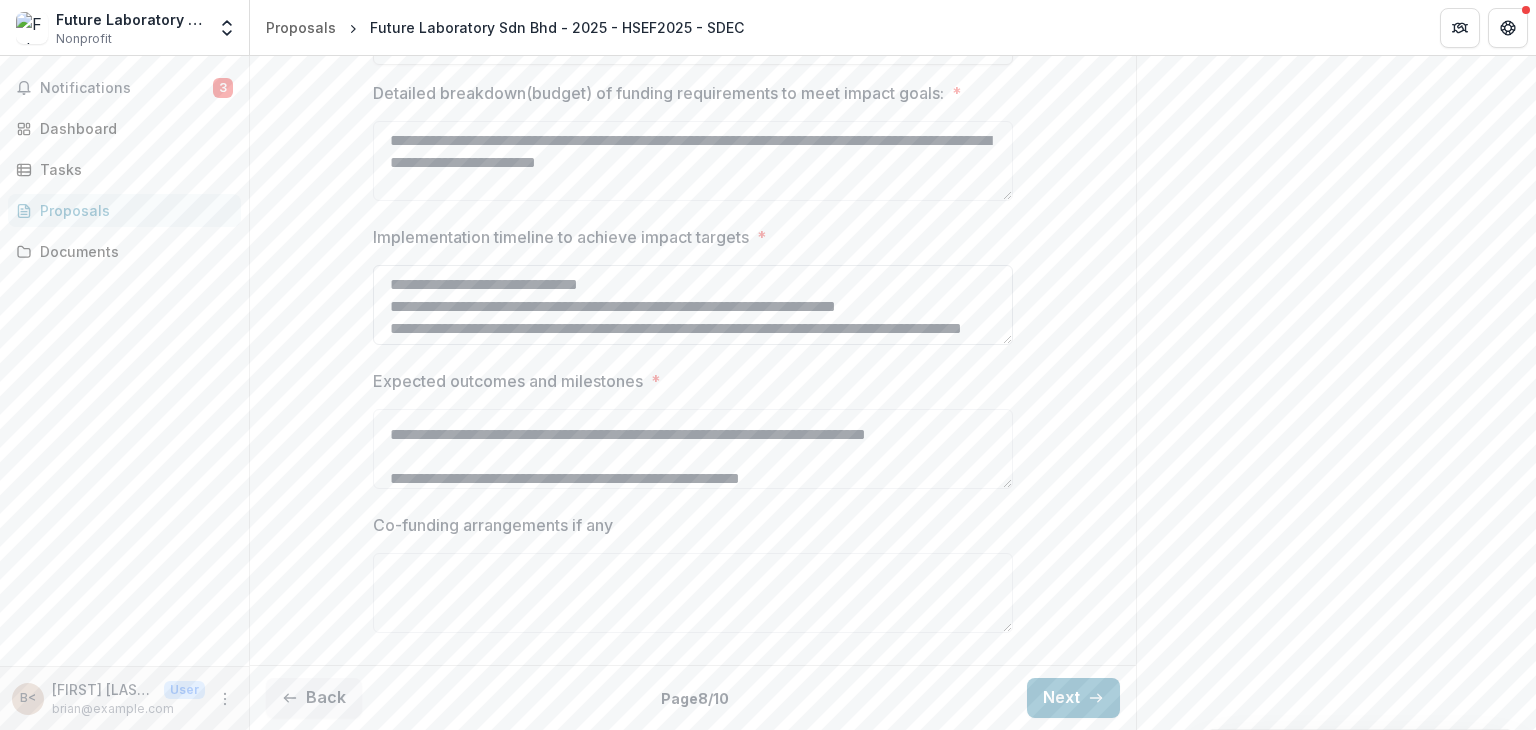 click on "Implementation timeline to achieve impact targets *" at bounding box center (693, 305) 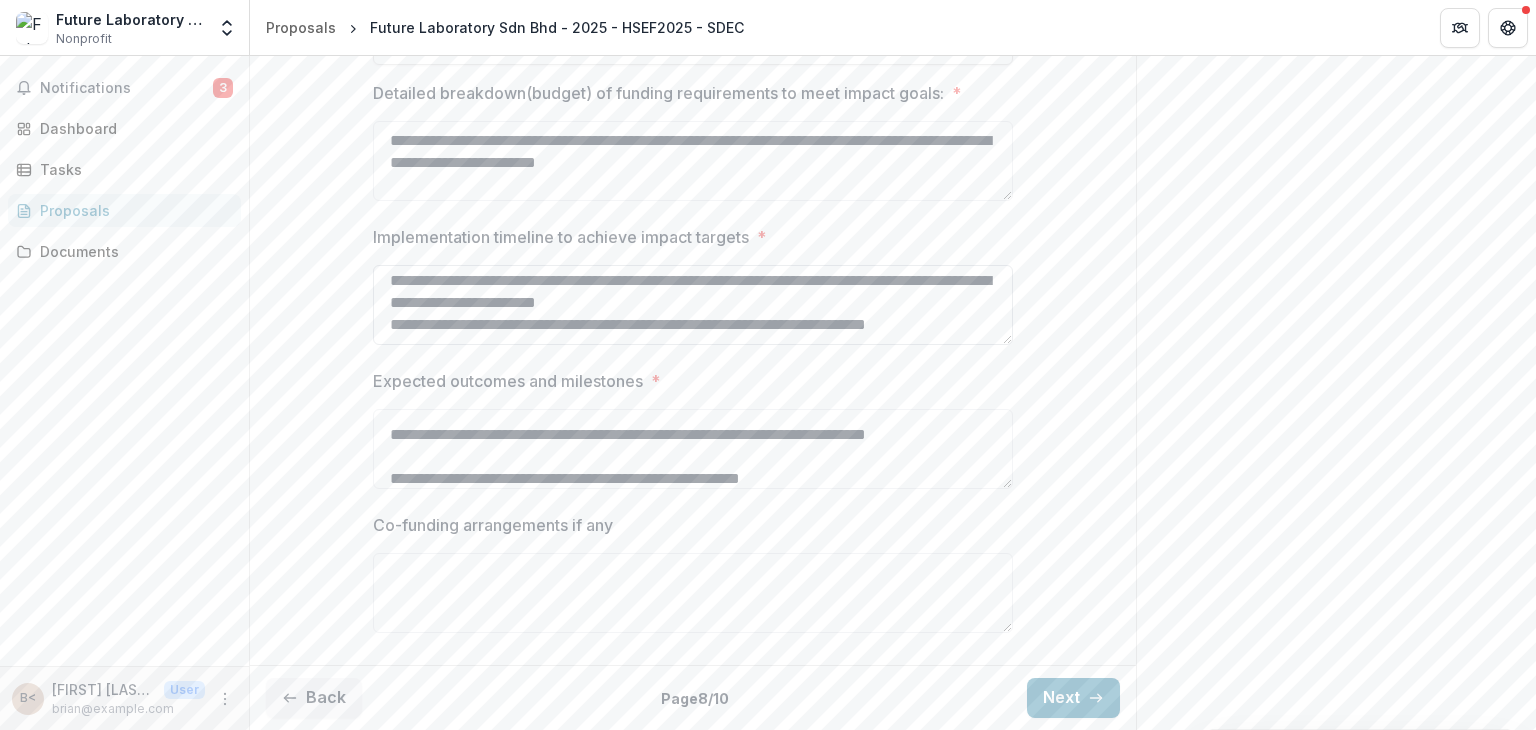 scroll, scrollTop: 588, scrollLeft: 0, axis: vertical 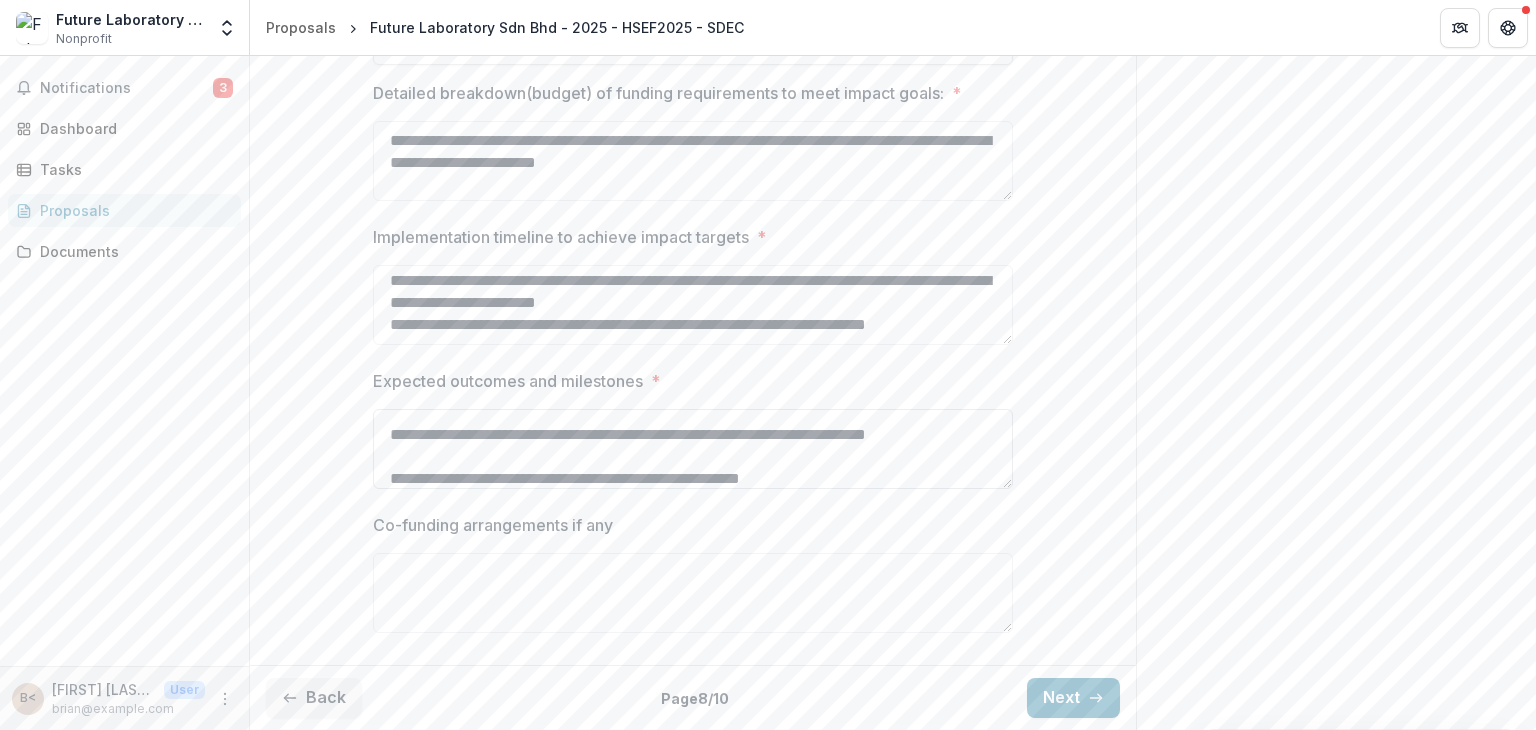 click on "Expected outcomes and milestones  *" at bounding box center (693, 449) 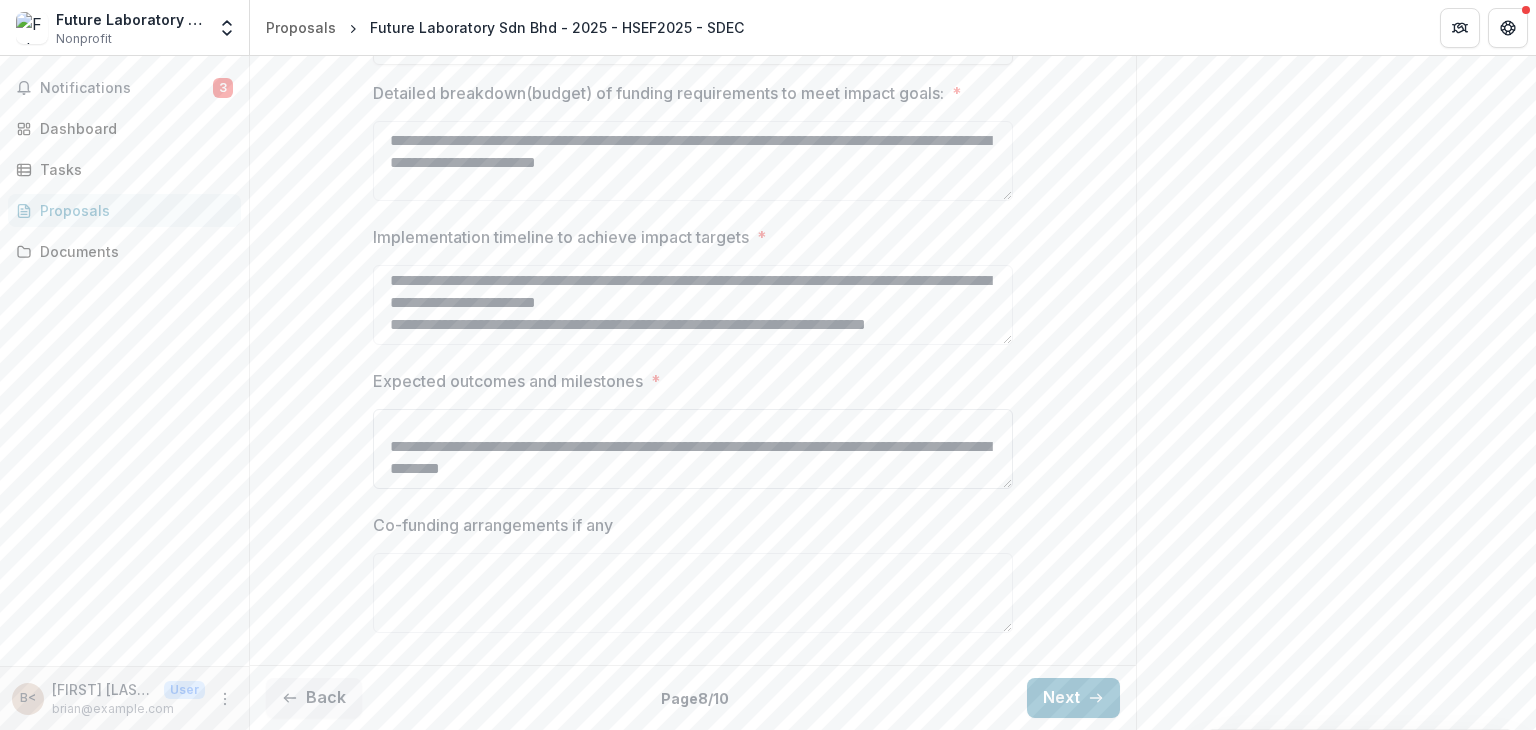 scroll, scrollTop: 456, scrollLeft: 0, axis: vertical 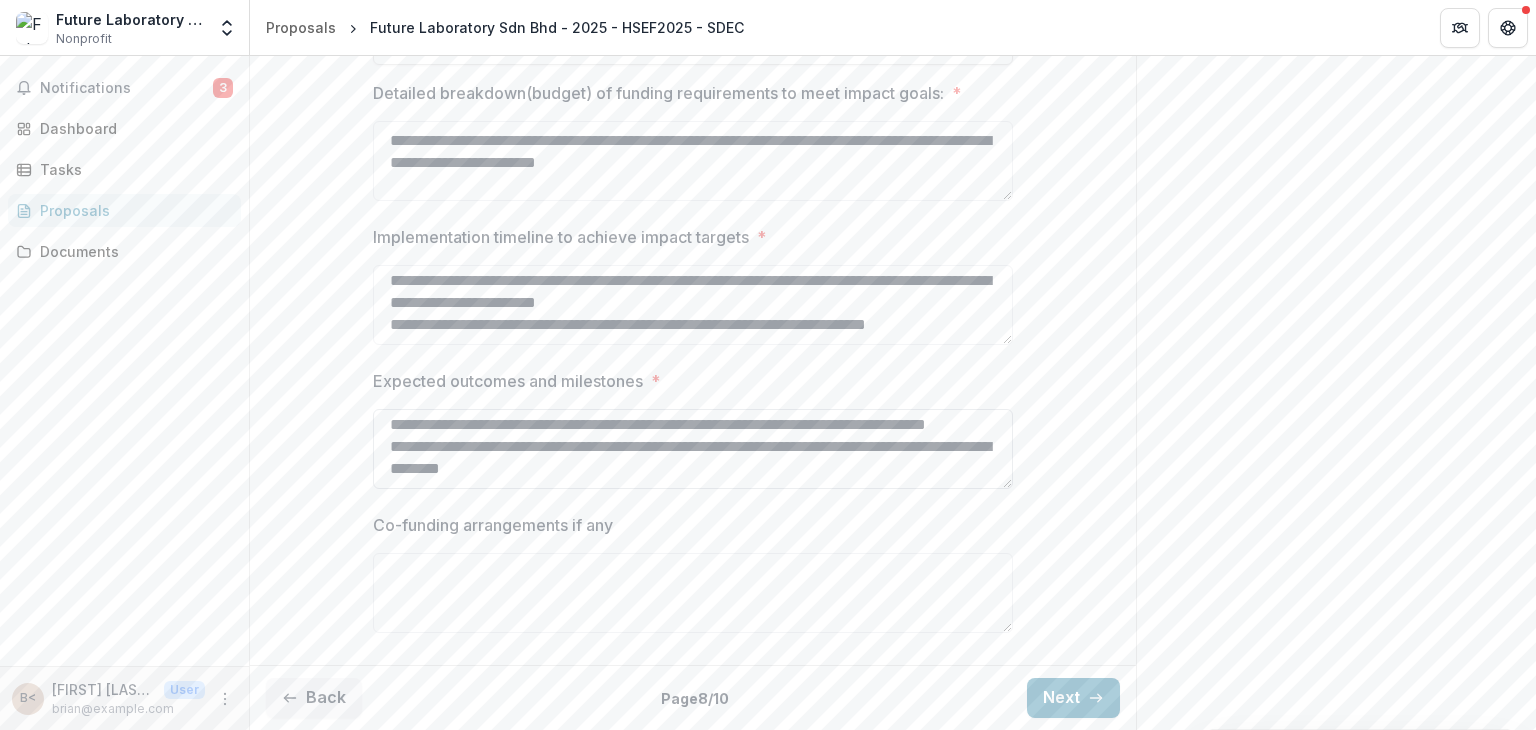 click on "Expected outcomes and milestones  *" at bounding box center (693, 449) 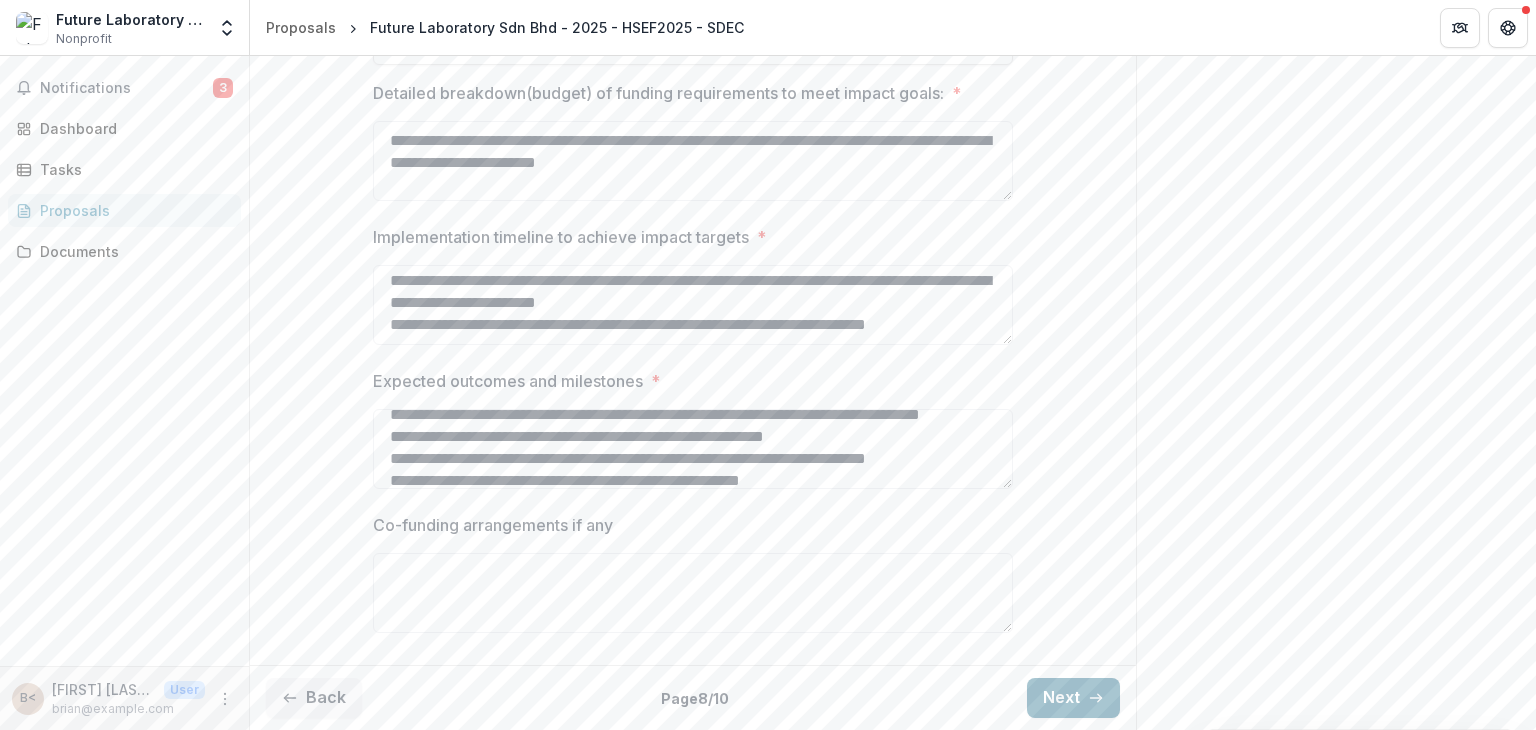 type on "**********" 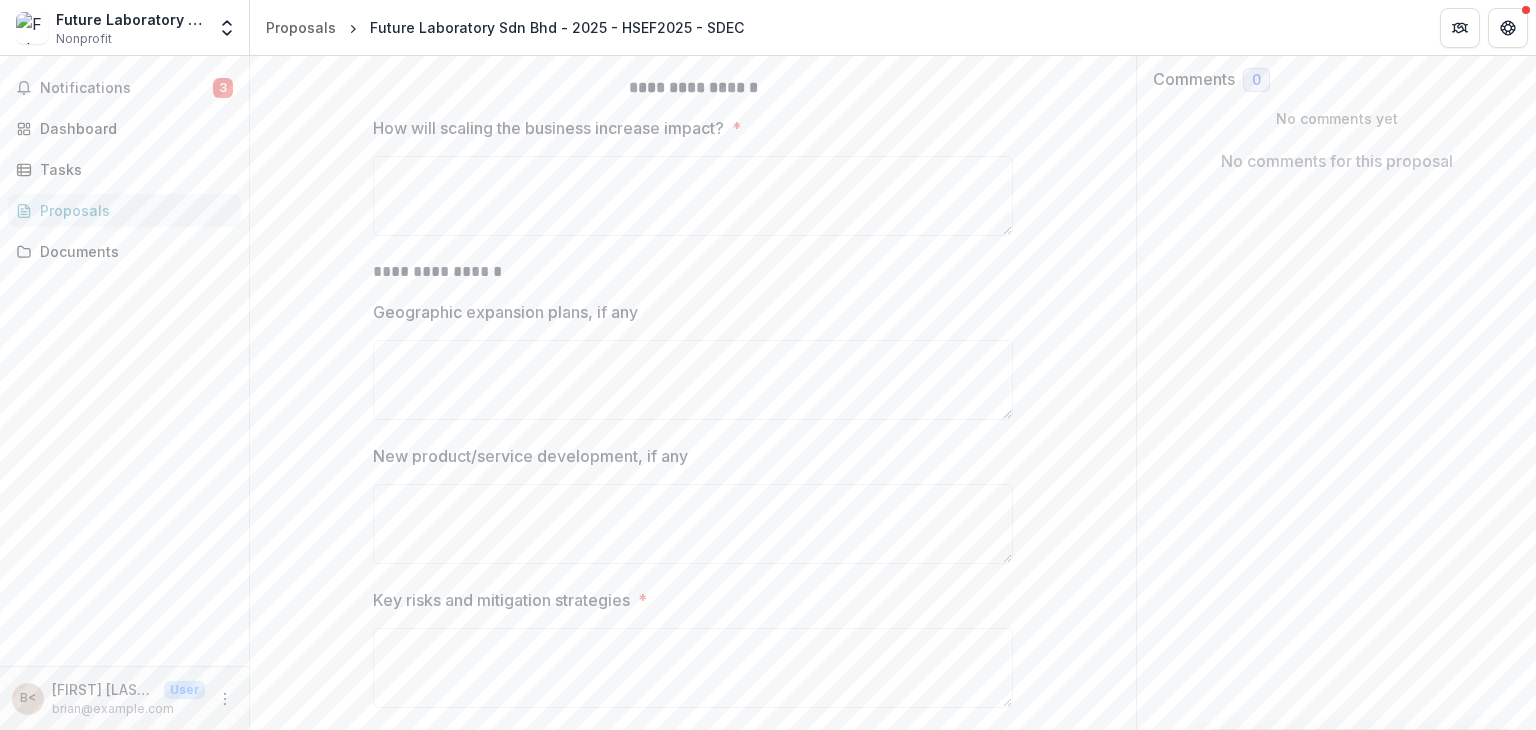 scroll, scrollTop: 204, scrollLeft: 0, axis: vertical 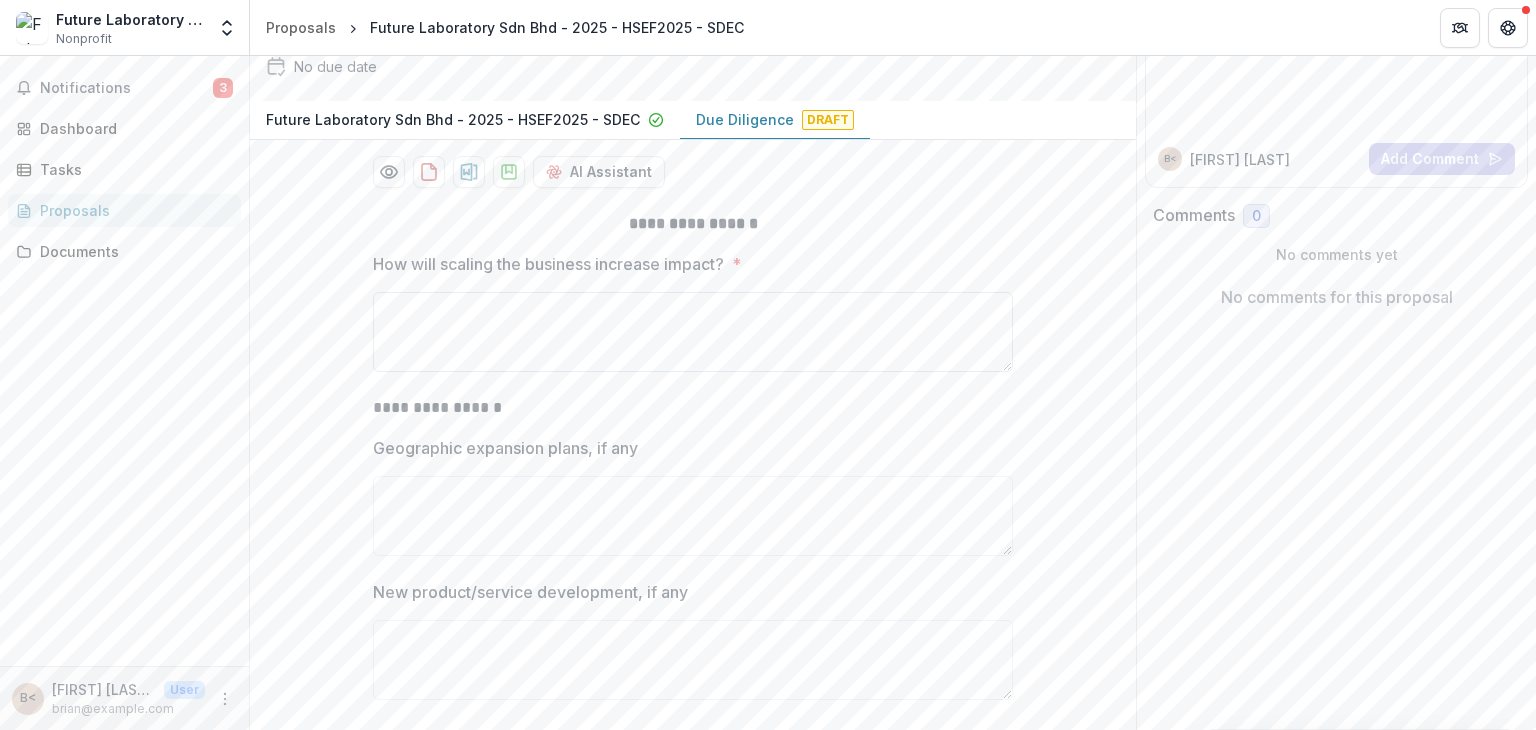 click on "How will scaling the business increase impact? *" at bounding box center (693, 332) 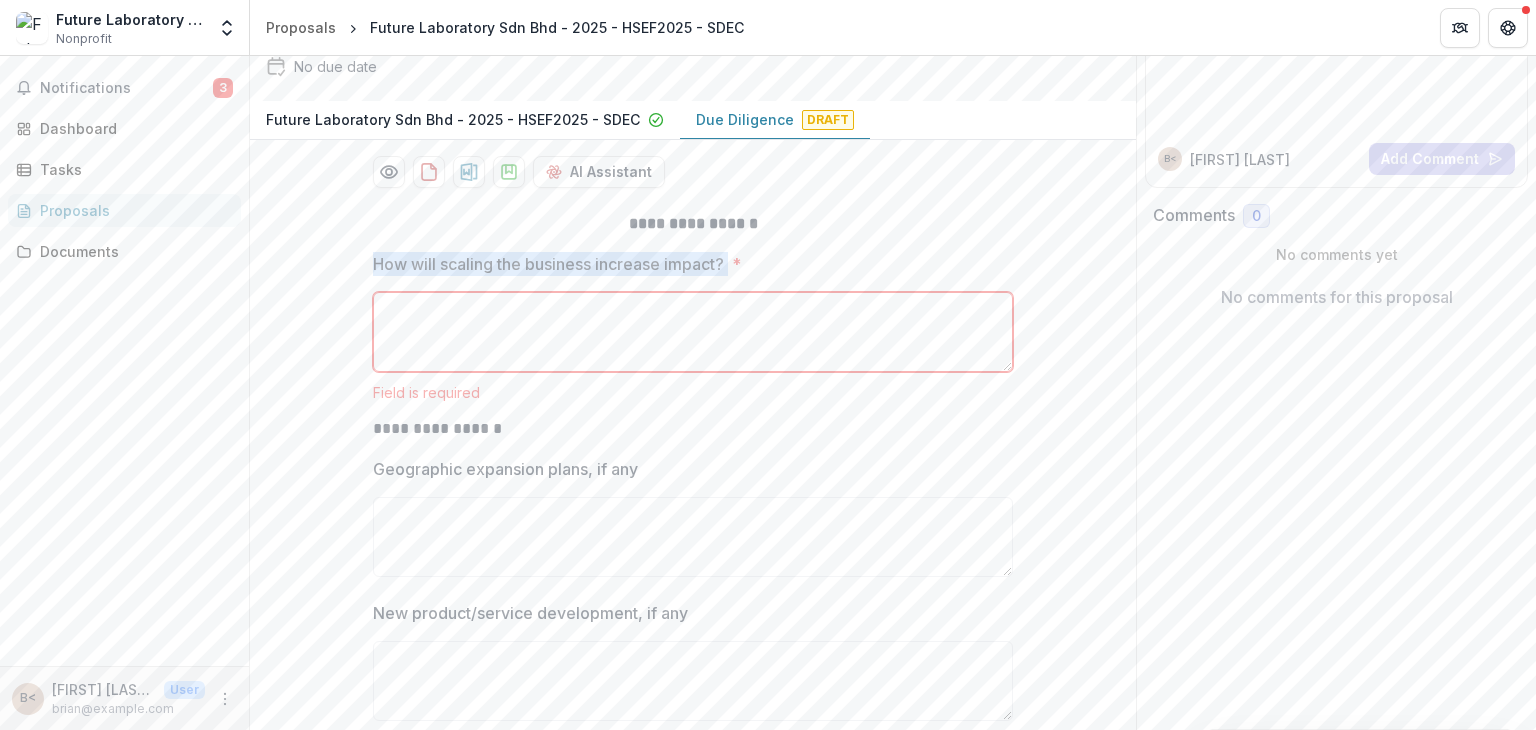 drag, startPoint x: 372, startPoint y: 353, endPoint x: 735, endPoint y: 357, distance: 363.02203 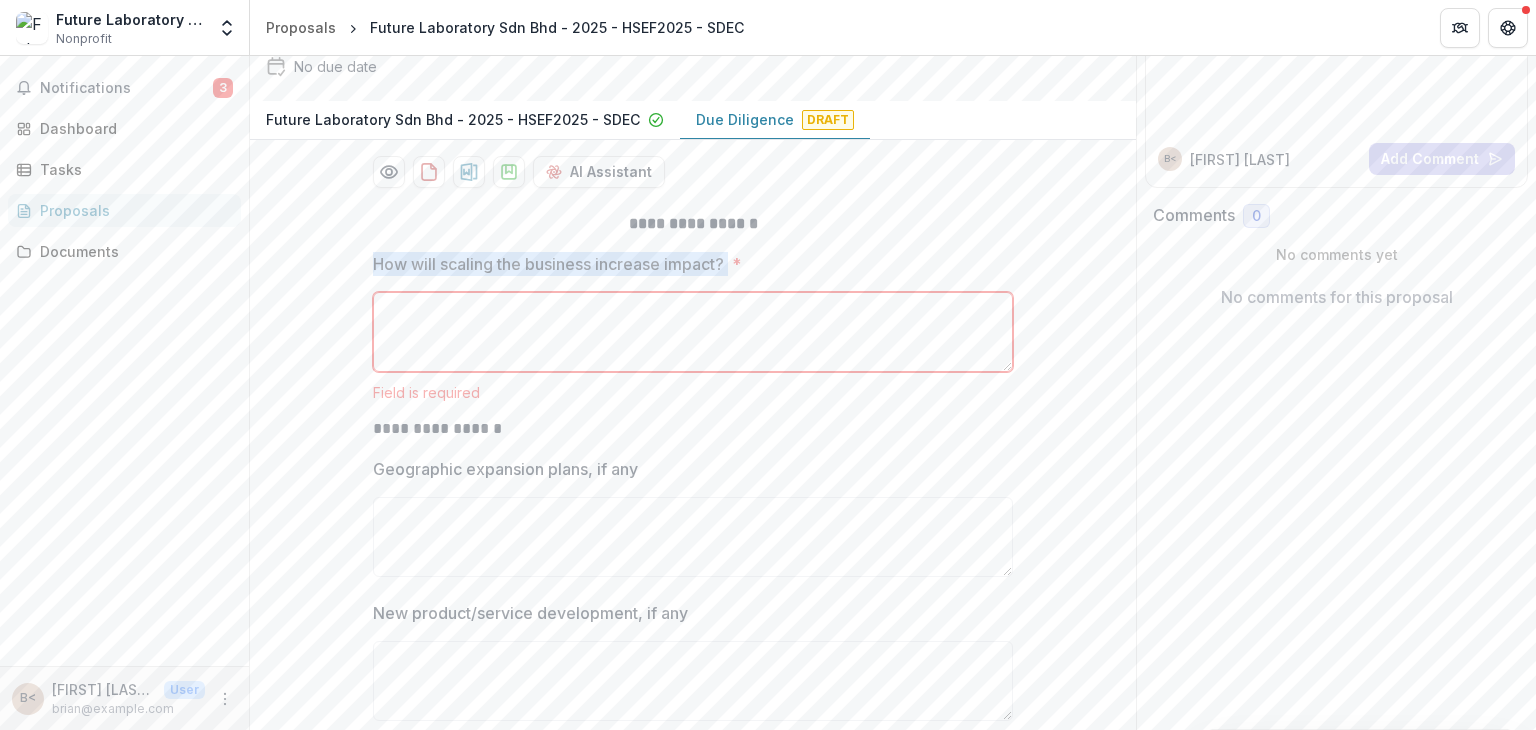 copy on "How will scaling the business increase impact?" 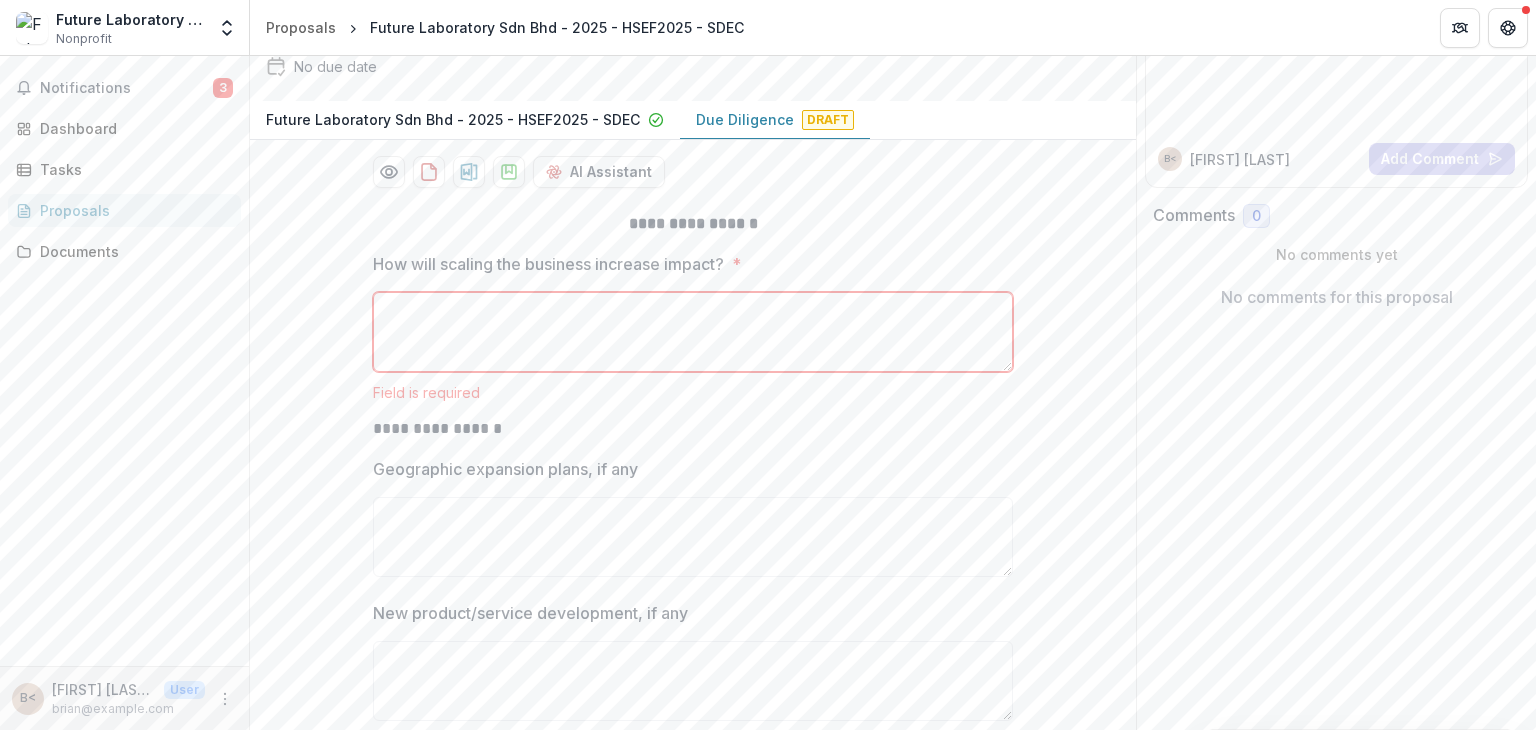 click on "How will scaling the business increase impact? *" at bounding box center (693, 332) 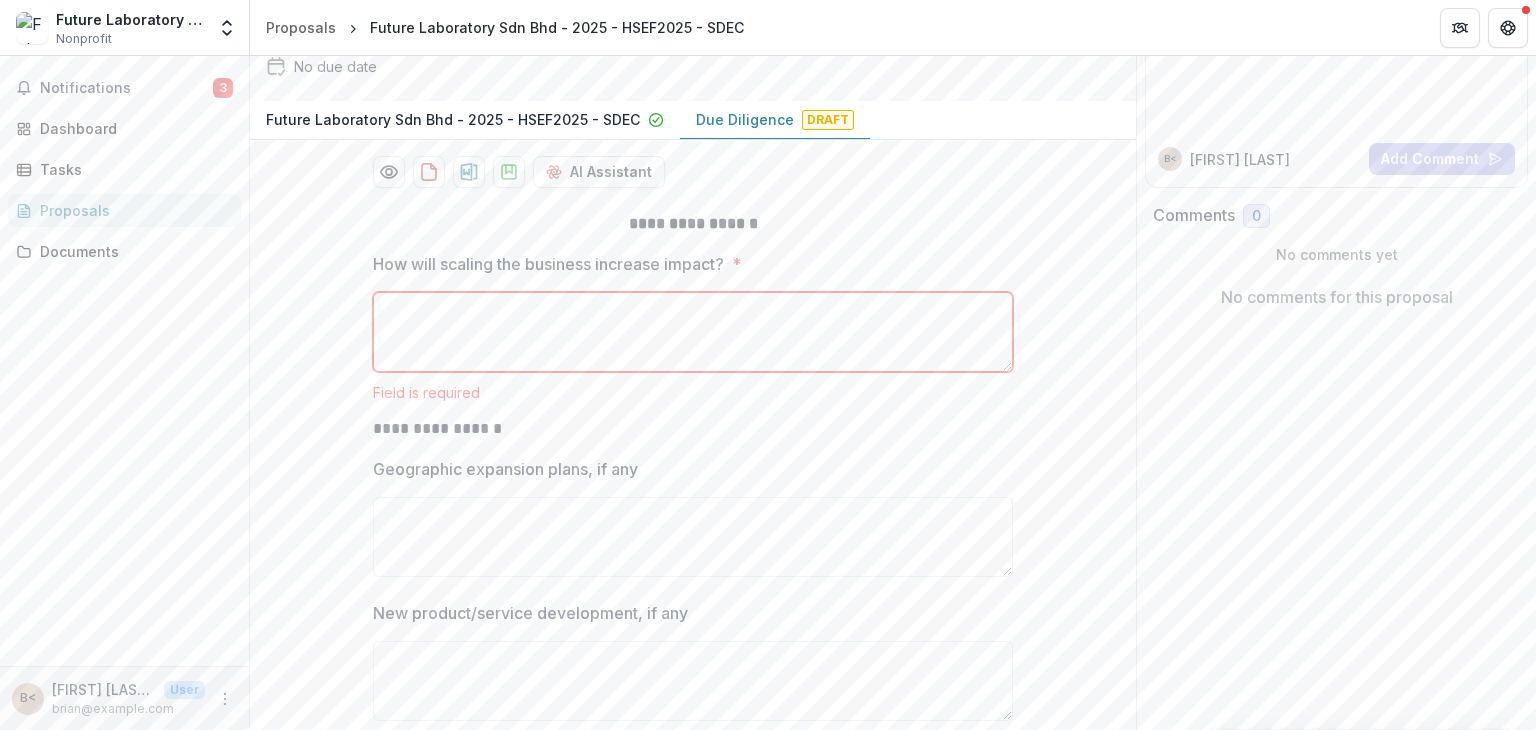 click on "How will scaling the business increase impact? *" at bounding box center [693, 332] 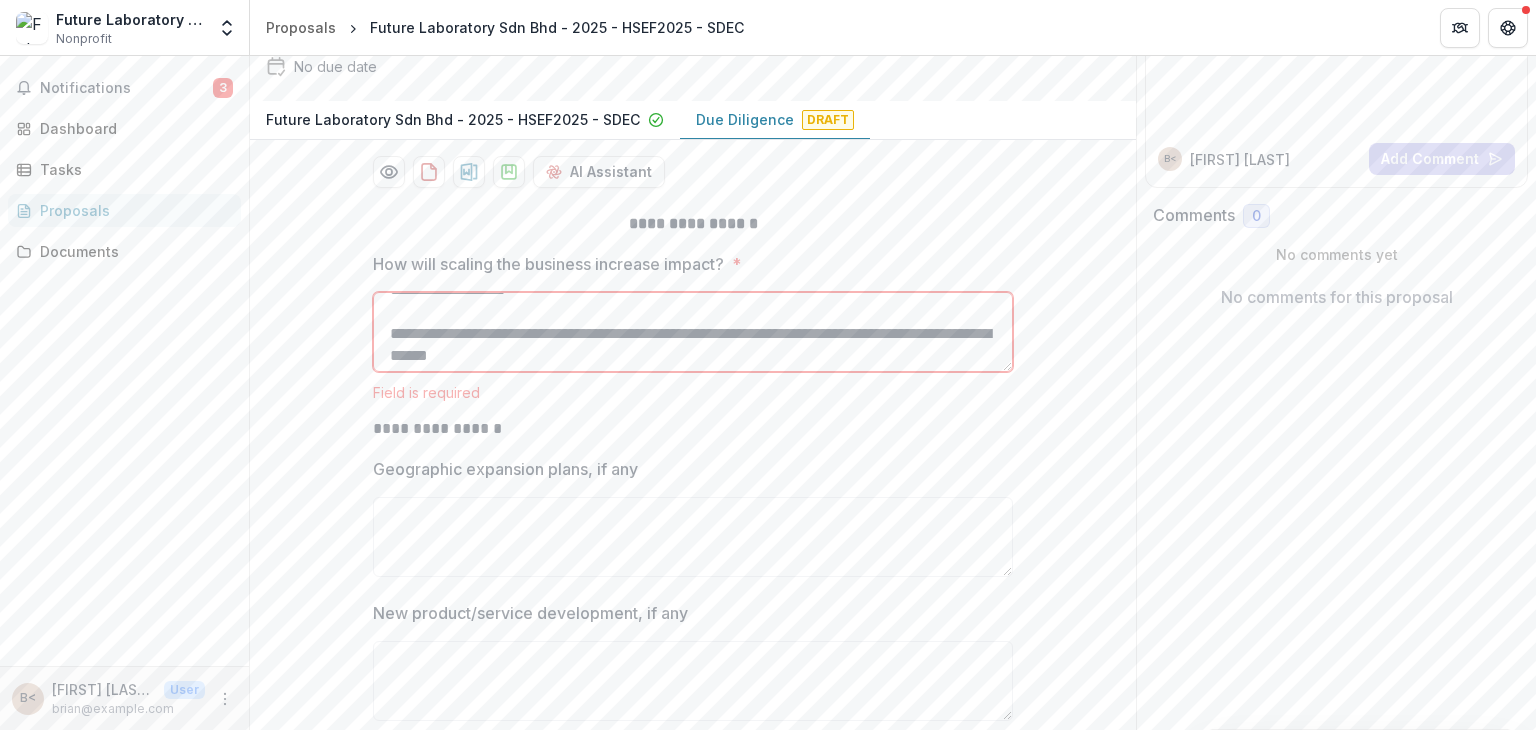 scroll, scrollTop: 0, scrollLeft: 0, axis: both 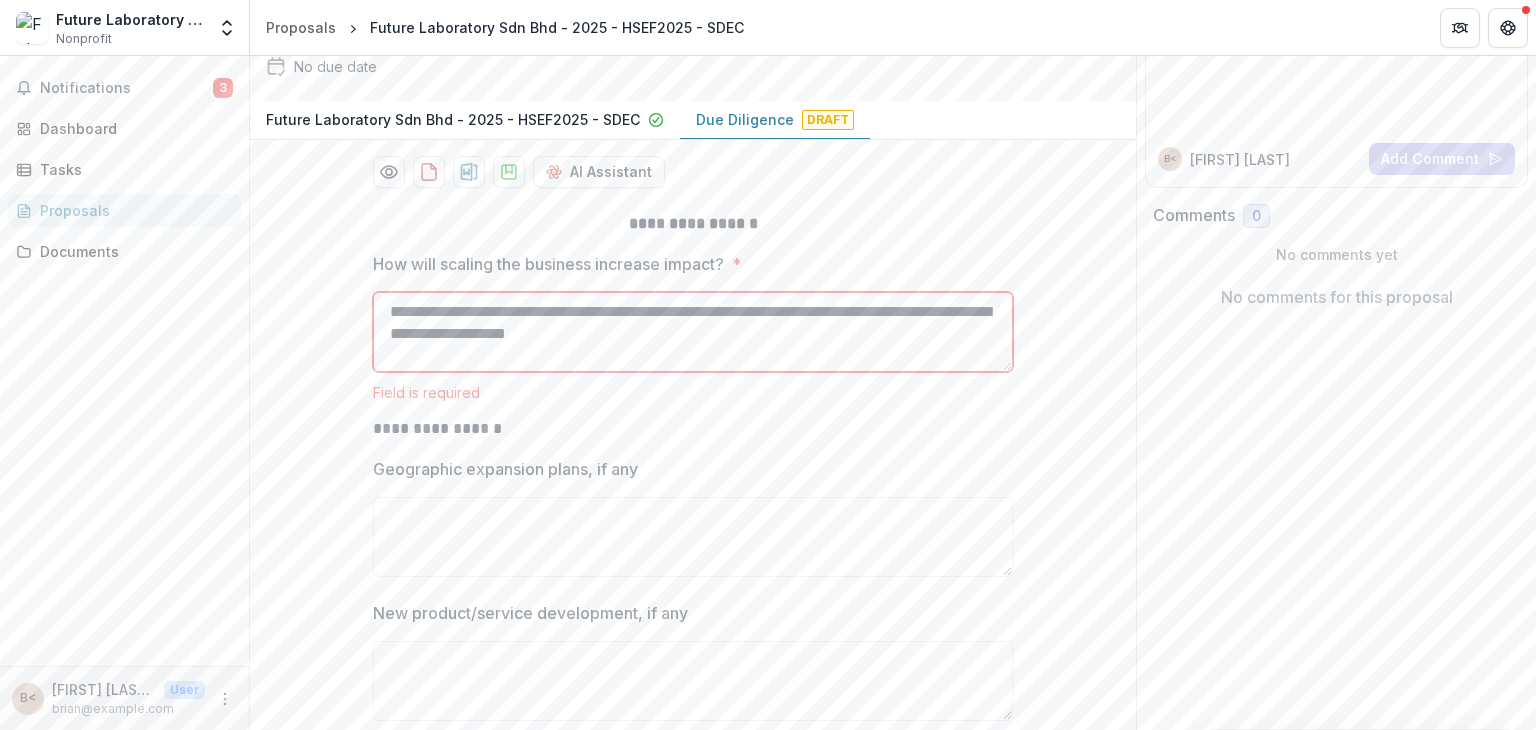 click on "**********" at bounding box center (693, 332) 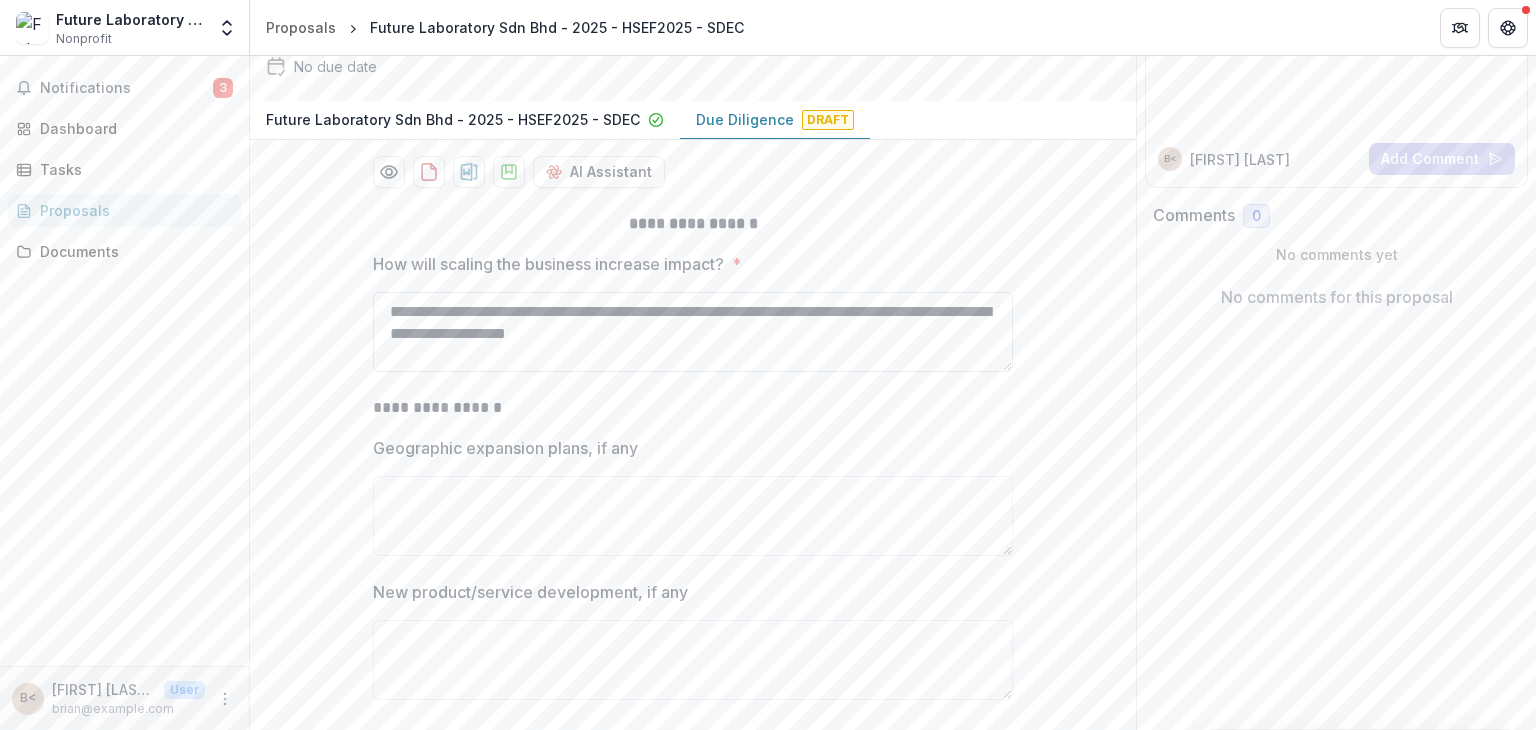 click on "**********" at bounding box center (693, 332) 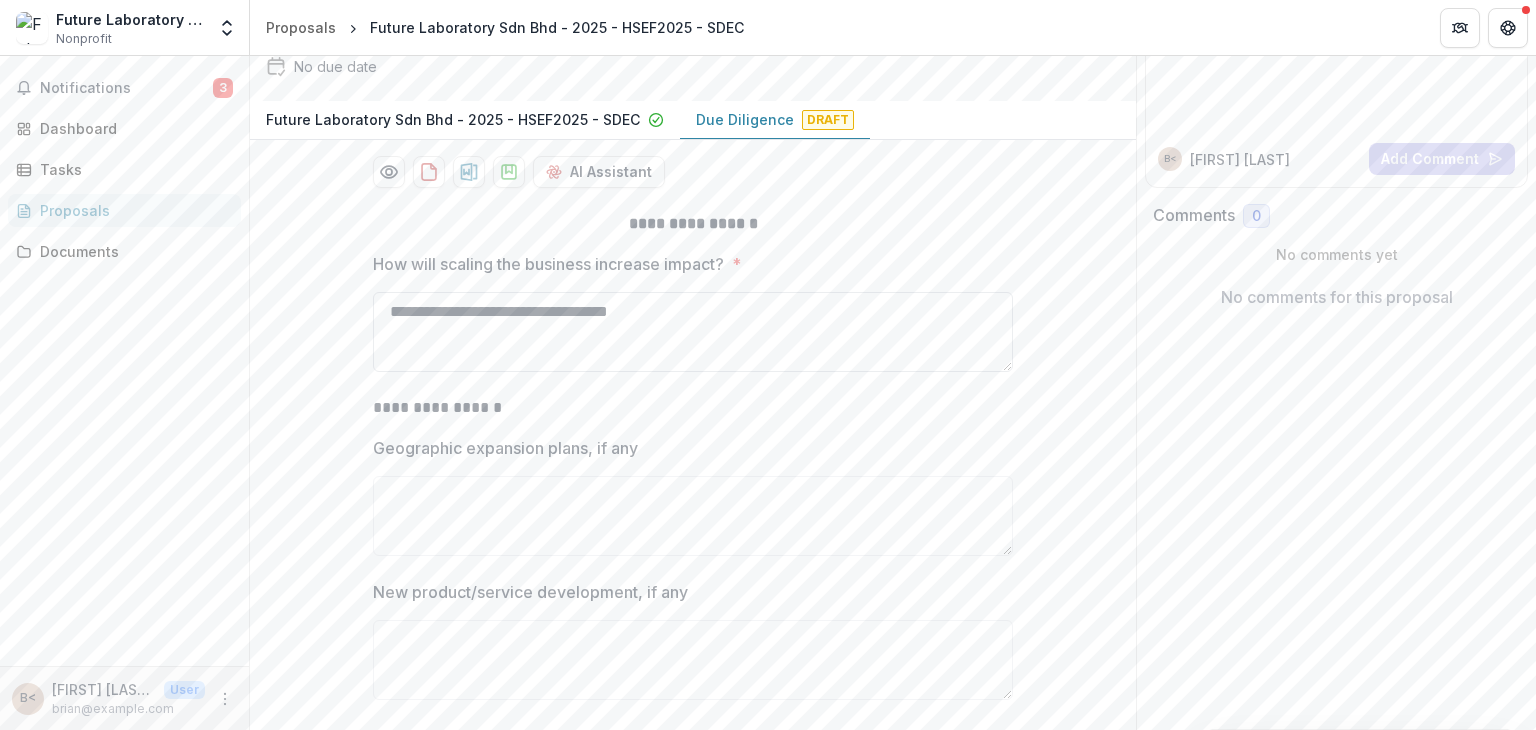 paste on "**********" 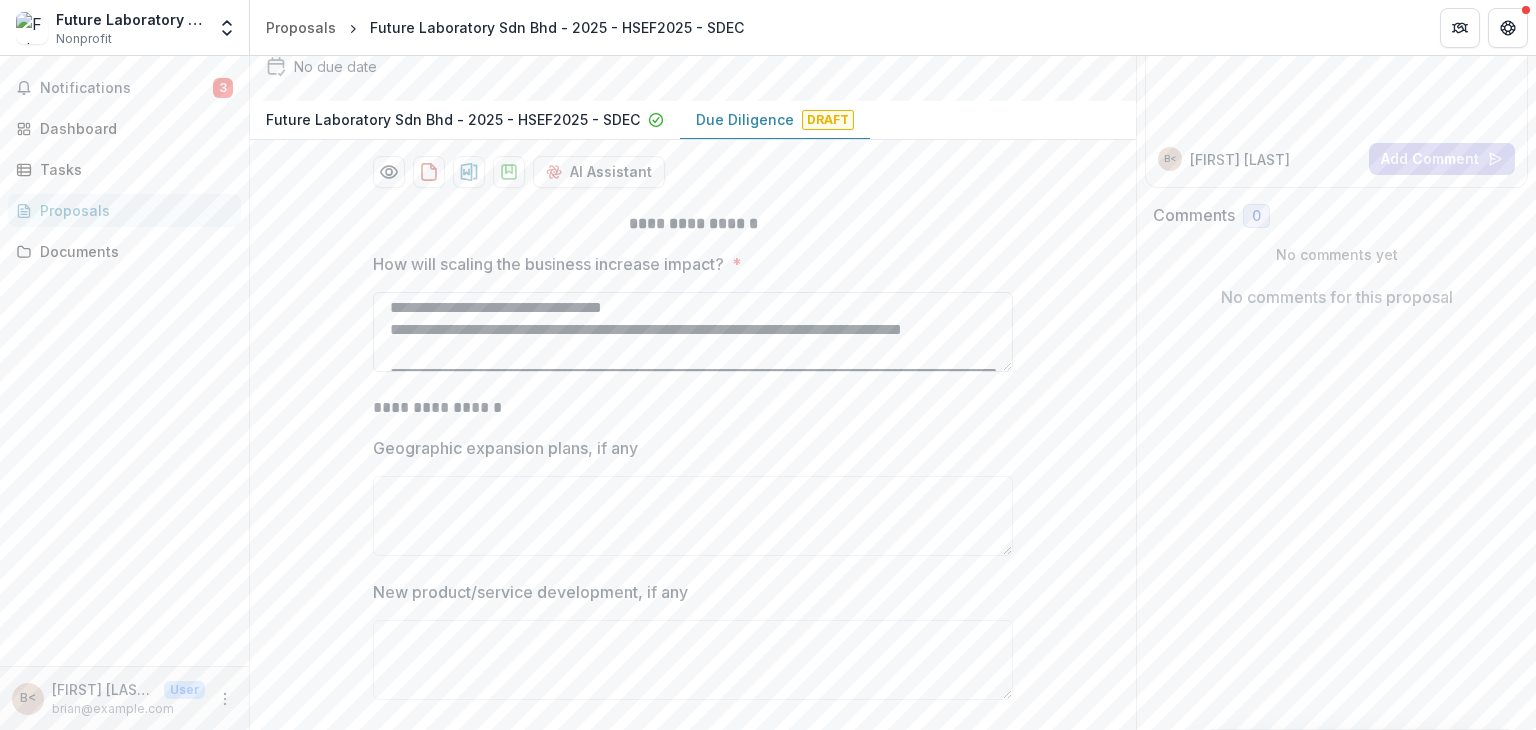 scroll, scrollTop: 0, scrollLeft: 0, axis: both 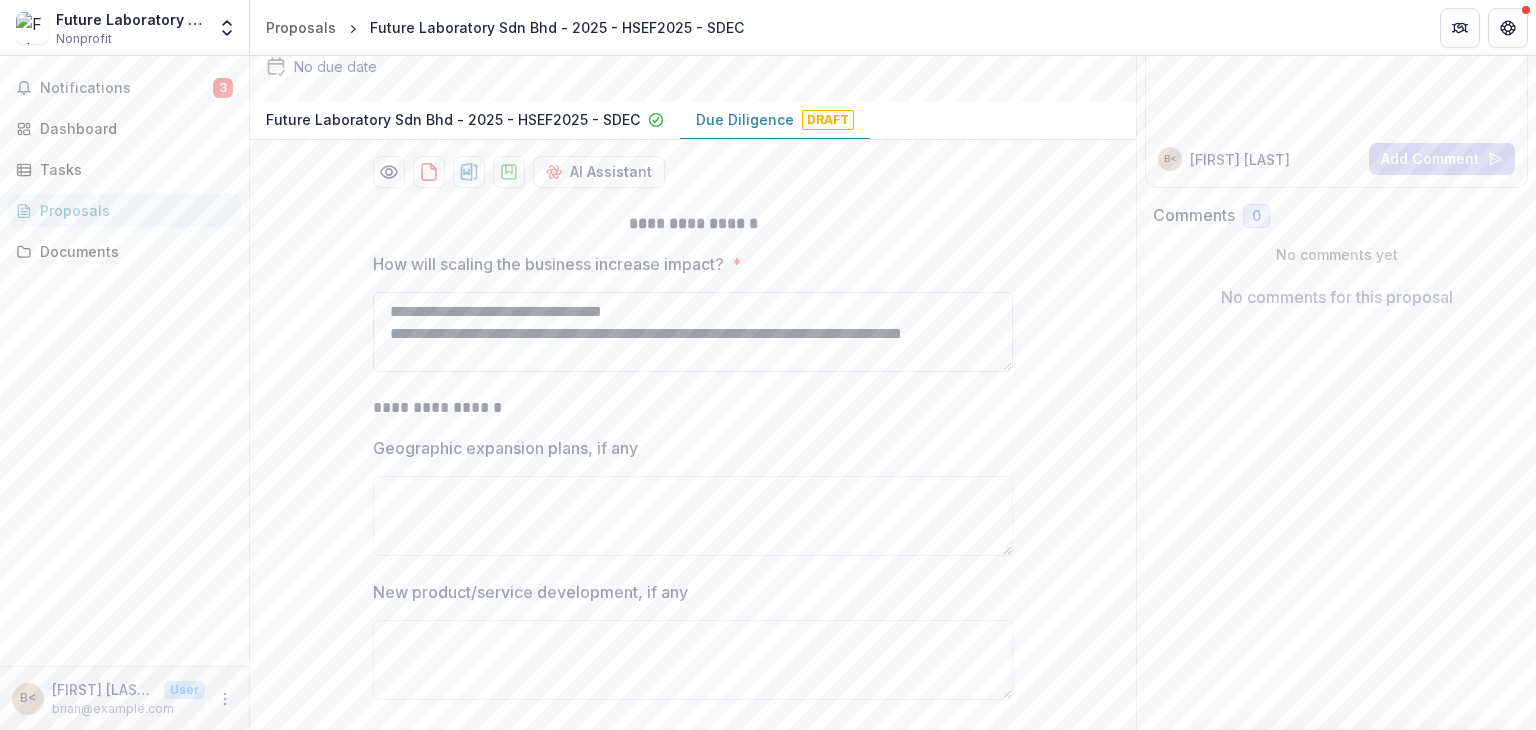 click on "**********" at bounding box center [693, 332] 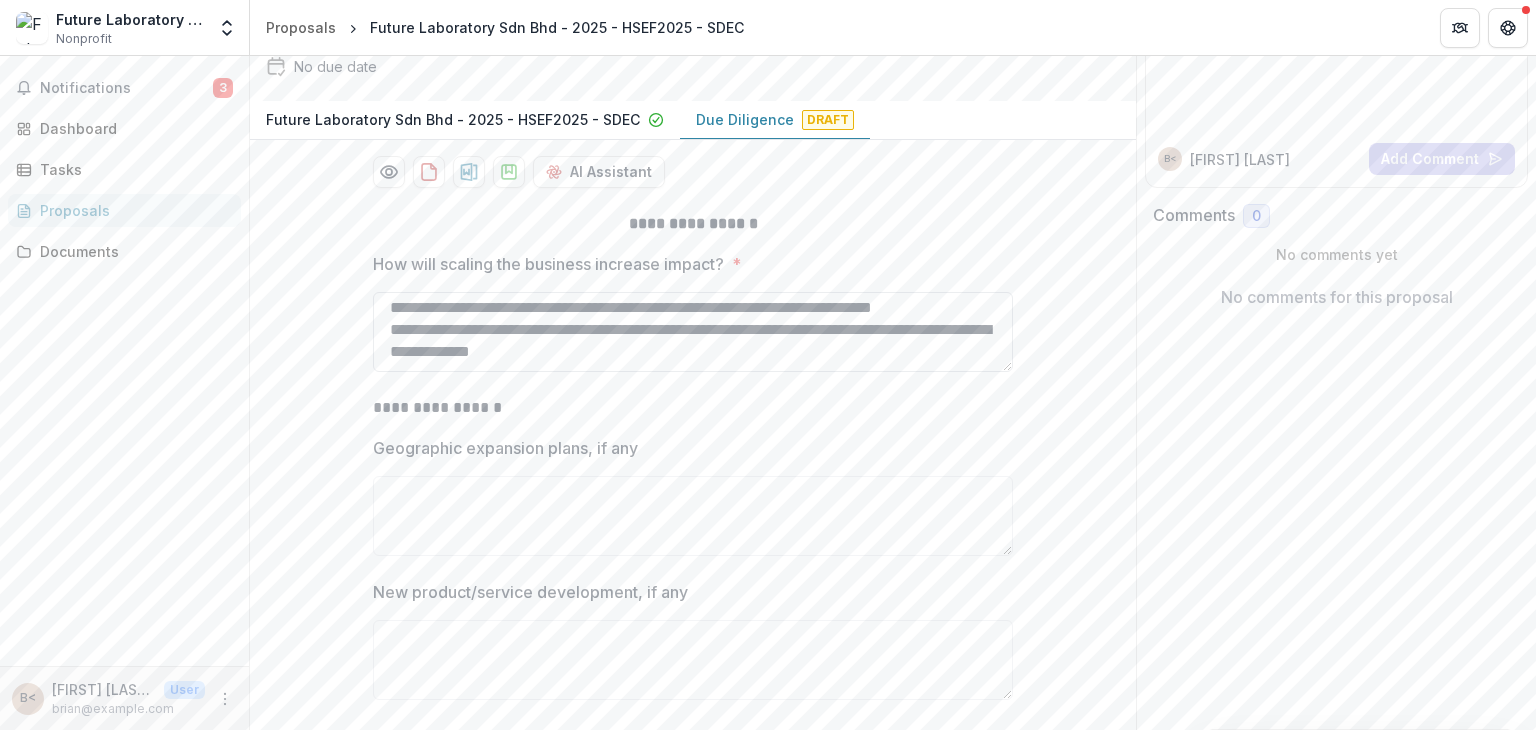 scroll, scrollTop: 214, scrollLeft: 0, axis: vertical 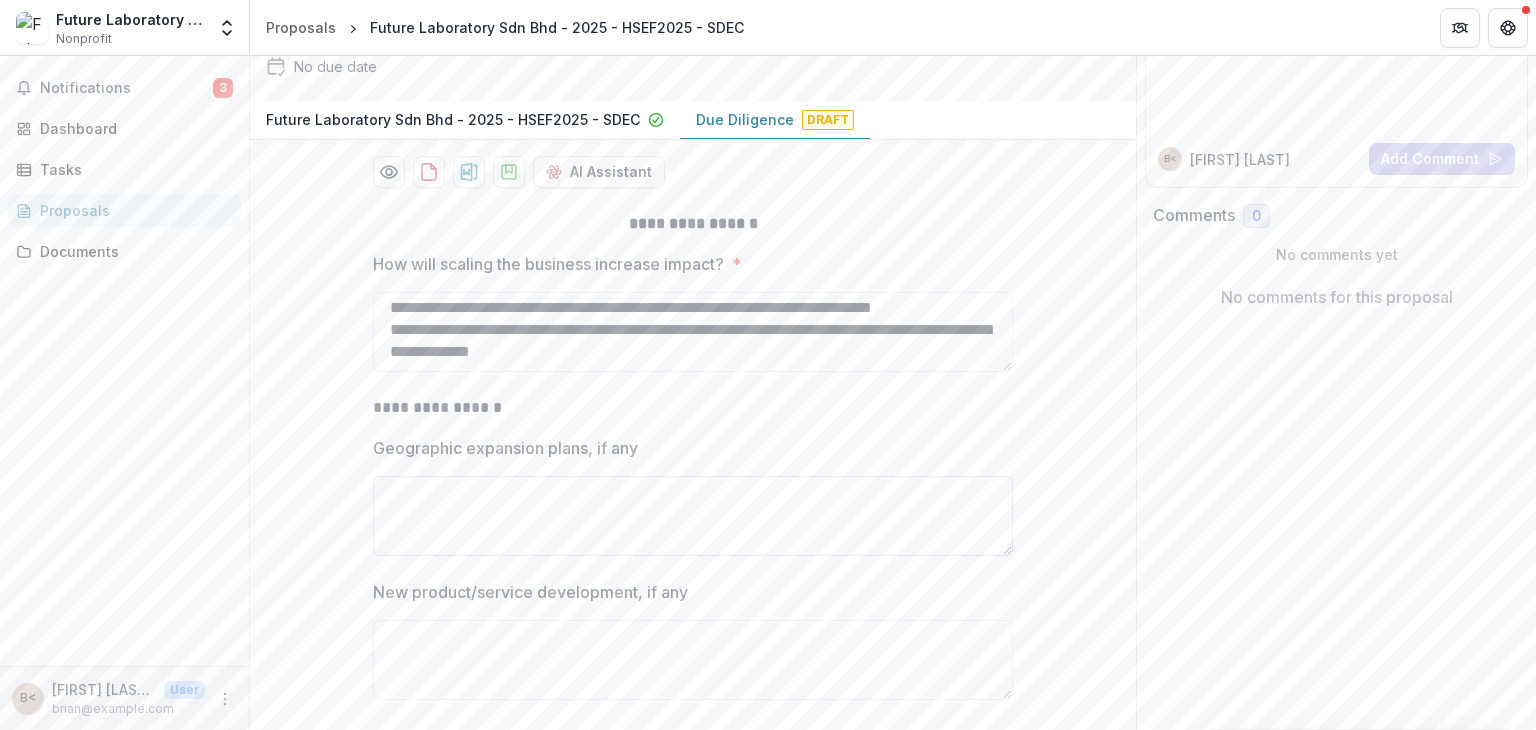 type on "**********" 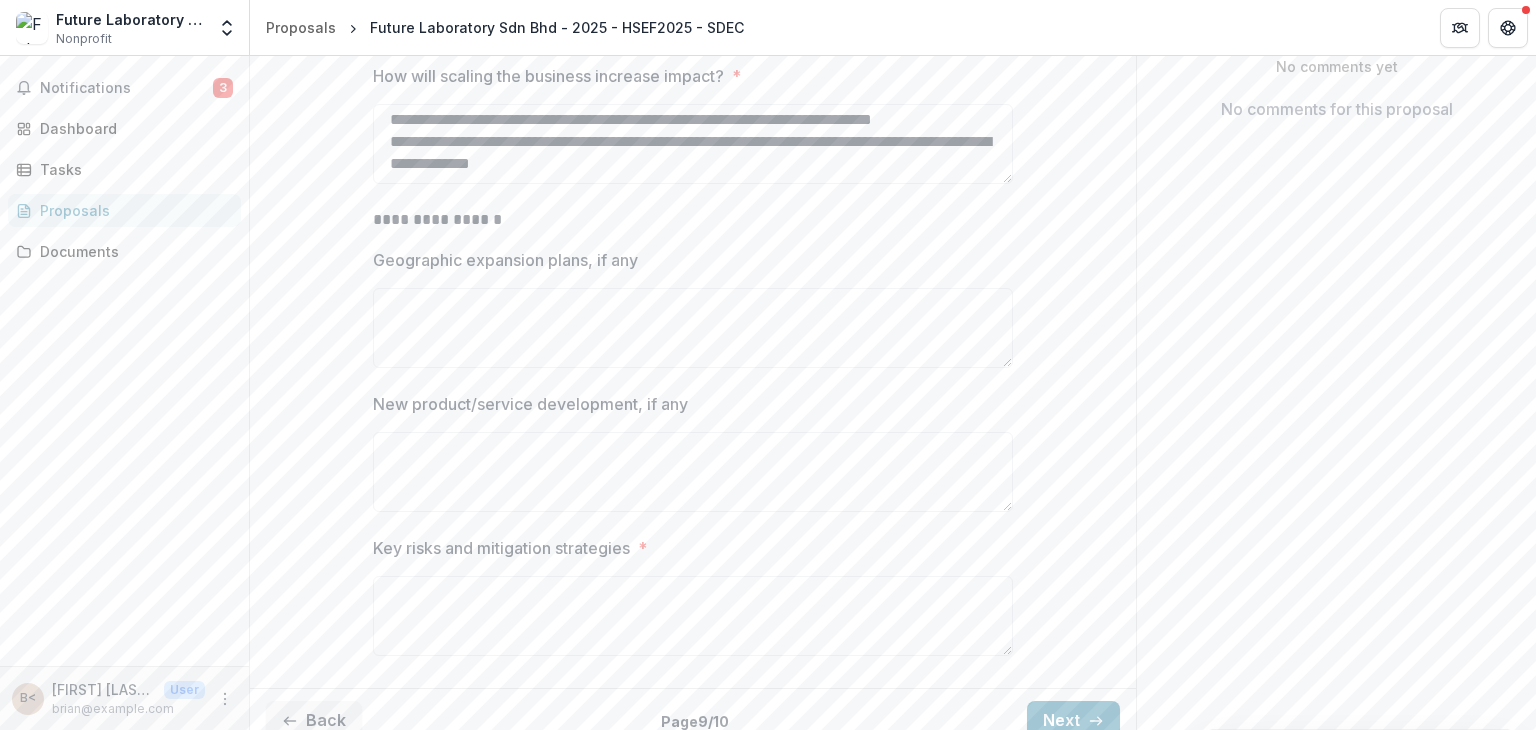 scroll, scrollTop: 404, scrollLeft: 0, axis: vertical 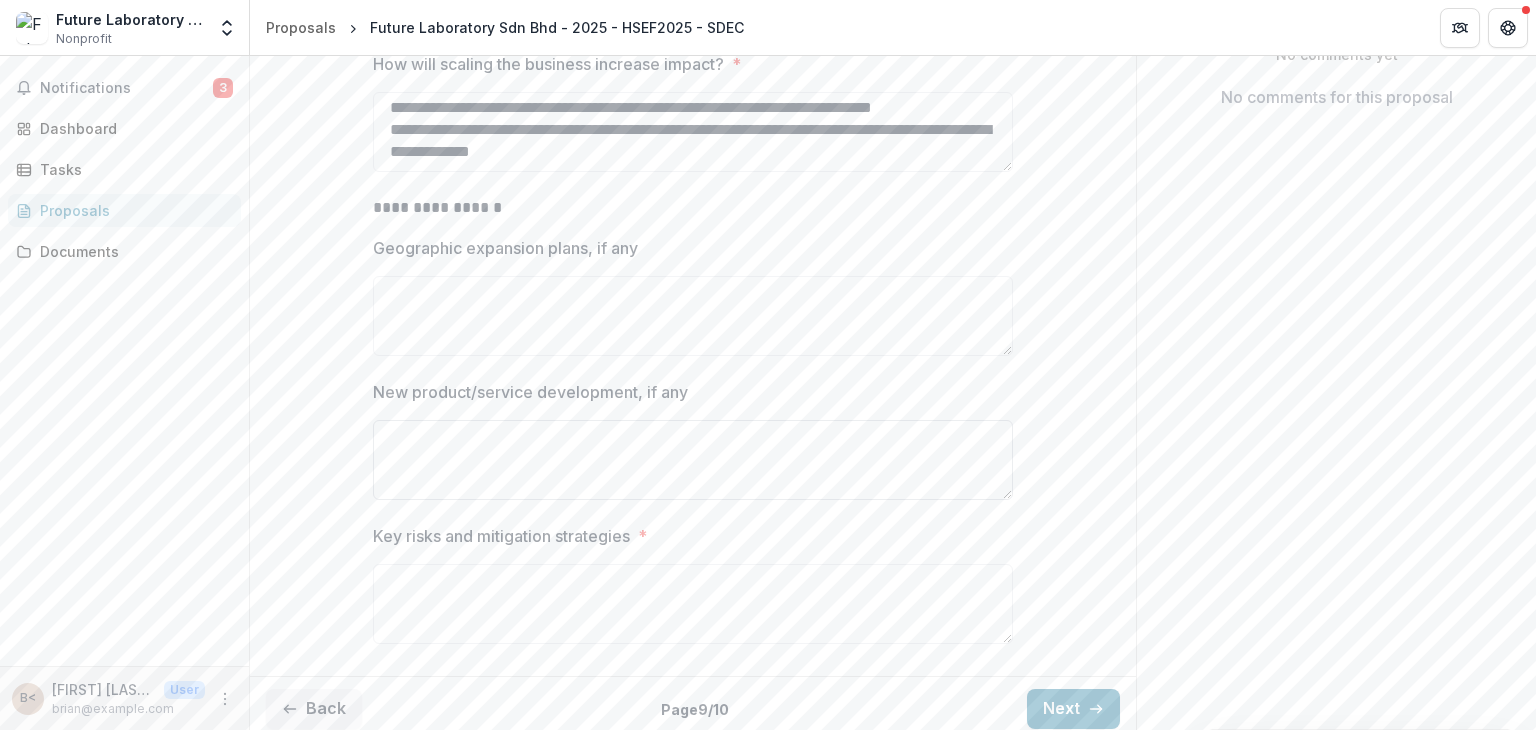 click on "New product/service development, if any" at bounding box center (693, 460) 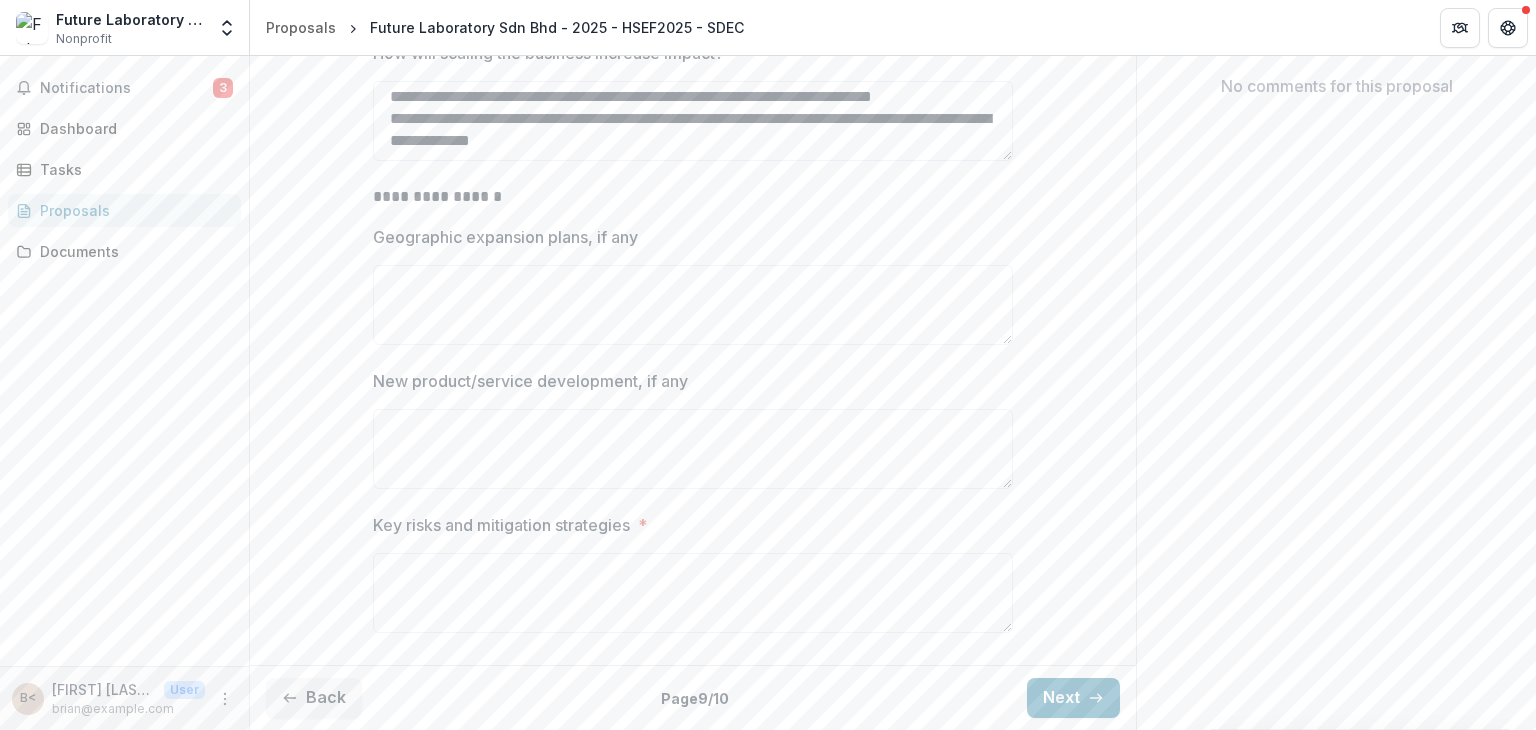 scroll, scrollTop: 504, scrollLeft: 0, axis: vertical 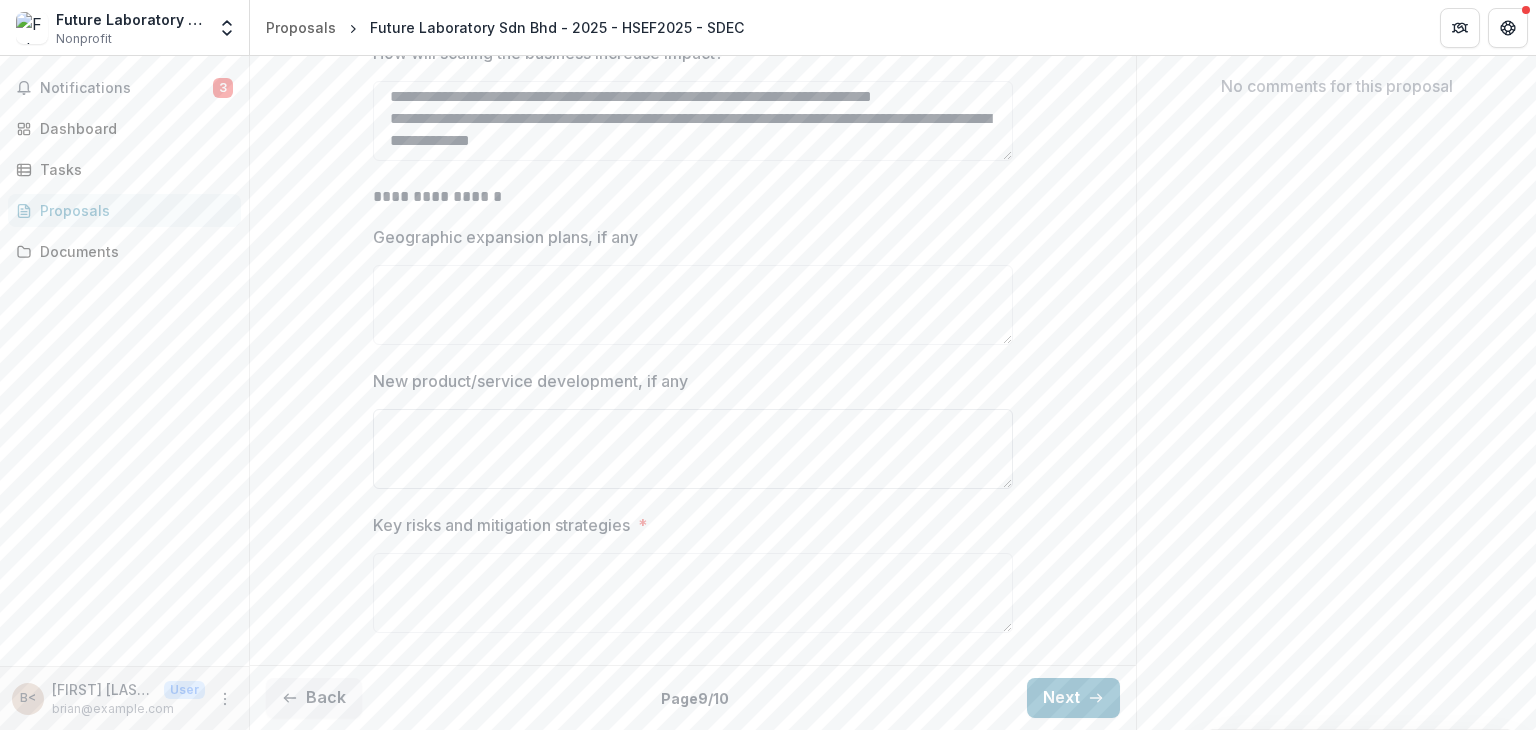 click on "New product/service development, if any" at bounding box center (693, 449) 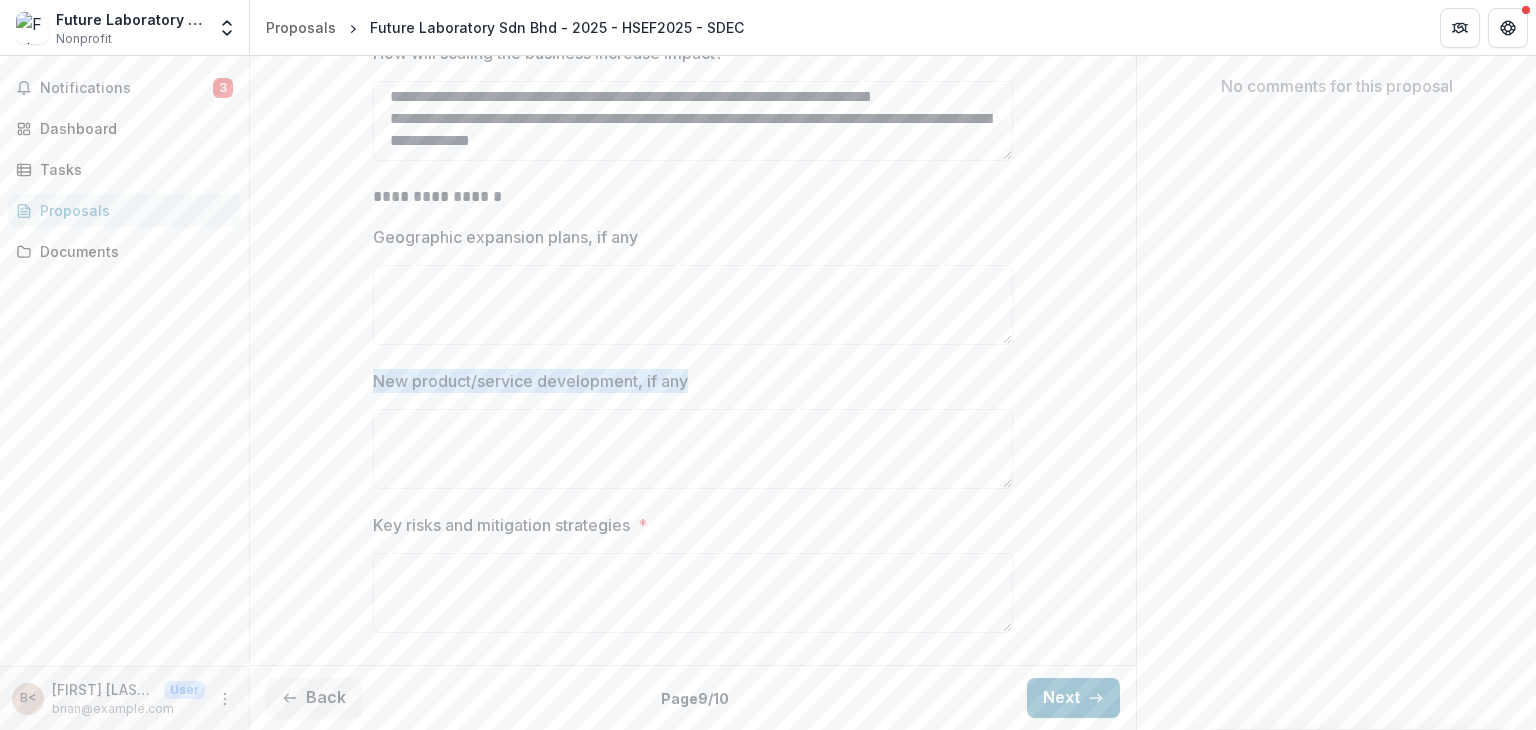 drag, startPoint x: 366, startPoint y: 382, endPoint x: 710, endPoint y: 373, distance: 344.1177 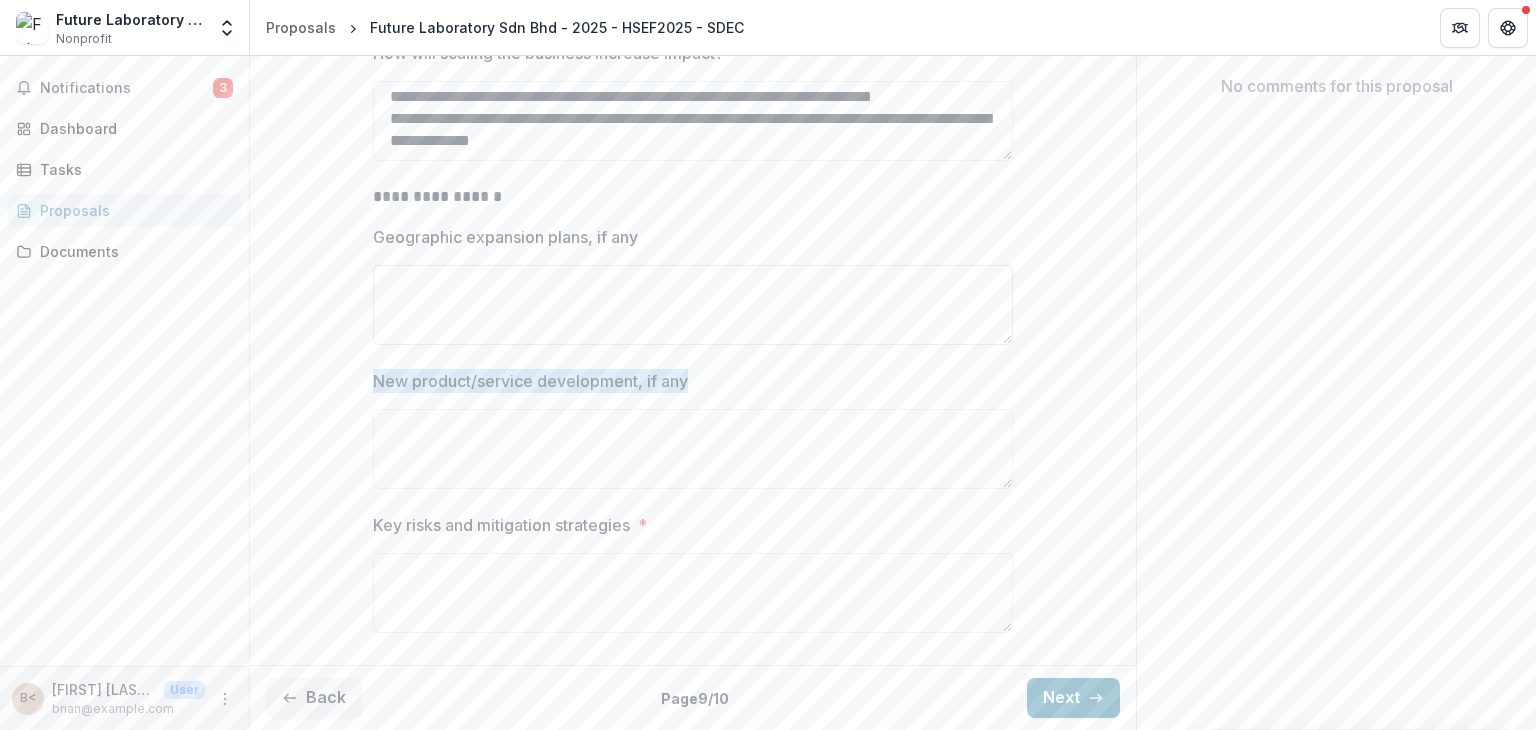 copy on "New product/service development, if any" 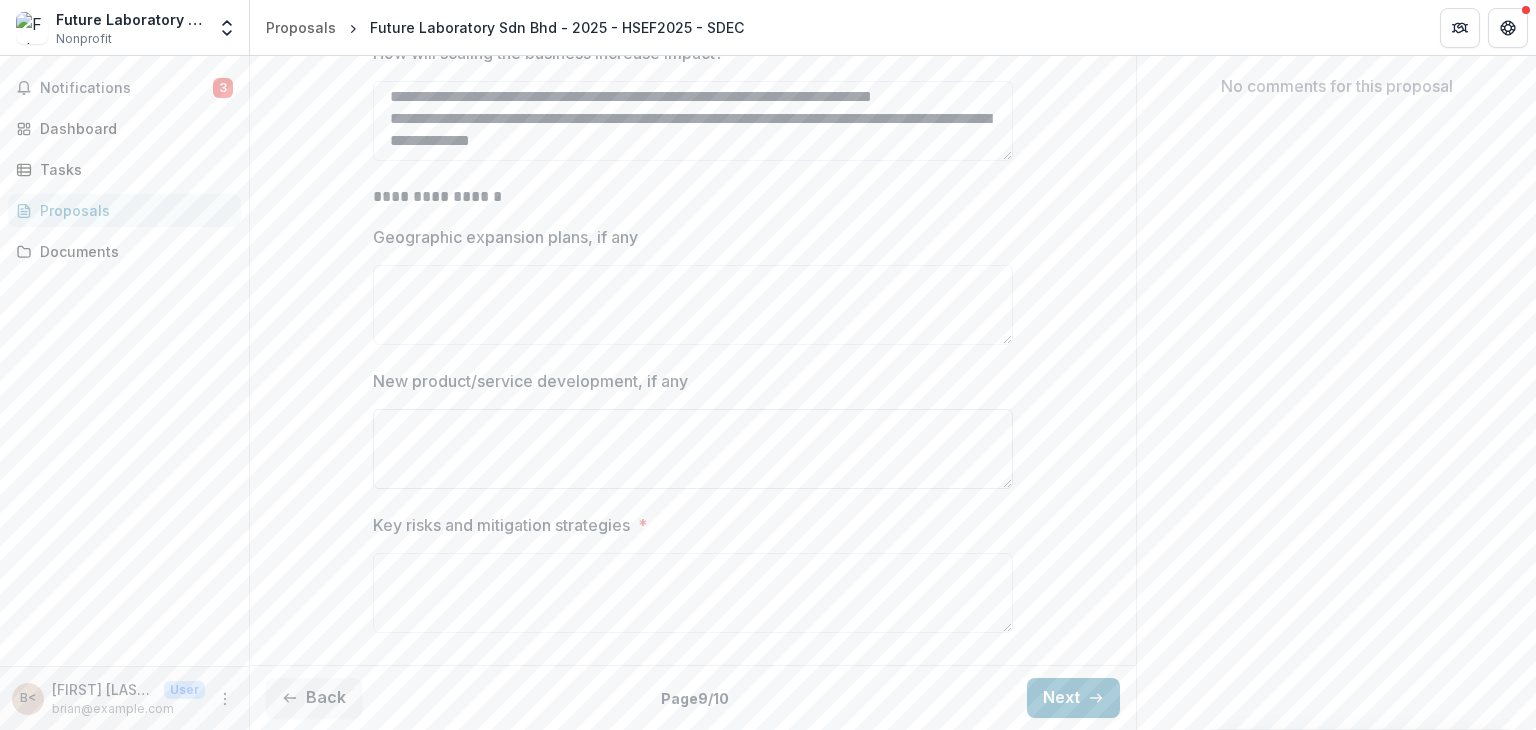 click on "New product/service development, if any" at bounding box center [693, 449] 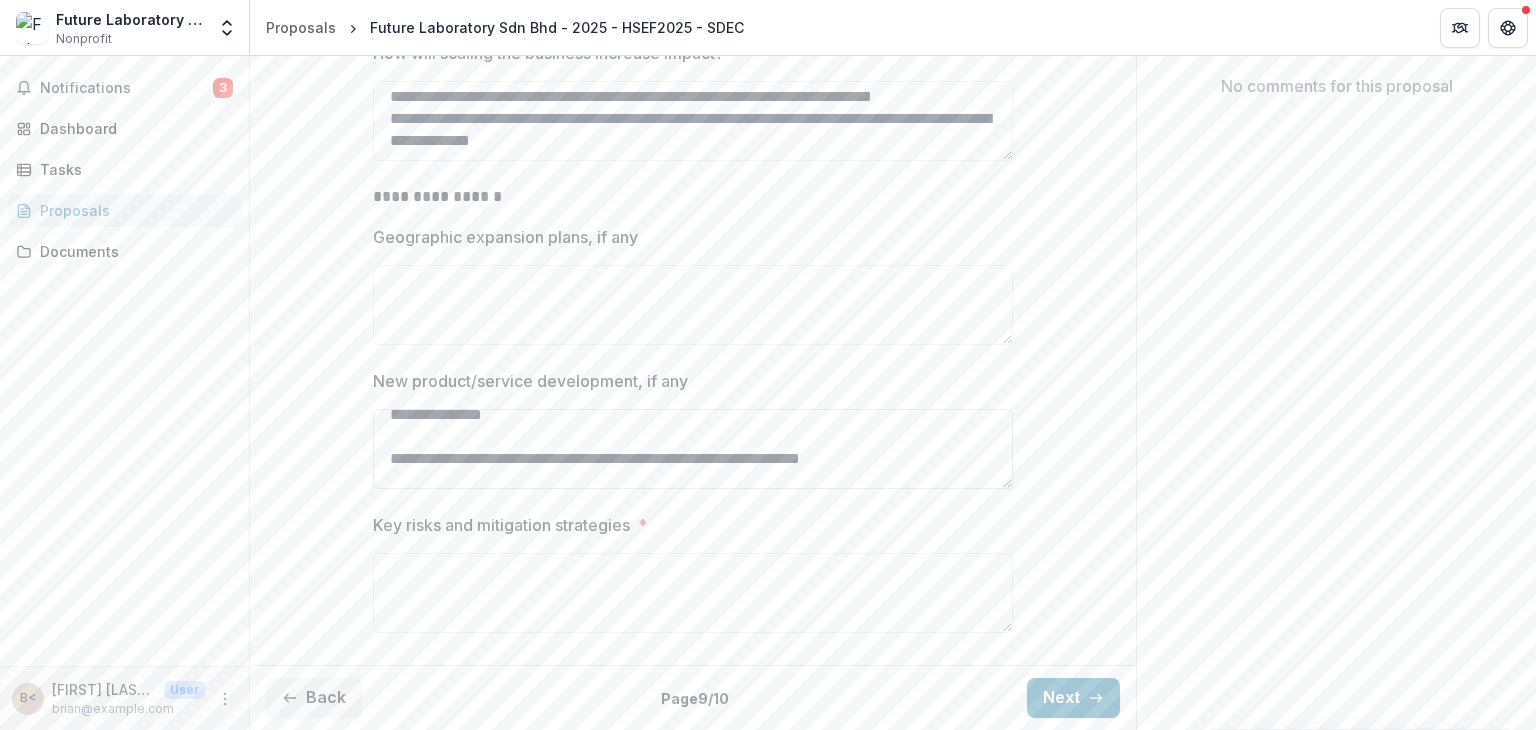 scroll, scrollTop: 0, scrollLeft: 0, axis: both 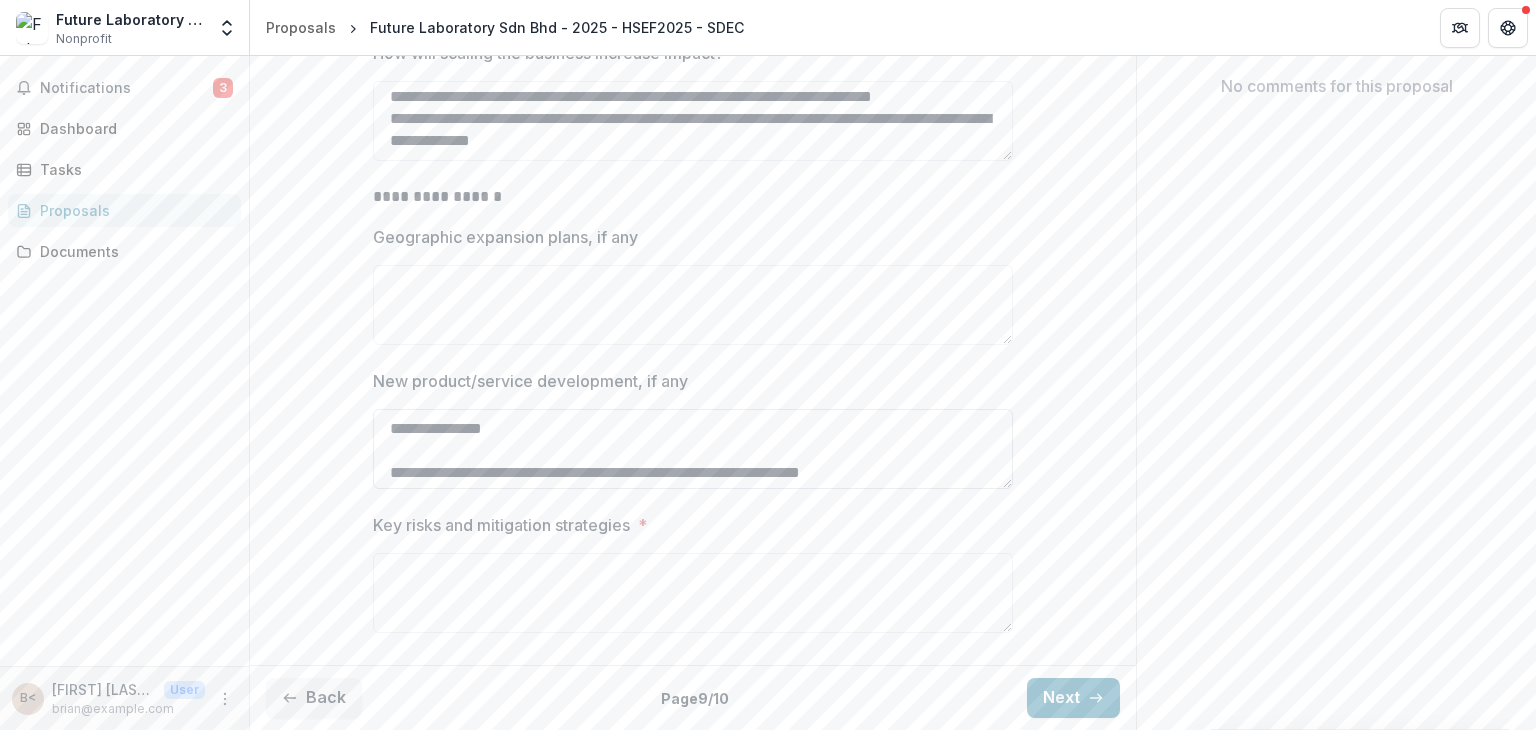 click on "**********" at bounding box center (693, 449) 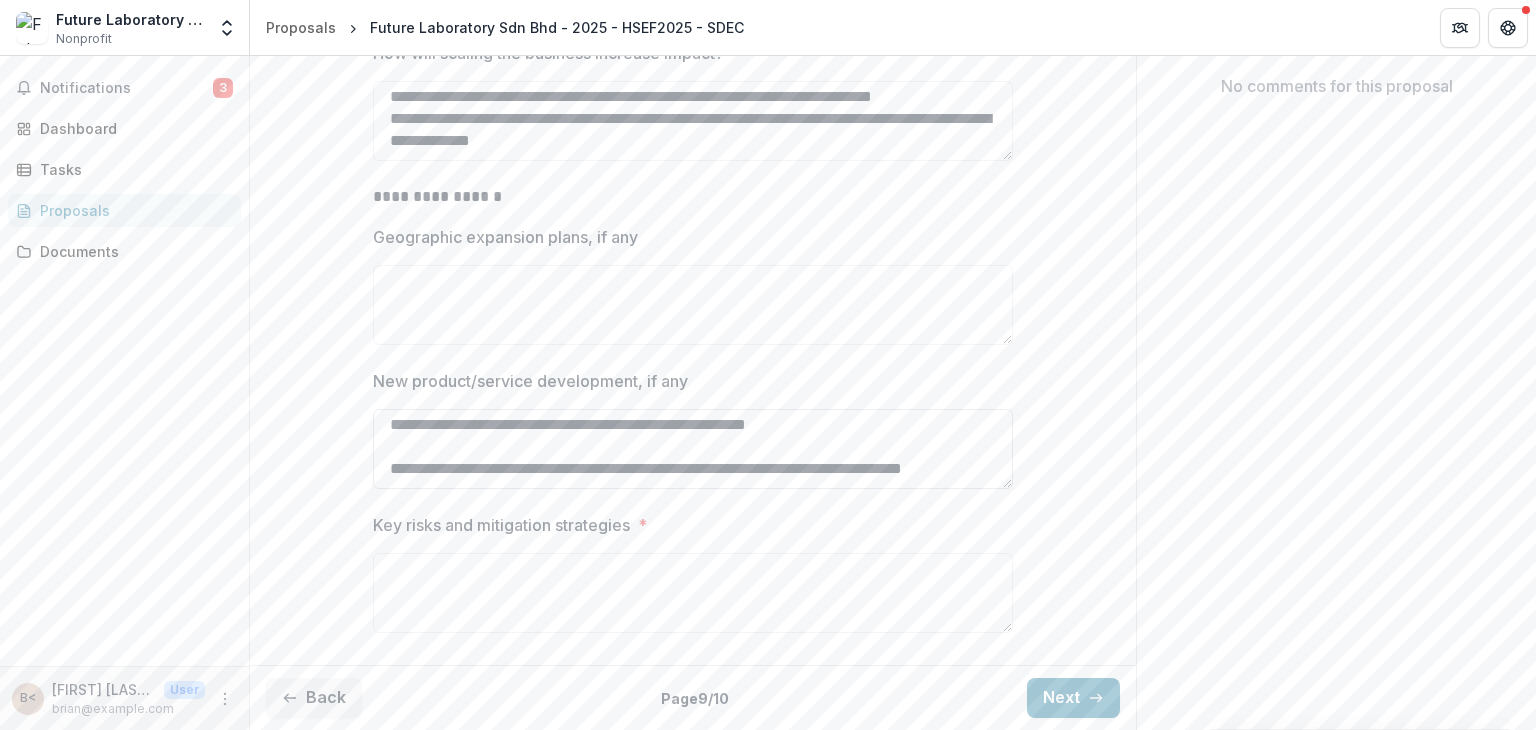 scroll, scrollTop: 214, scrollLeft: 0, axis: vertical 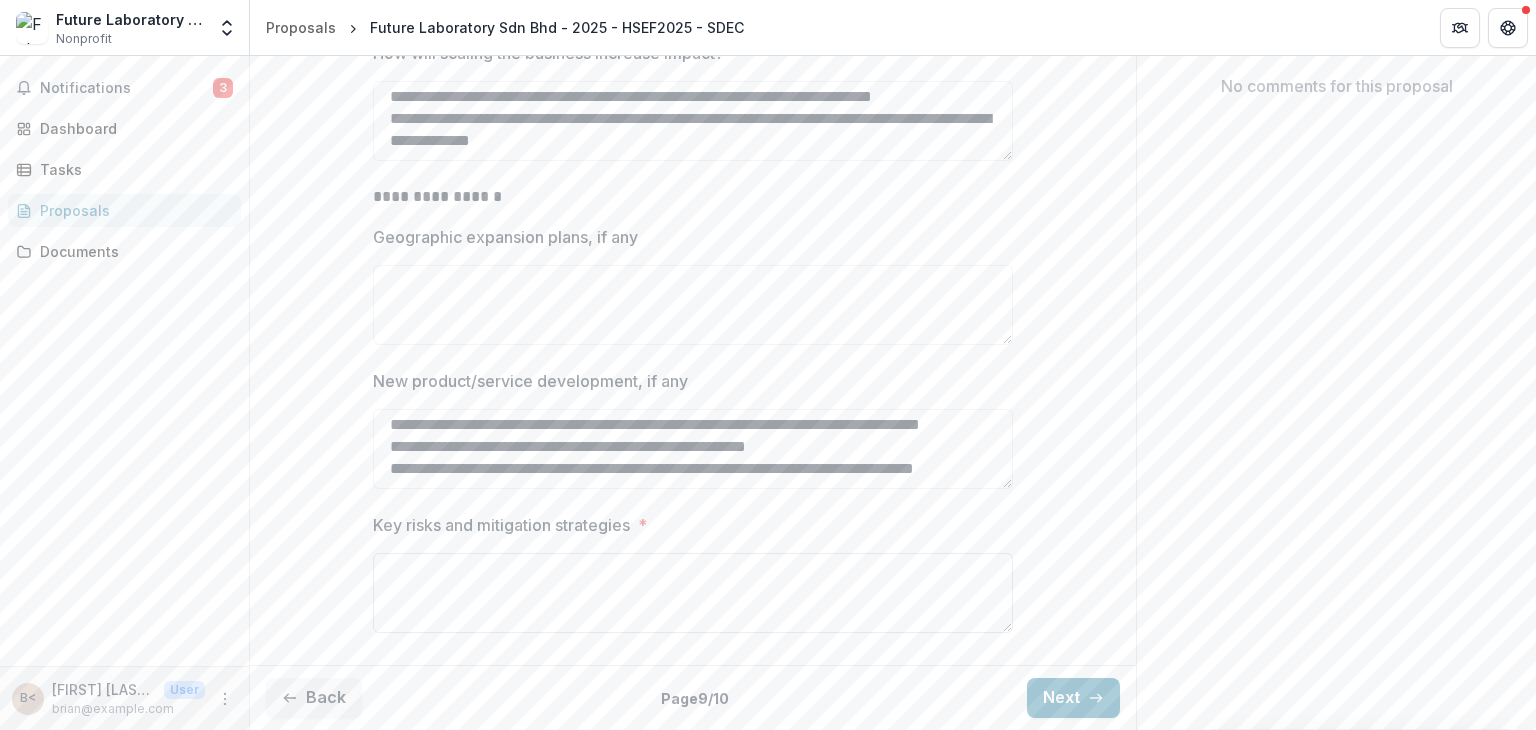 type on "**********" 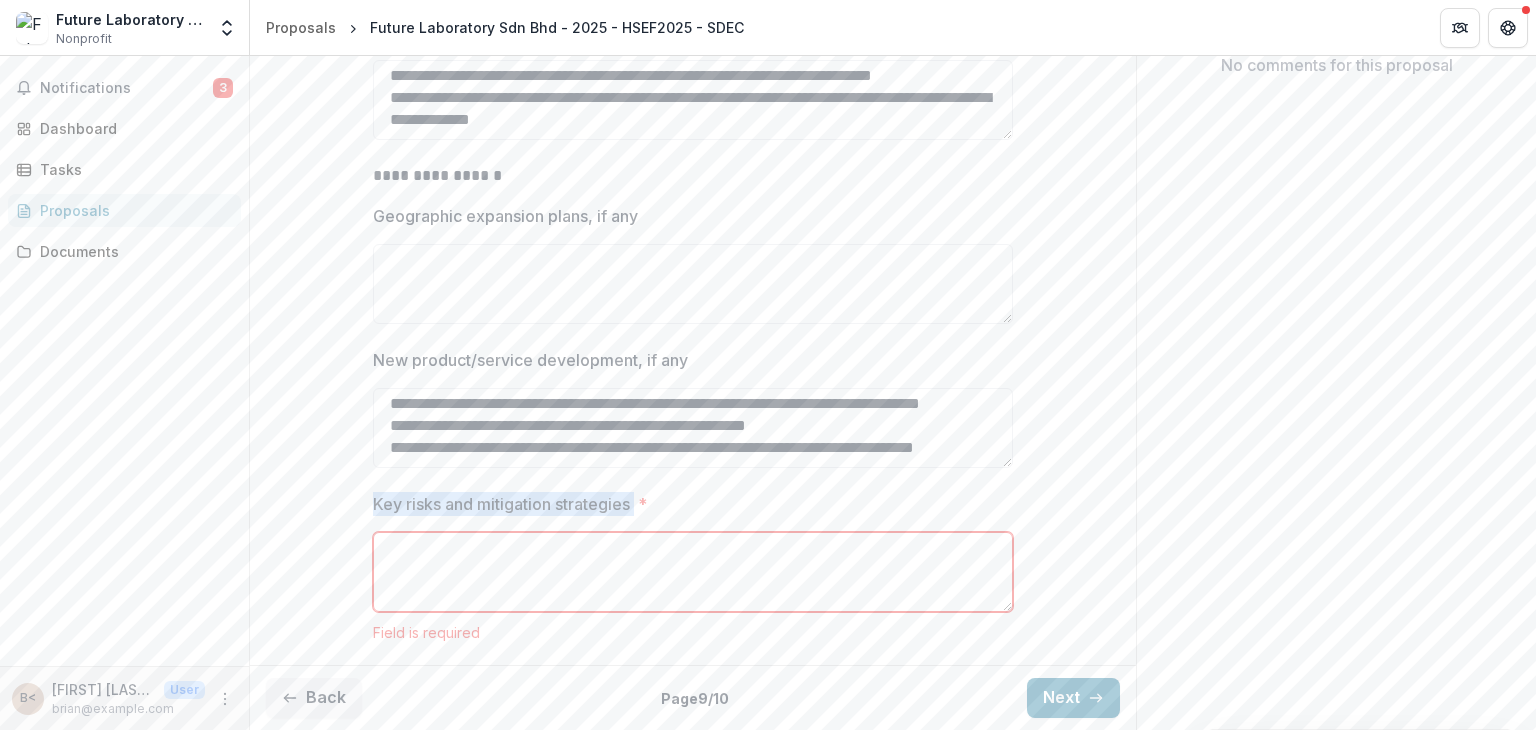 drag, startPoint x: 364, startPoint y: 524, endPoint x: 636, endPoint y: 525, distance: 272.00183 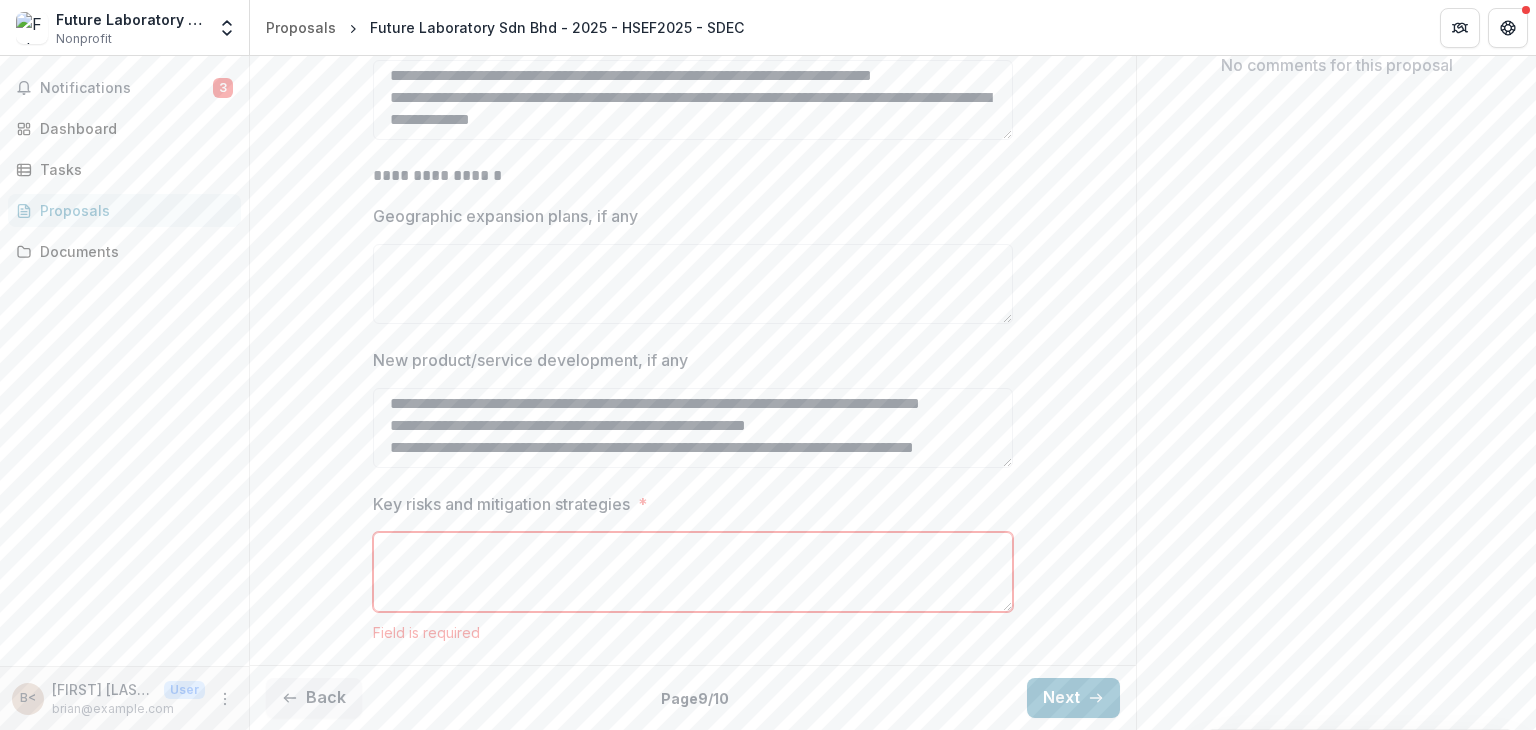 click on "Key risks and mitigation strategies *" at bounding box center (693, 572) 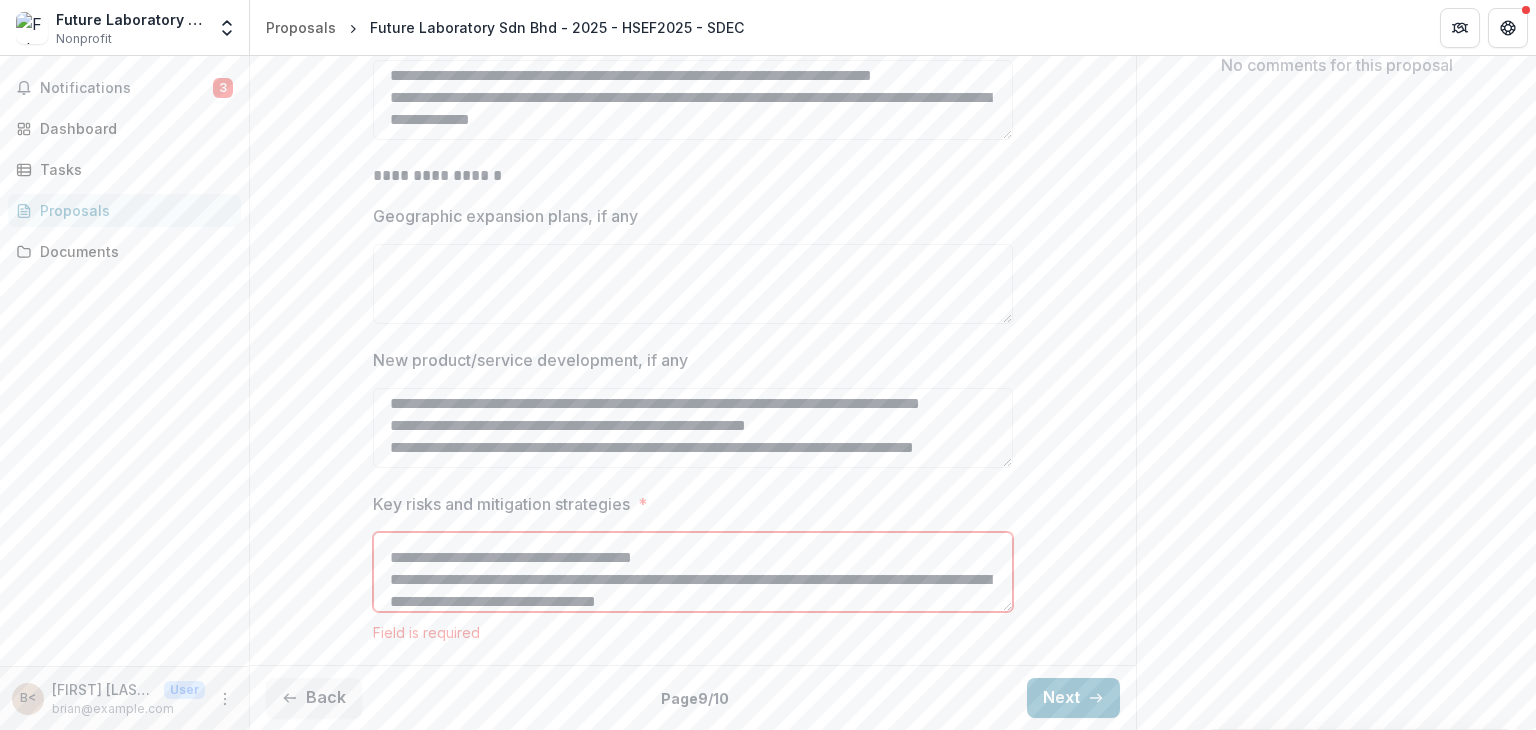 scroll, scrollTop: 0, scrollLeft: 0, axis: both 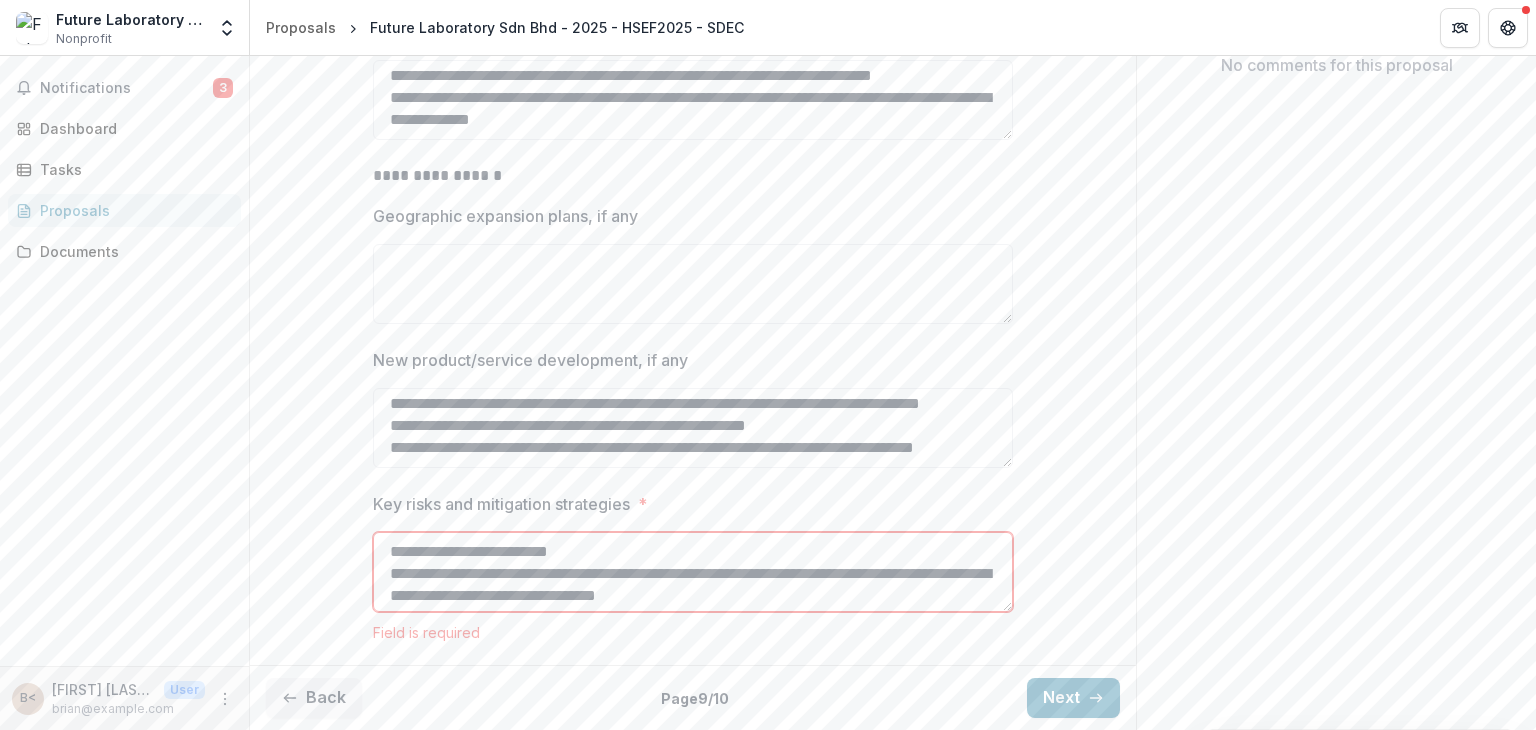 click on "**********" at bounding box center (693, 572) 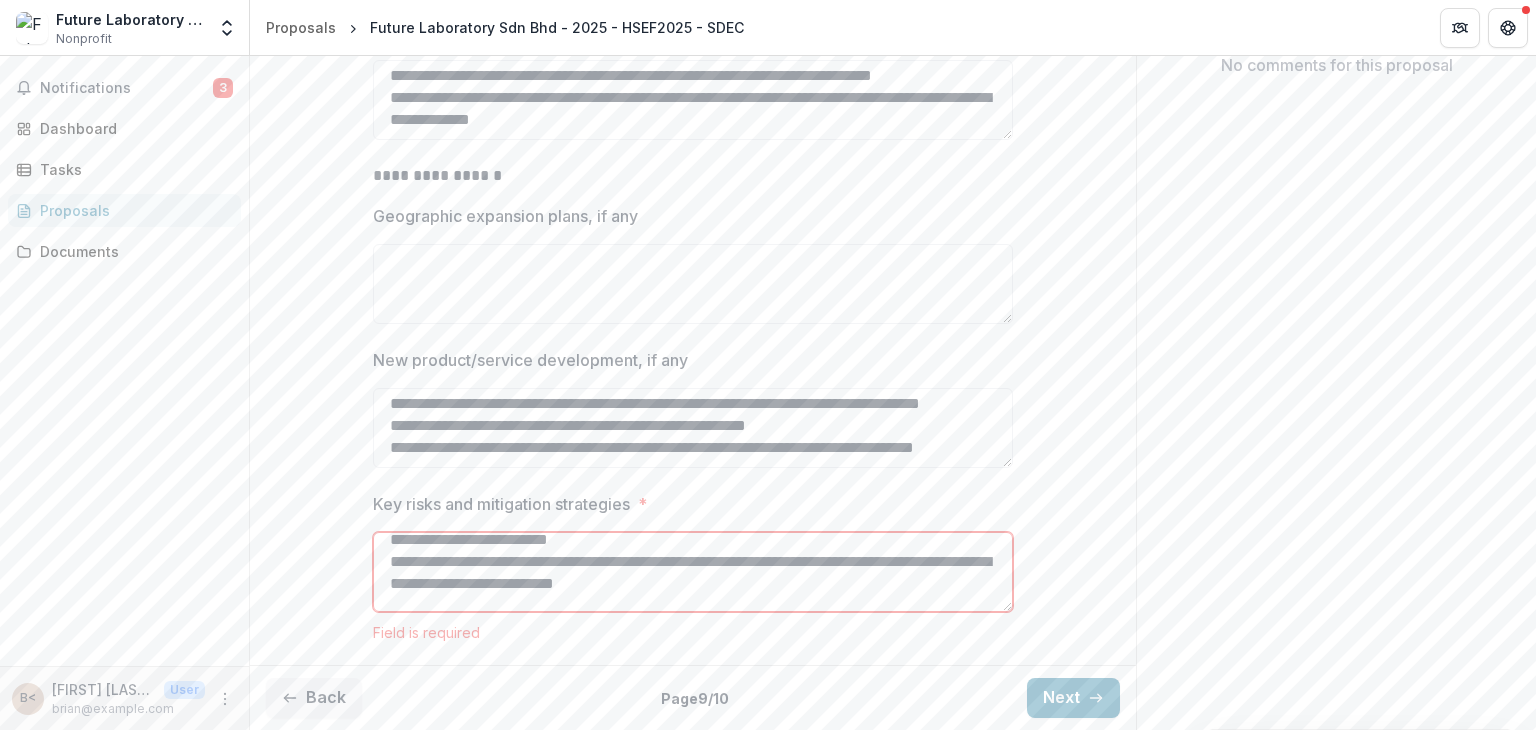 scroll, scrollTop: 0, scrollLeft: 0, axis: both 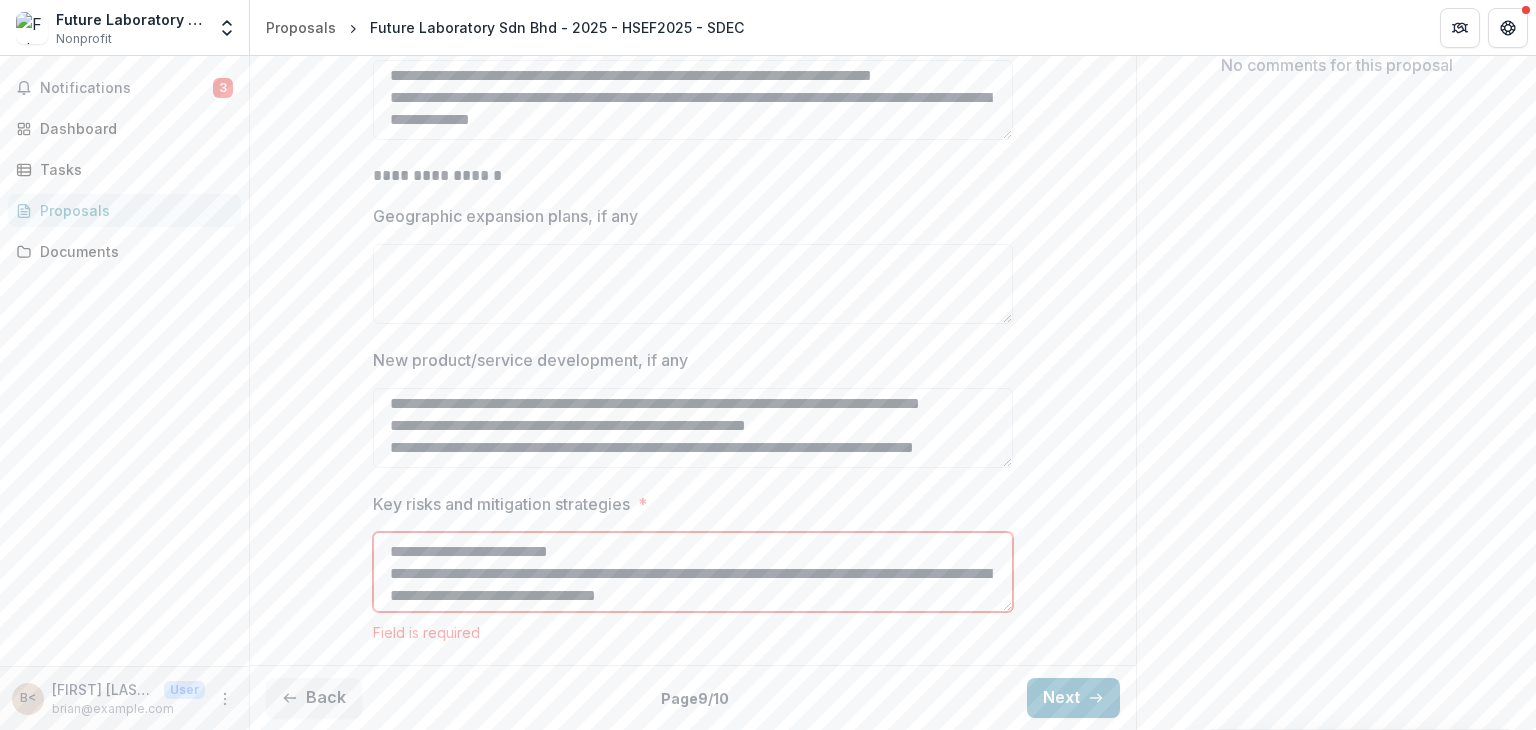 click on "**********" at bounding box center [693, 572] 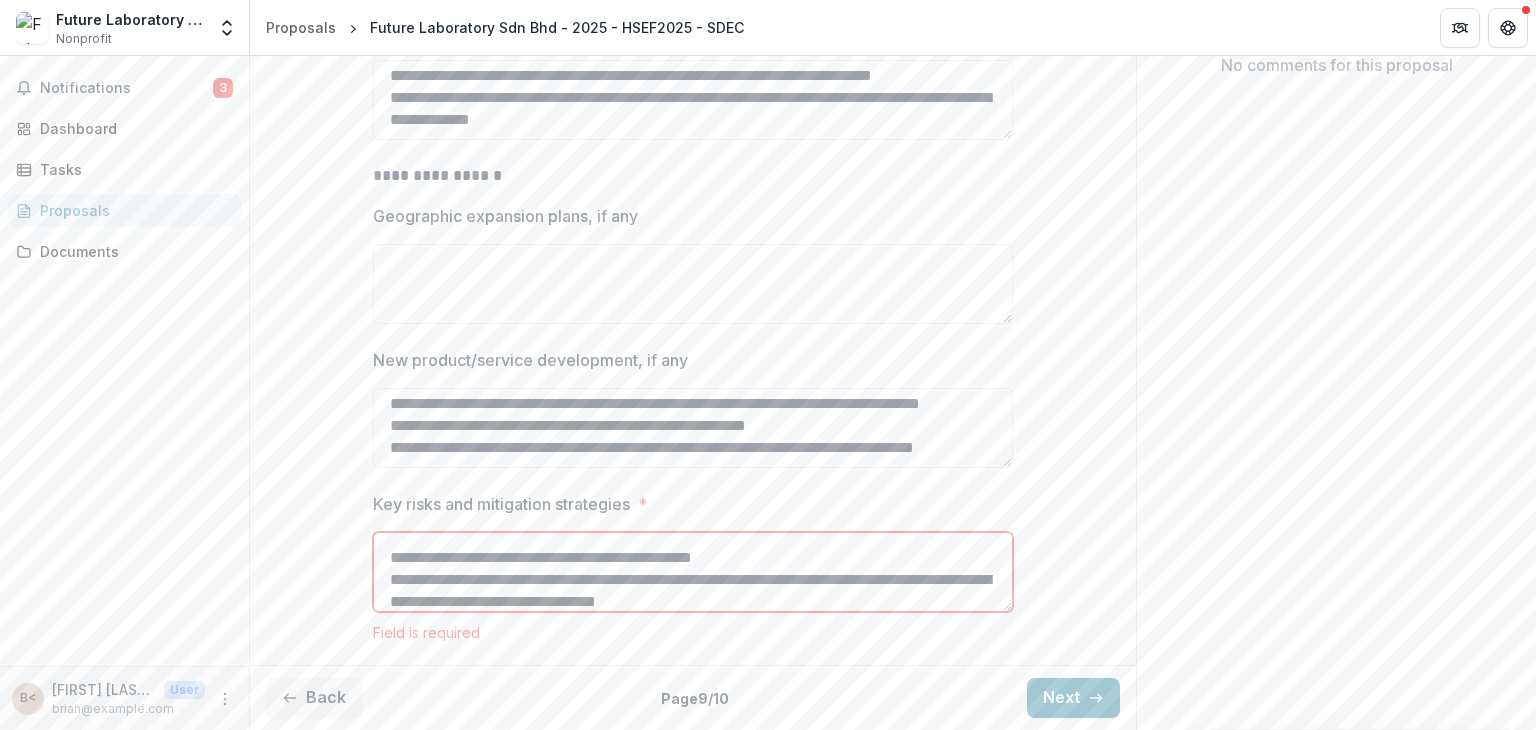 scroll, scrollTop: 346, scrollLeft: 0, axis: vertical 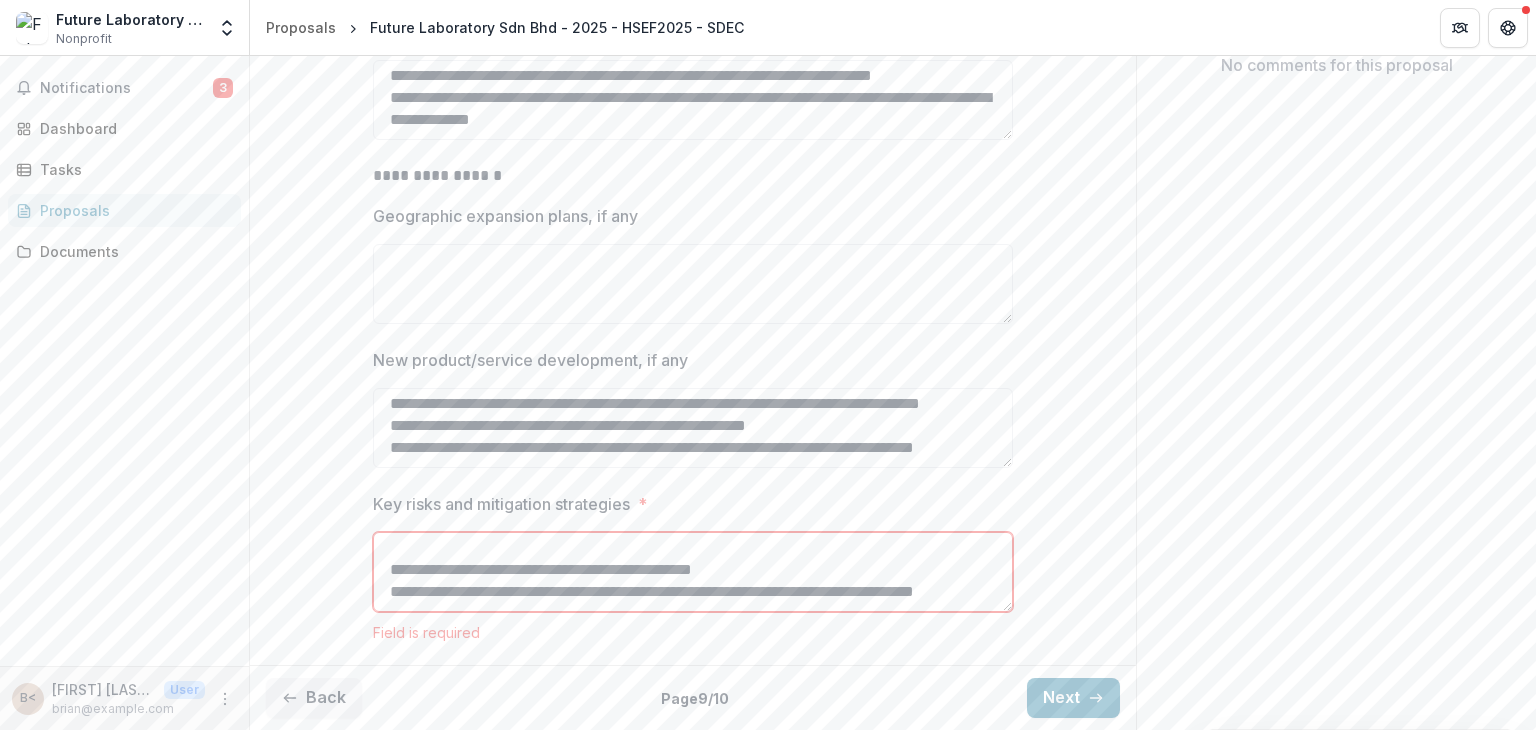 click on "**********" at bounding box center (693, 572) 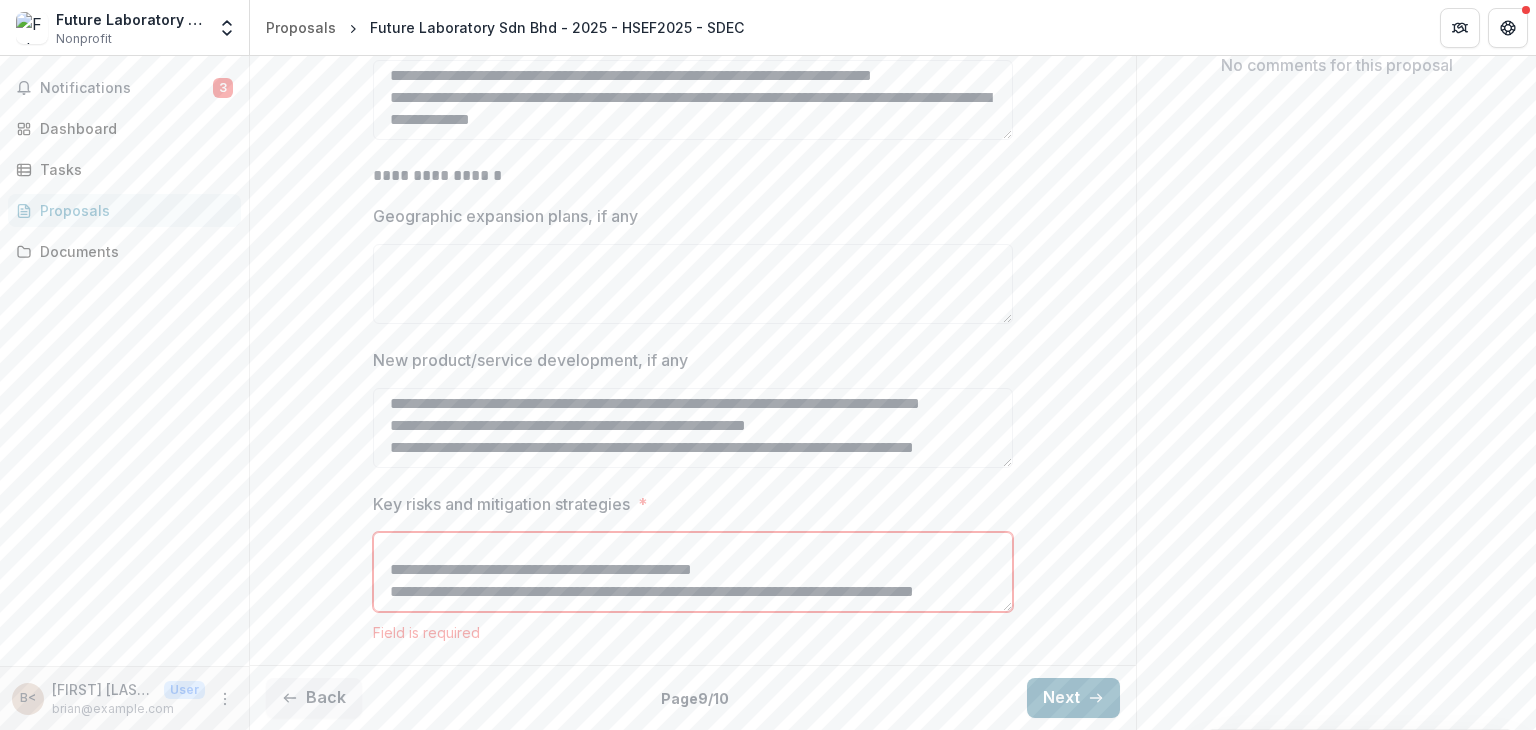 type on "**********" 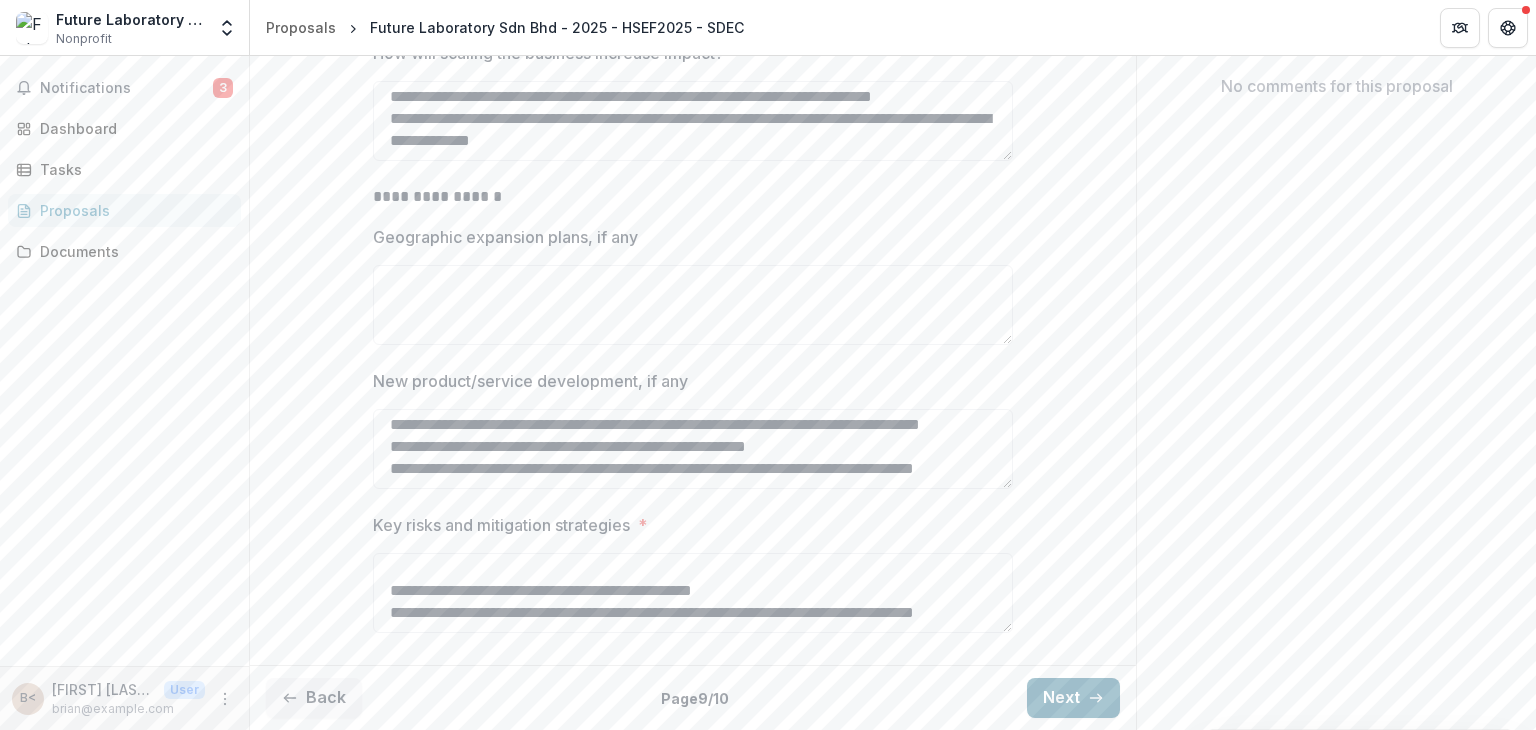 click on "Next" at bounding box center [1073, 698] 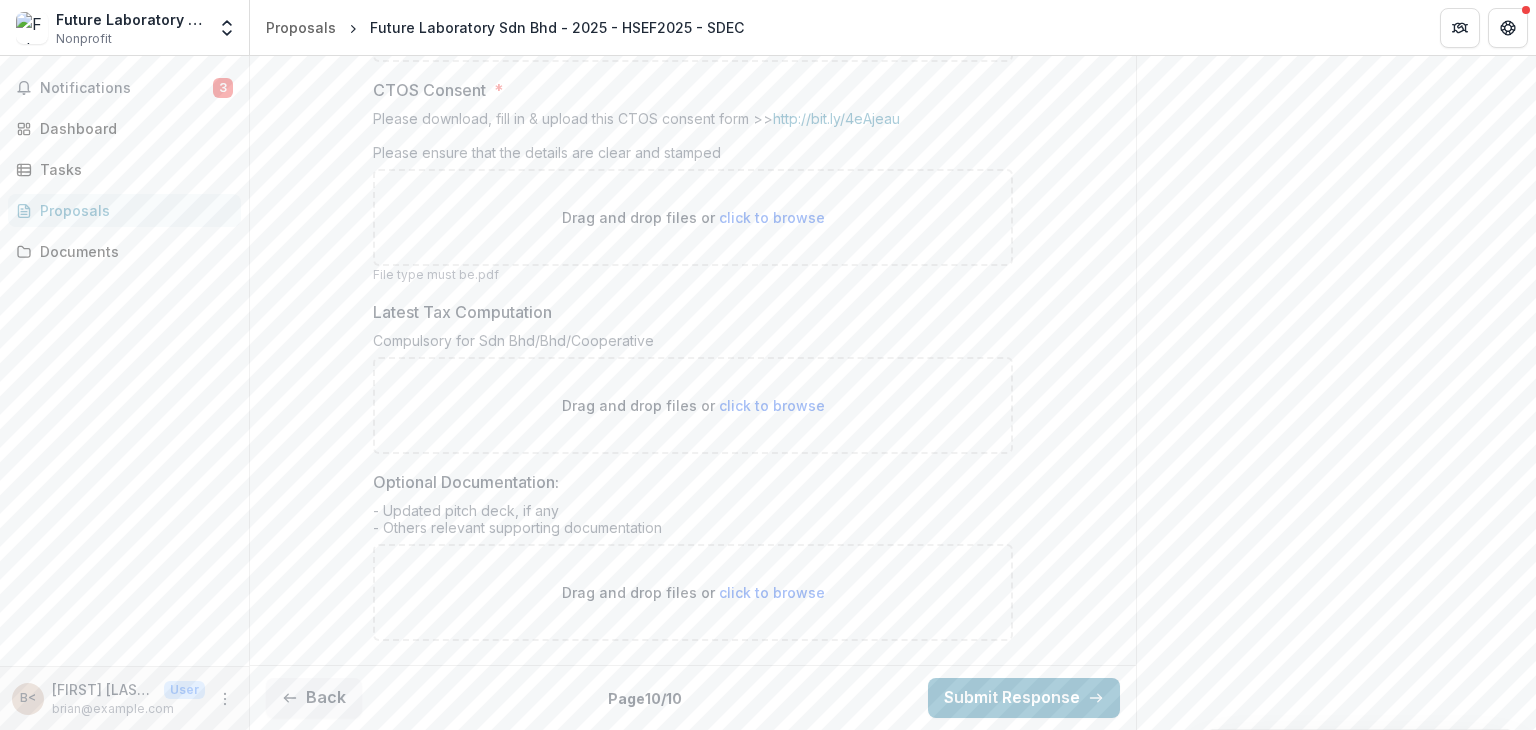 scroll, scrollTop: 656, scrollLeft: 0, axis: vertical 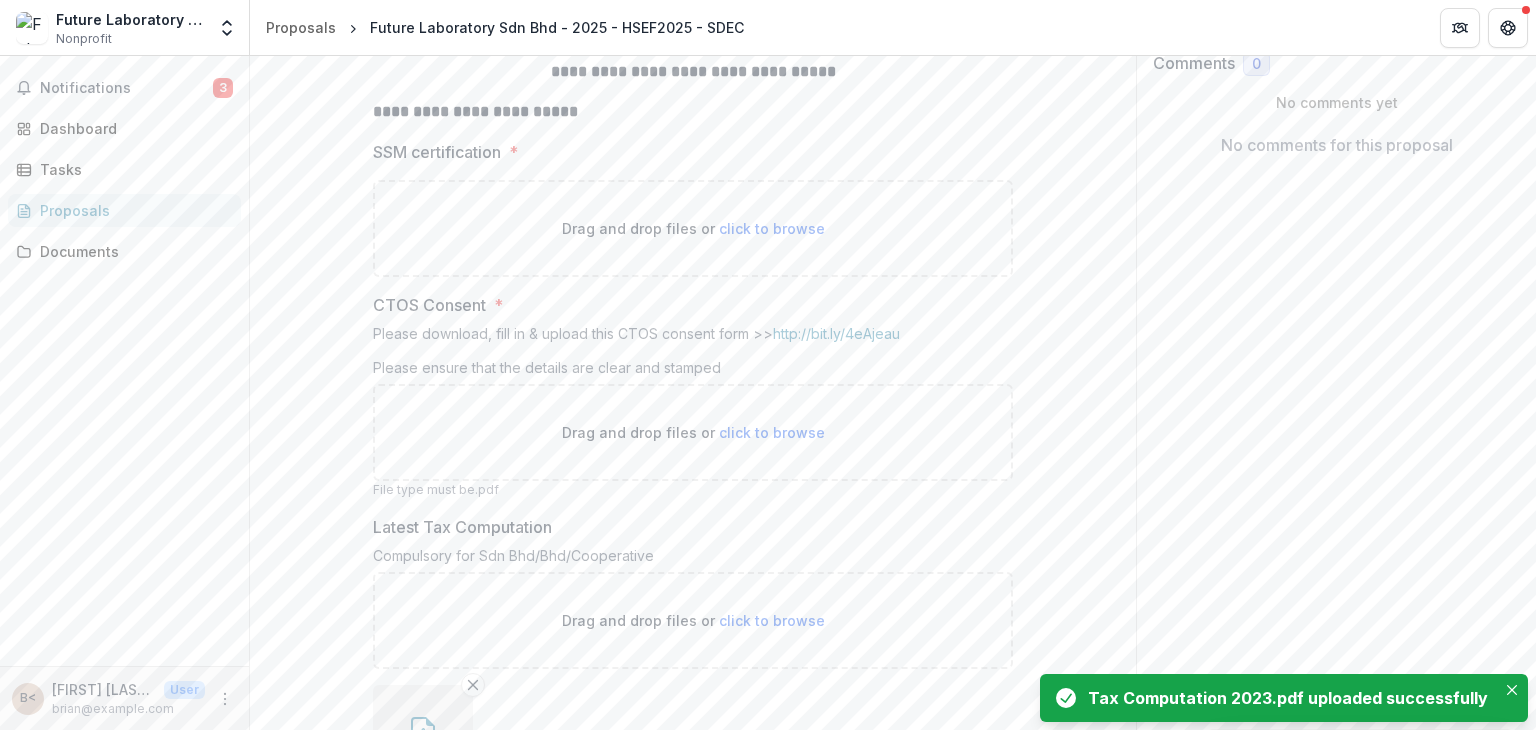 click on "click to browse" at bounding box center [772, 228] 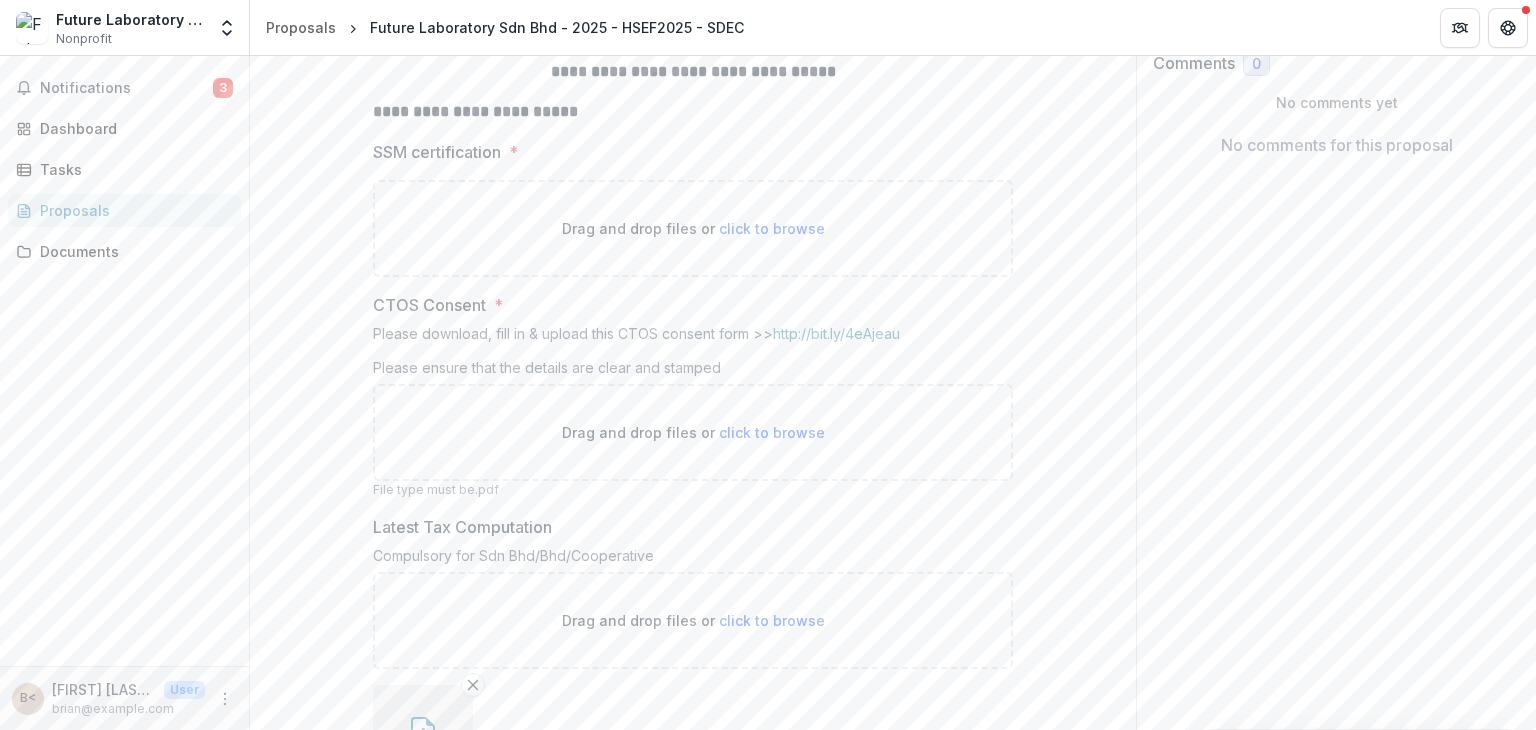 type on "**********" 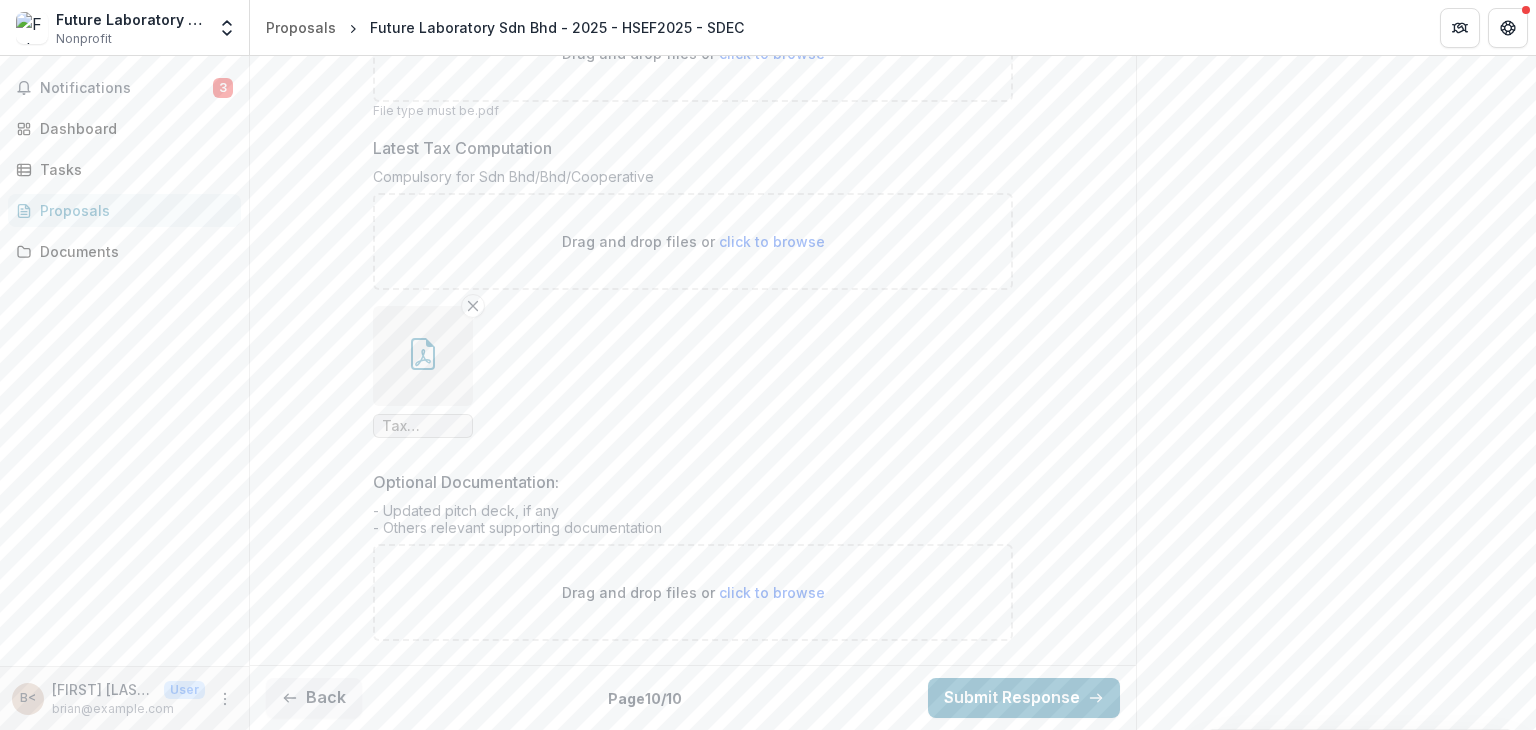 scroll, scrollTop: 984, scrollLeft: 0, axis: vertical 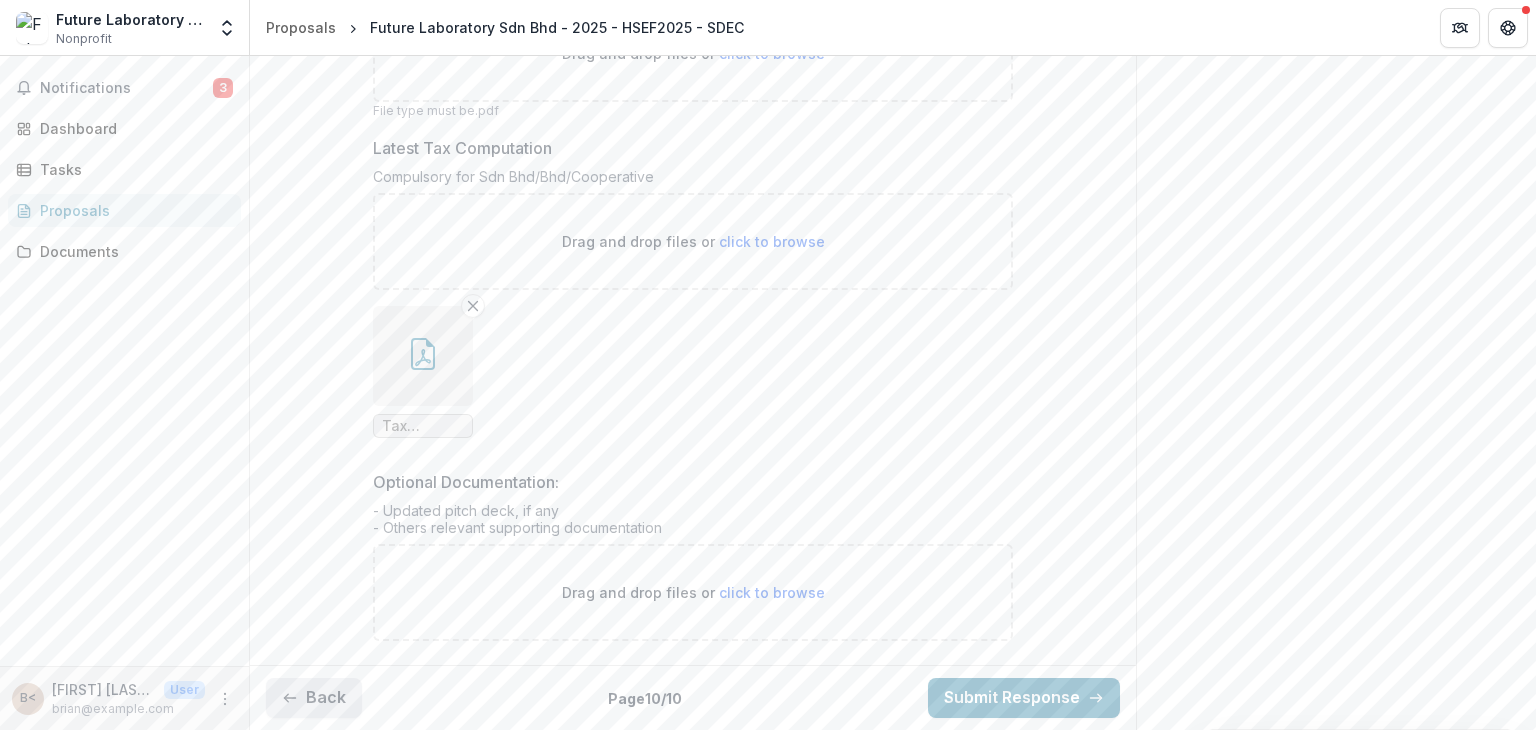 click on "Back" at bounding box center (314, 698) 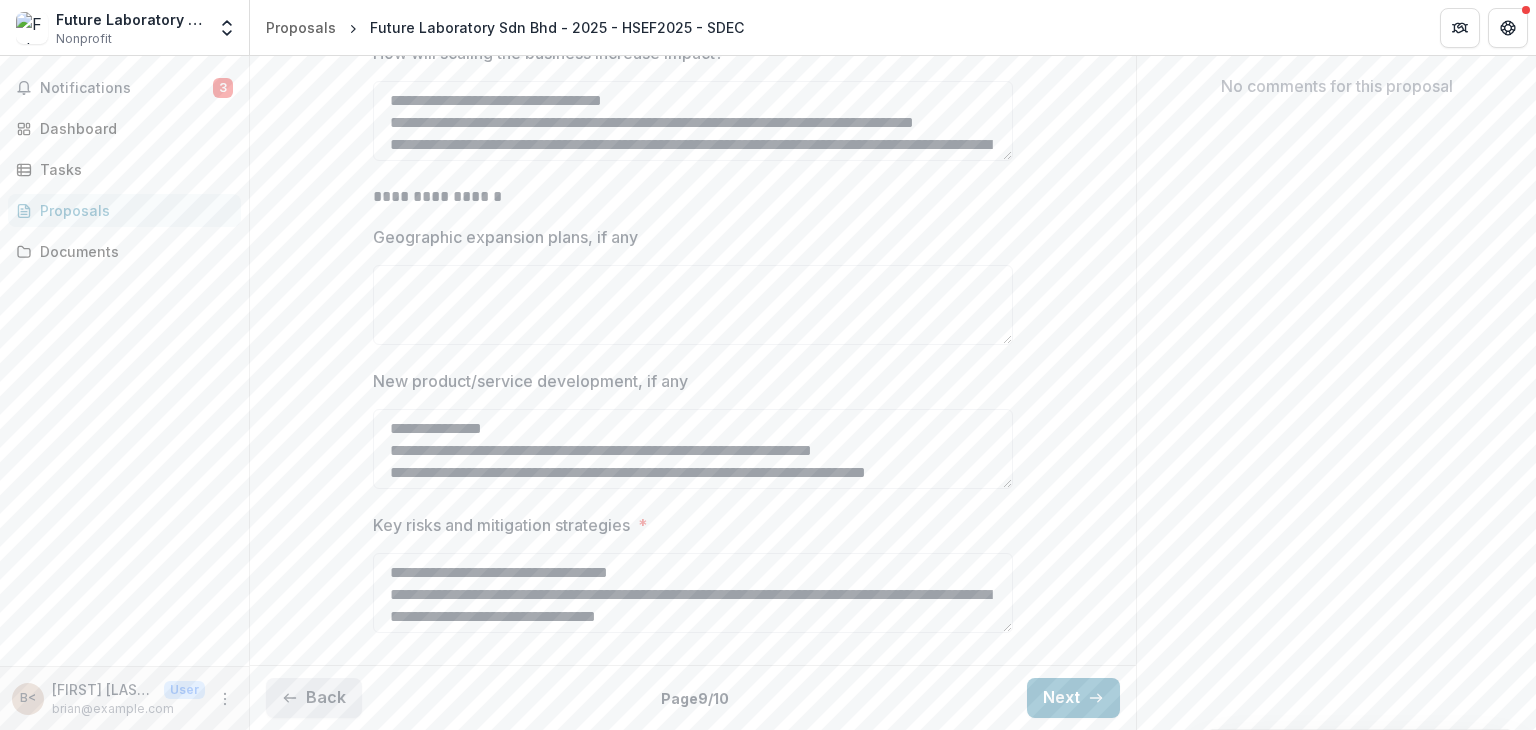 scroll, scrollTop: 504, scrollLeft: 0, axis: vertical 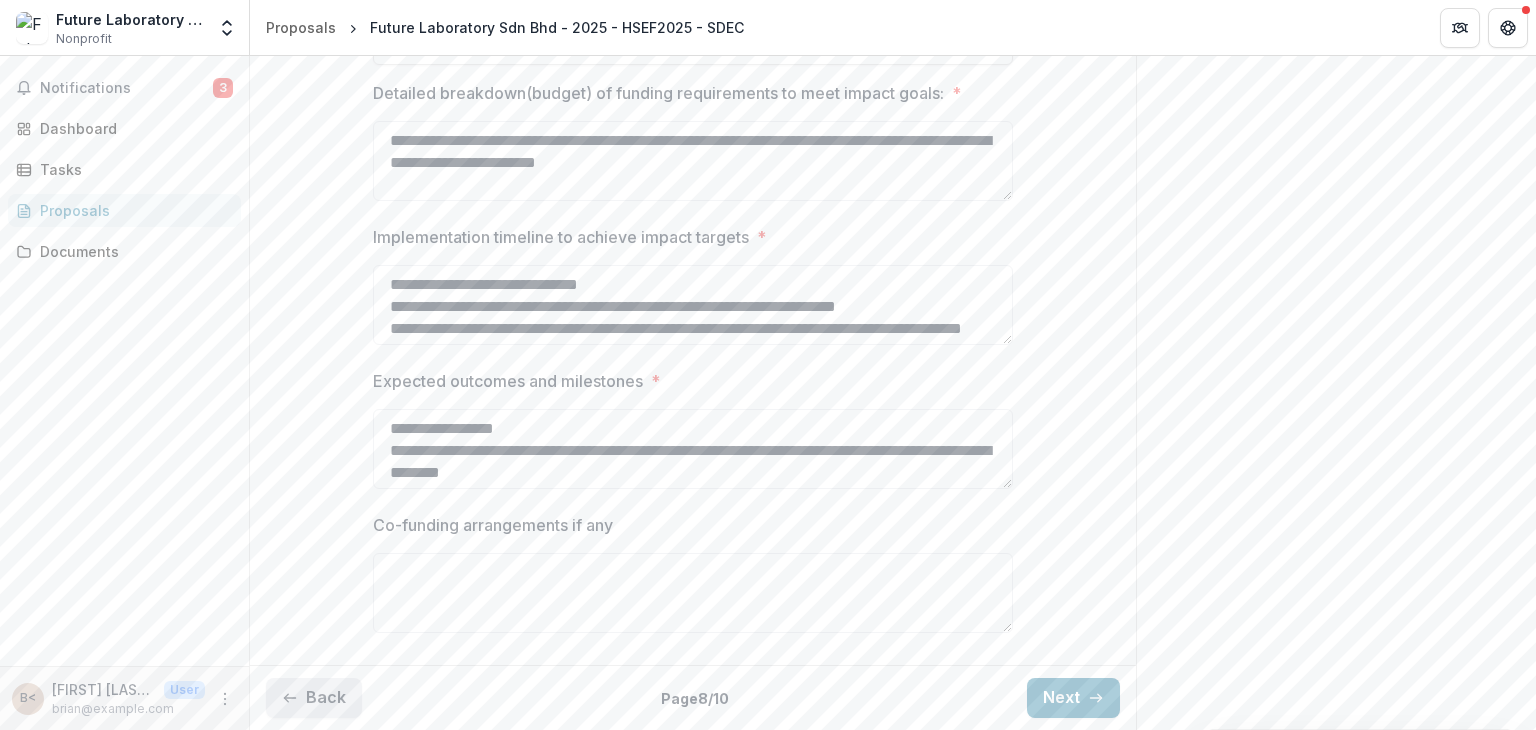 click on "Back" at bounding box center (314, 698) 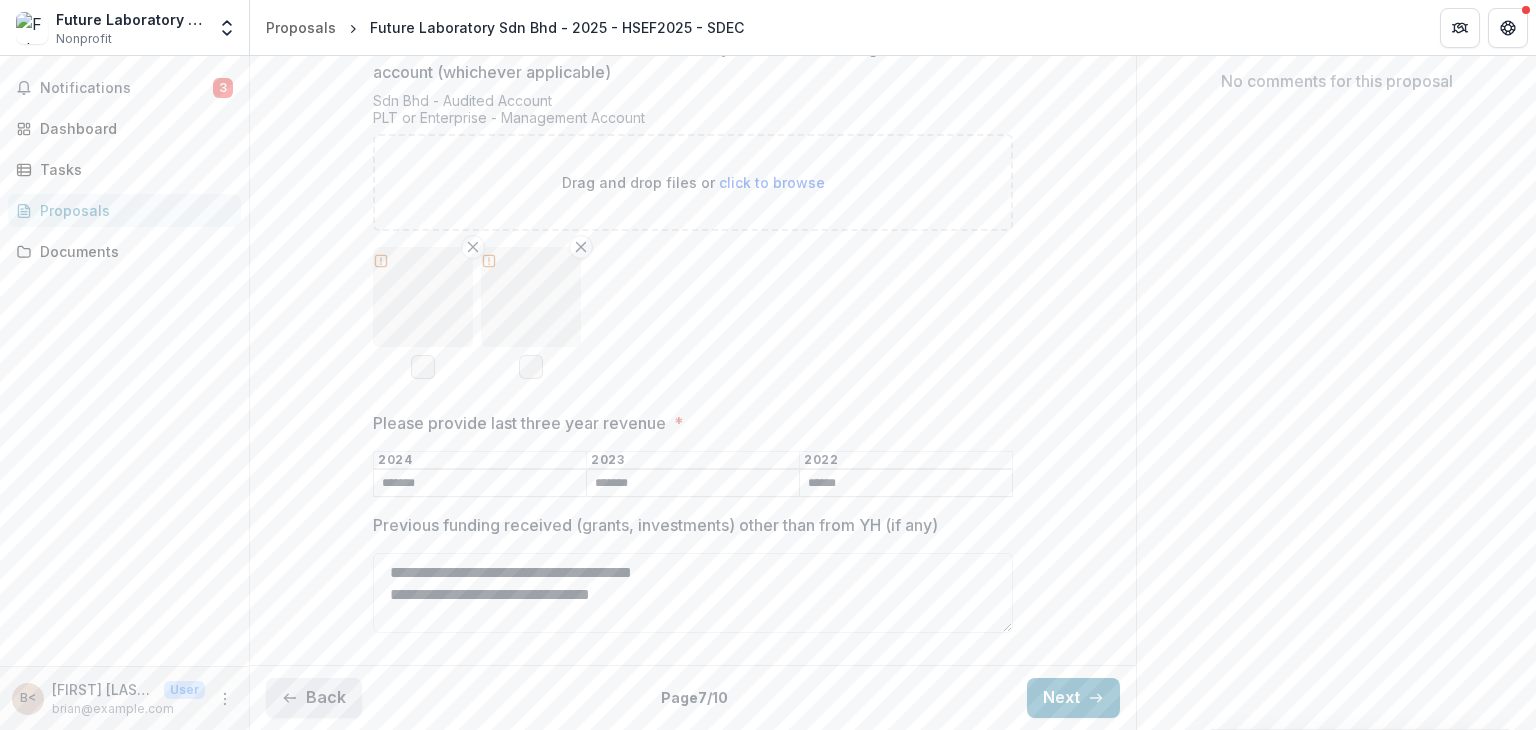 scroll, scrollTop: 506, scrollLeft: 0, axis: vertical 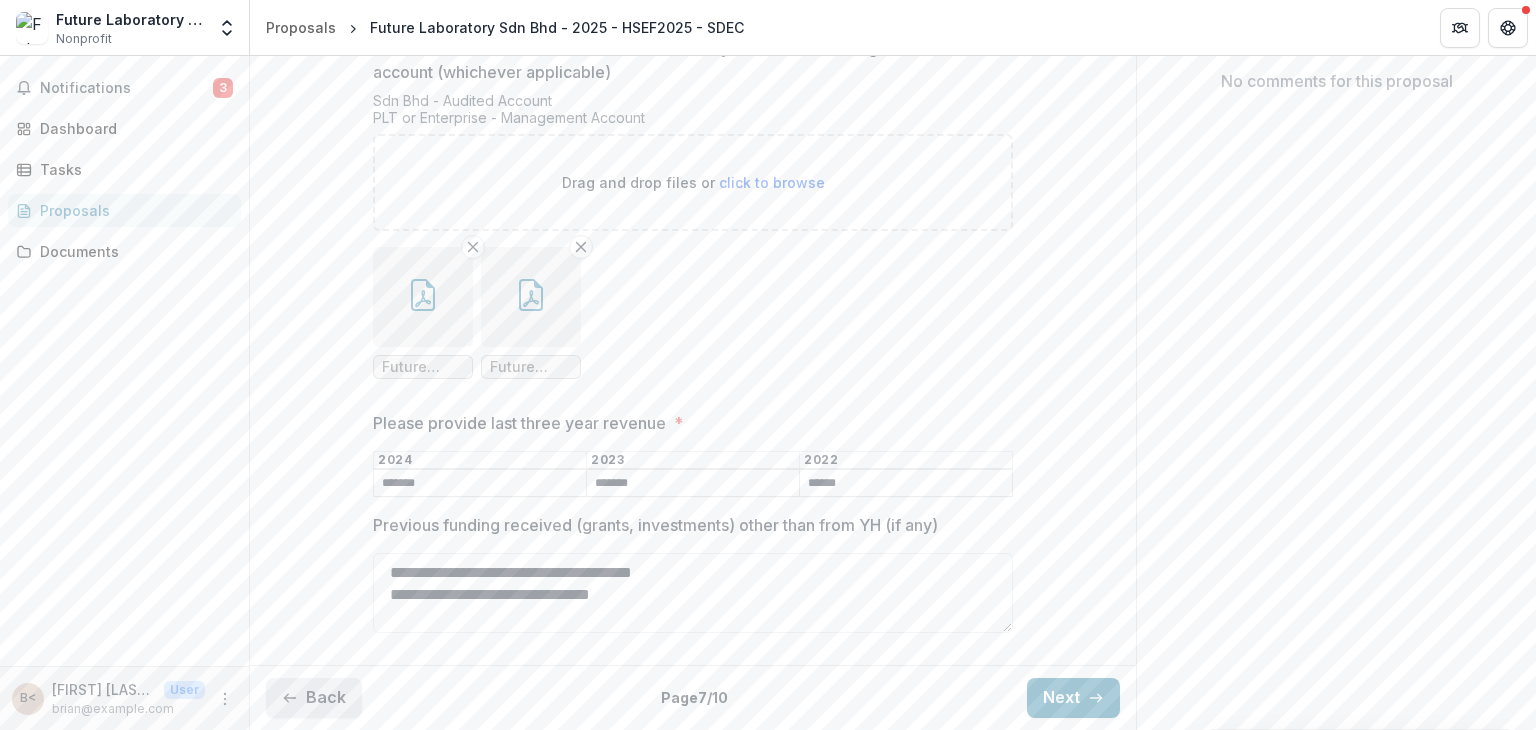 click on "Back" at bounding box center [314, 698] 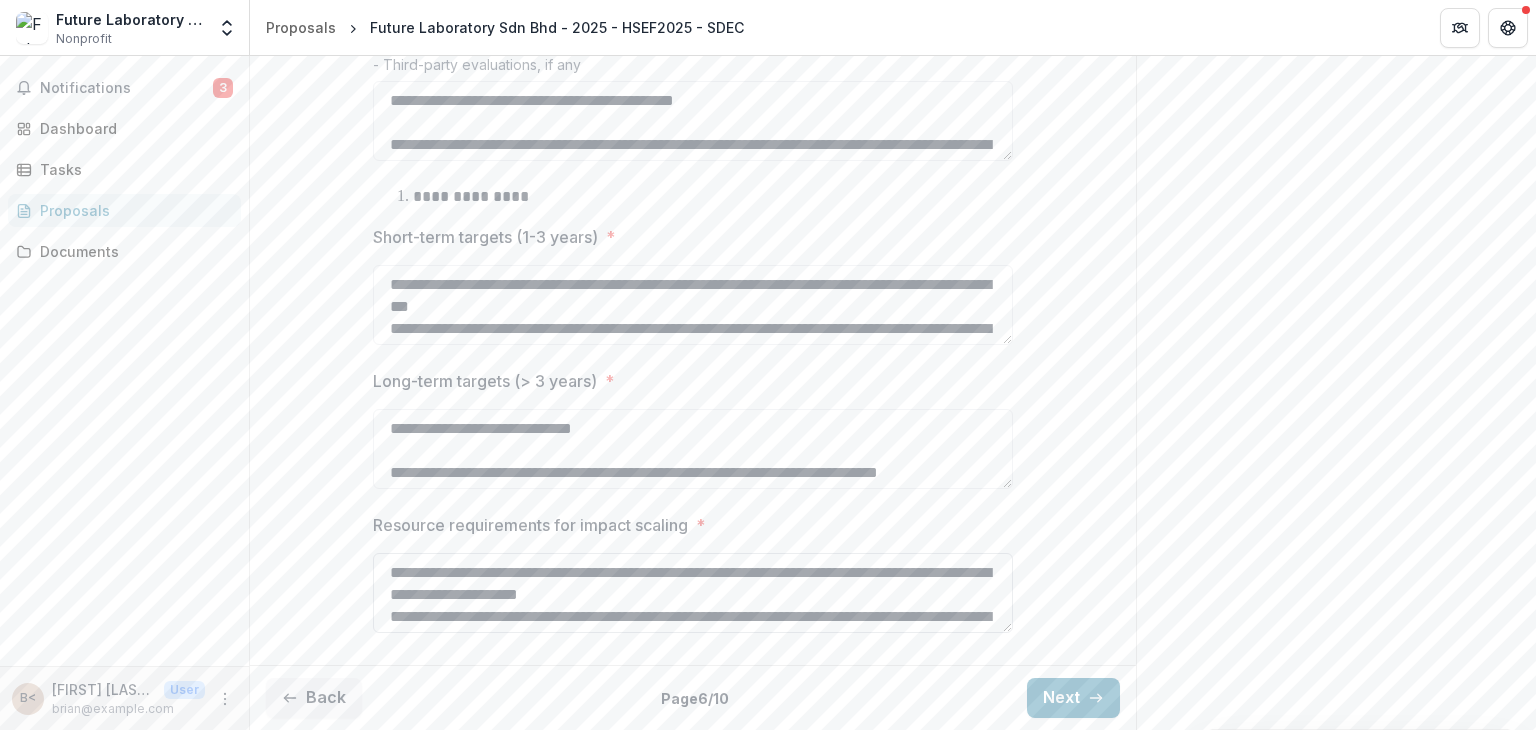 scroll, scrollTop: 1163, scrollLeft: 0, axis: vertical 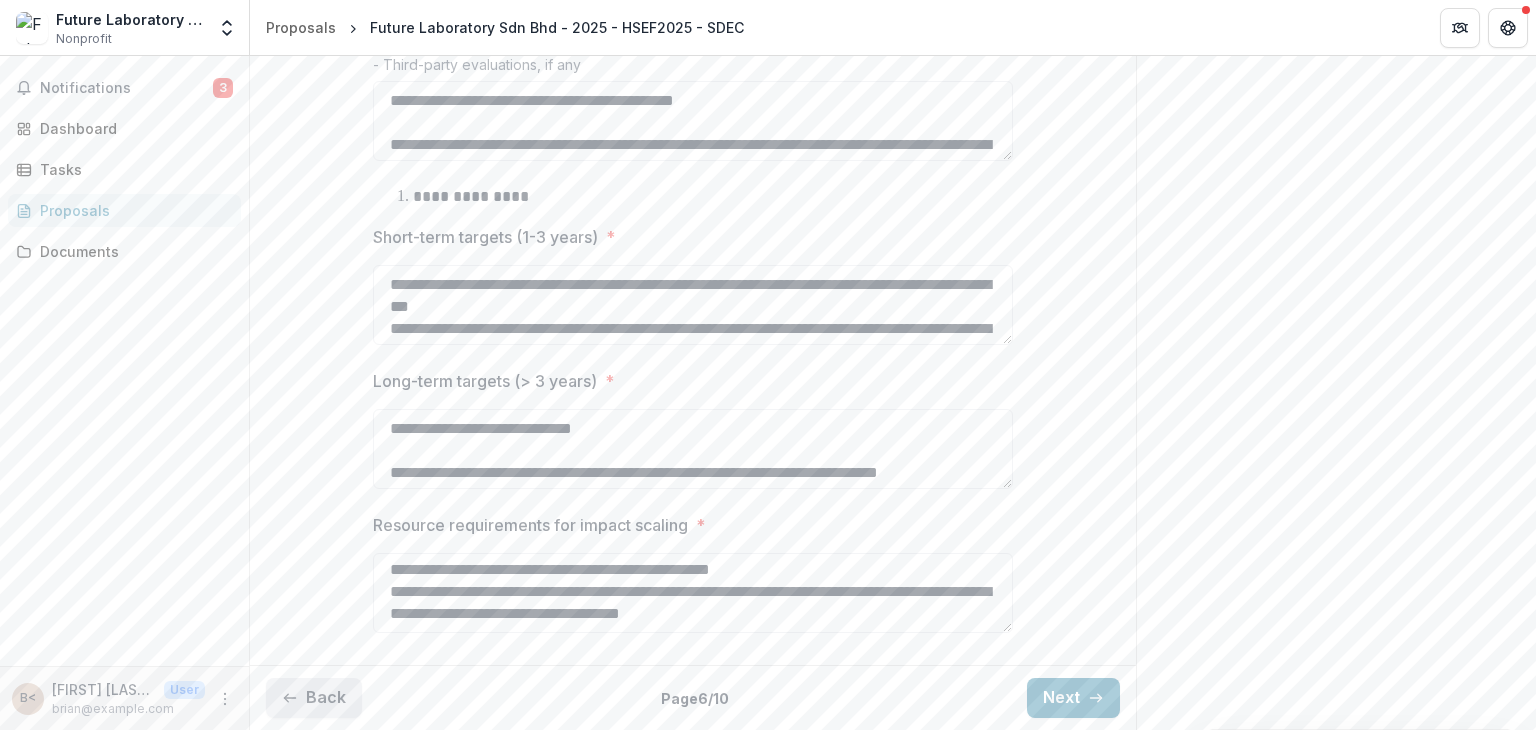 click on "Back" at bounding box center [314, 698] 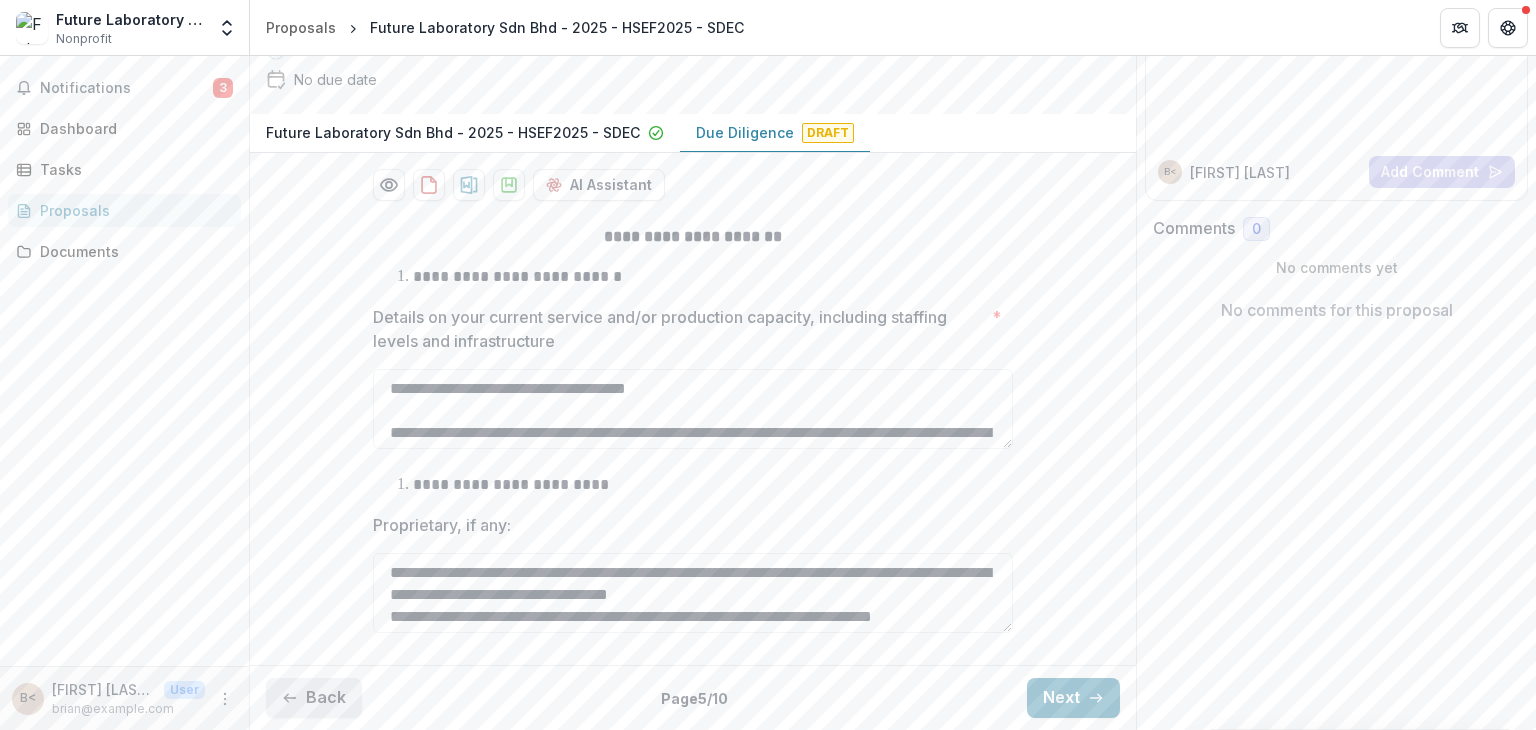 scroll, scrollTop: 280, scrollLeft: 0, axis: vertical 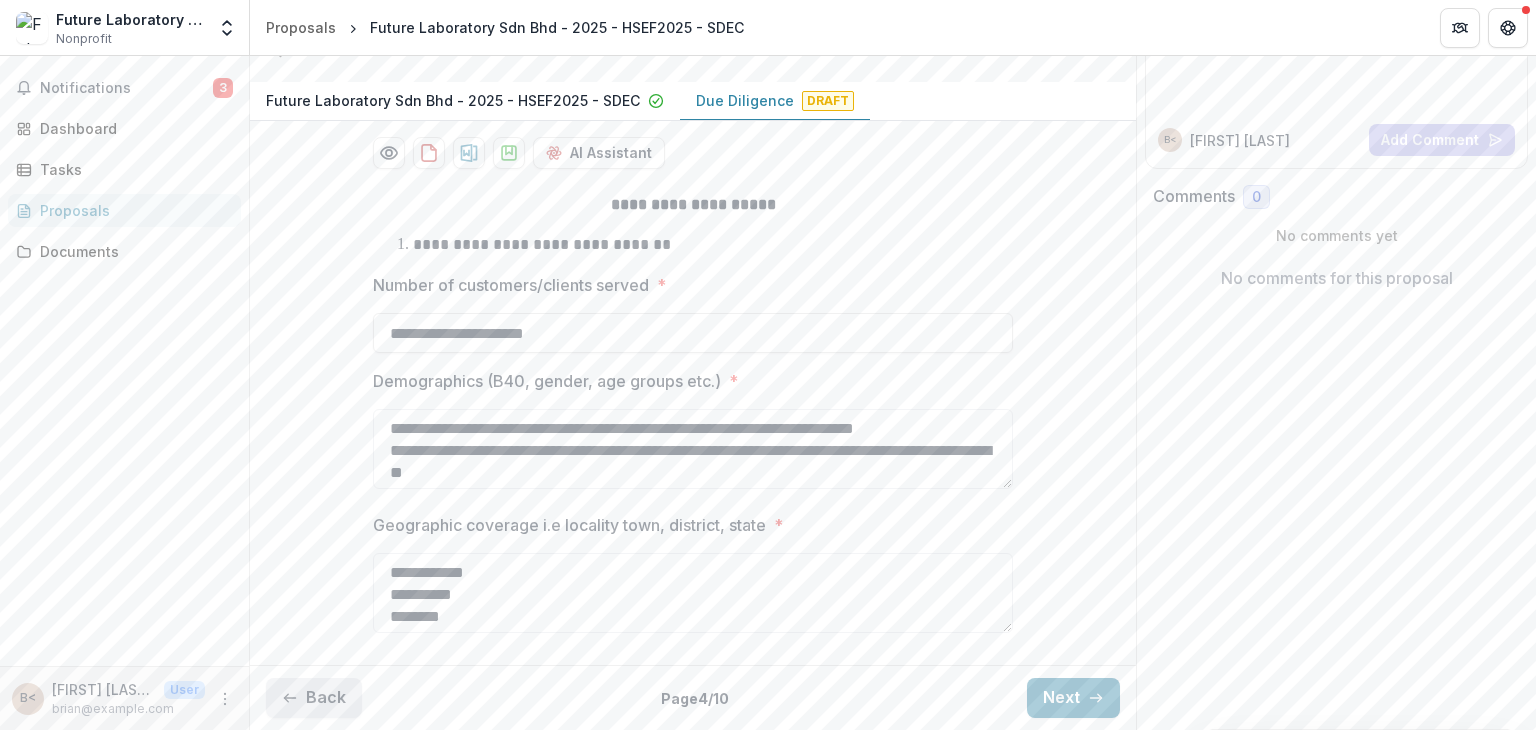 click on "Back" at bounding box center (314, 698) 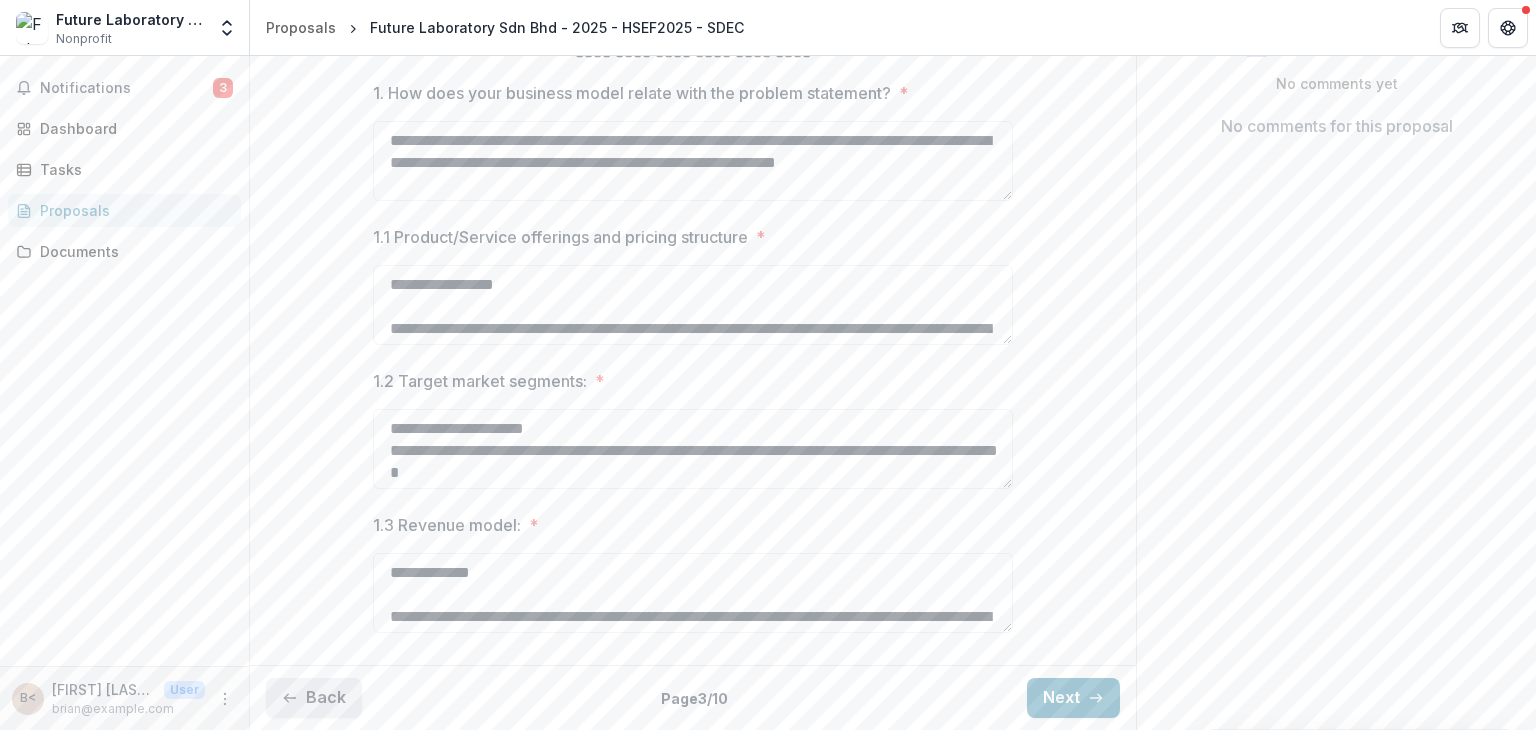click on "Back" at bounding box center (314, 698) 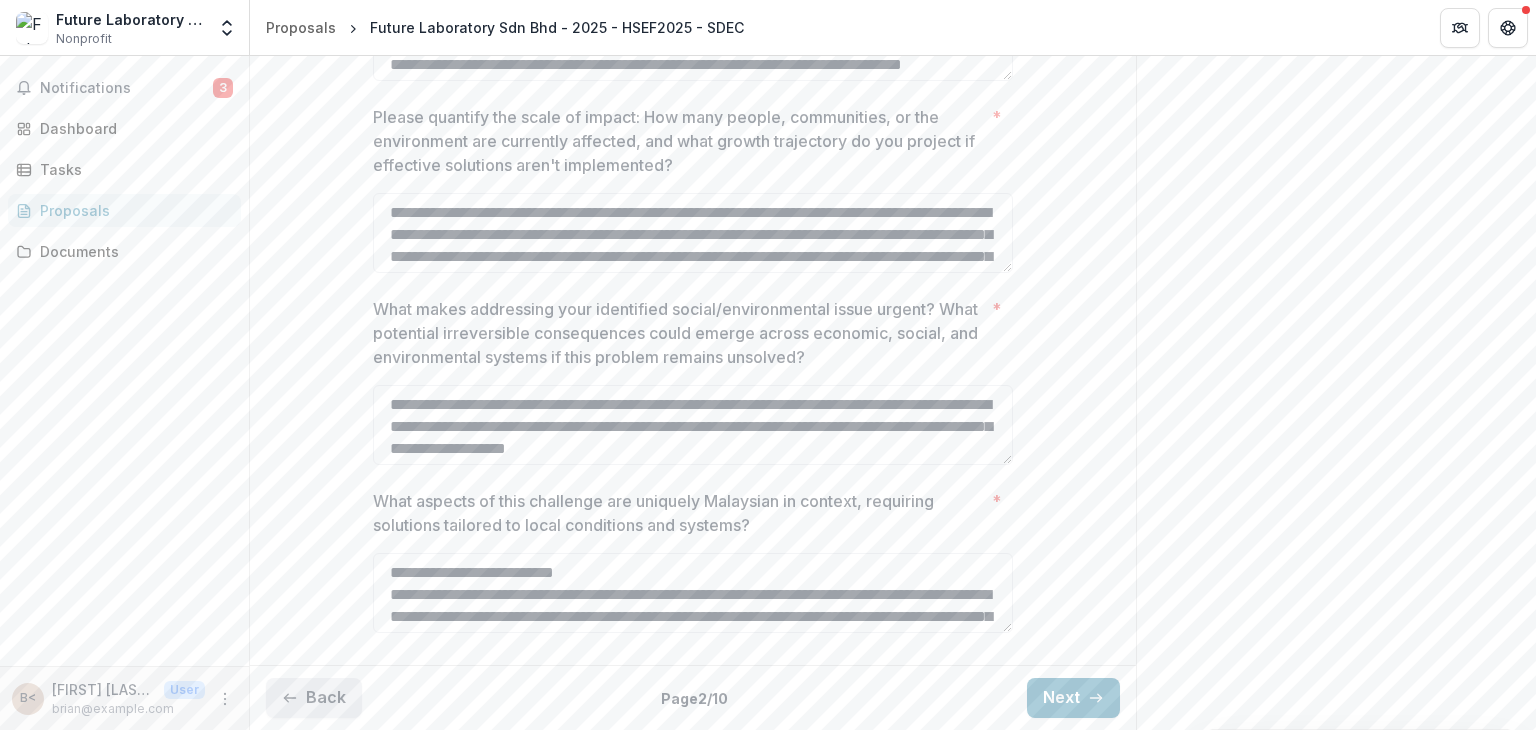 click on "Back" at bounding box center (314, 698) 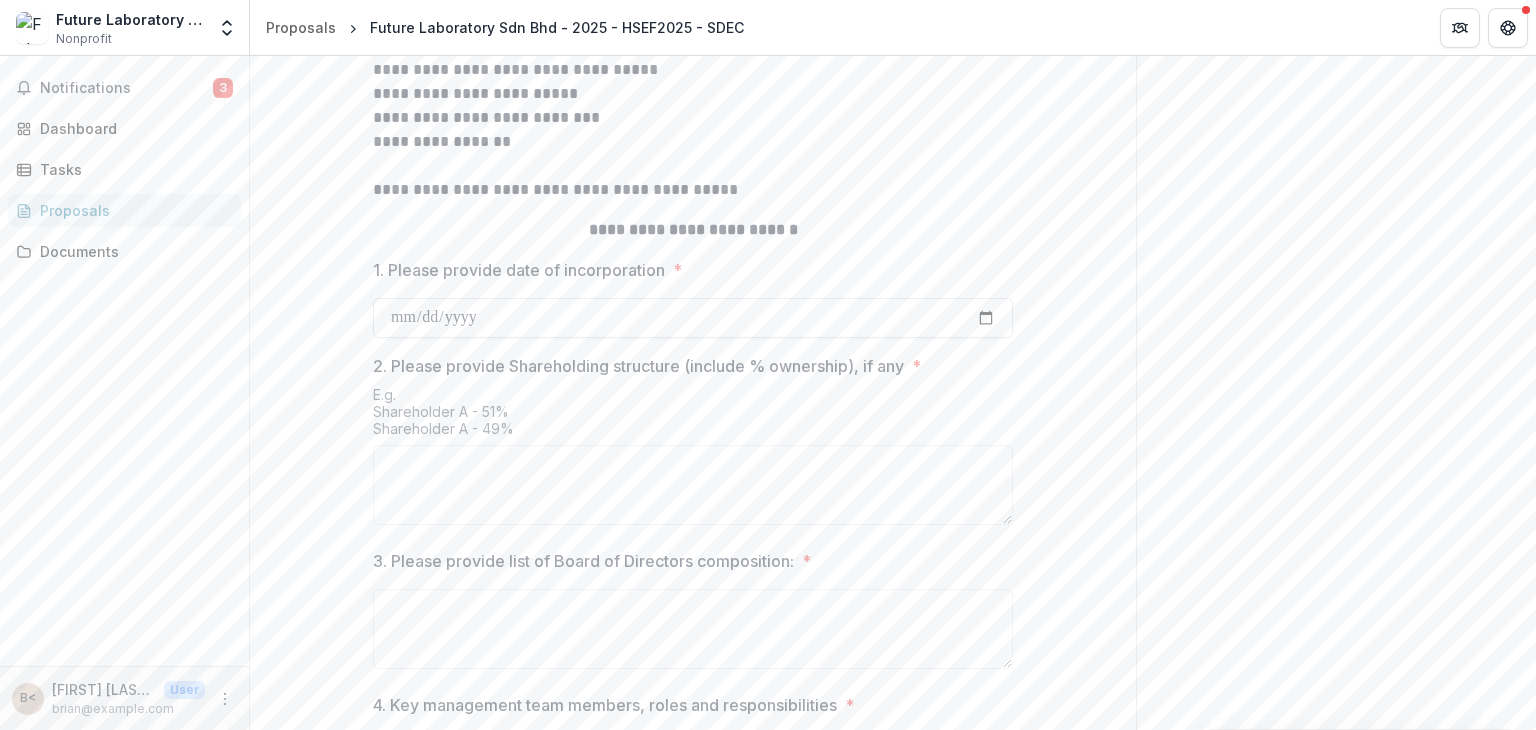scroll, scrollTop: 640, scrollLeft: 0, axis: vertical 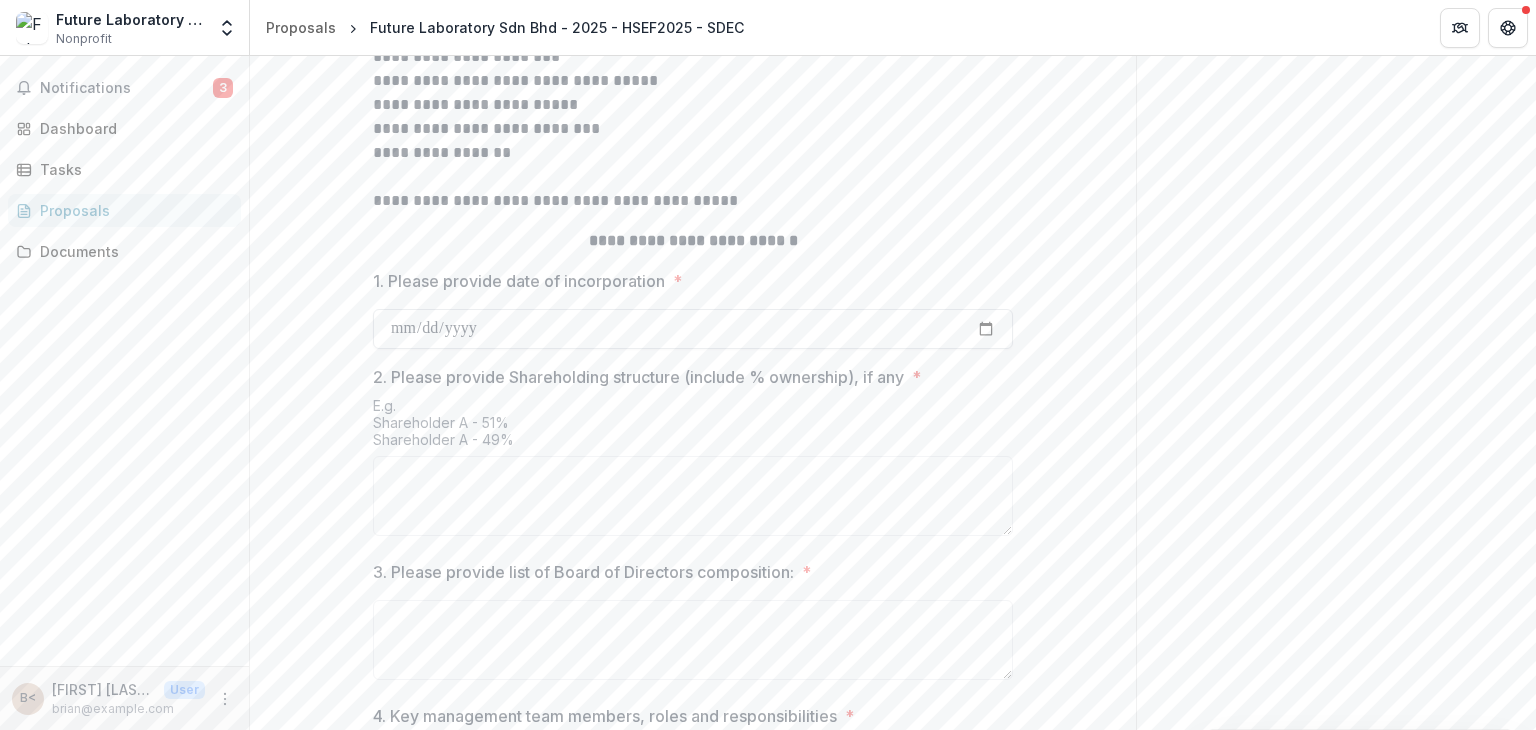 click on "1. Please provide date of incorporation *" at bounding box center (693, 329) 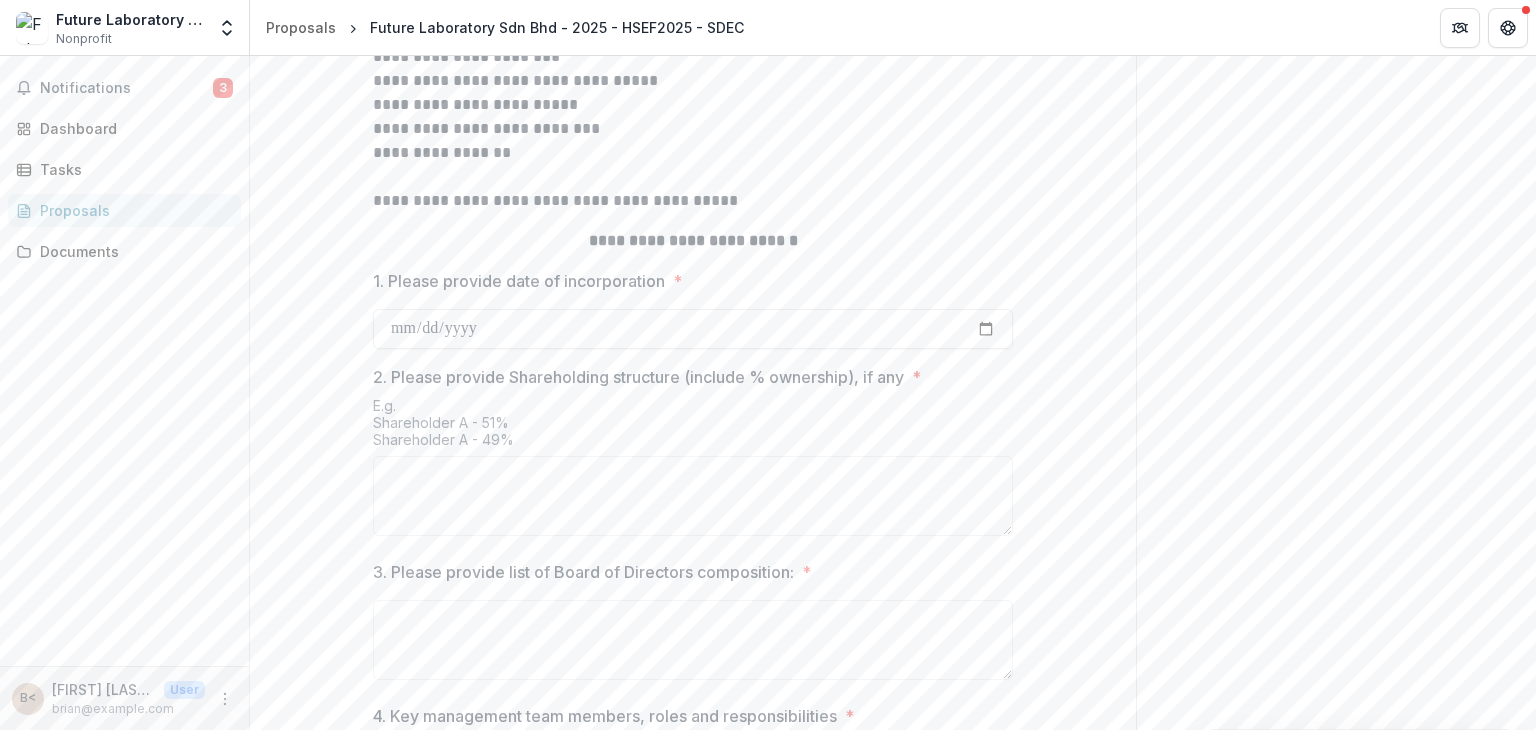 click on "Send comments or questions to   [ORGANIZATION]   in the box below.   [ORGANIZATION]   will be notified via email of your comment. B< [NAME] Add Comment Comments 0 No comments yet No comments for this proposal" at bounding box center [1336, 179] 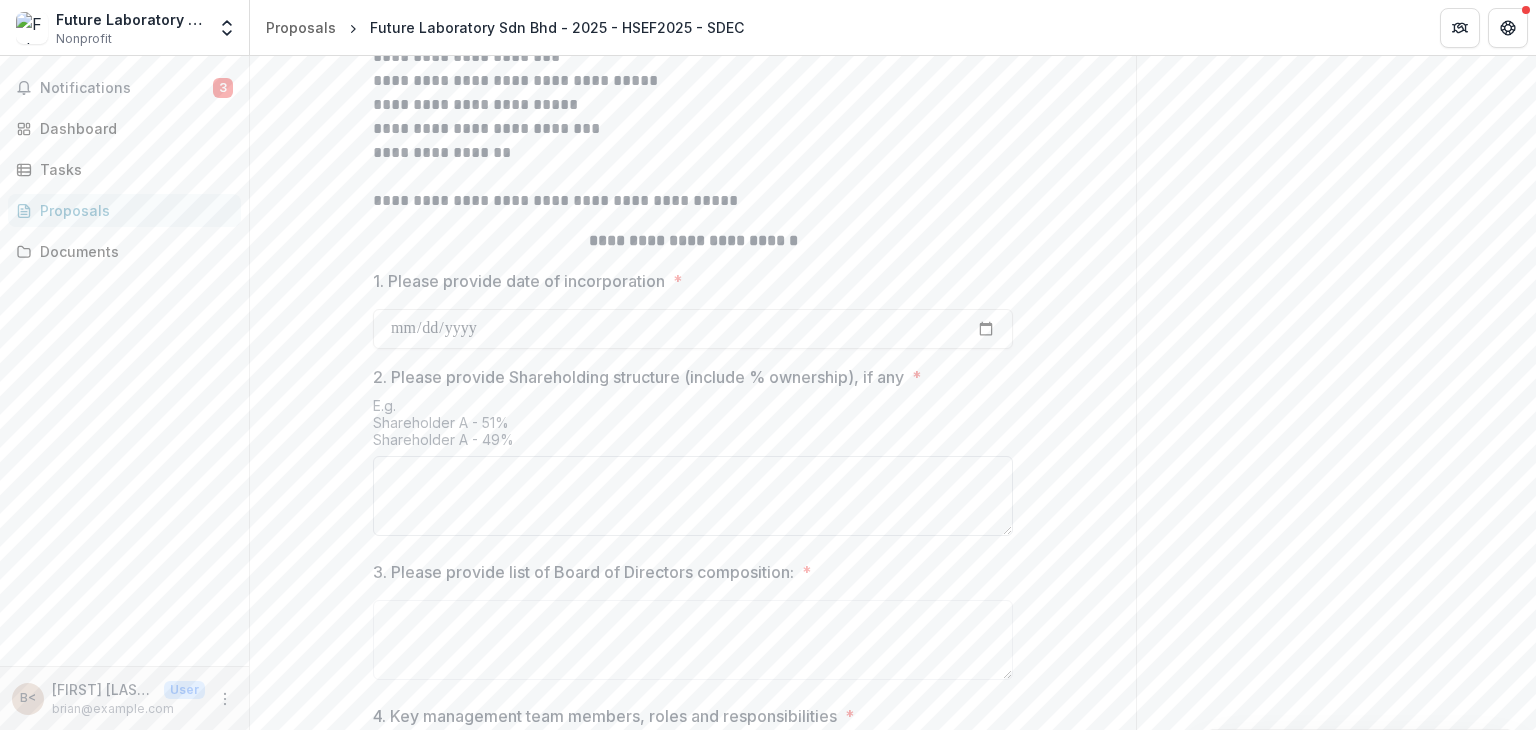 click on "2. Please provide Shareholding structure (include % ownership), if any *" at bounding box center [693, 496] 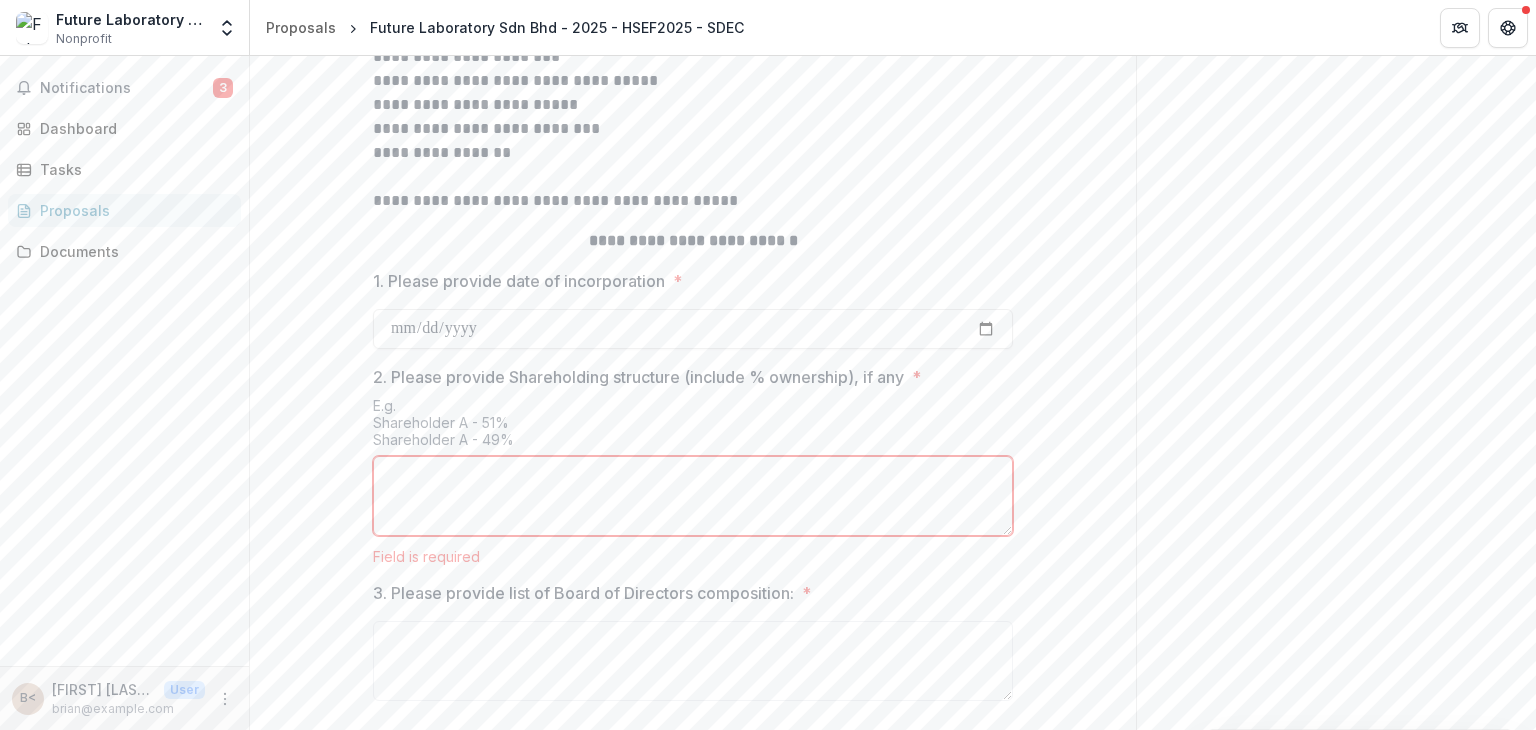 click on "2. Please provide Shareholding structure (include % ownership), if any *" at bounding box center (693, 496) 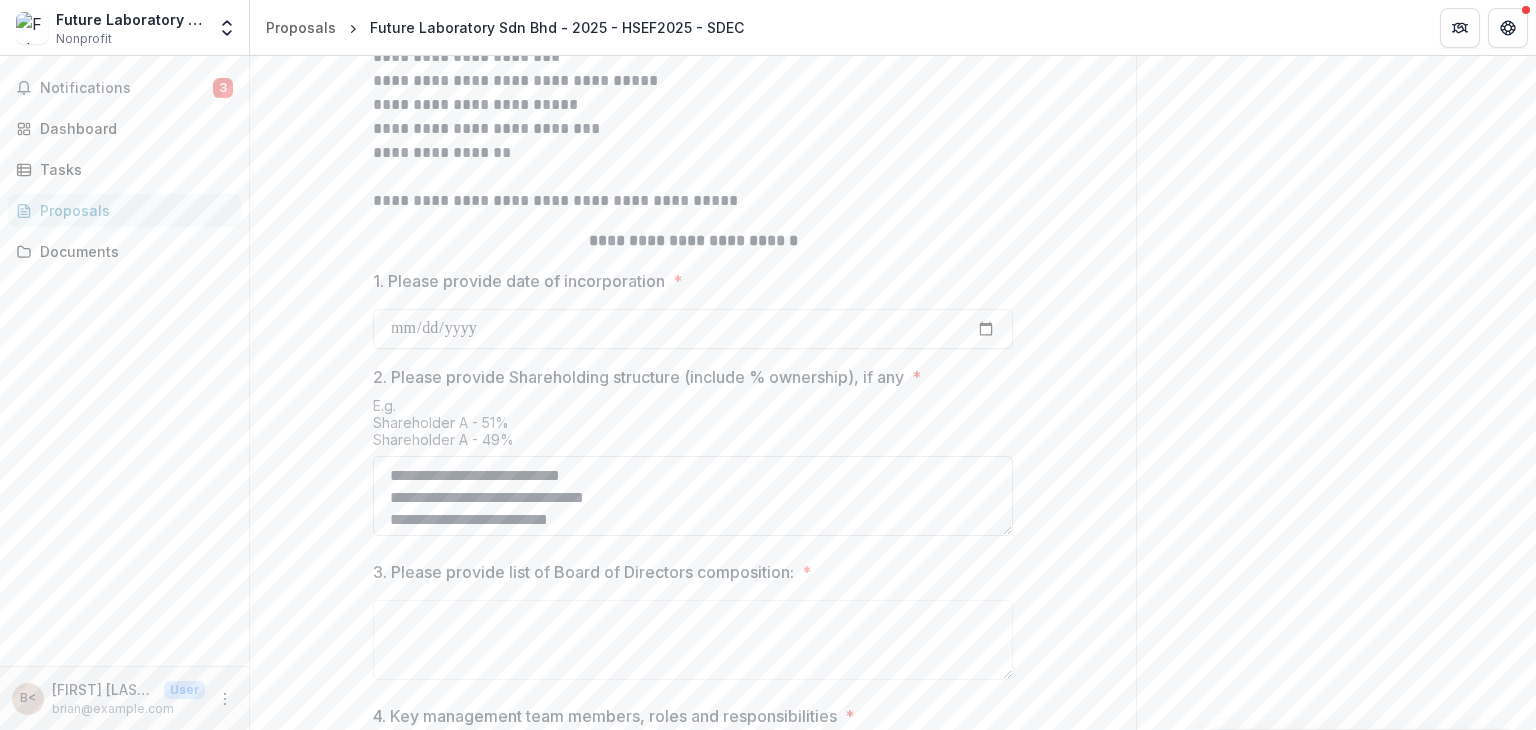 scroll, scrollTop: 16, scrollLeft: 0, axis: vertical 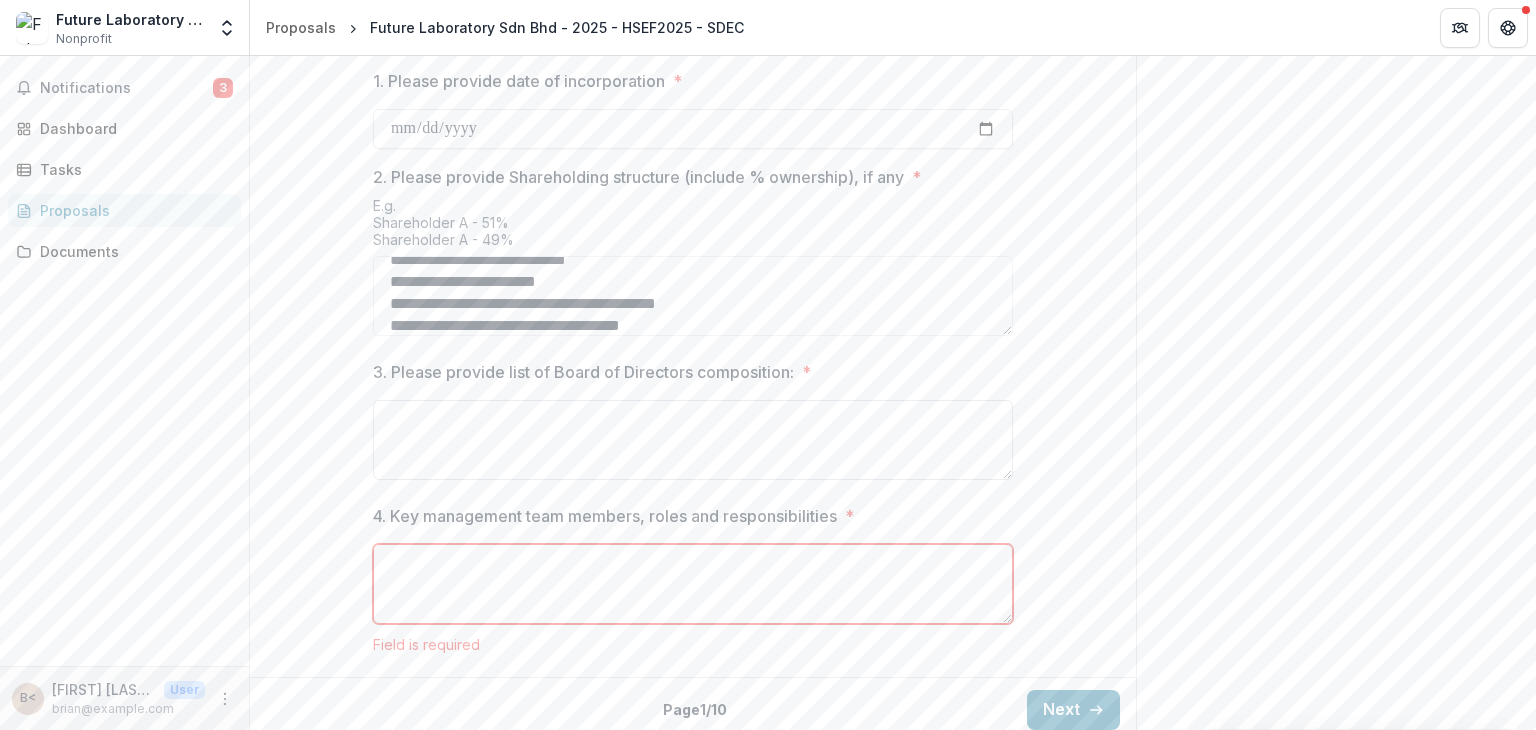 type on "**********" 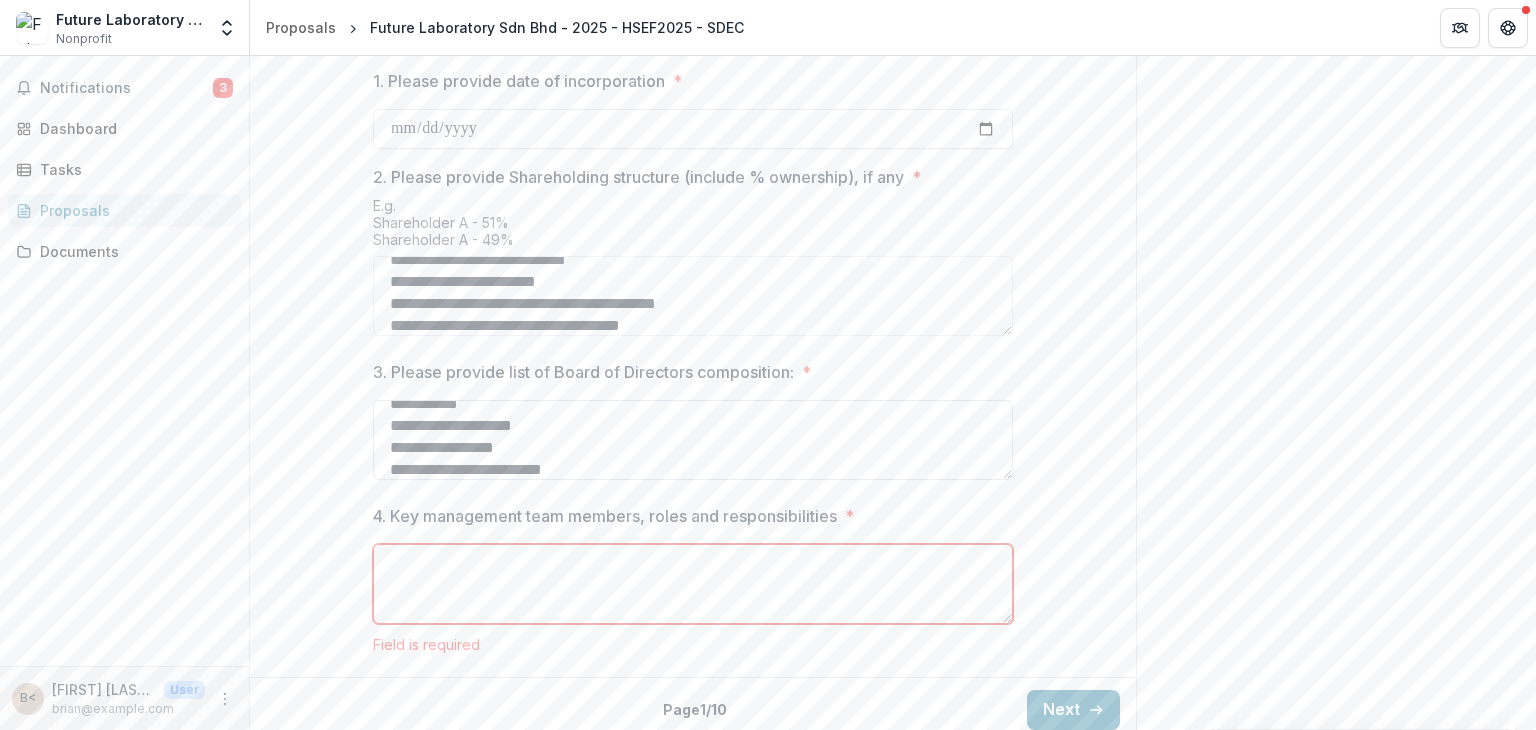 scroll, scrollTop: 38, scrollLeft: 0, axis: vertical 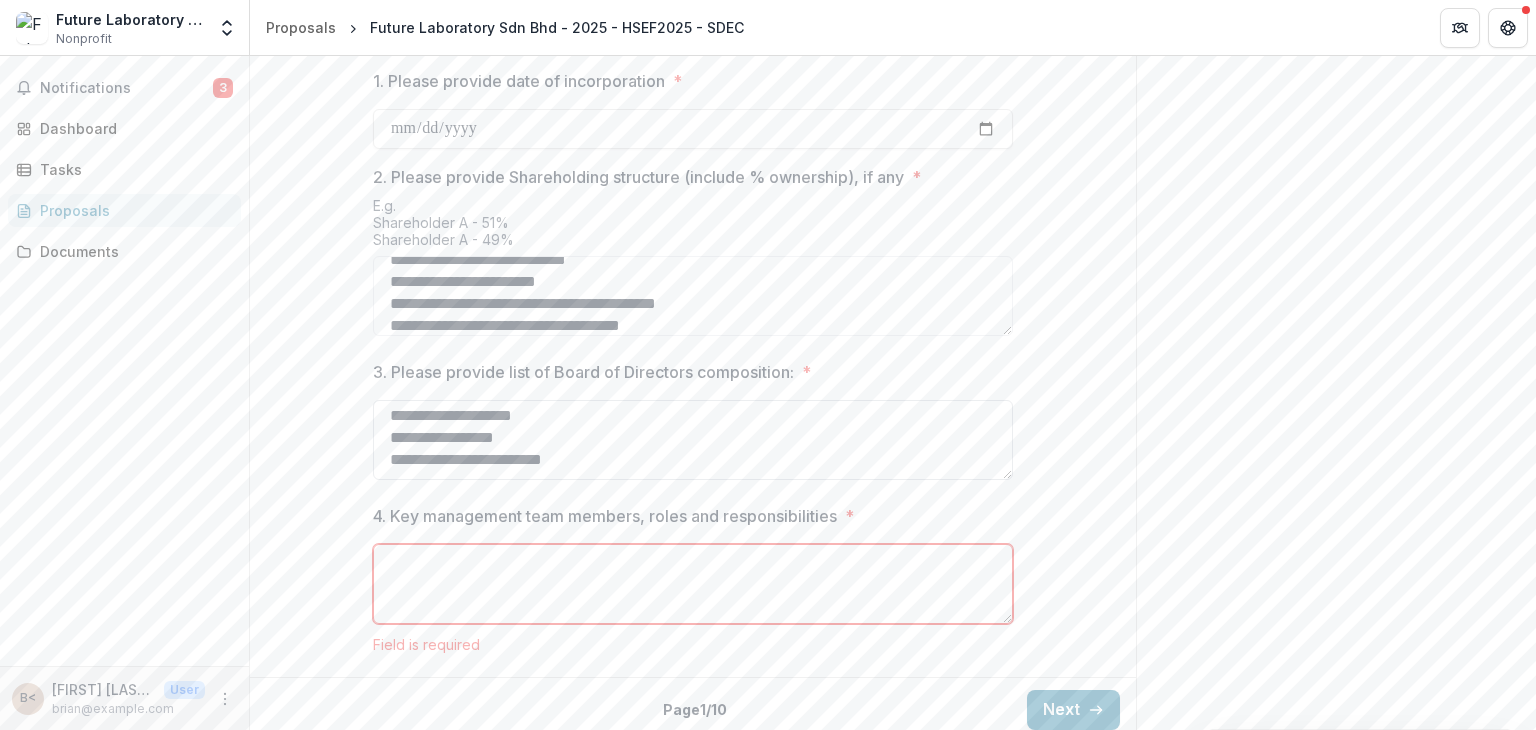 paste on "**********" 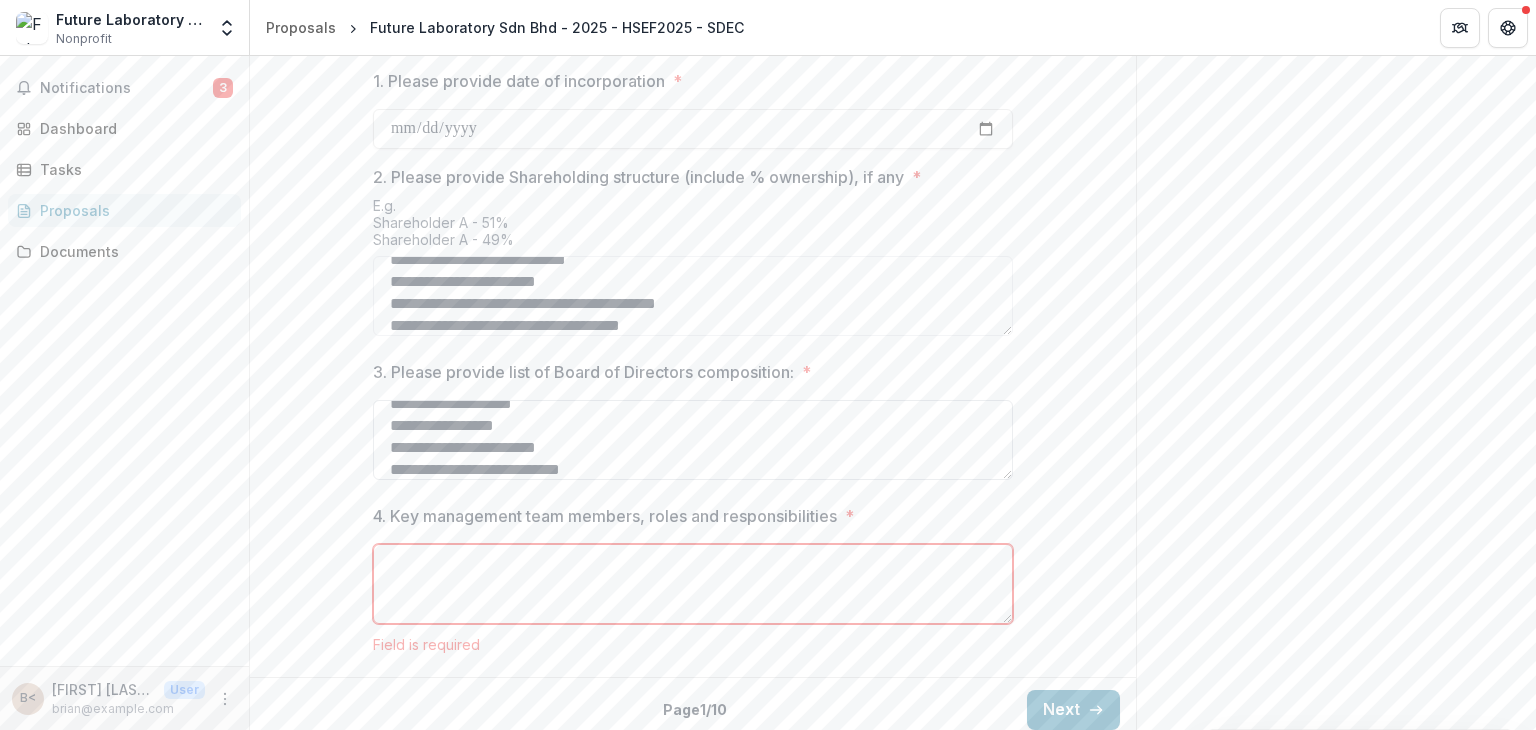 click on "**********" at bounding box center (693, 440) 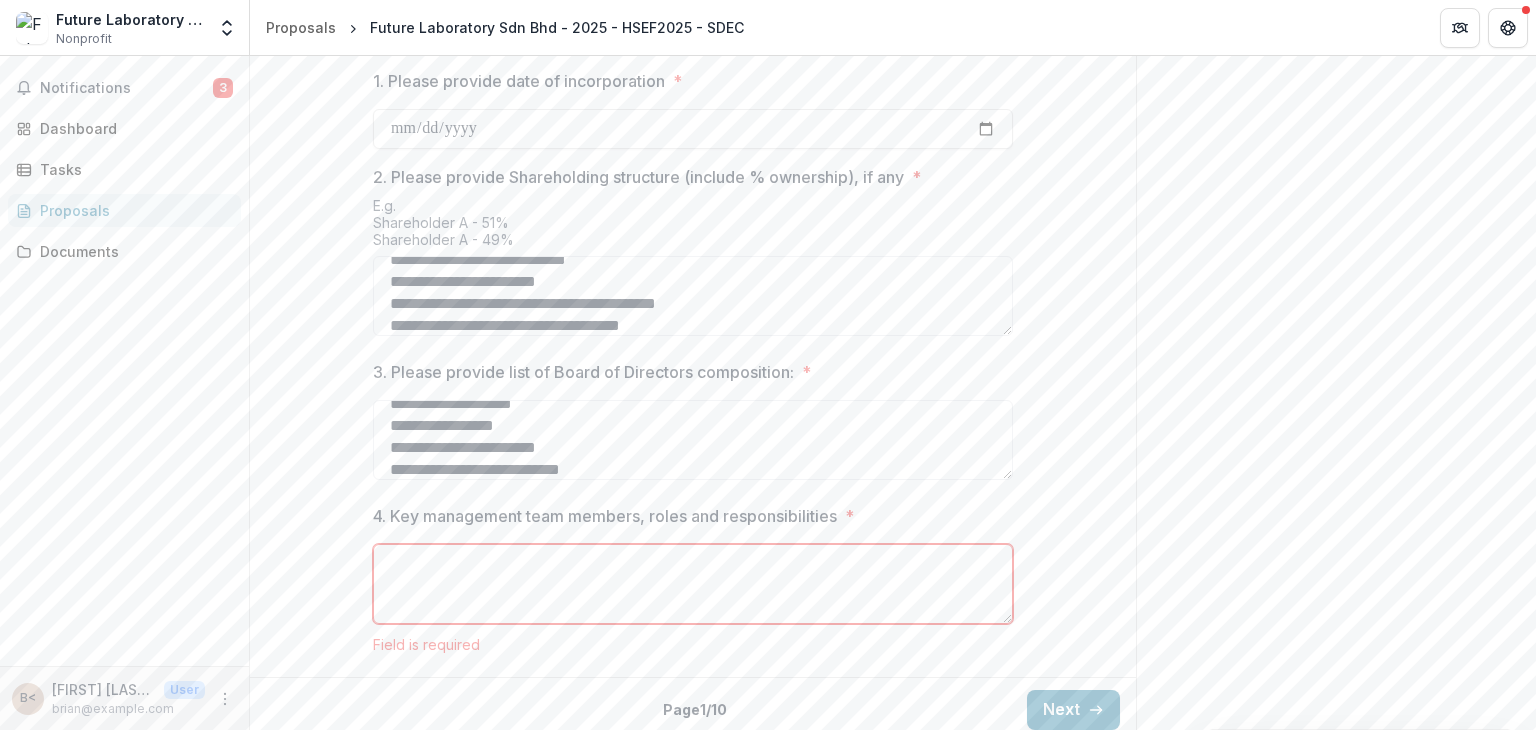 type on "**********" 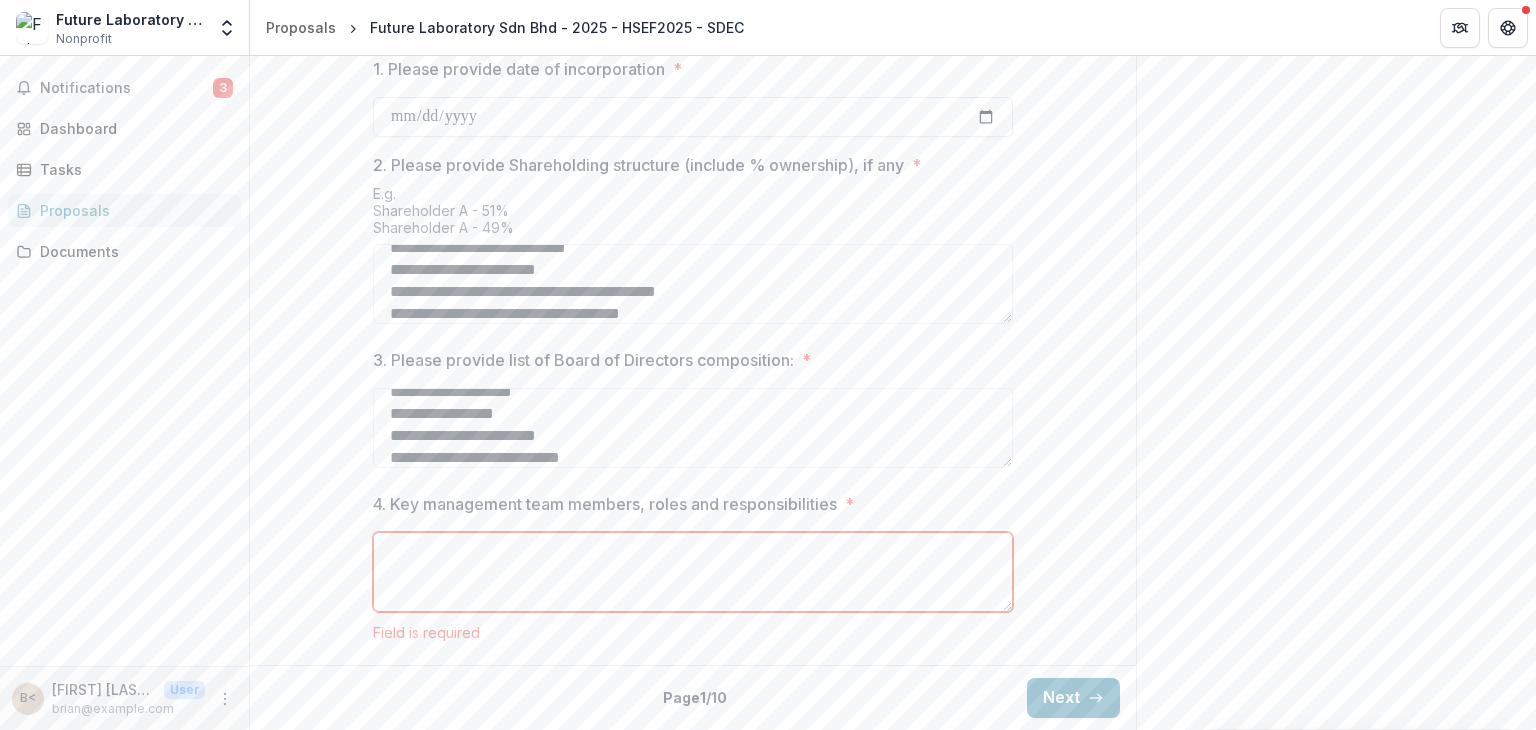 scroll, scrollTop: 940, scrollLeft: 0, axis: vertical 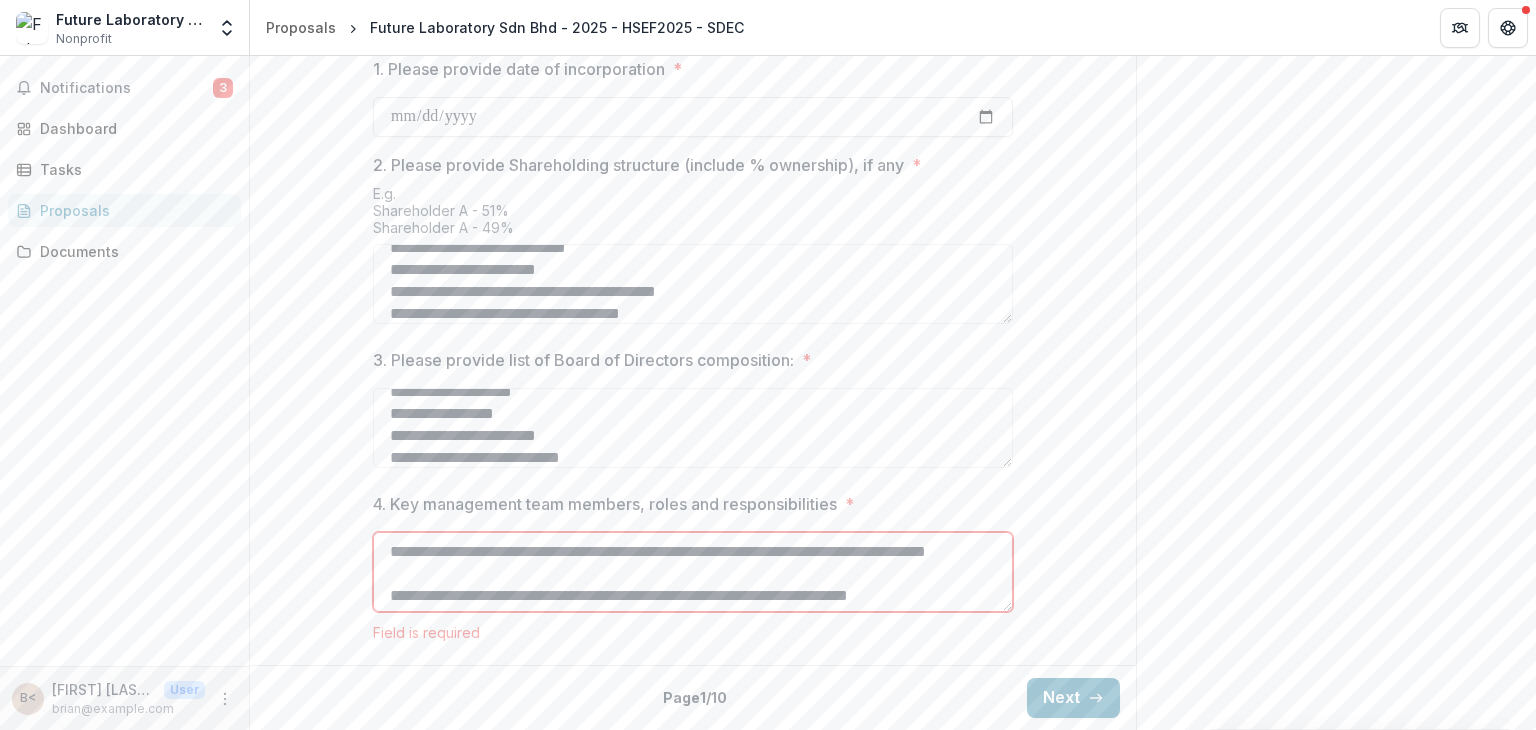 click on "**********" at bounding box center [693, 572] 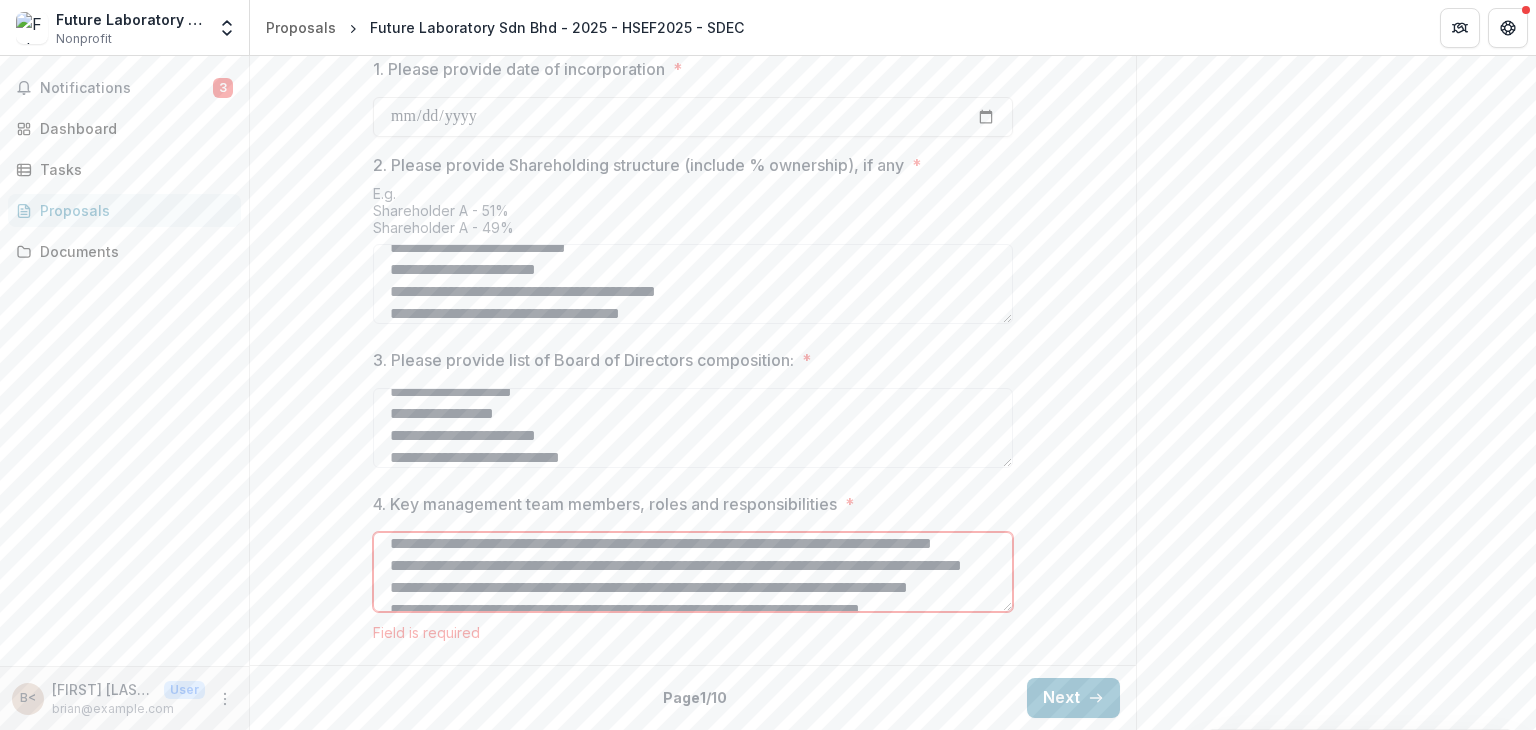 scroll, scrollTop: 16, scrollLeft: 0, axis: vertical 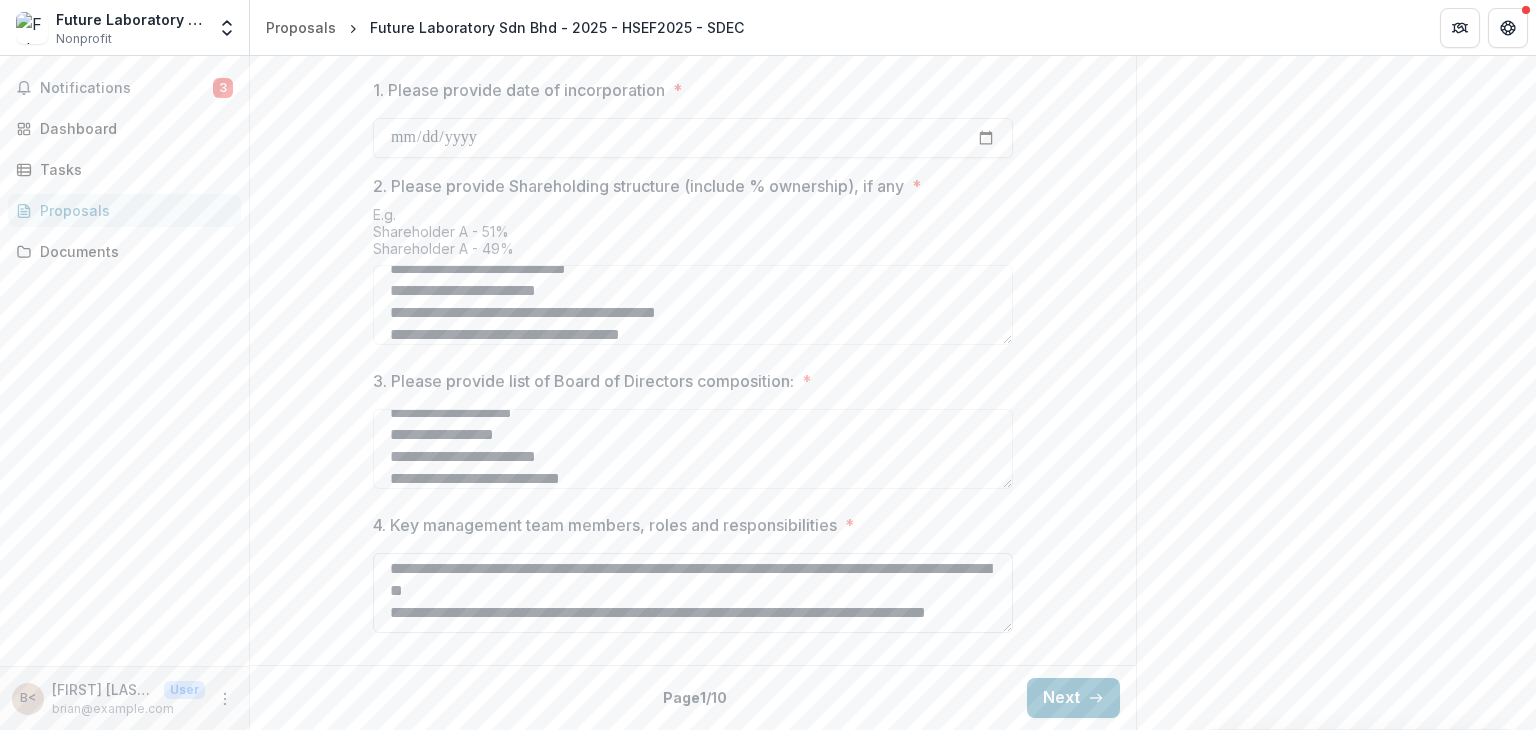 click on "**********" at bounding box center (693, 593) 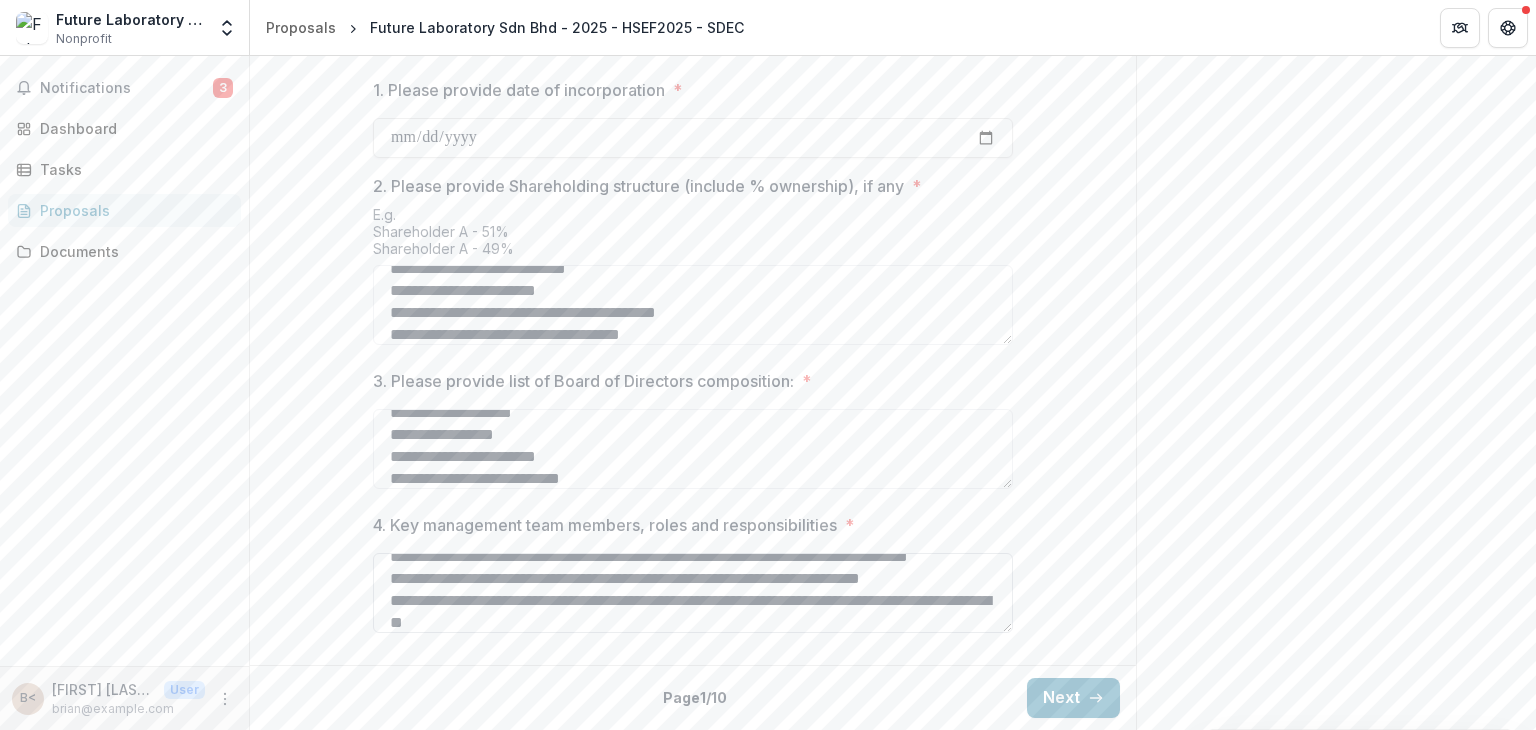 scroll, scrollTop: 82, scrollLeft: 0, axis: vertical 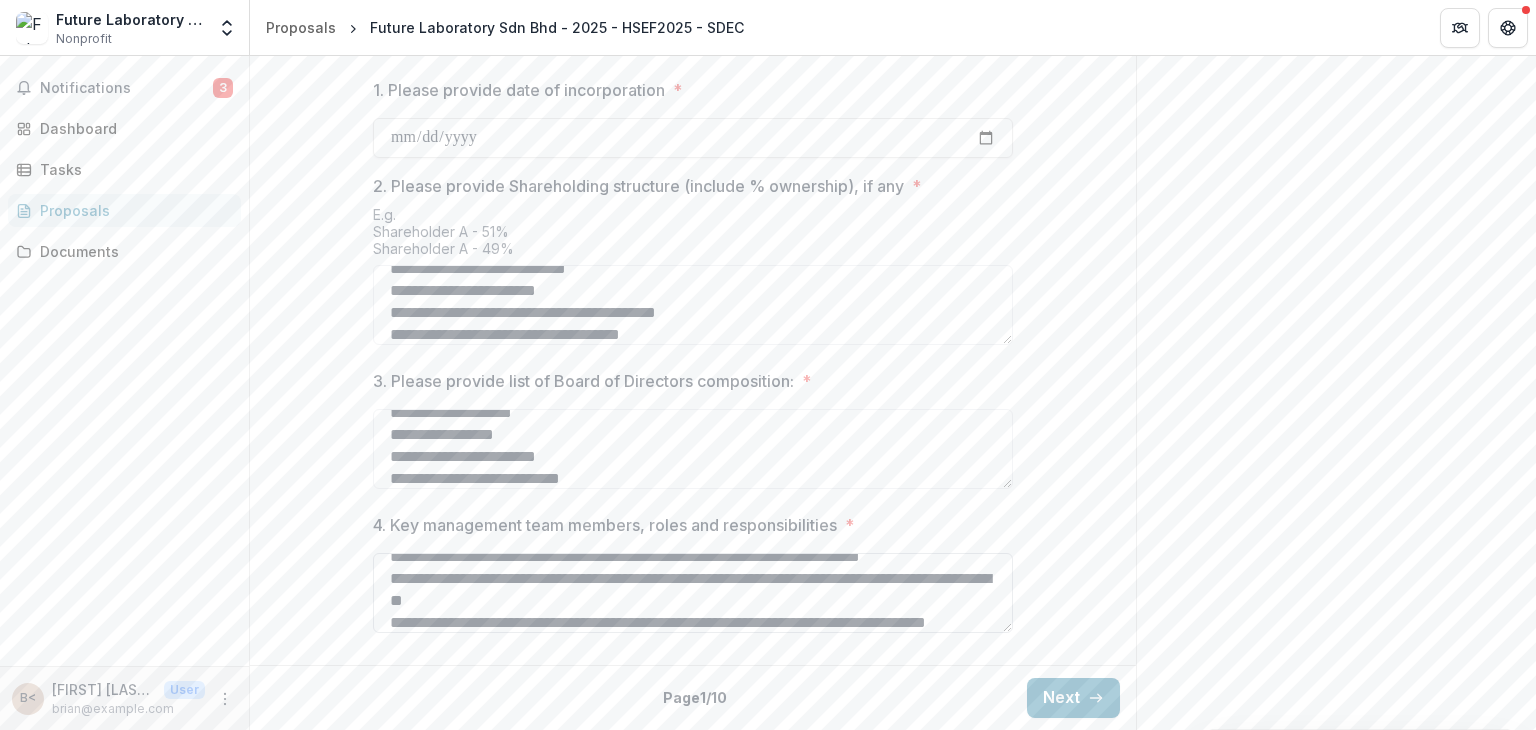 click on "**********" at bounding box center (693, 593) 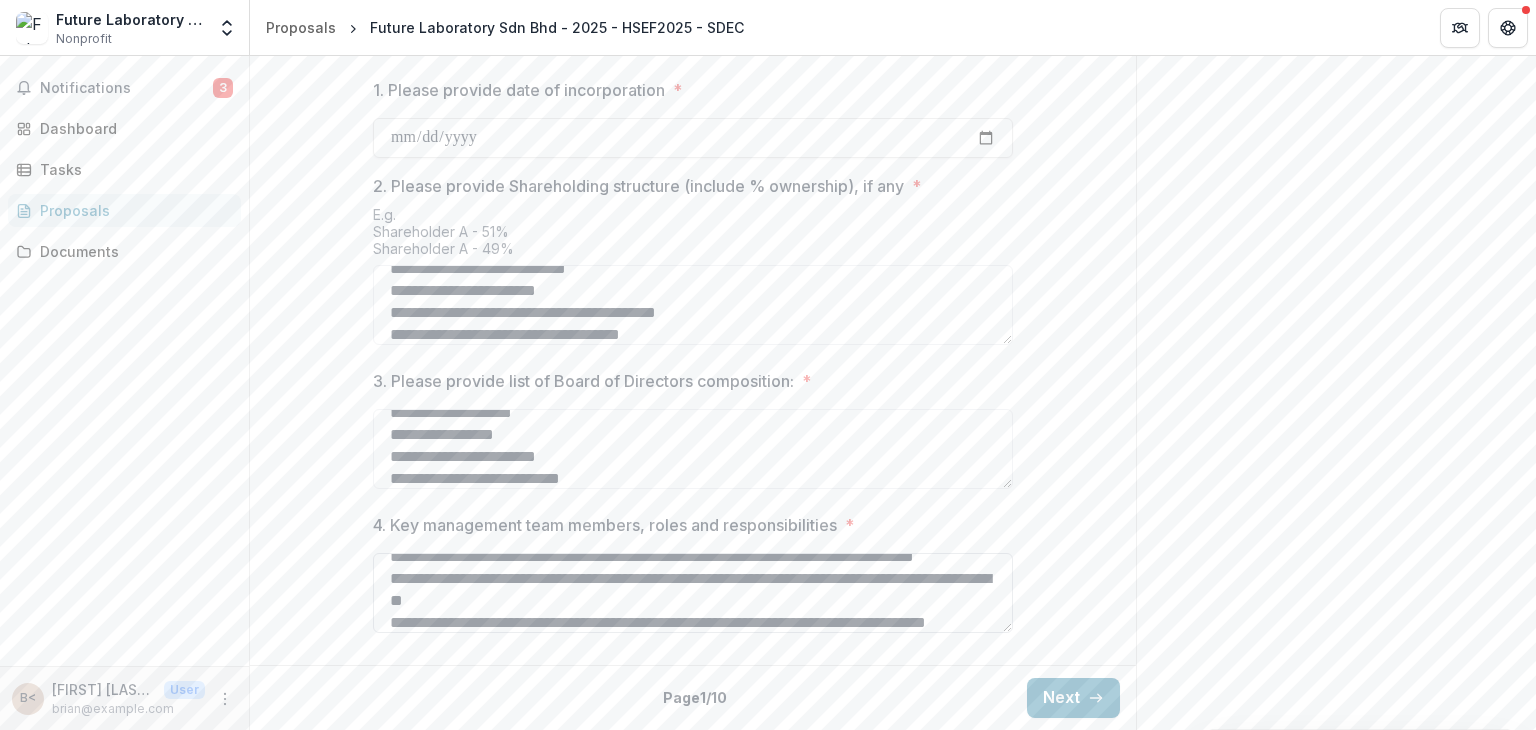 click on "**********" at bounding box center [693, 593] 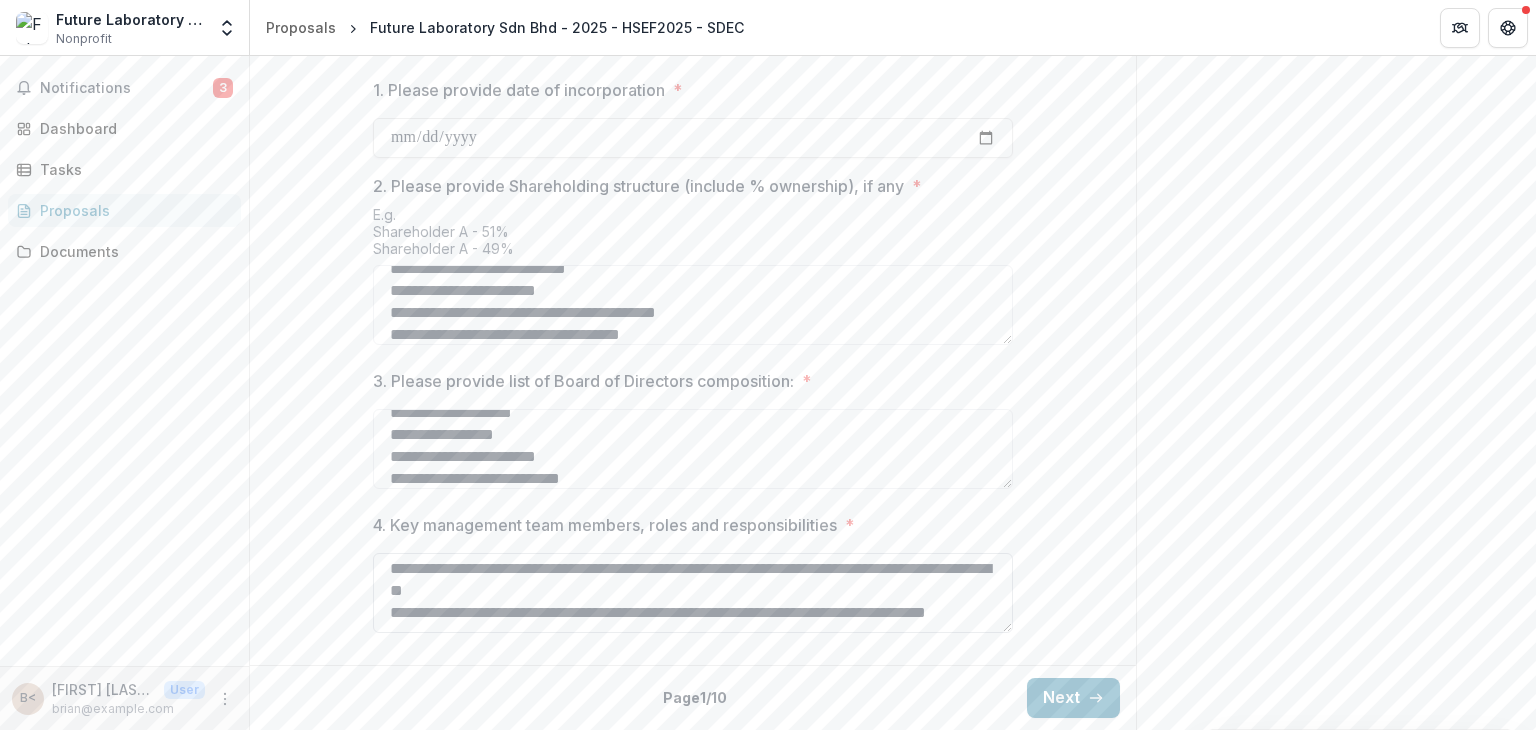 scroll, scrollTop: 182, scrollLeft: 0, axis: vertical 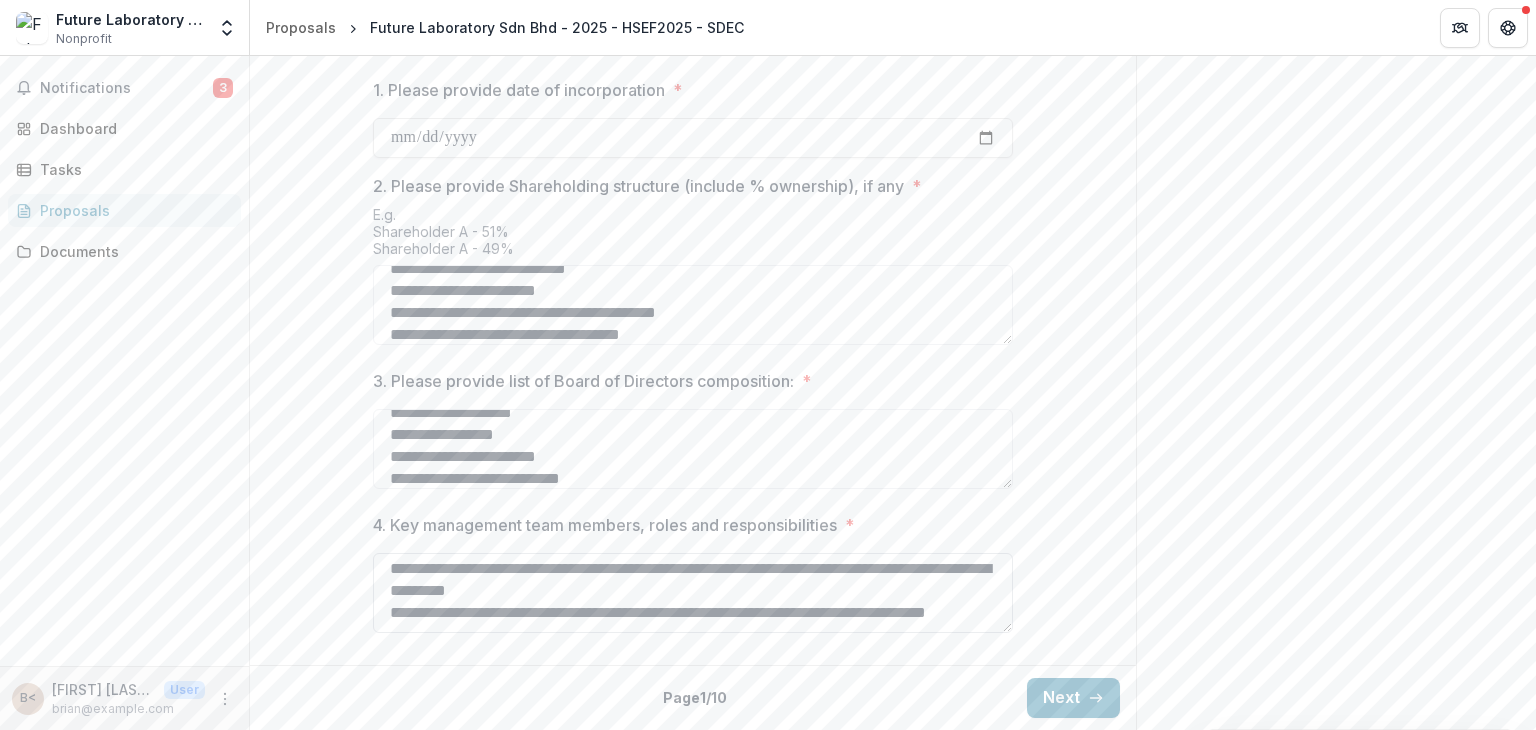 click on "**********" at bounding box center [693, 593] 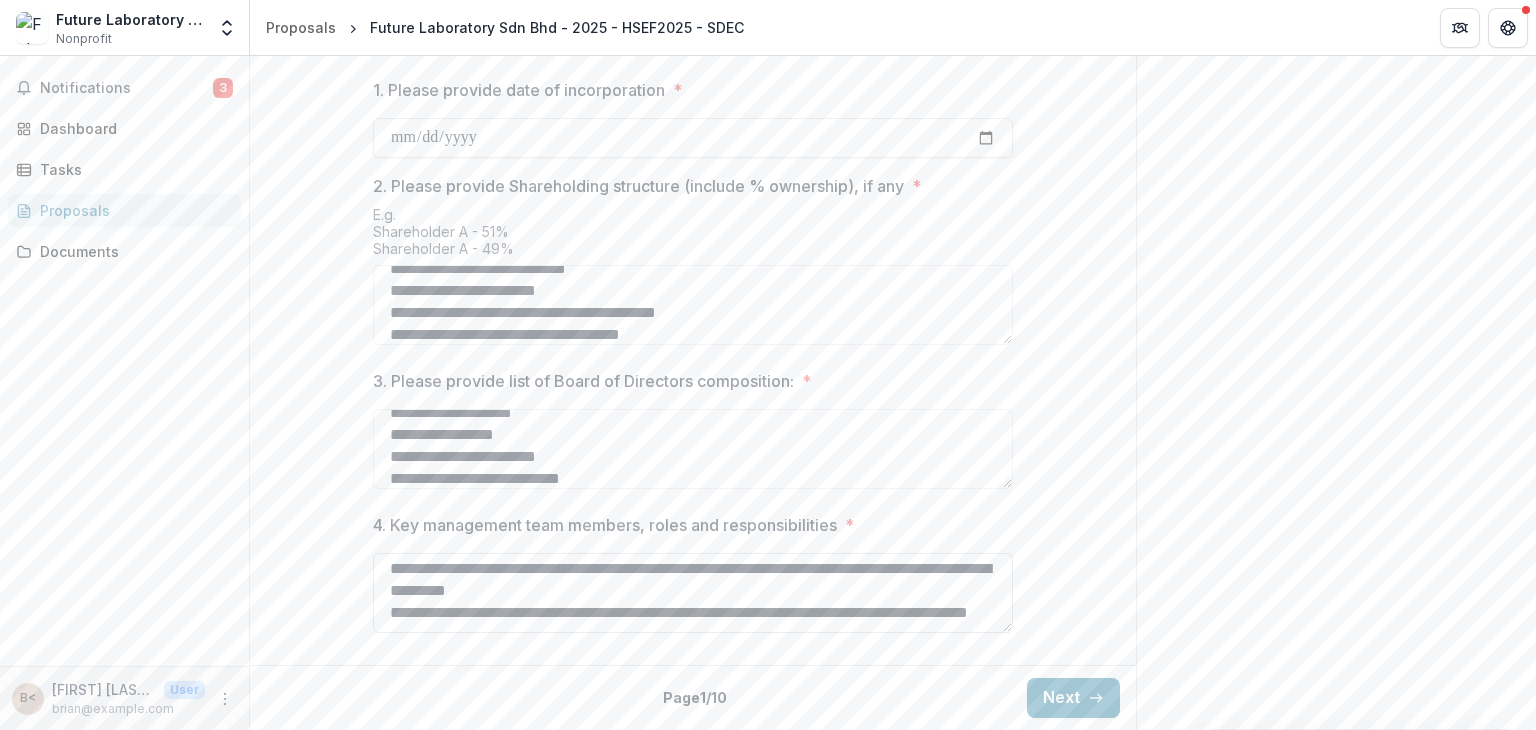 scroll, scrollTop: 201, scrollLeft: 0, axis: vertical 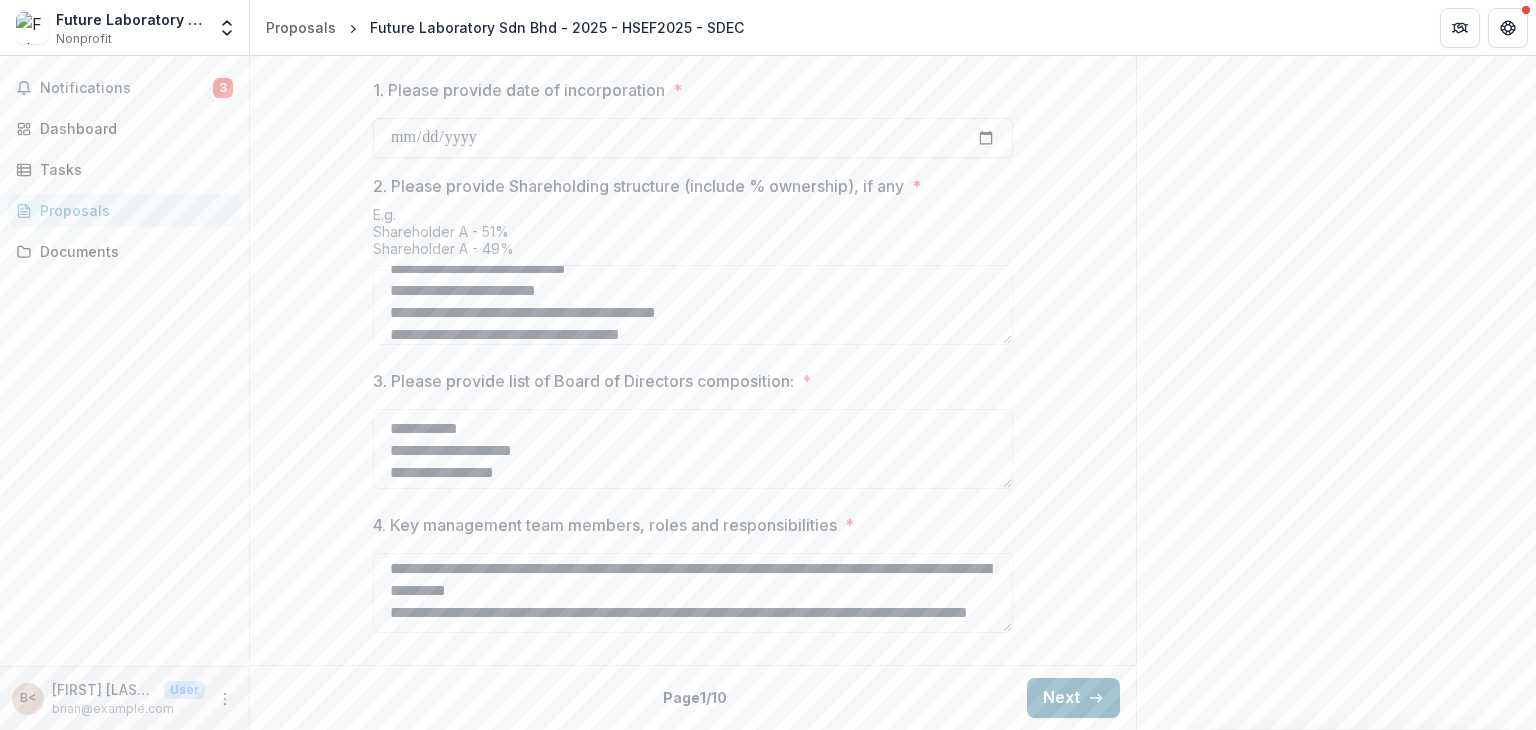type on "**********" 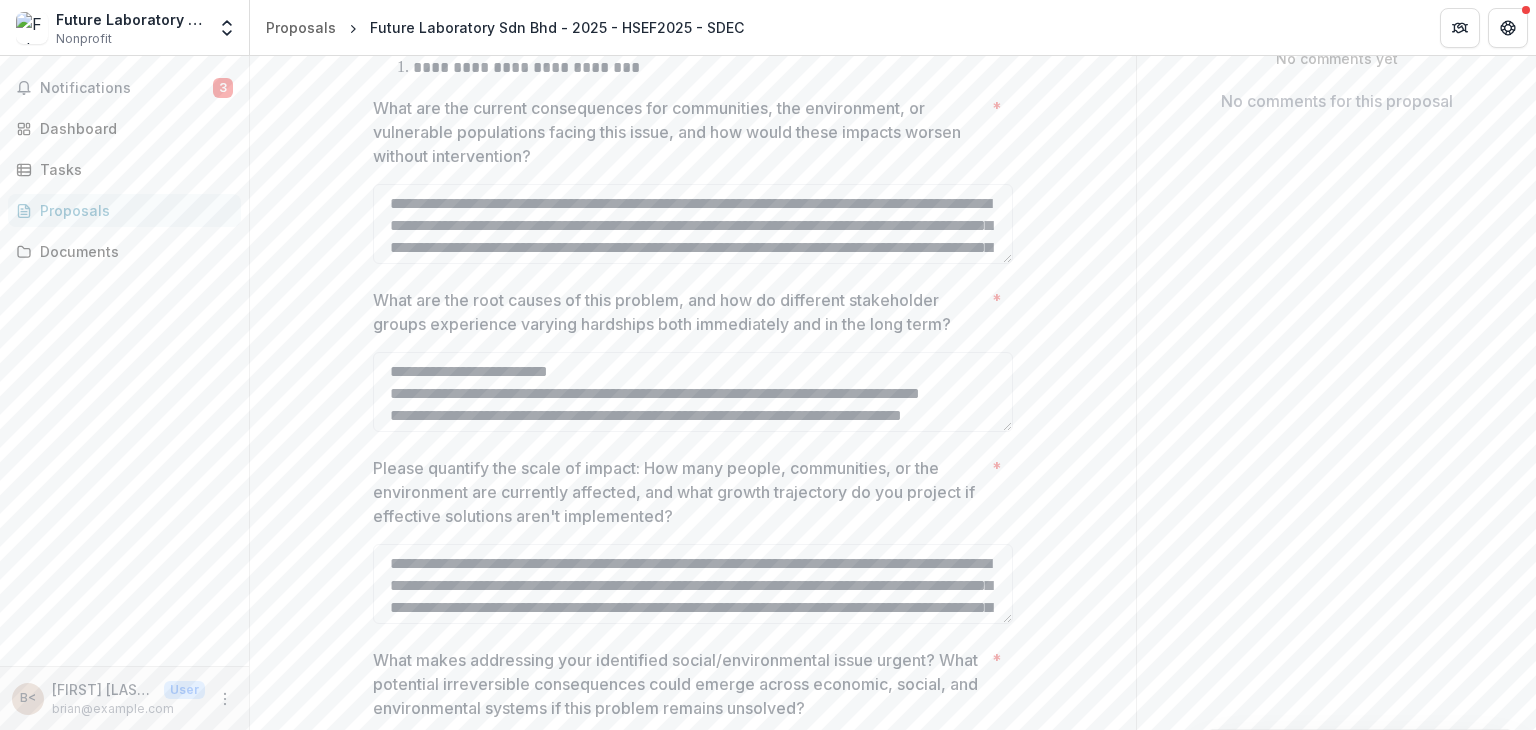 scroll, scrollTop: 500, scrollLeft: 0, axis: vertical 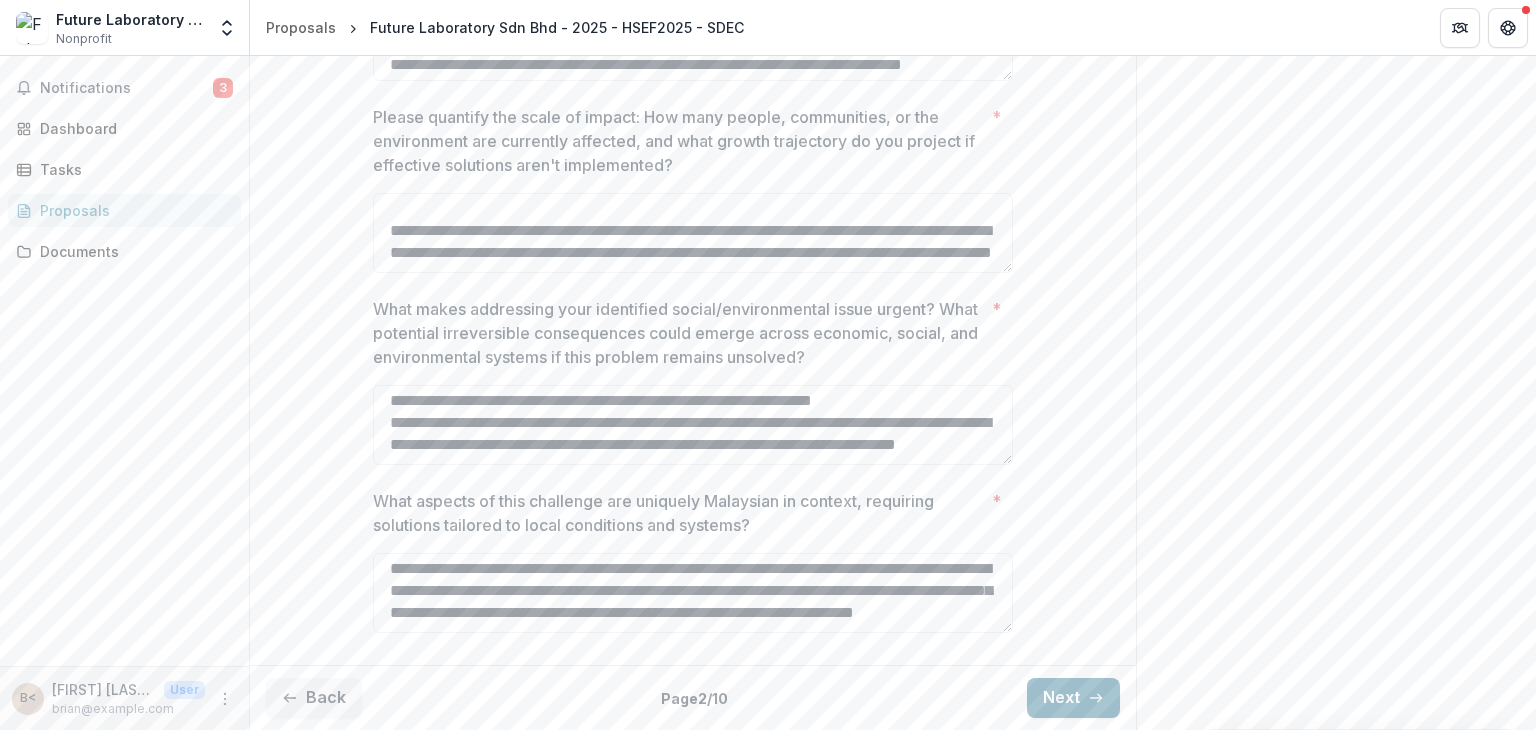click on "Next" at bounding box center (1073, 698) 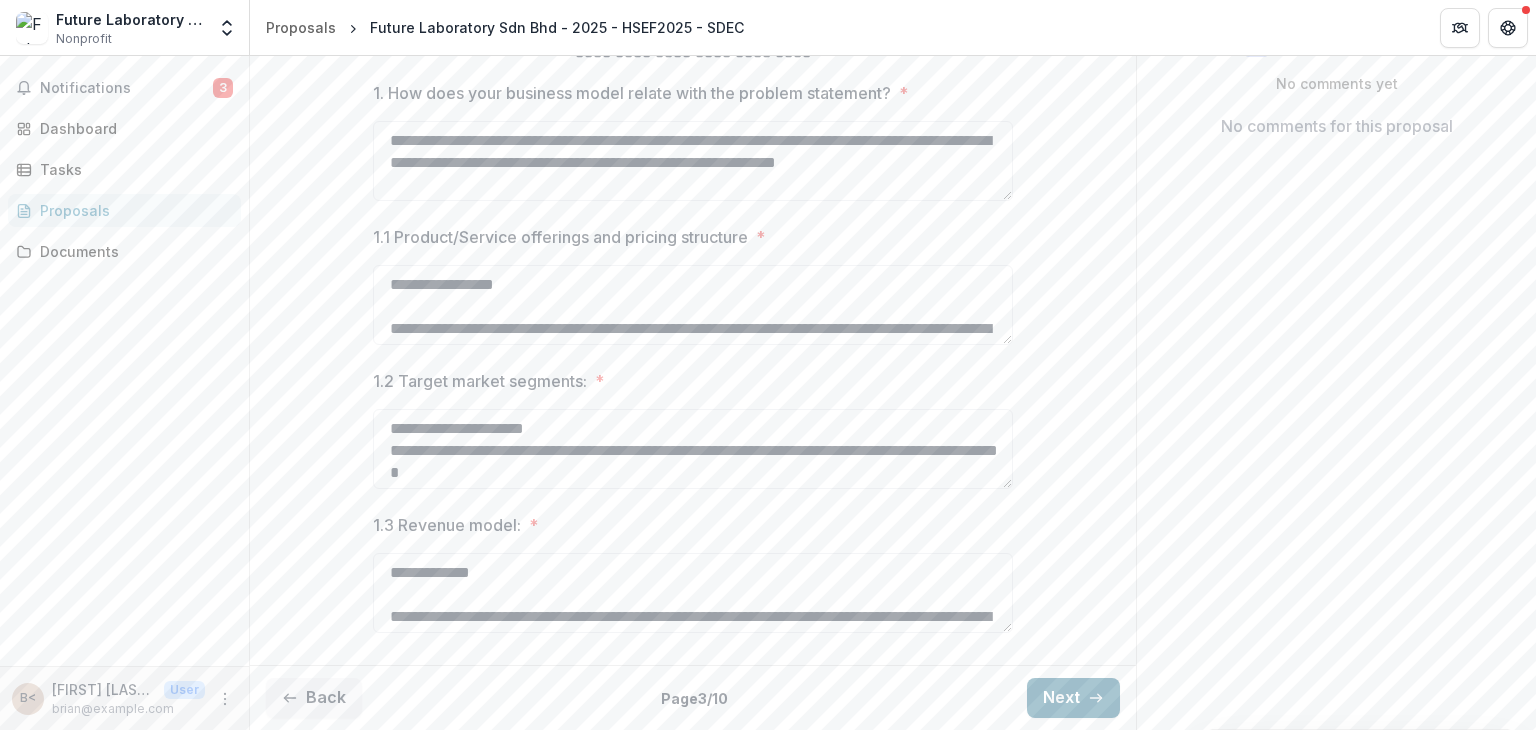 scroll, scrollTop: 464, scrollLeft: 0, axis: vertical 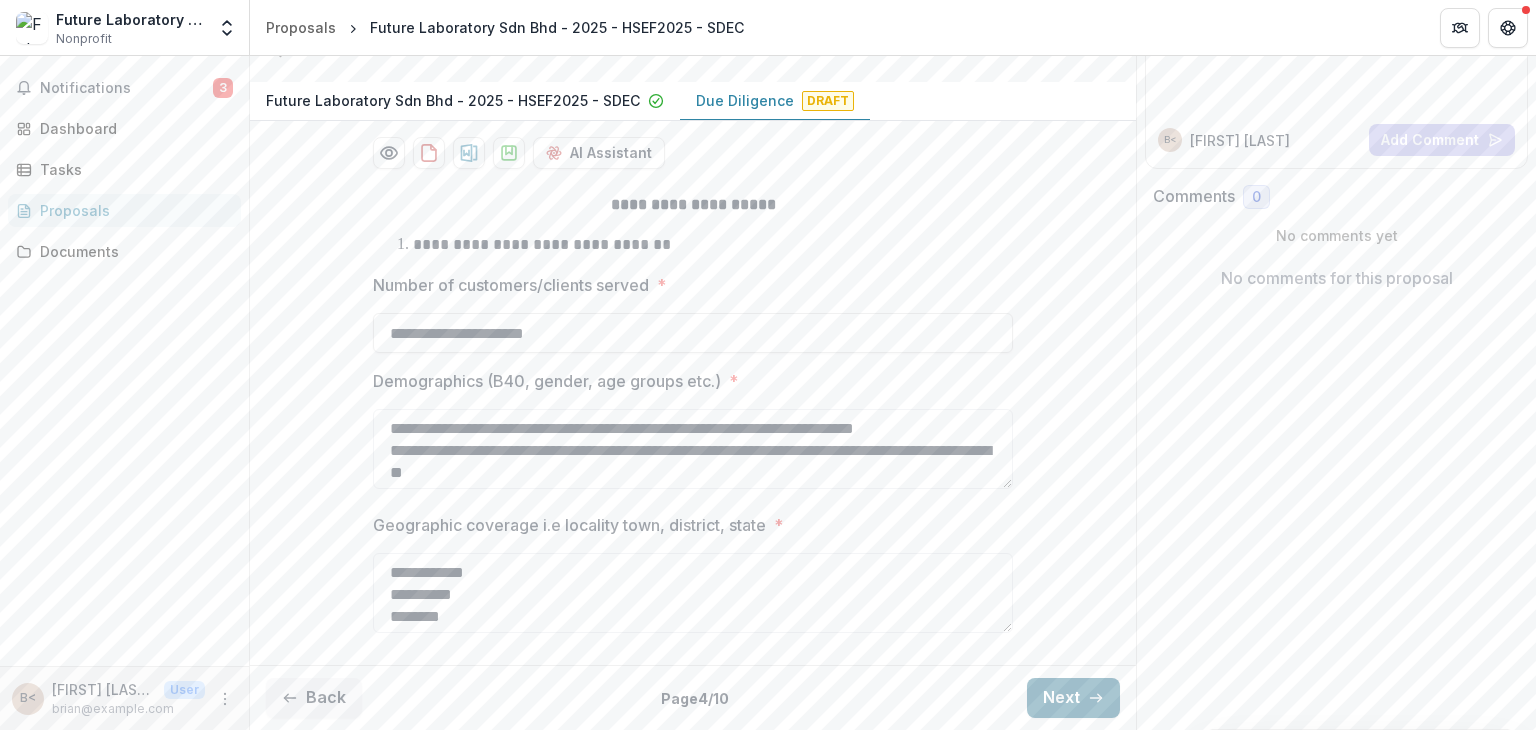 click on "Next" at bounding box center [1073, 698] 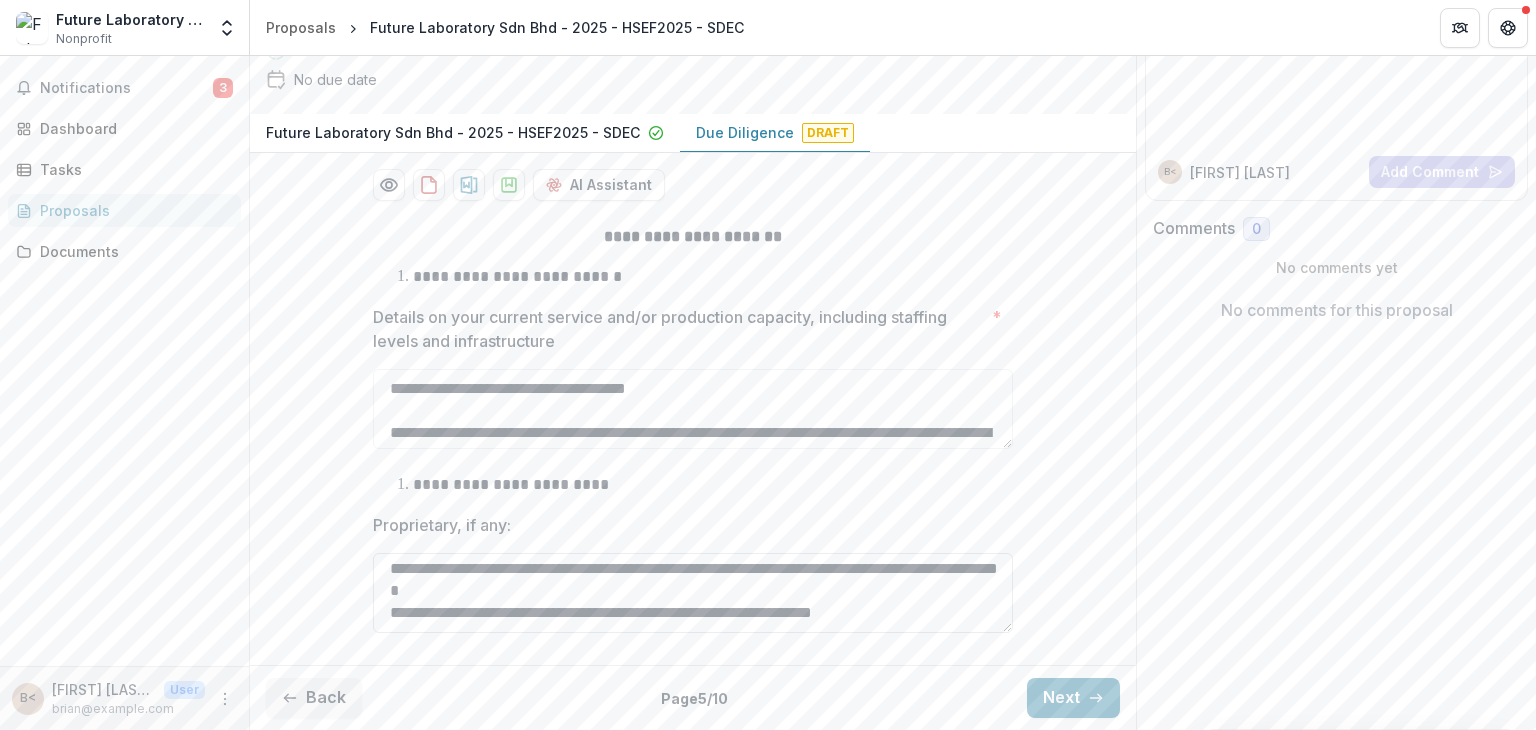 scroll, scrollTop: 136, scrollLeft: 0, axis: vertical 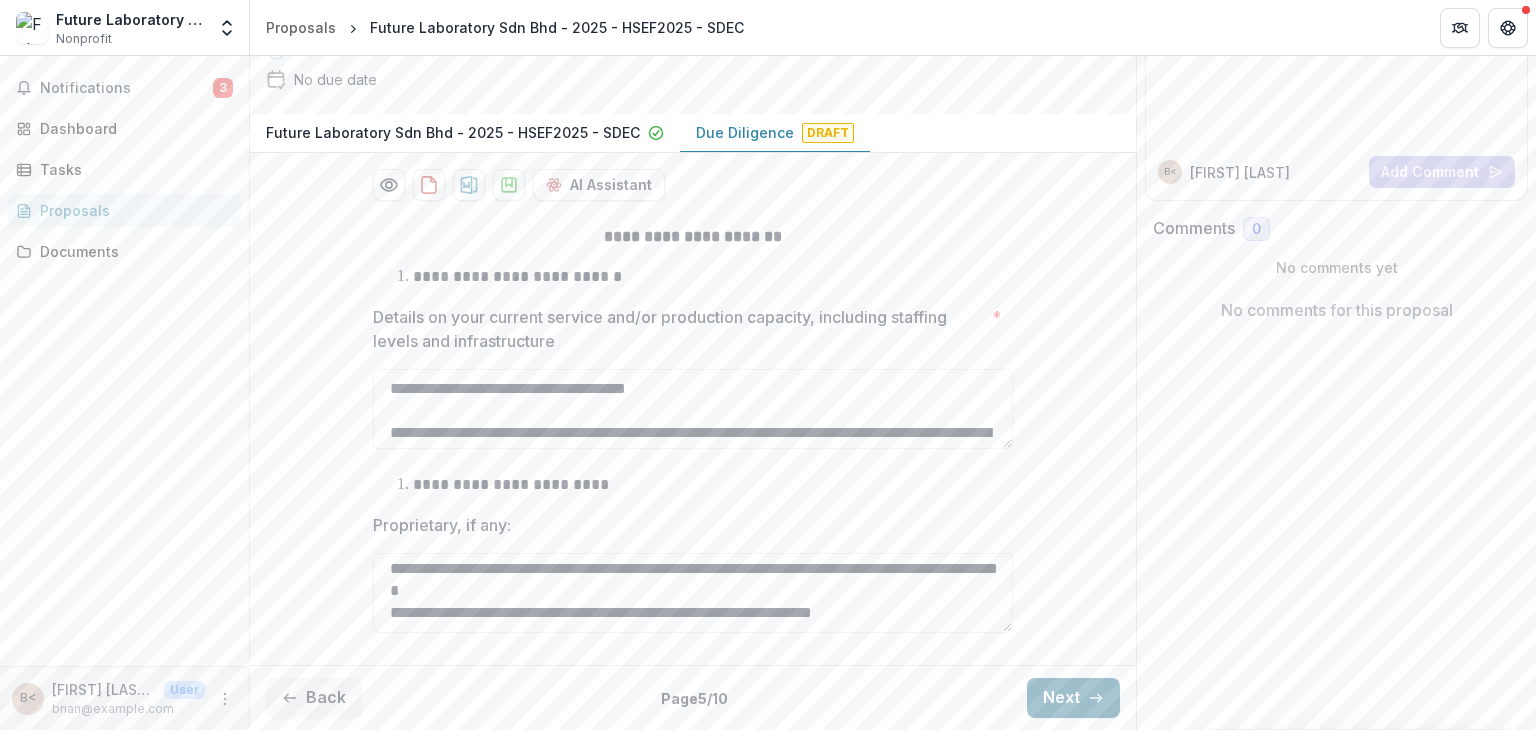 click 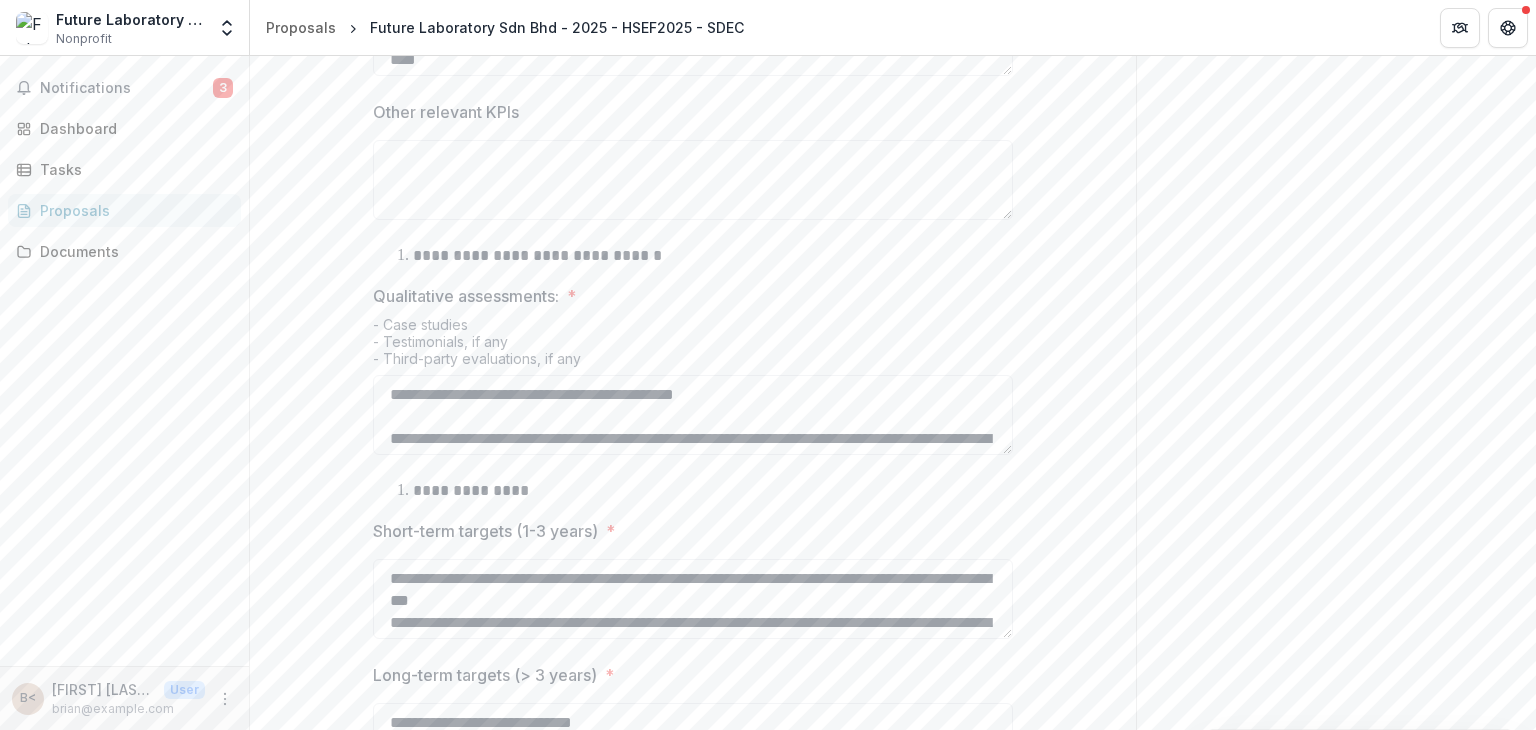 scroll, scrollTop: 780, scrollLeft: 0, axis: vertical 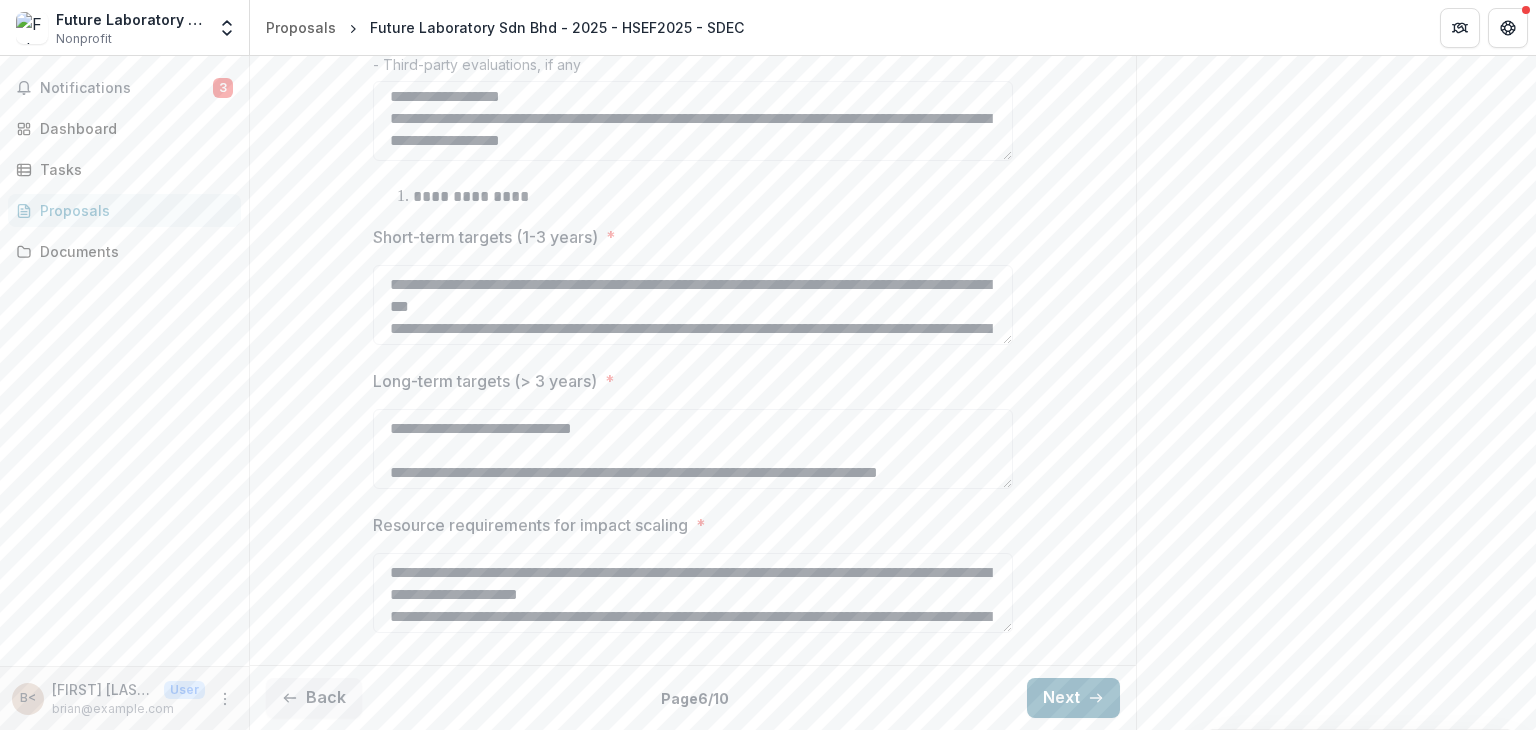 click on "Next" at bounding box center [1073, 698] 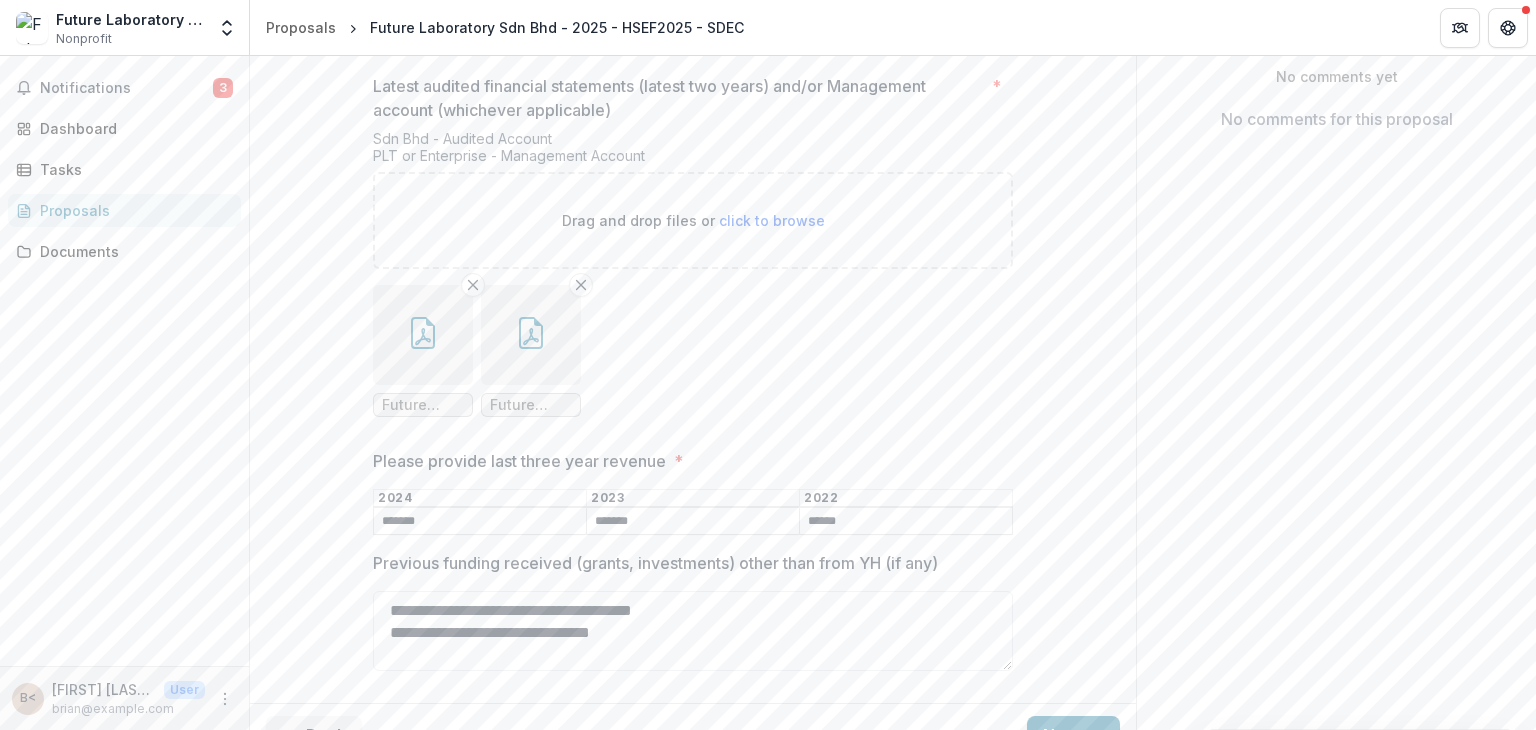 scroll, scrollTop: 505, scrollLeft: 0, axis: vertical 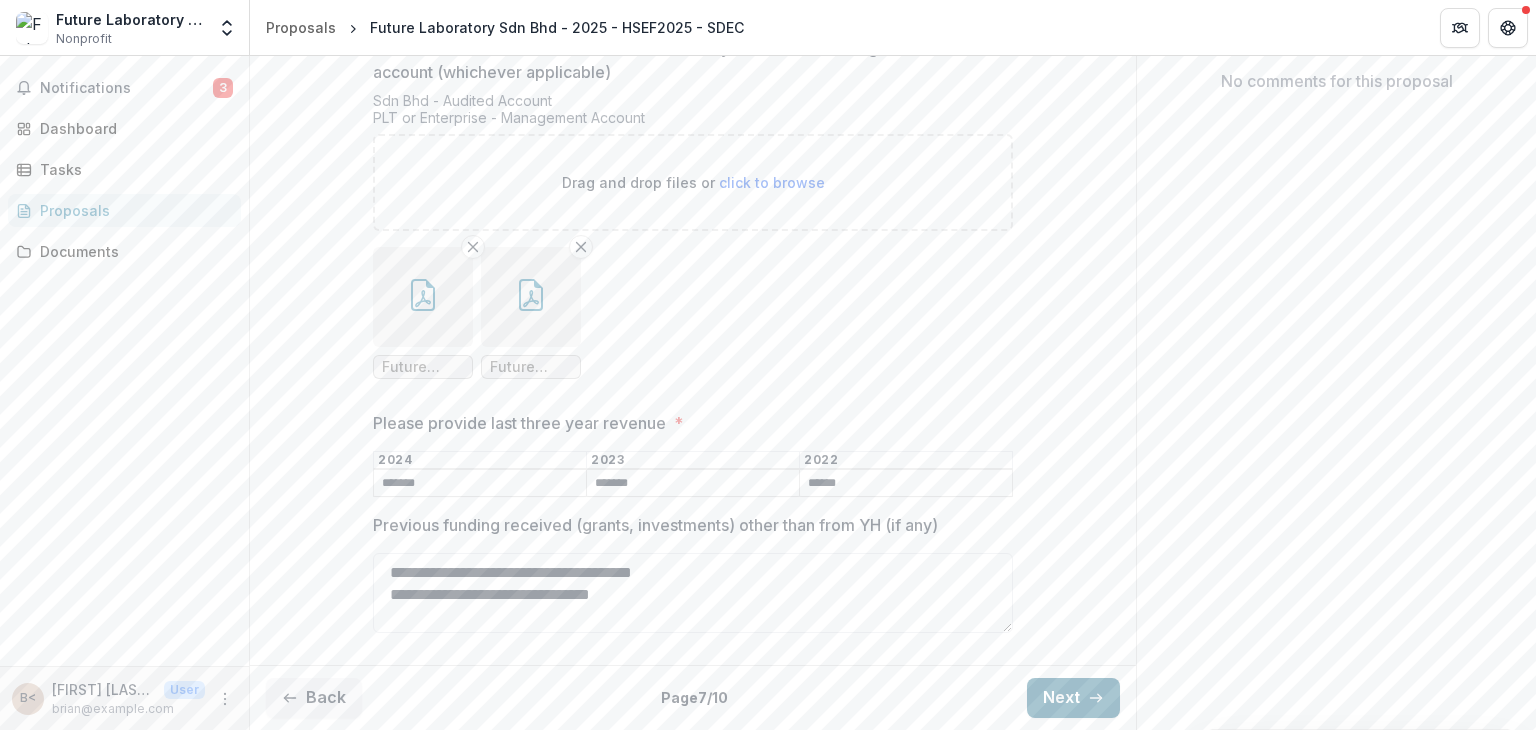 click on "Next" at bounding box center (1073, 698) 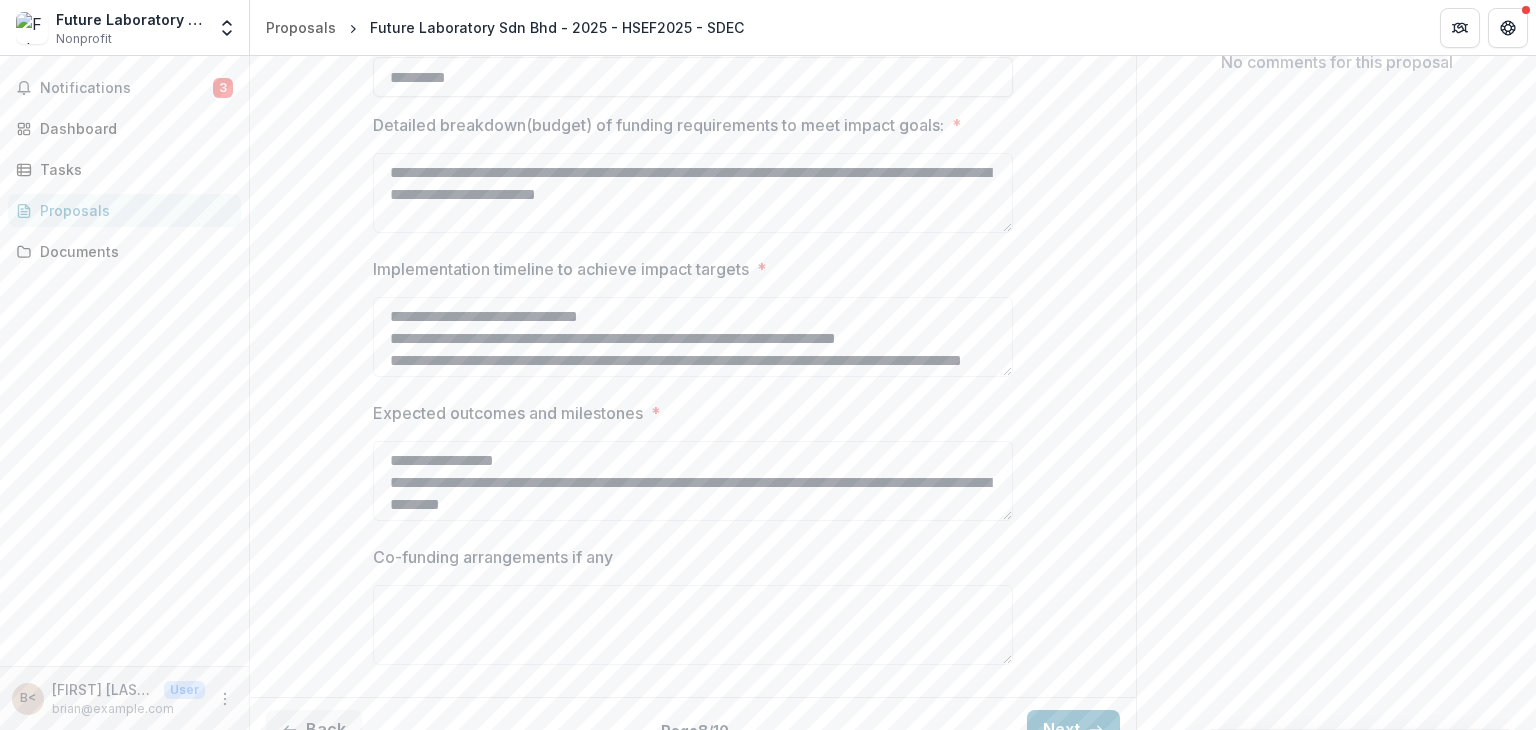 scroll, scrollTop: 405, scrollLeft: 0, axis: vertical 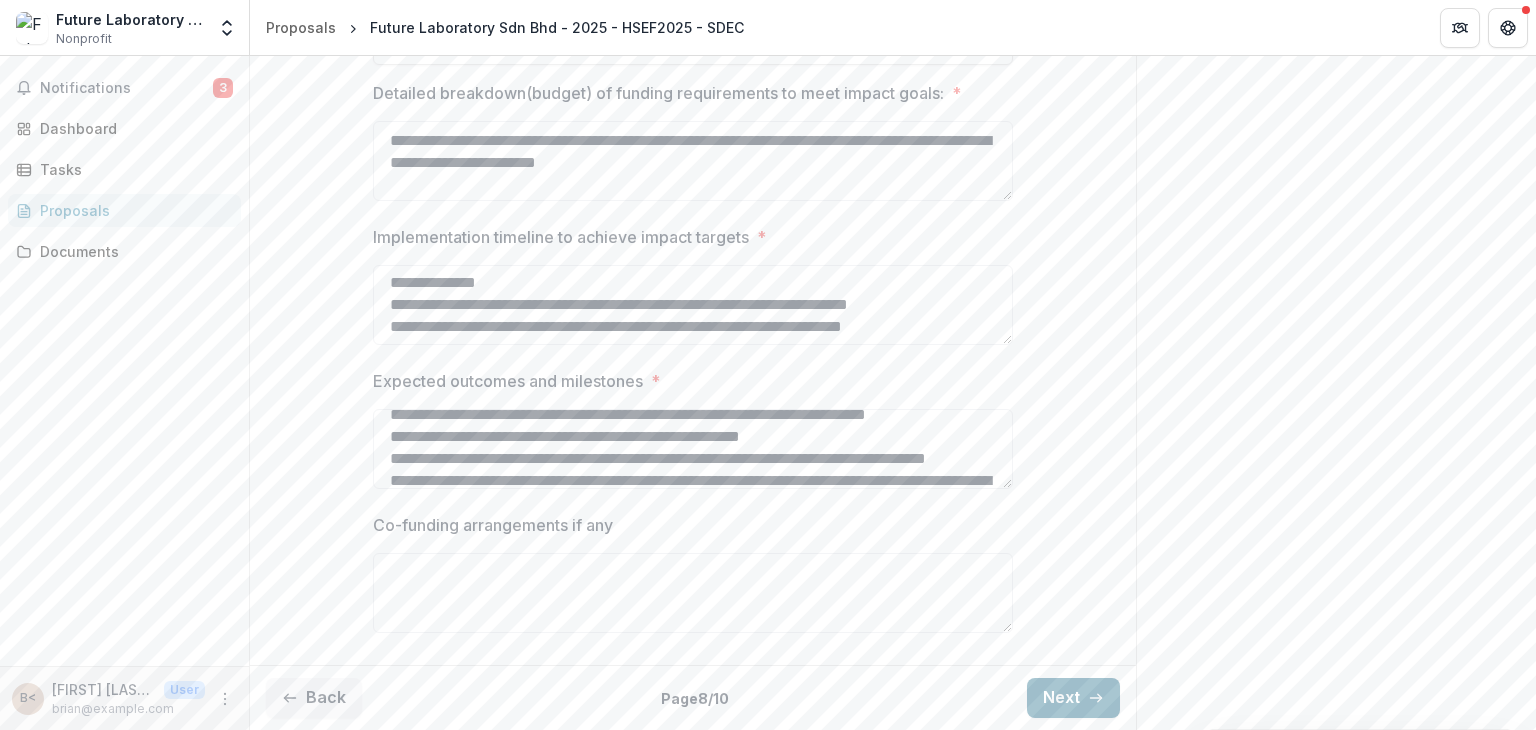click on "Next" at bounding box center (1073, 698) 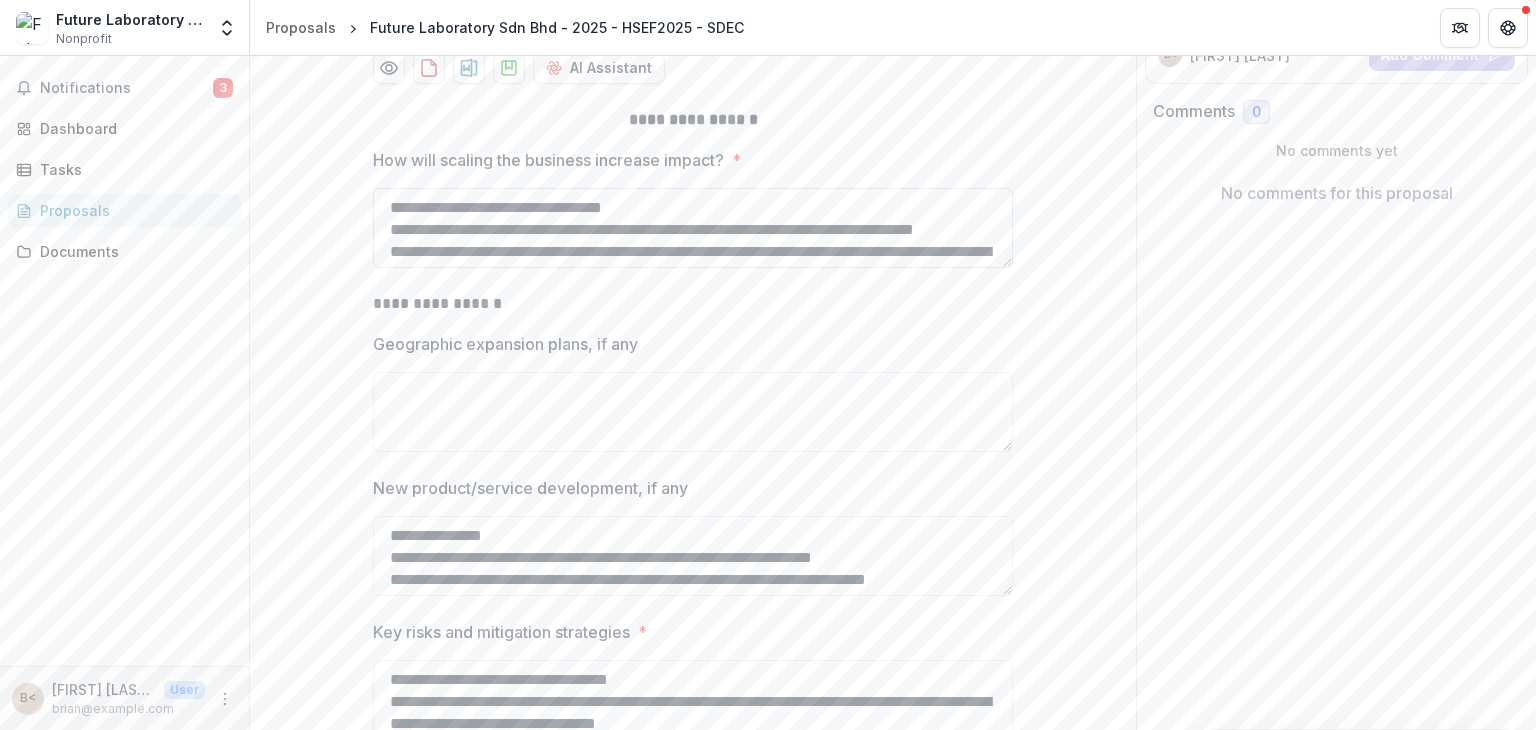scroll, scrollTop: 304, scrollLeft: 0, axis: vertical 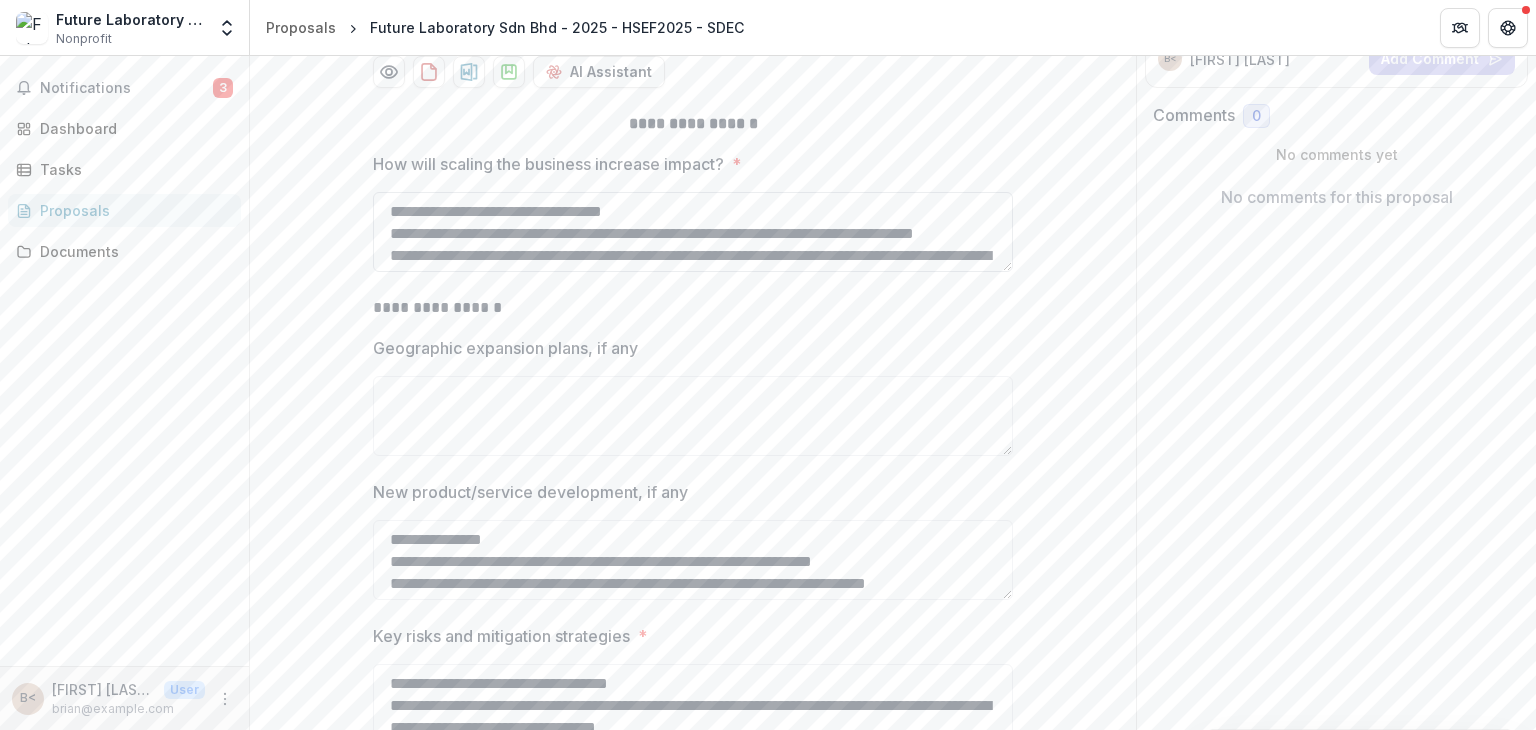 click on "**********" at bounding box center (693, 232) 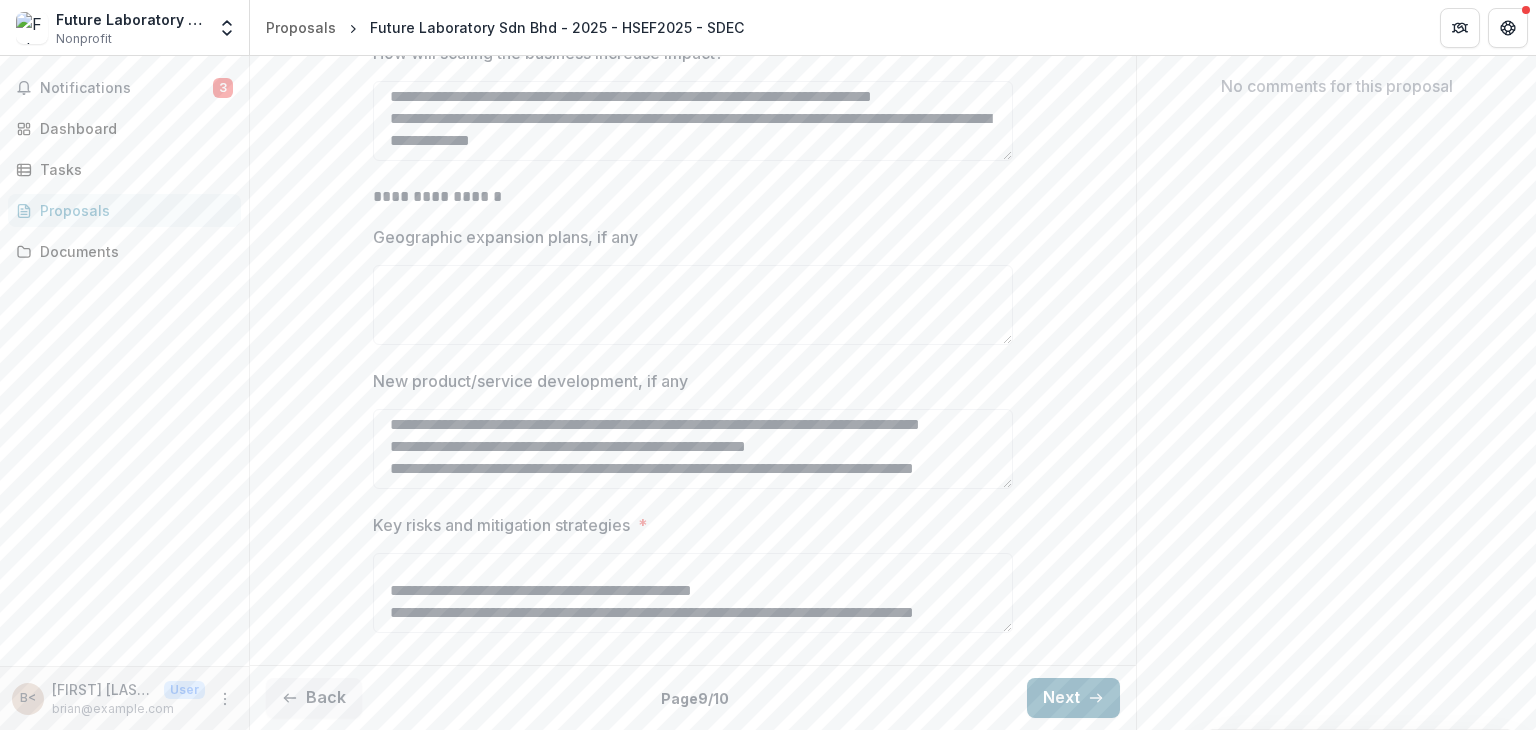 click on "Next" at bounding box center (1073, 698) 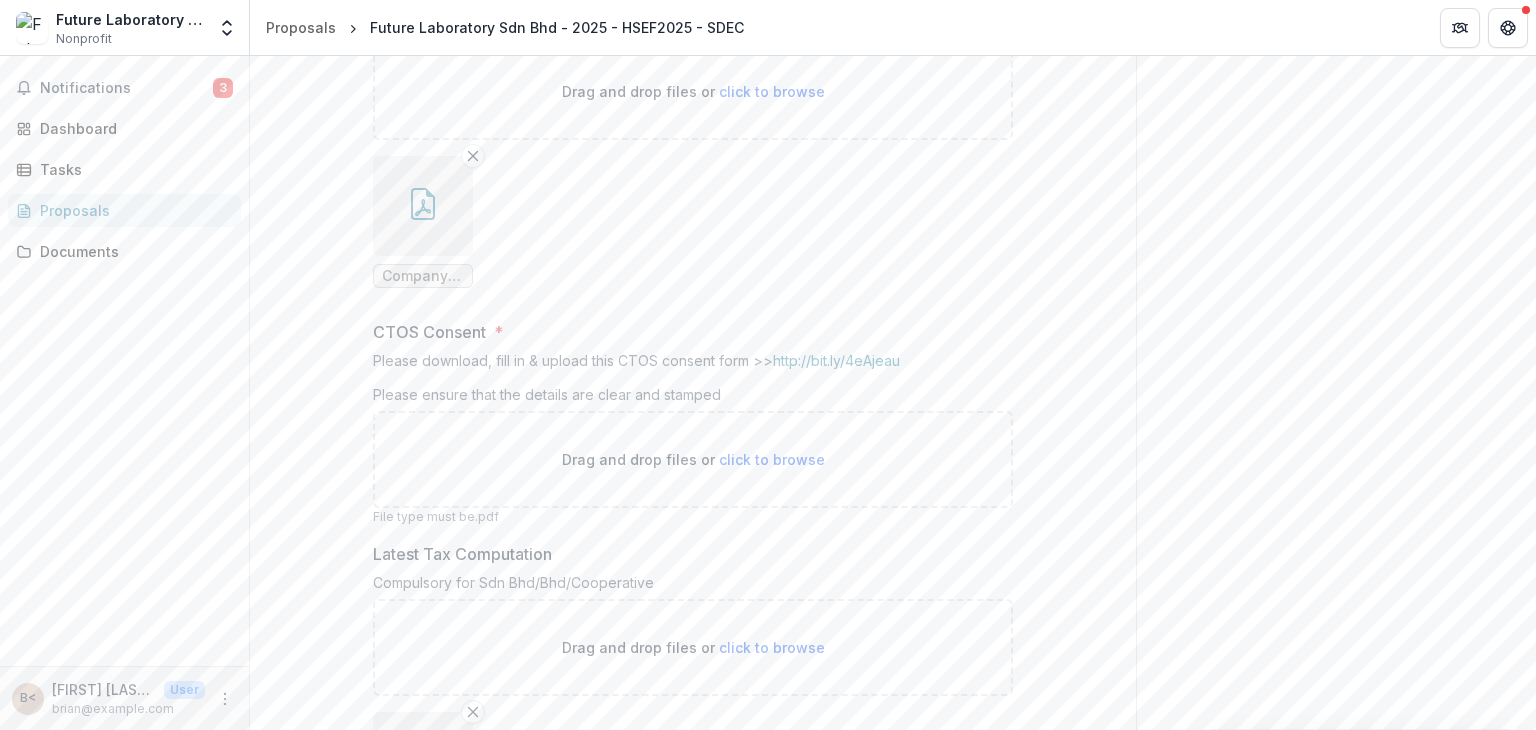 scroll, scrollTop: 284, scrollLeft: 0, axis: vertical 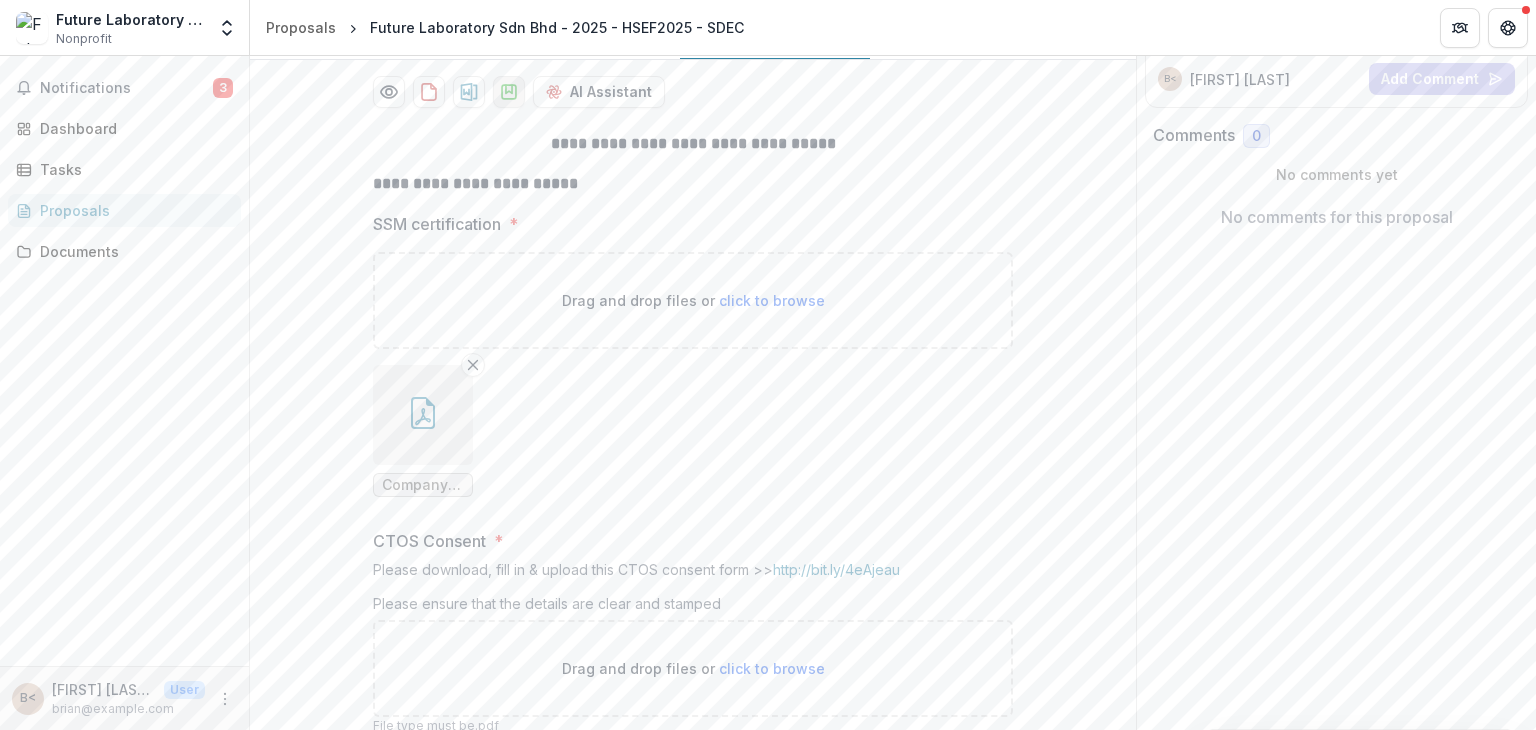 click at bounding box center [509, 92] 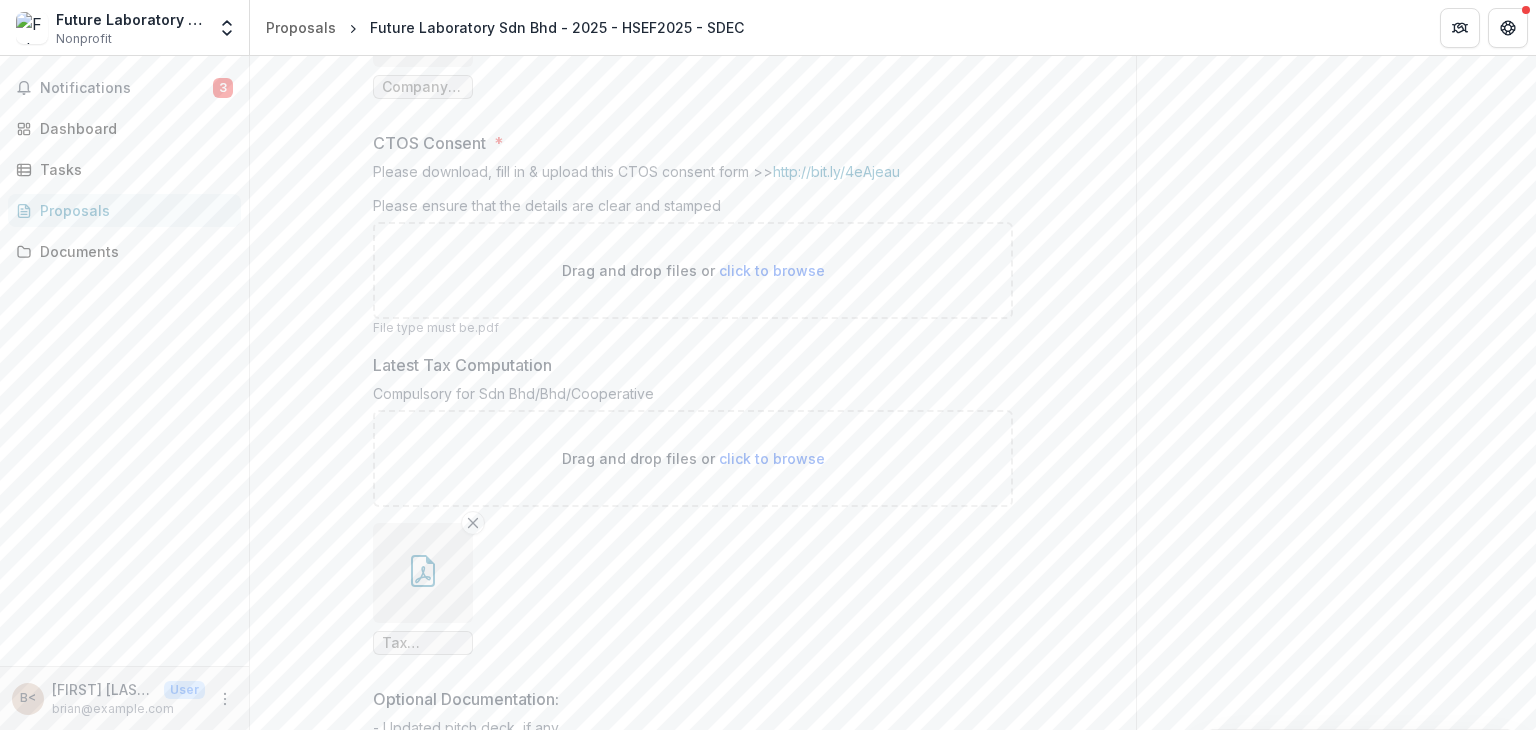 scroll, scrollTop: 684, scrollLeft: 0, axis: vertical 